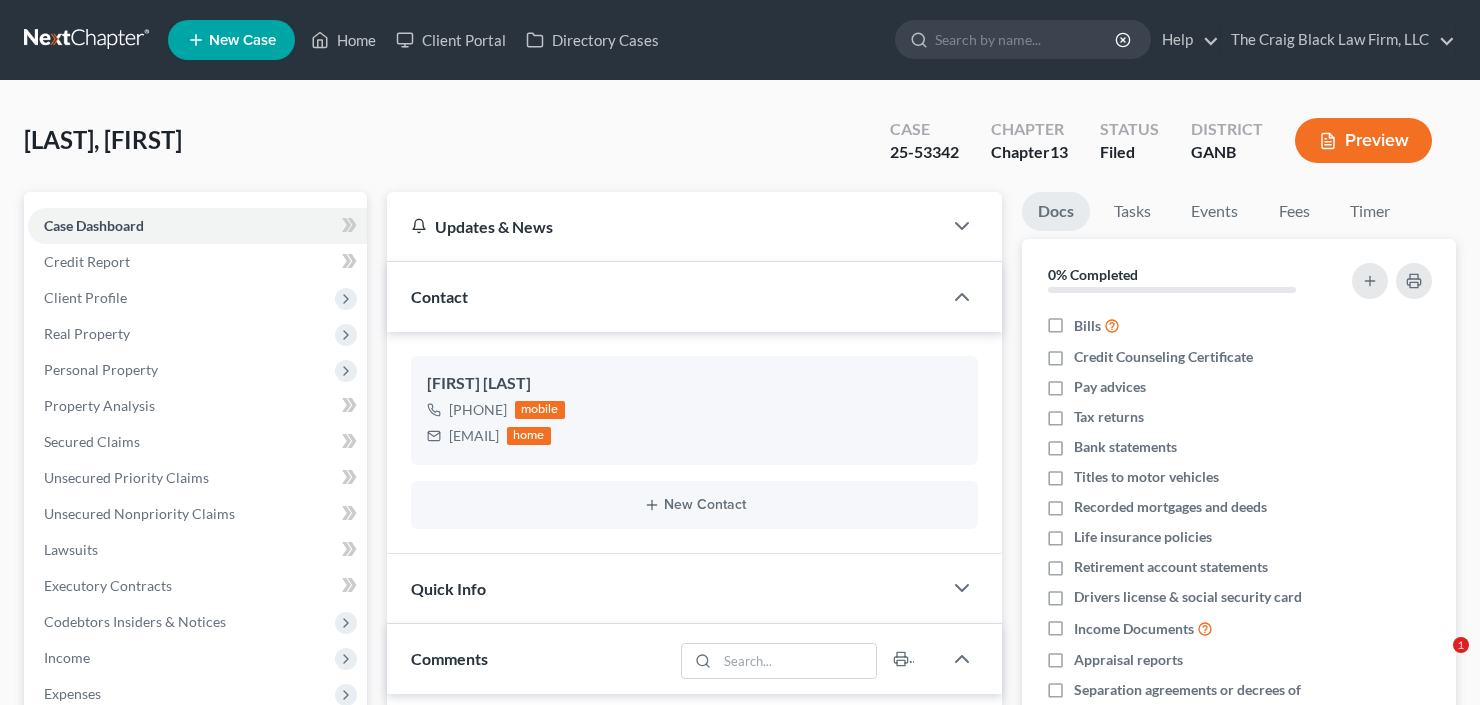 scroll, scrollTop: 0, scrollLeft: 0, axis: both 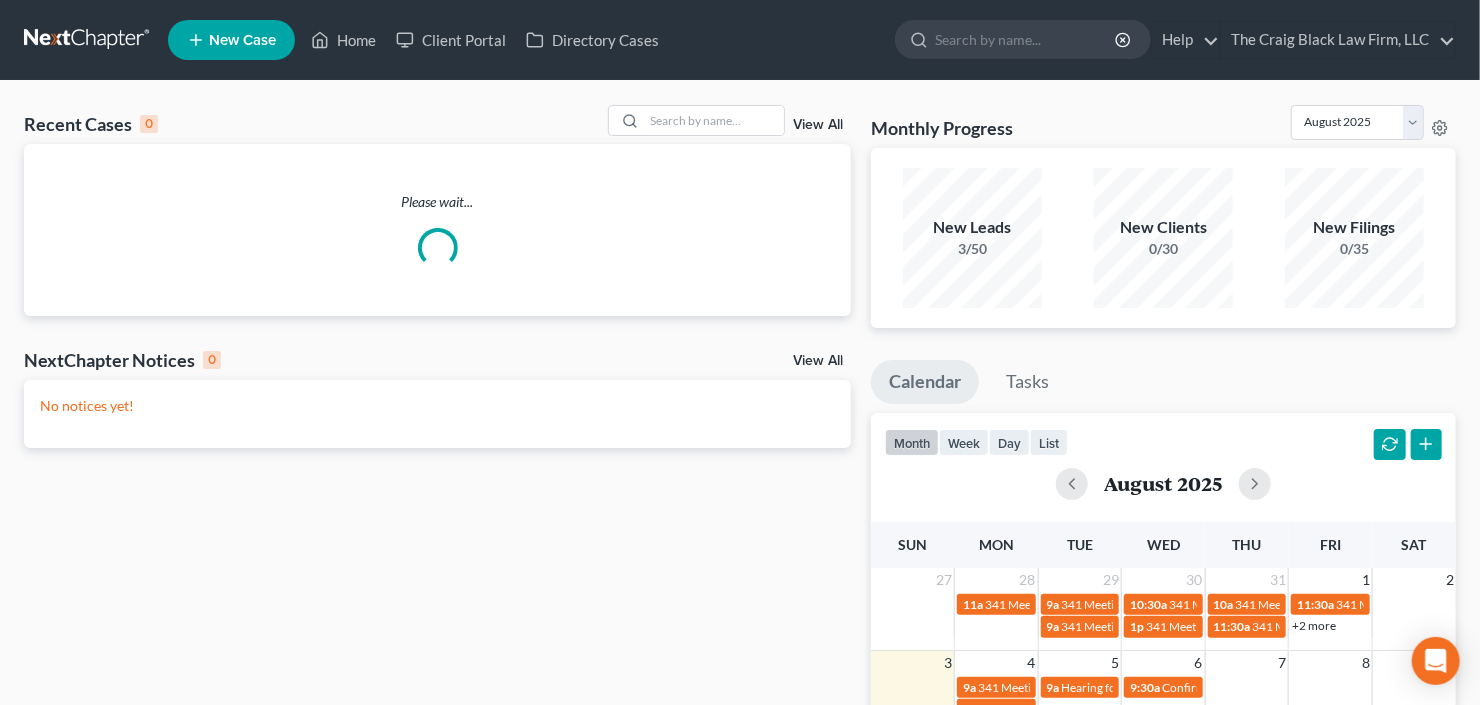 click on "View All" at bounding box center [818, 125] 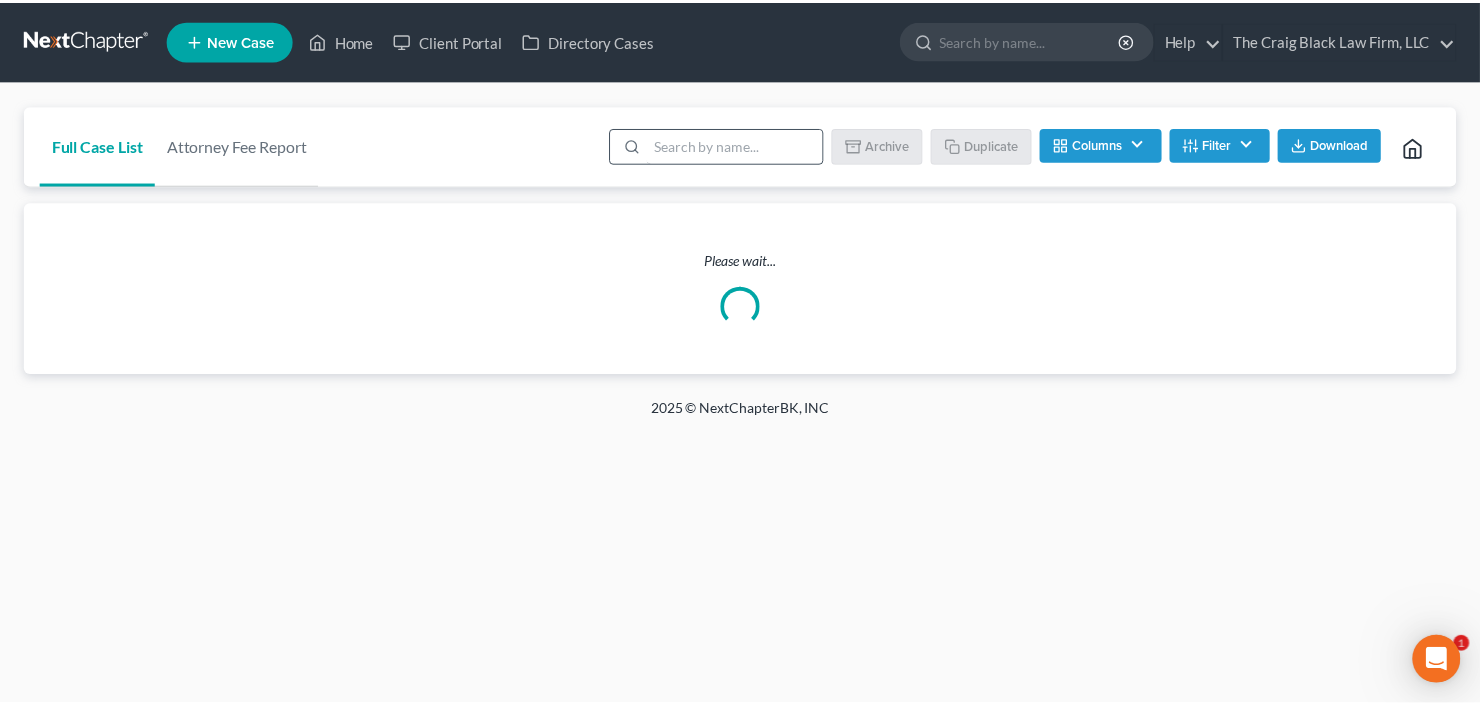 scroll, scrollTop: 0, scrollLeft: 0, axis: both 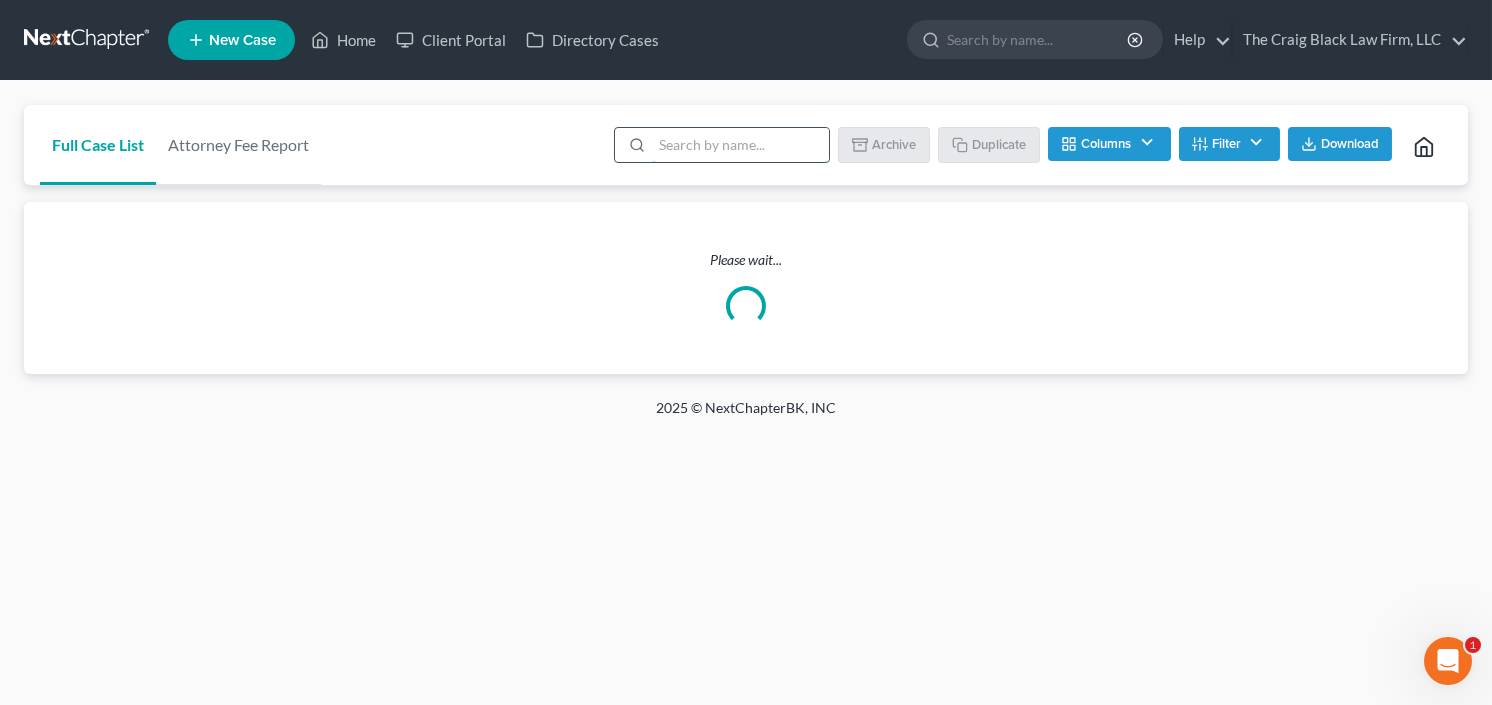 click at bounding box center [740, 145] 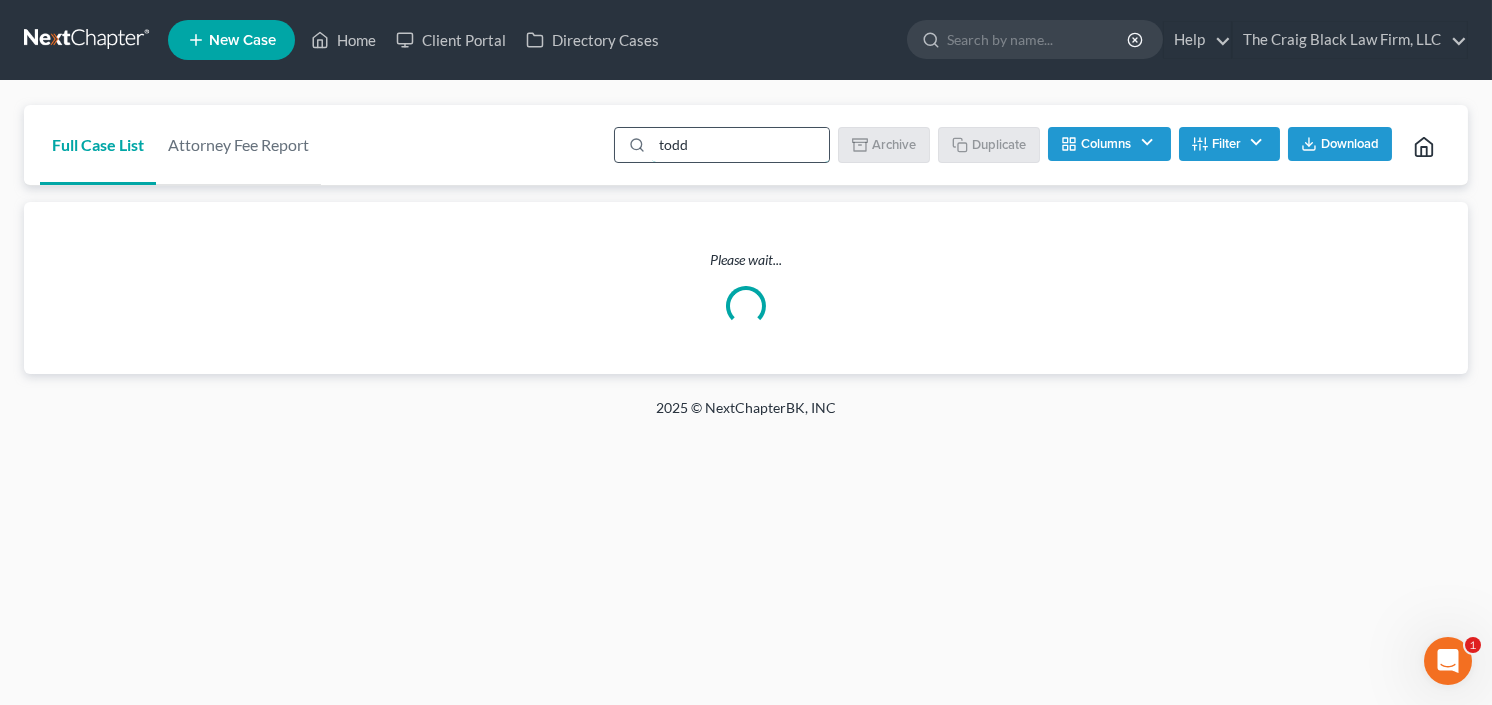 type on "todd" 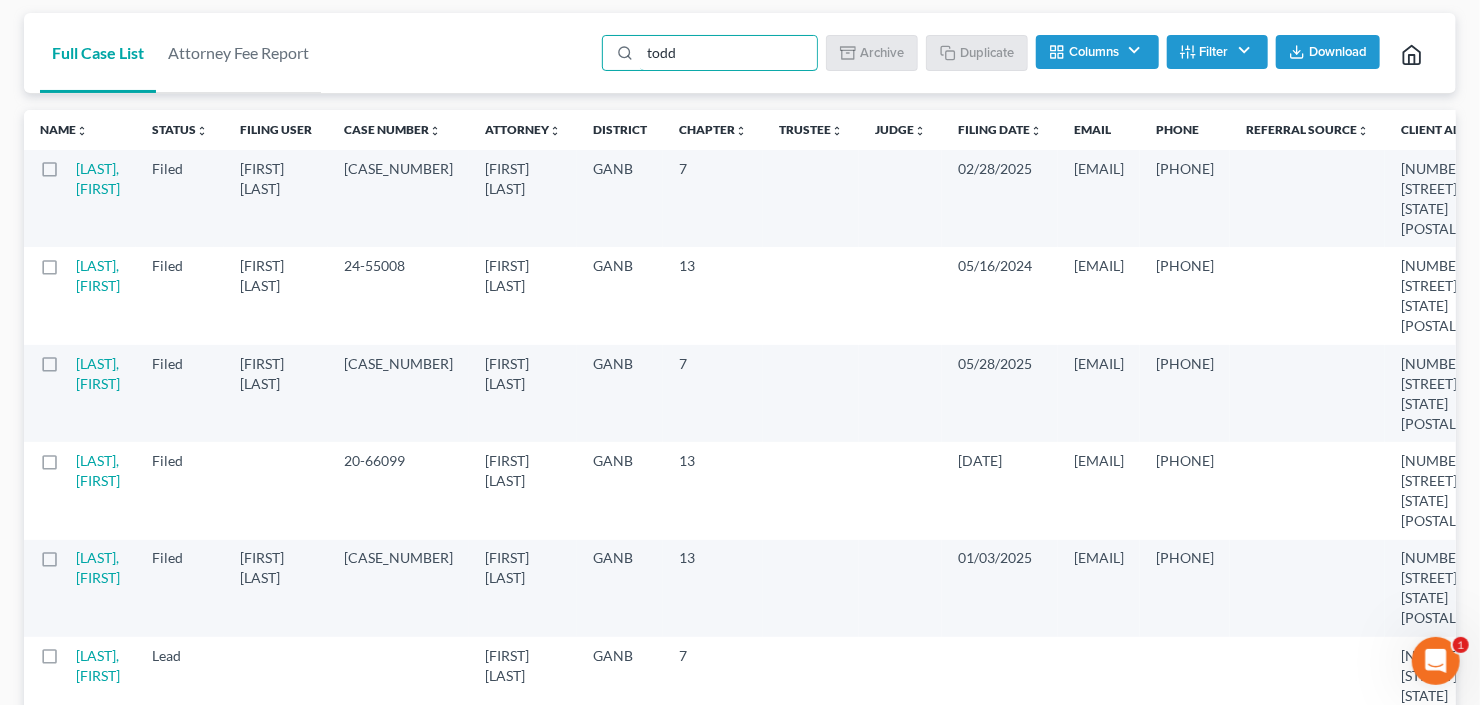 scroll, scrollTop: 80, scrollLeft: 0, axis: vertical 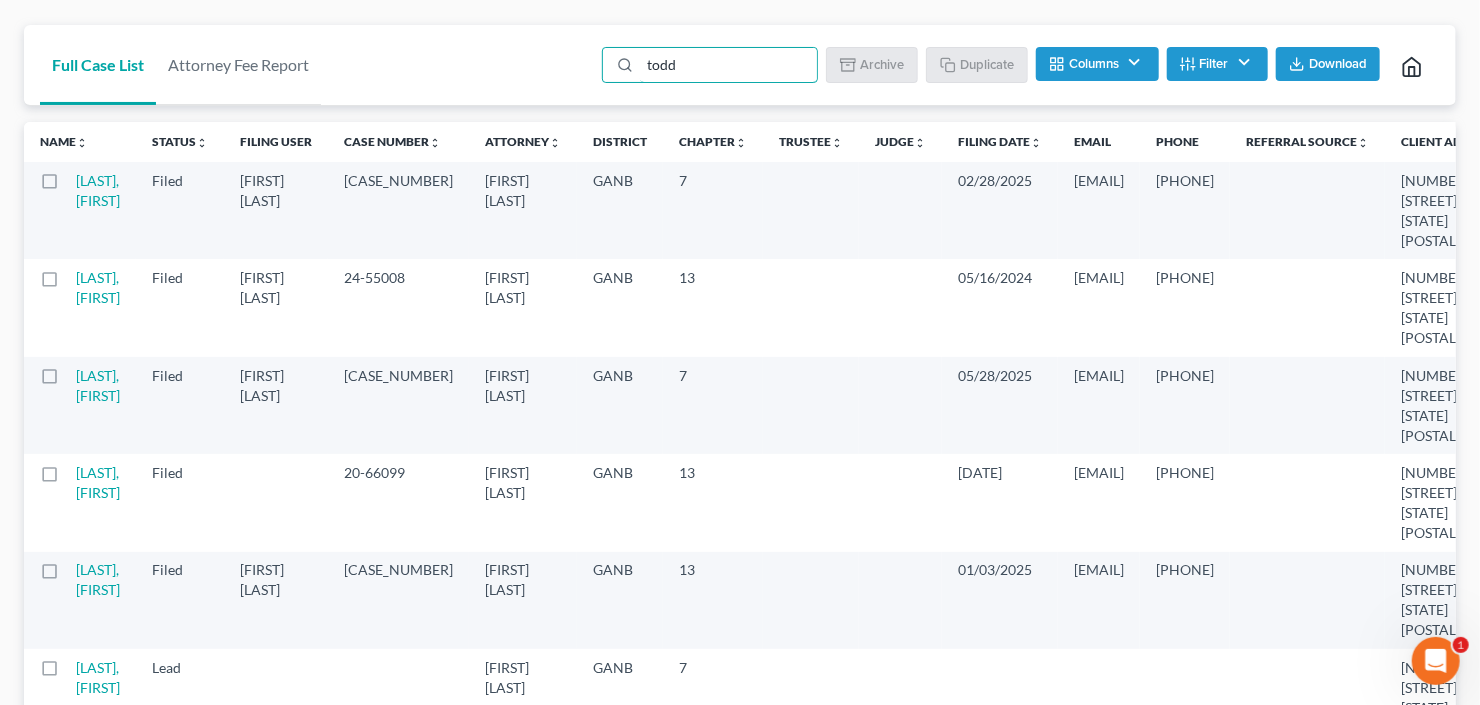 click at bounding box center (68, 283) 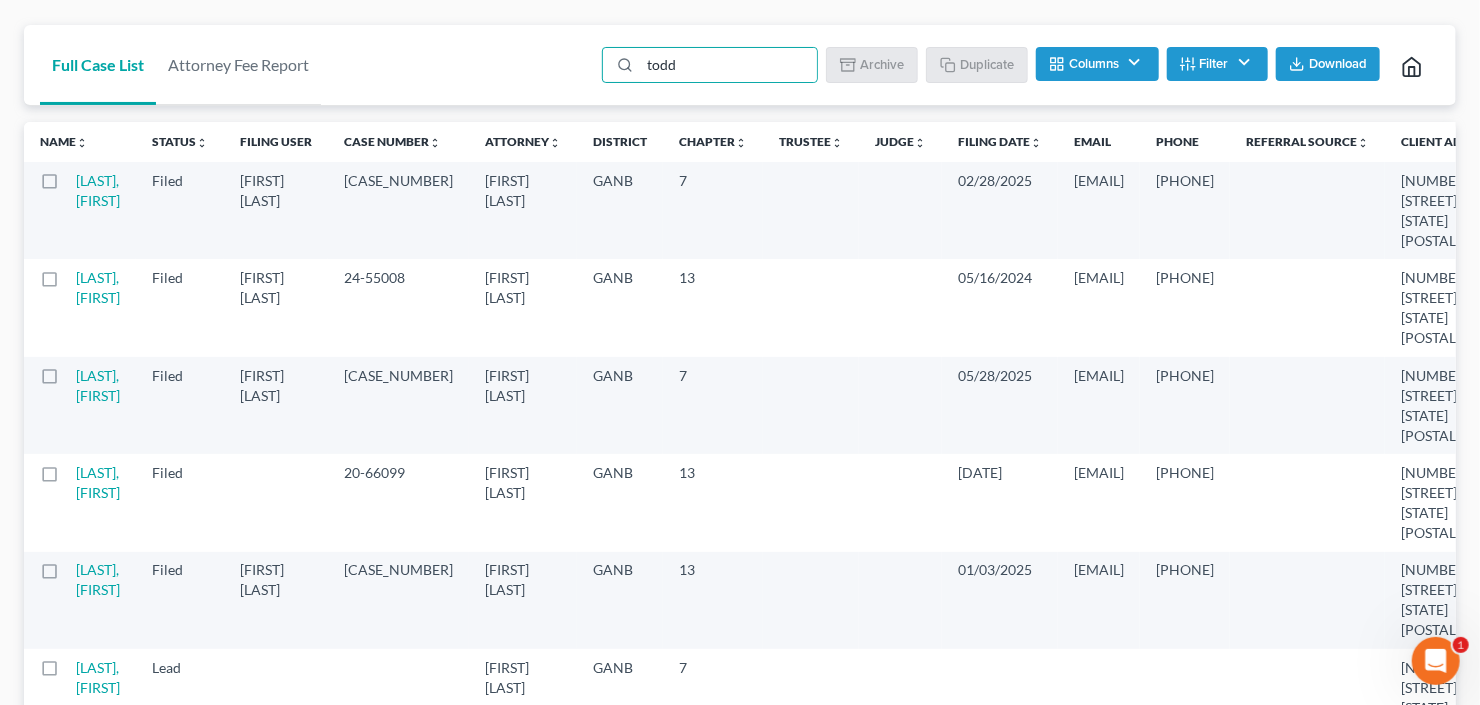 click at bounding box center (82, 274) 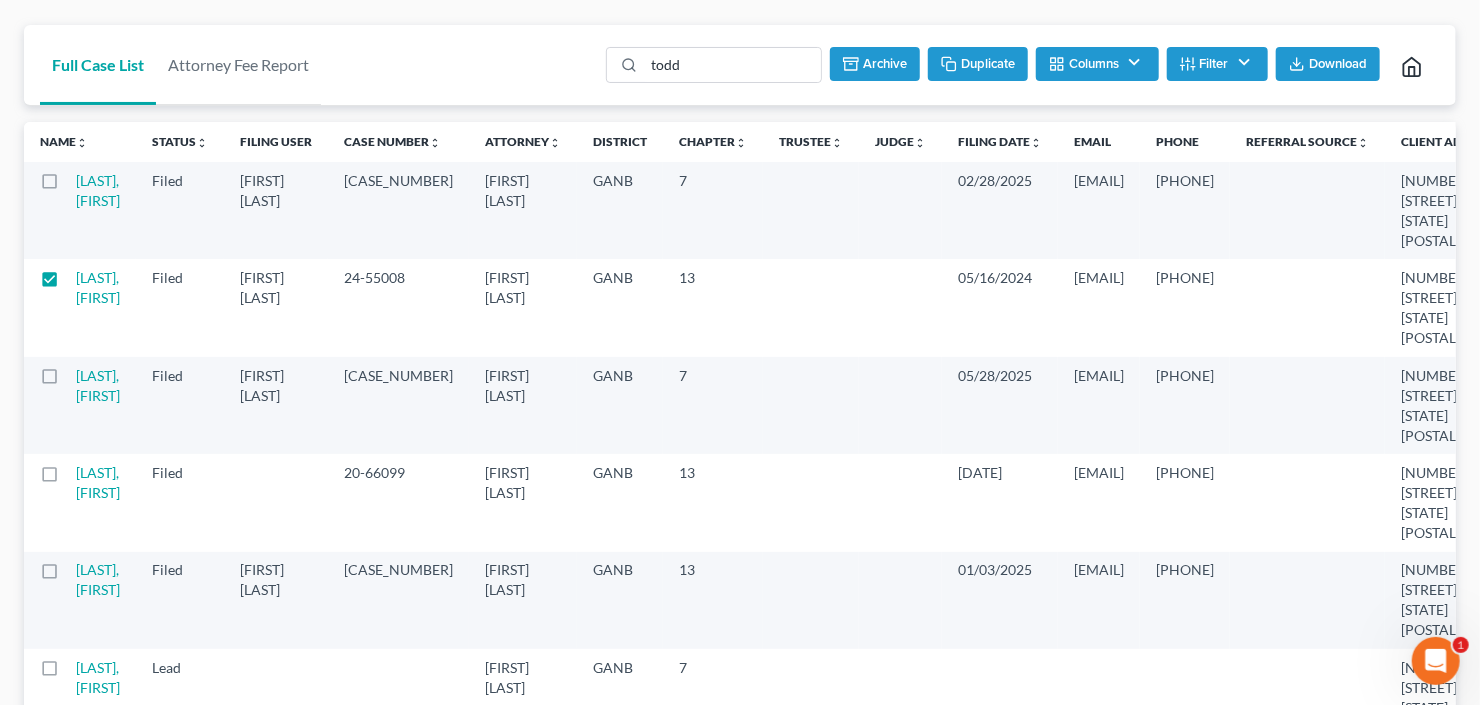 click on "todd Batch Download Archive Un-archive Duplicate Columns Attorney Case Number Area Of Law Chapter Client Address District Email Reminder IC Date Signing Date Confirmation Date Filing Date Filing User Judge Phone Referral Source Claims & Services Spouse Address Status Trustee Last Update Filter Status Filter... Discharged Dismissed Filed In Progress Lead Lost Lead Ready to File To Review Attorney Filter... Craig Black District Filter... Filter... Alabama - Middle Alabama - Northern Alabama - Southern Alaska Arizona Arkansas - Eastern Arkansas - Western California - Central California - Eastern California - Northern California - Southern Colorado Connecticut Delaware District of Columbia Florida - Middle Florida - Northern Florida - Southern Georgia - Middle Georgia - Northern Georgia - Southern Guam Hawaii Idaho Illinois - Central Illinois - Northern Illinois - Southern Indiana - Northern Indiana - Southern Iowa - Northern Iowa - Southern Kansas Kentucky - Eastern Kentucky - Western Louisiana - Eastern" at bounding box center [1017, 65] 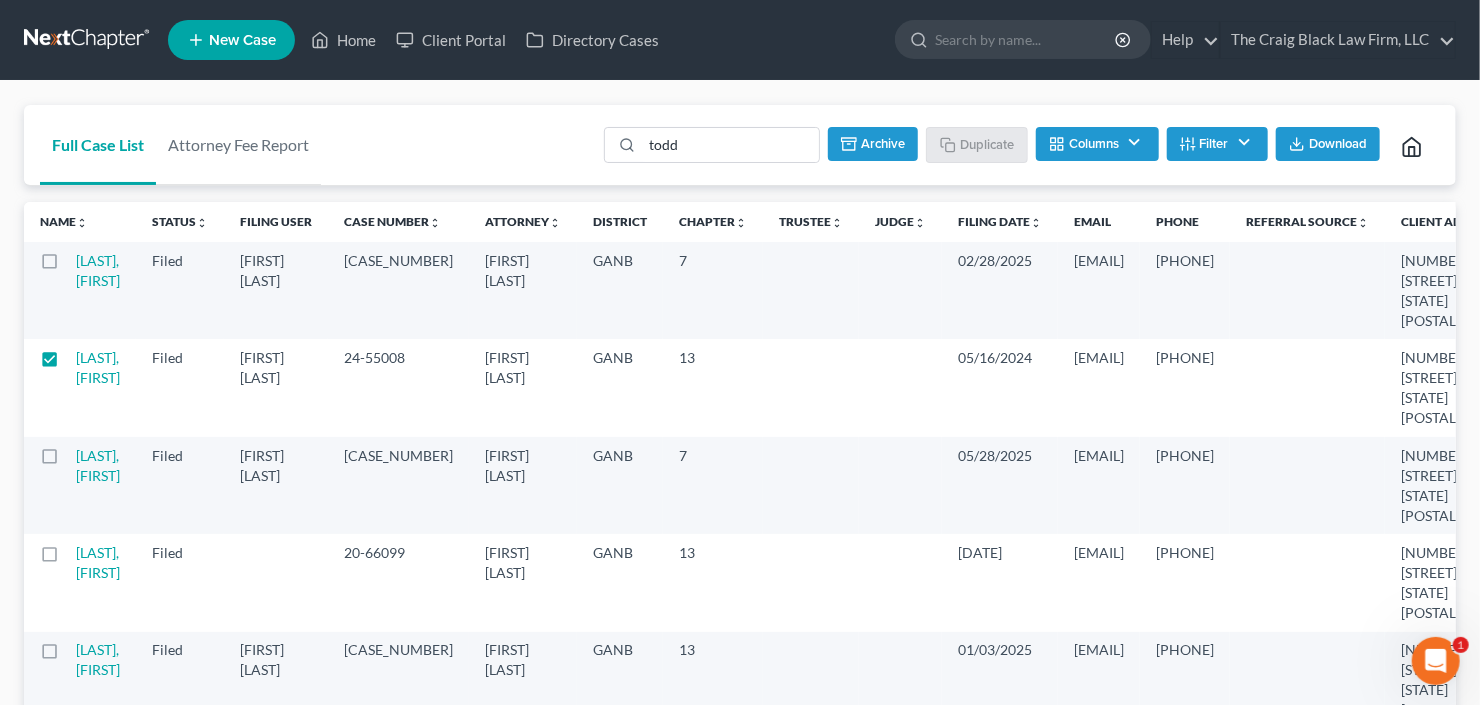 scroll, scrollTop: 0, scrollLeft: 0, axis: both 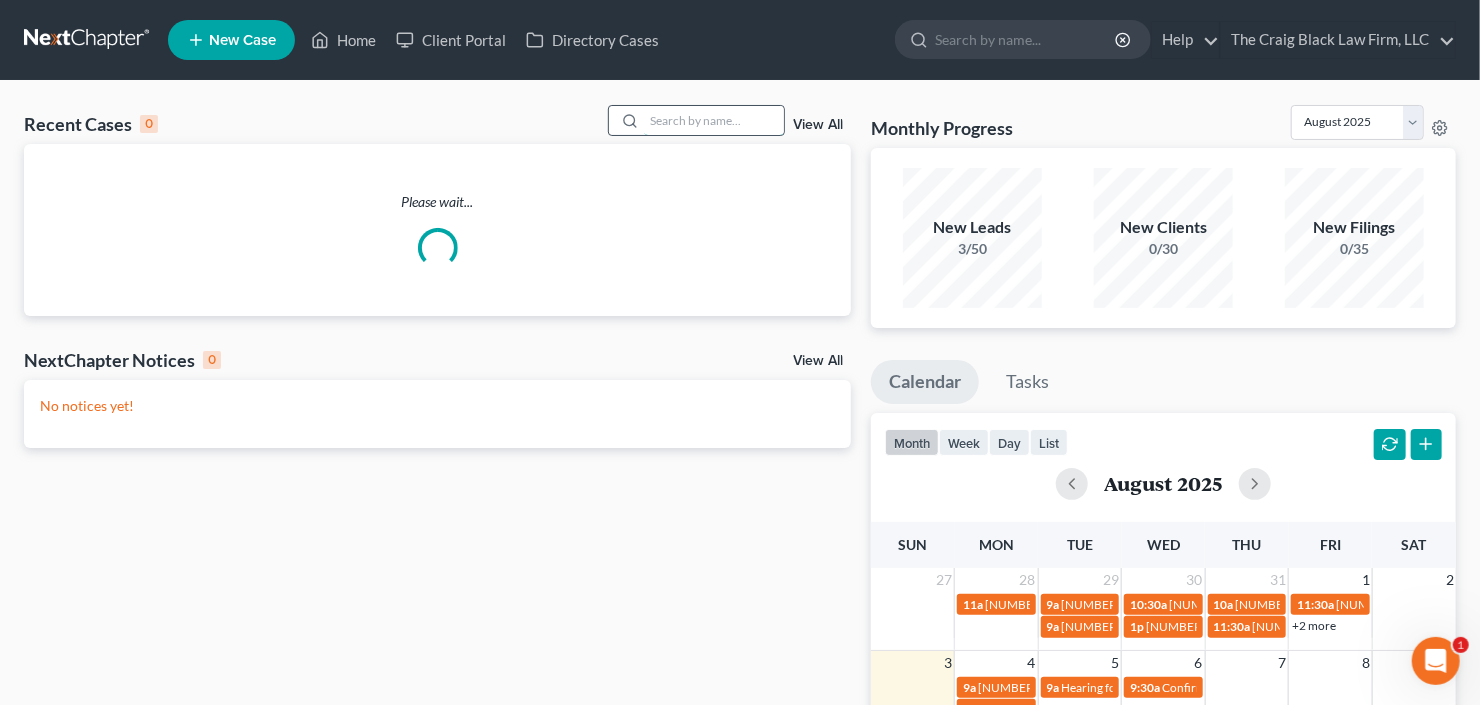 click at bounding box center [714, 120] 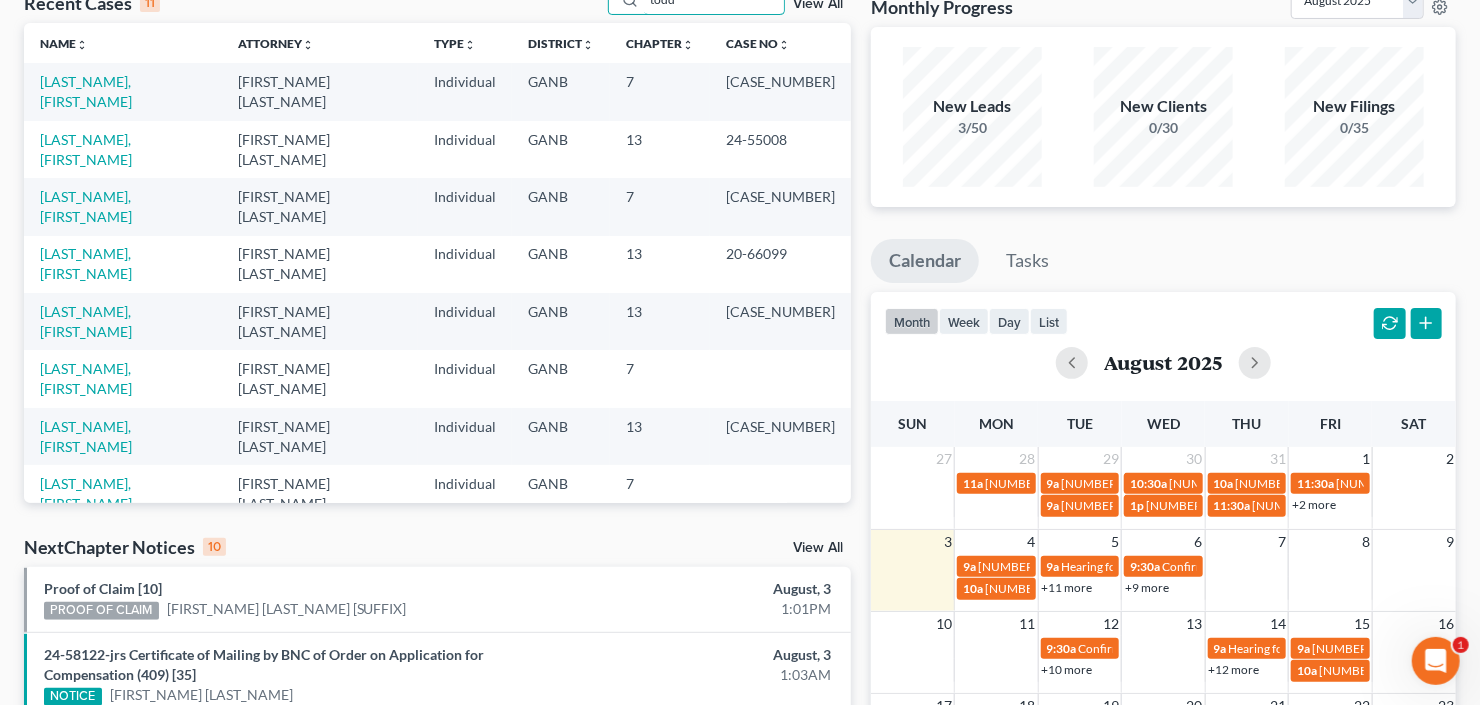 scroll, scrollTop: 0, scrollLeft: 0, axis: both 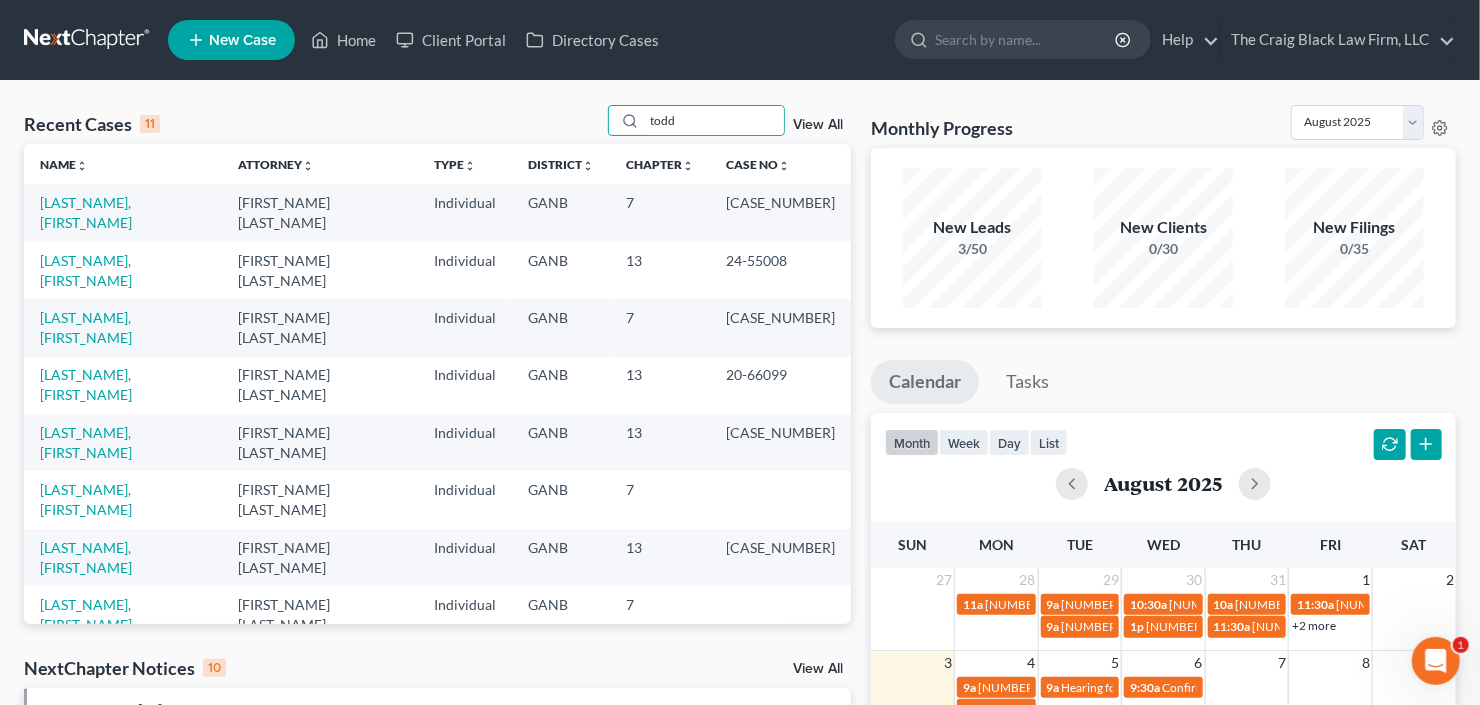 click on "Recent Cases 11         todd View All
Name
unfold_more
expand_more
expand_less
Attorney
unfold_more
expand_more
expand_less
Type
unfold_more
expand_more
expand_less
District
unfold_more
expand_more
expand_less
Chapter
unfold_more
expand_more
expand_less
Case No
unfold_more
expand_more
expand_less
Prefix
unfold_more
expand_more
expand_less
Hollwager, Todd Craig Black Individual GANB 7 25-52207 Todd, Demetria Craig Black Individual GANB 13 24-55008 Livengood, Charles Craig Black Individual GANB 7 25-55902 Todd, Demetria Craig Black Individual GANB 13 20-66099 Todd, Allinzo Craig Black Individual GANB 13 25-50077 Hammon, Caleb Craig Black Individual GANB 7 Todd, Demetria Craig Black Individual GANB 13 19-53414 Smith, Stephan Craig Black Individual GANB 7 Levine, Jonathan Craig Black Individual GANB 7 19-59343 Todd, Calvin Craig Black Individual GANB 13 18-59360 Todd, Latresa Craig Black GANB" at bounding box center [740, 772] 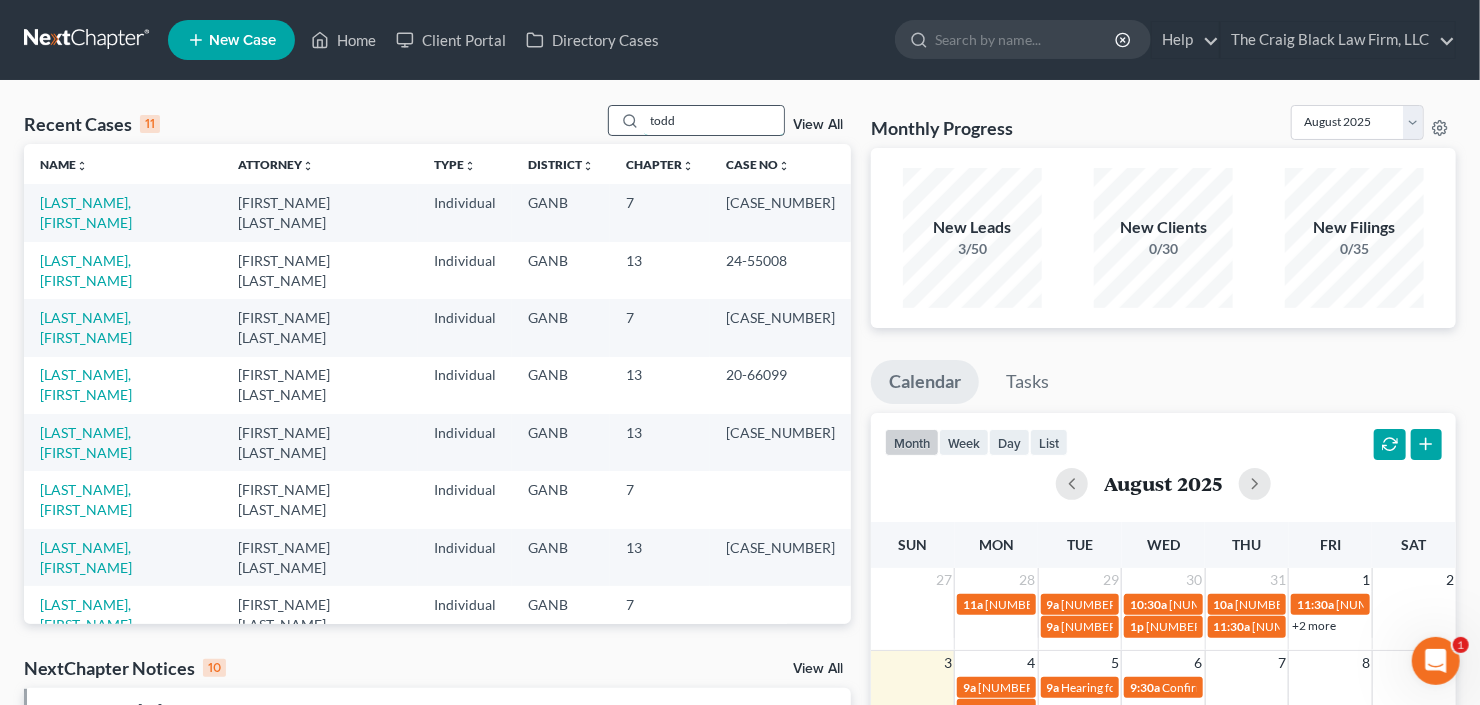 click on "todd" at bounding box center (714, 120) 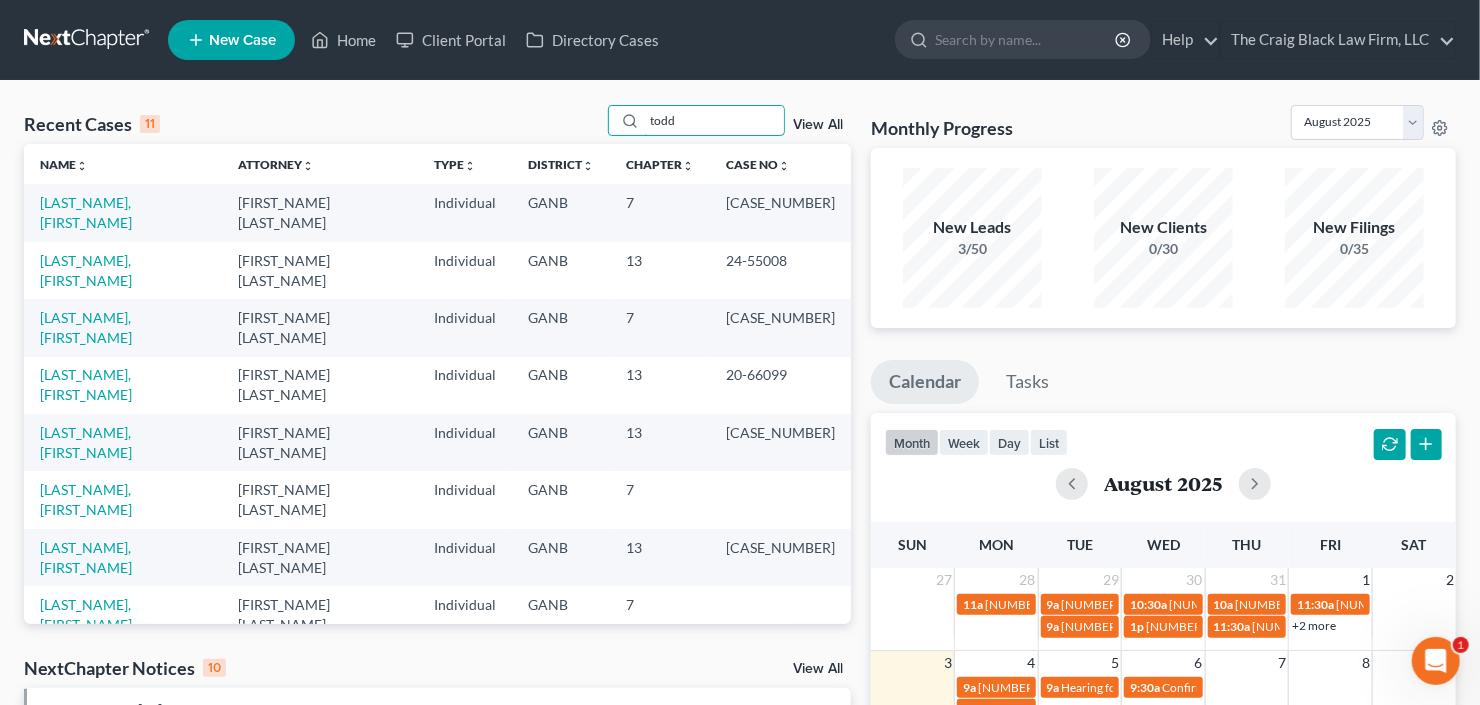 drag, startPoint x: 719, startPoint y: 117, endPoint x: 493, endPoint y: 153, distance: 228.84929 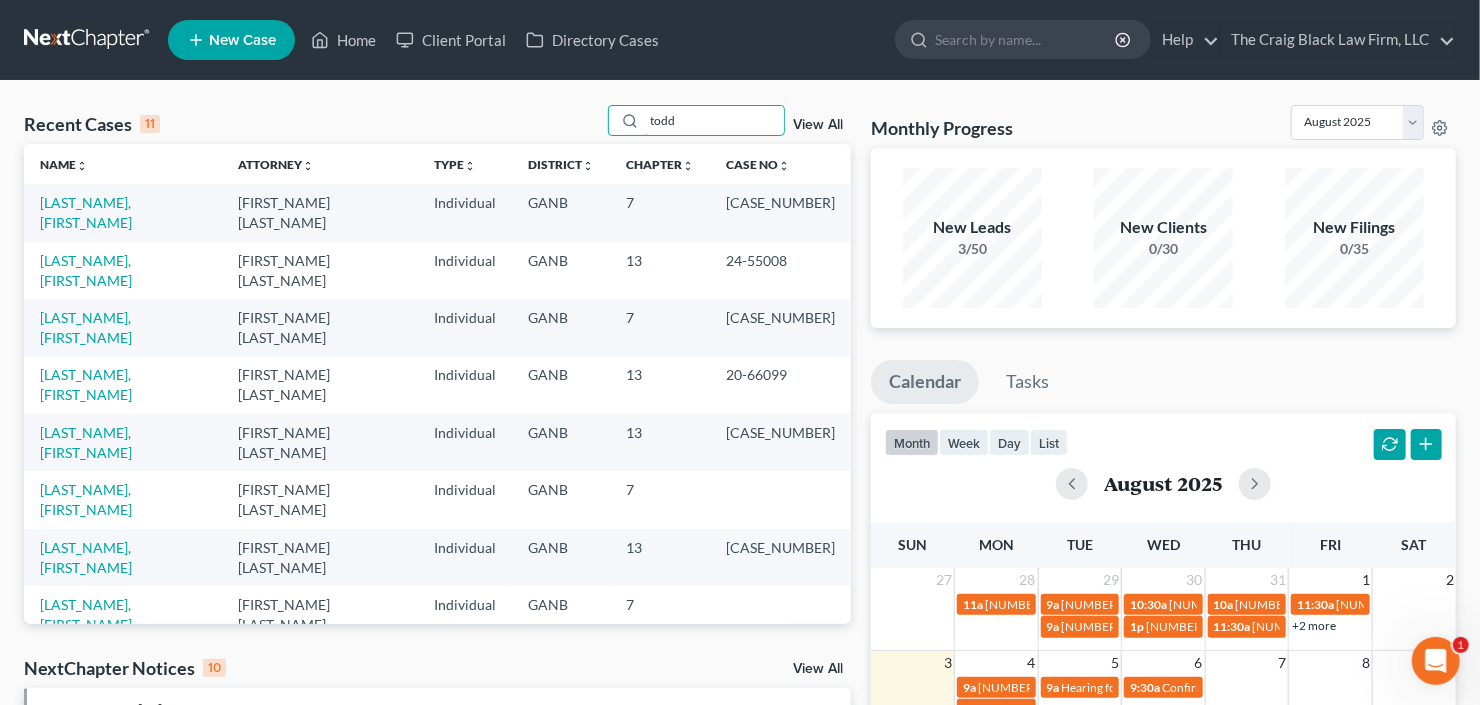 click on "Recent Cases 11         todd View All
Name
unfold_more
expand_more
expand_less
Attorney
unfold_more
expand_more
expand_less
Type
unfold_more
expand_more
expand_less
District
unfold_more
expand_more
expand_less
Chapter
unfold_more
expand_more
expand_less
Case No
unfold_more
expand_more
expand_less
Prefix
unfold_more
expand_more
expand_less
Hollwager, Todd Craig Black Individual GANB 7 25-52207 Todd, Demetria Craig Black Individual GANB 13 24-55008 Livengood, Charles Craig Black Individual GANB 7 25-55902 Todd, Demetria Craig Black Individual GANB 13 20-66099 Todd, Allinzo Craig Black Individual GANB 13 25-50077 Hammon, Caleb Craig Black Individual GANB 7 Todd, Demetria Craig Black Individual GANB 13 19-53414 Smith, Stephan Craig Black Individual GANB 7 Levine, Jonathan Craig Black Individual GANB 7 19-59343 Todd, Calvin Craig Black Individual GANB 13 18-59360 Todd, Latresa Craig Black GANB 7" at bounding box center [437, 364] 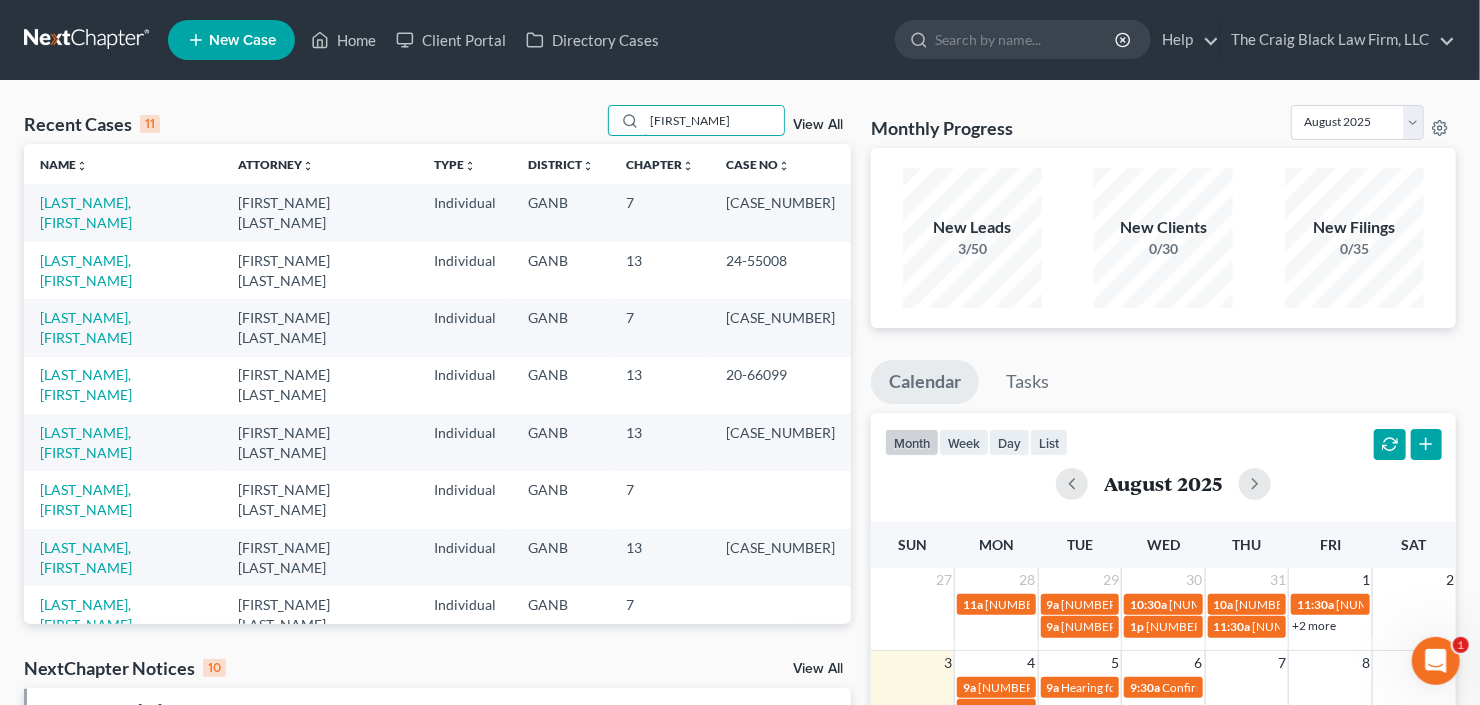 type on "deme" 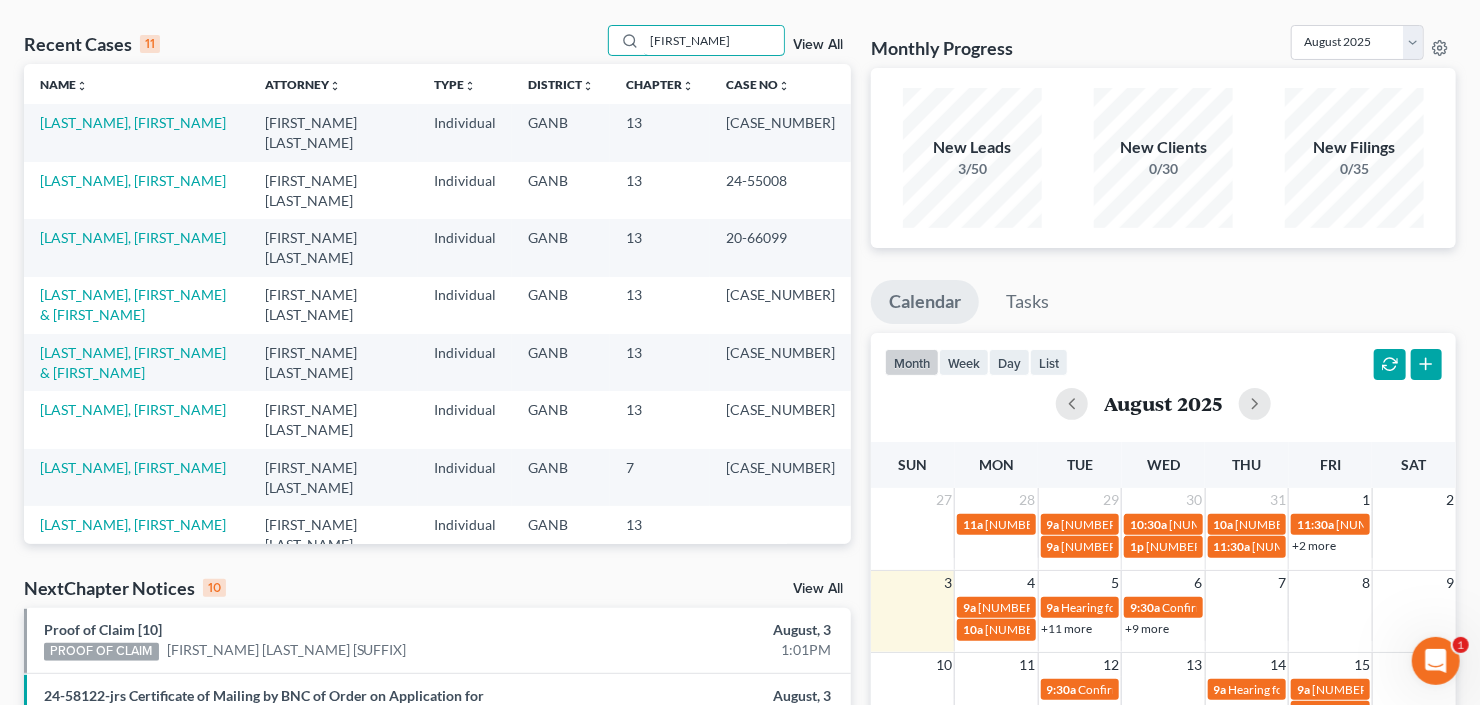 scroll, scrollTop: 0, scrollLeft: 0, axis: both 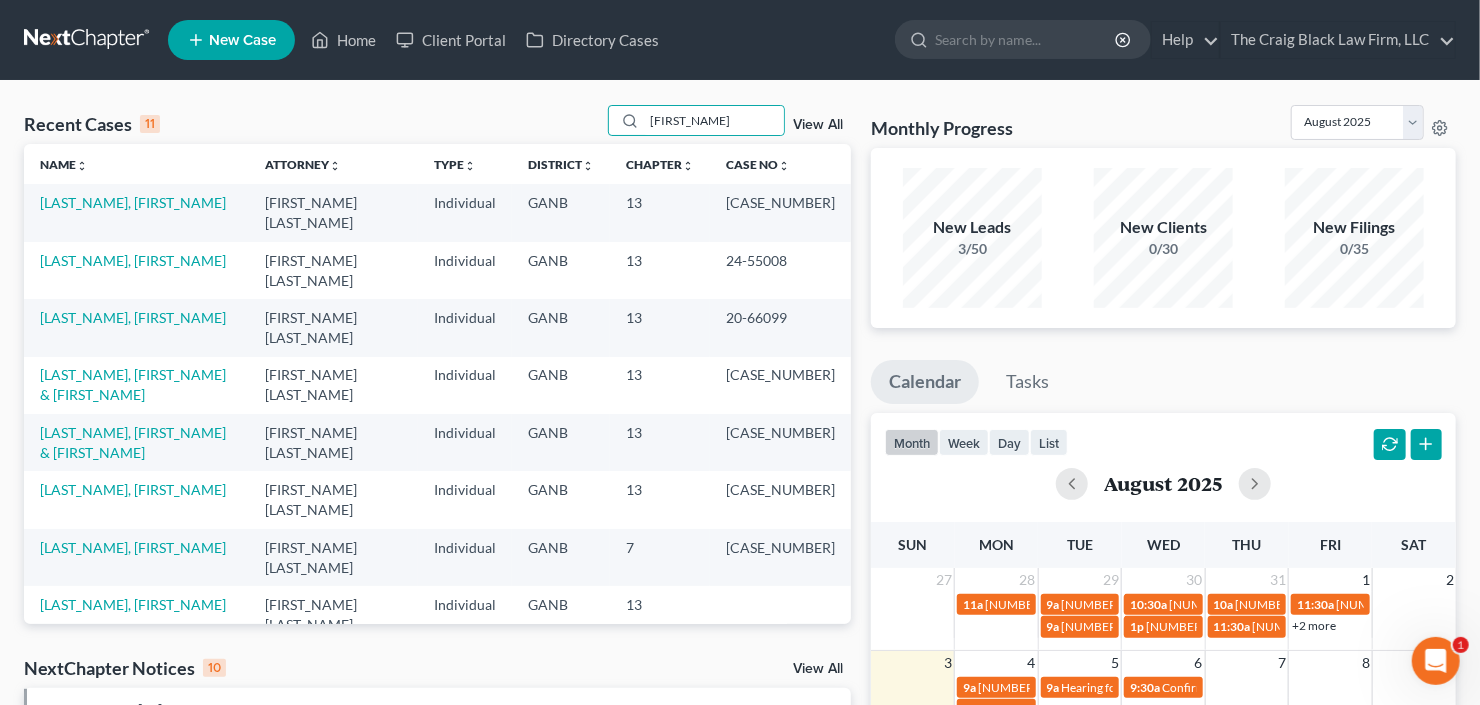 click on "View All" at bounding box center [818, 125] 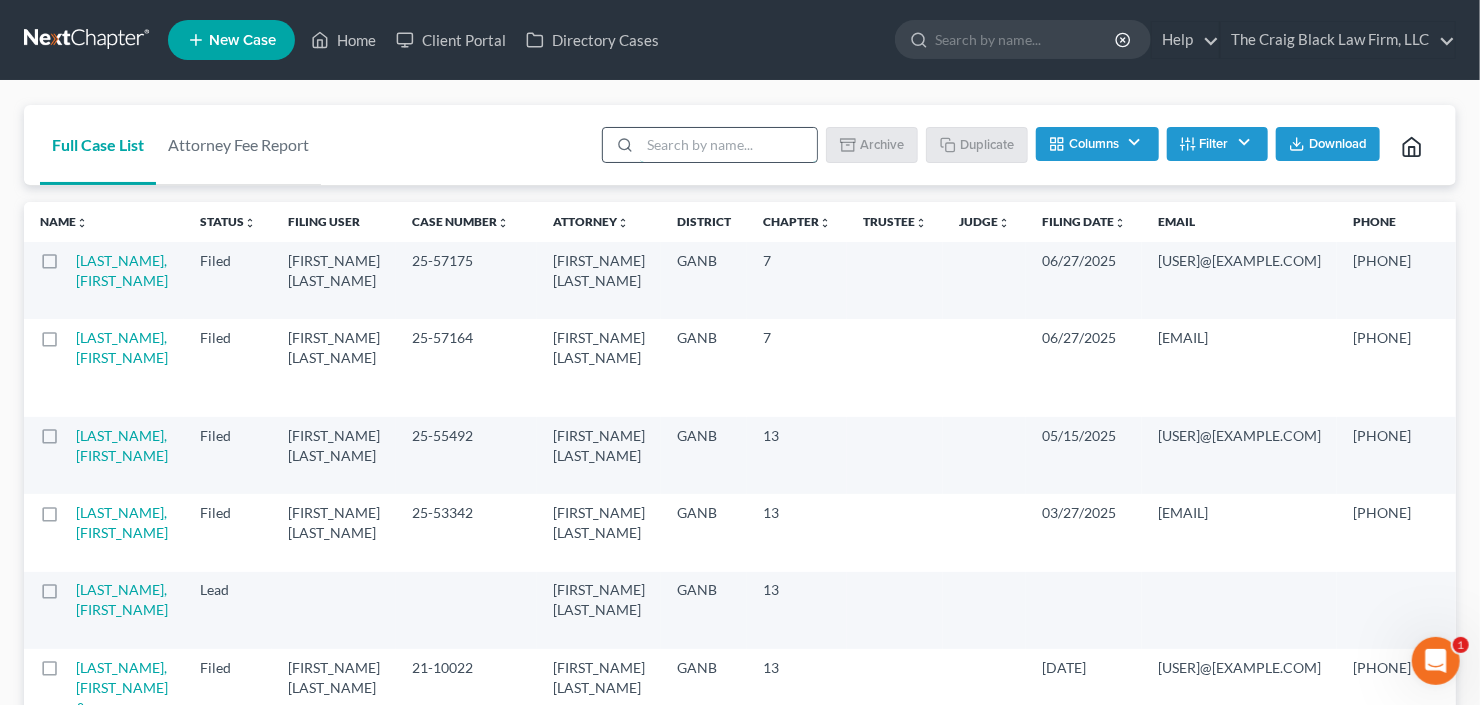 click at bounding box center (728, 145) 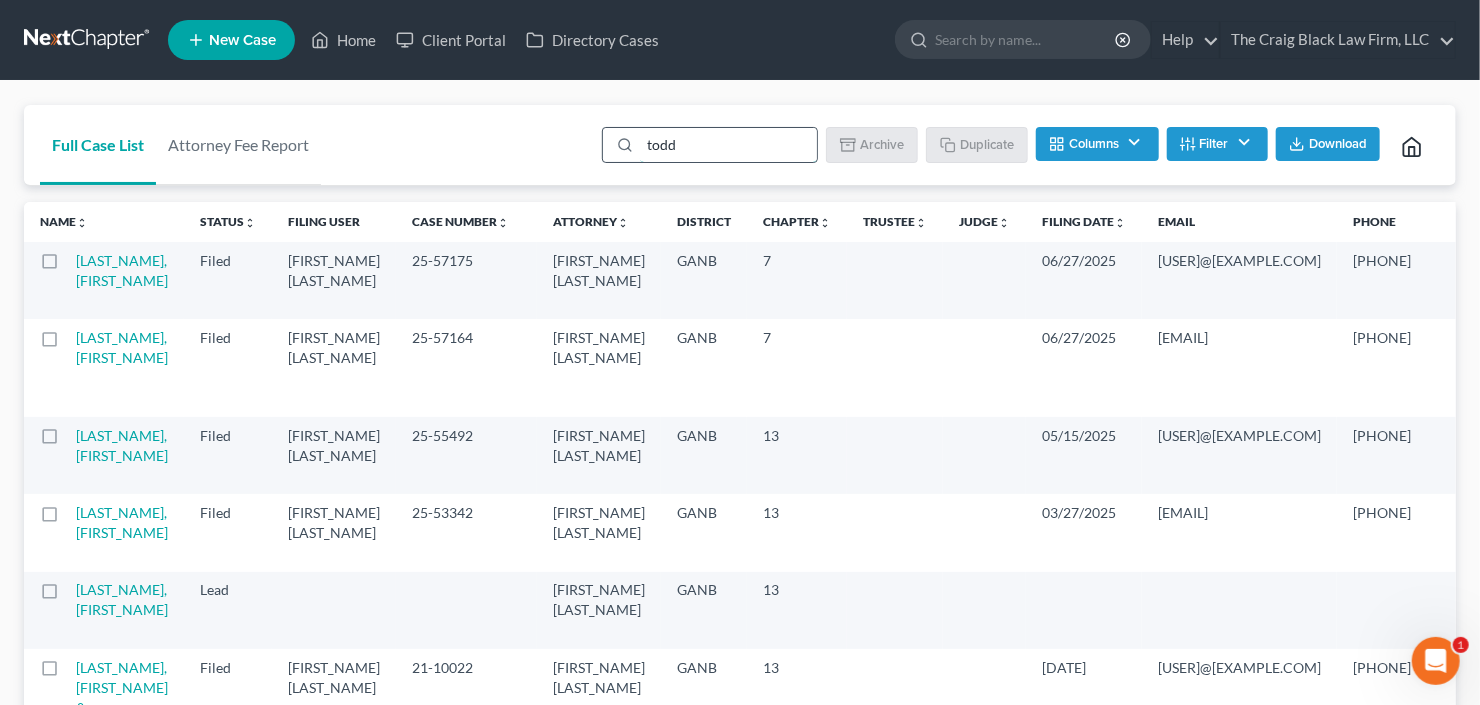 type on "todd" 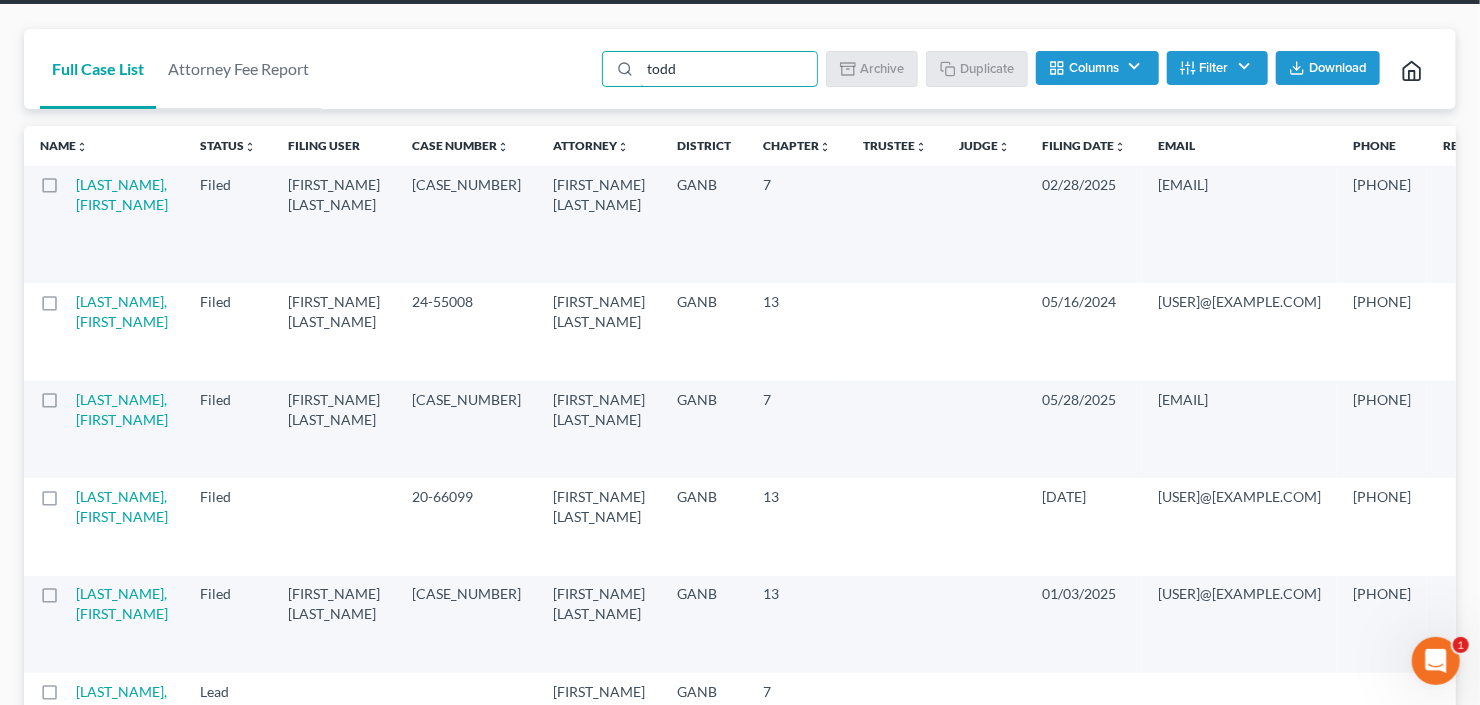 scroll, scrollTop: 0, scrollLeft: 0, axis: both 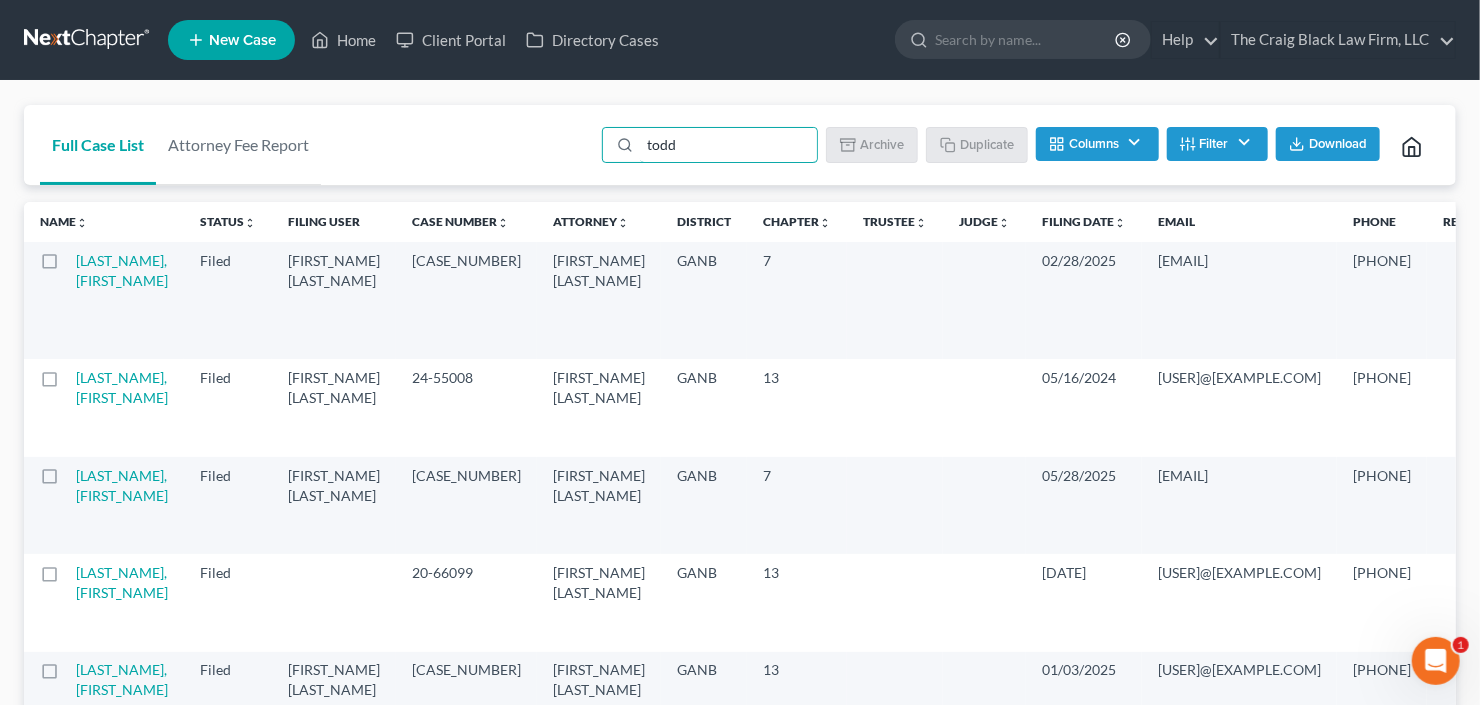 click at bounding box center (50, 407) 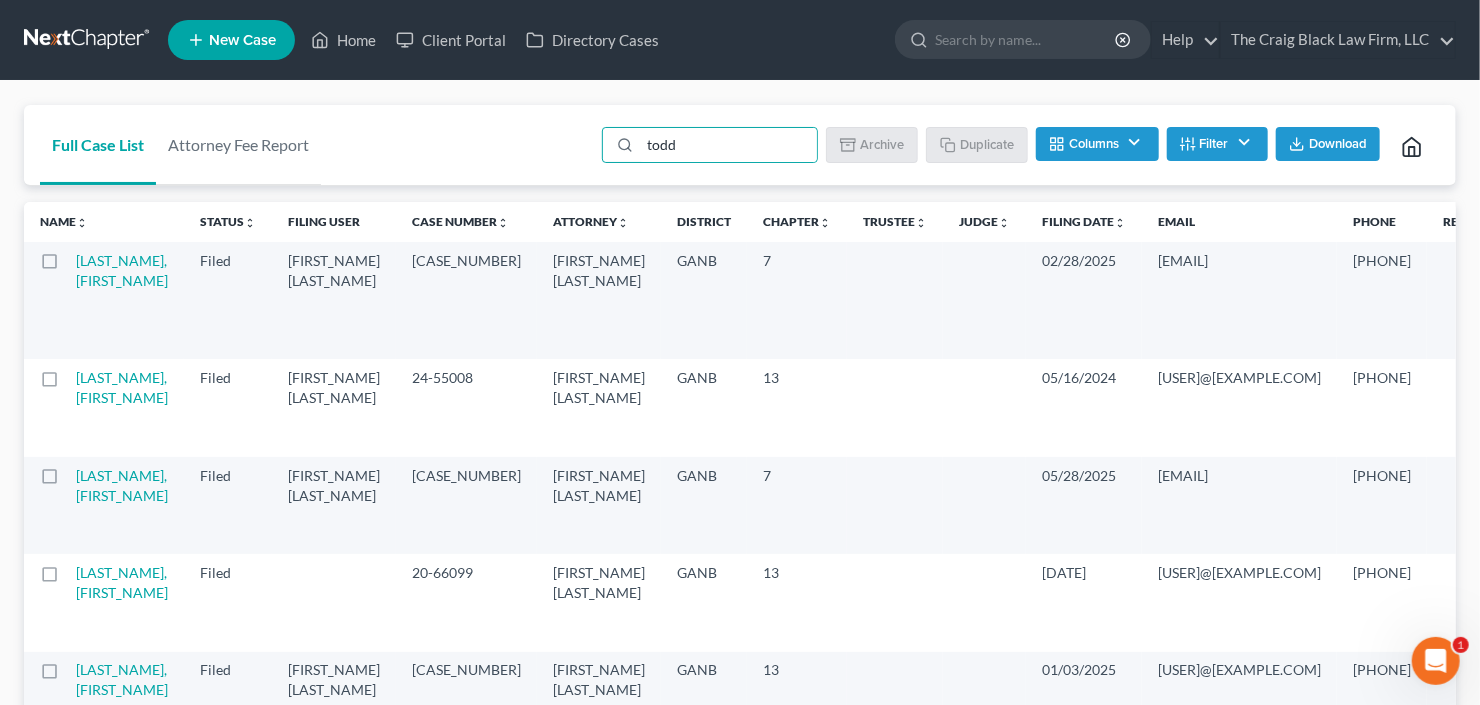 click at bounding box center (82, 374) 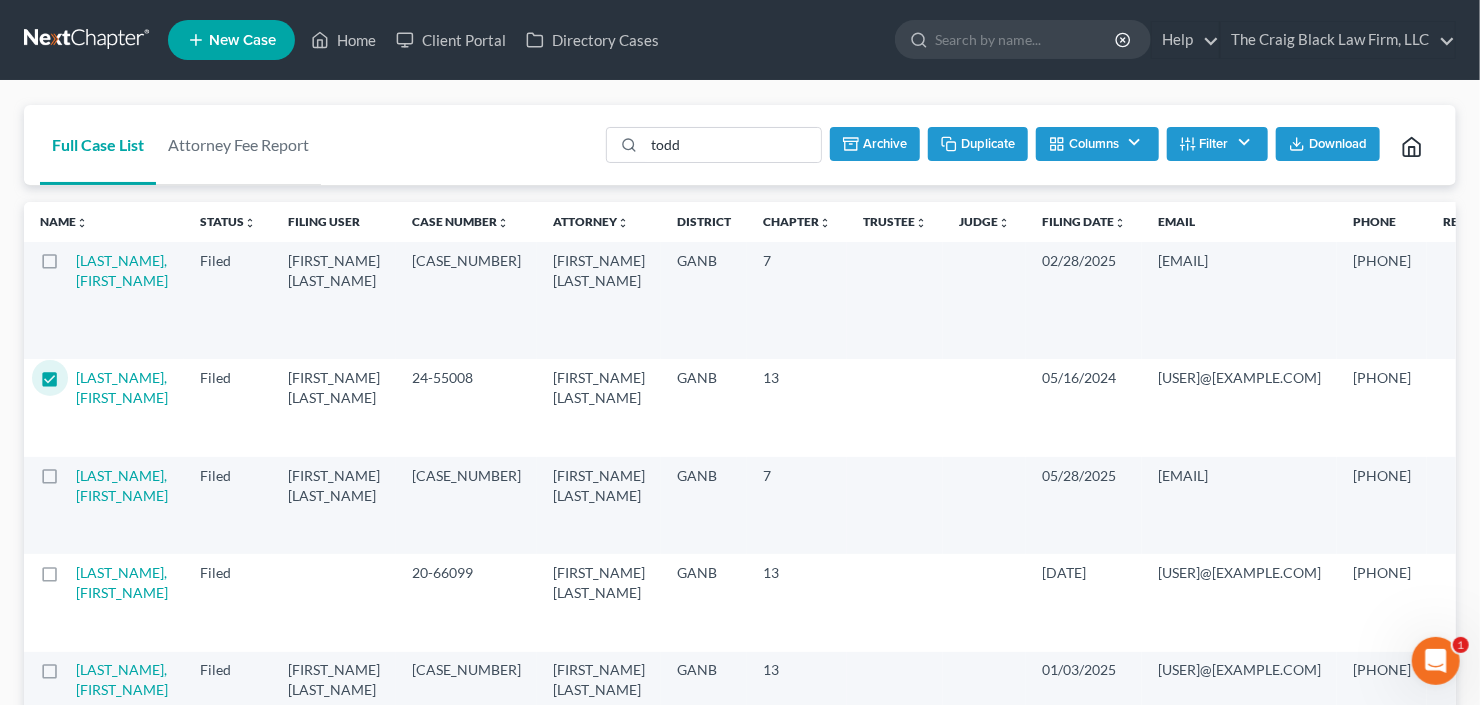 click 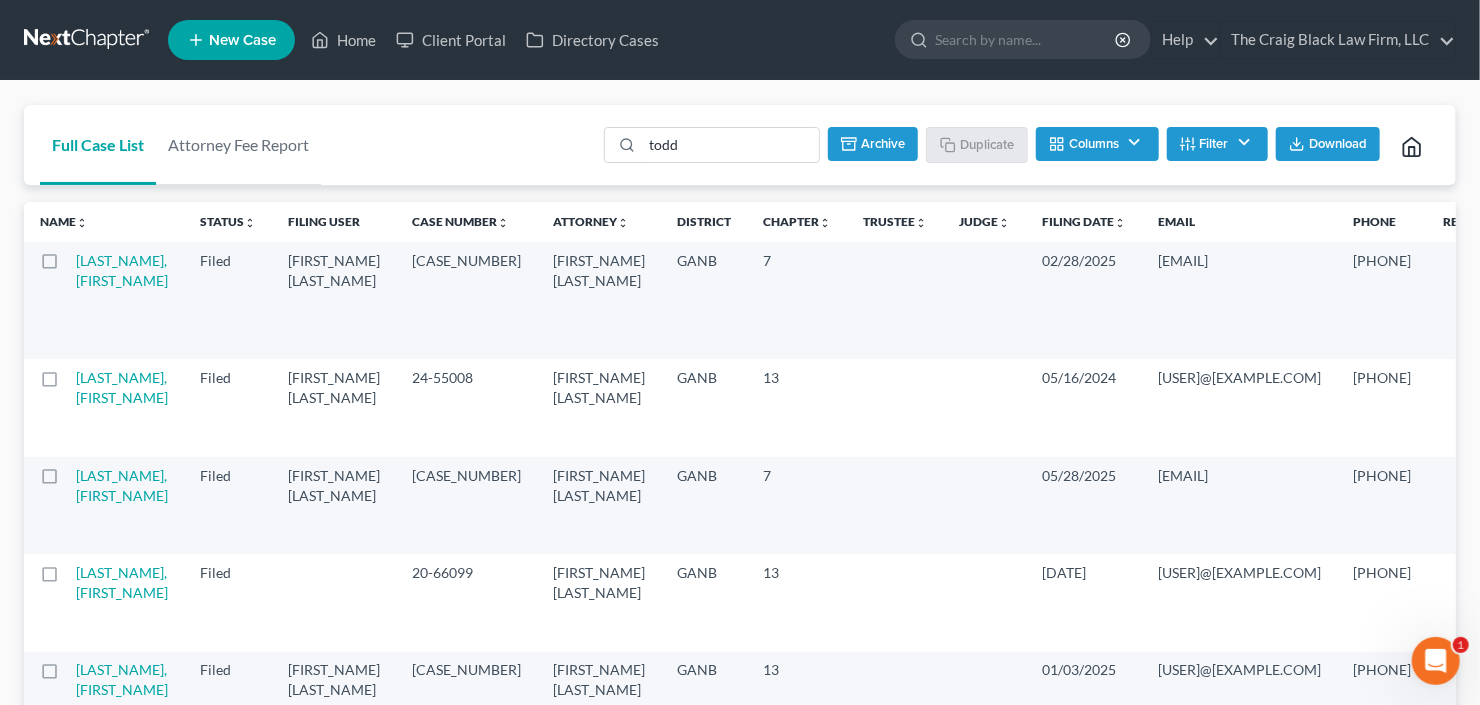 checkbox on "false" 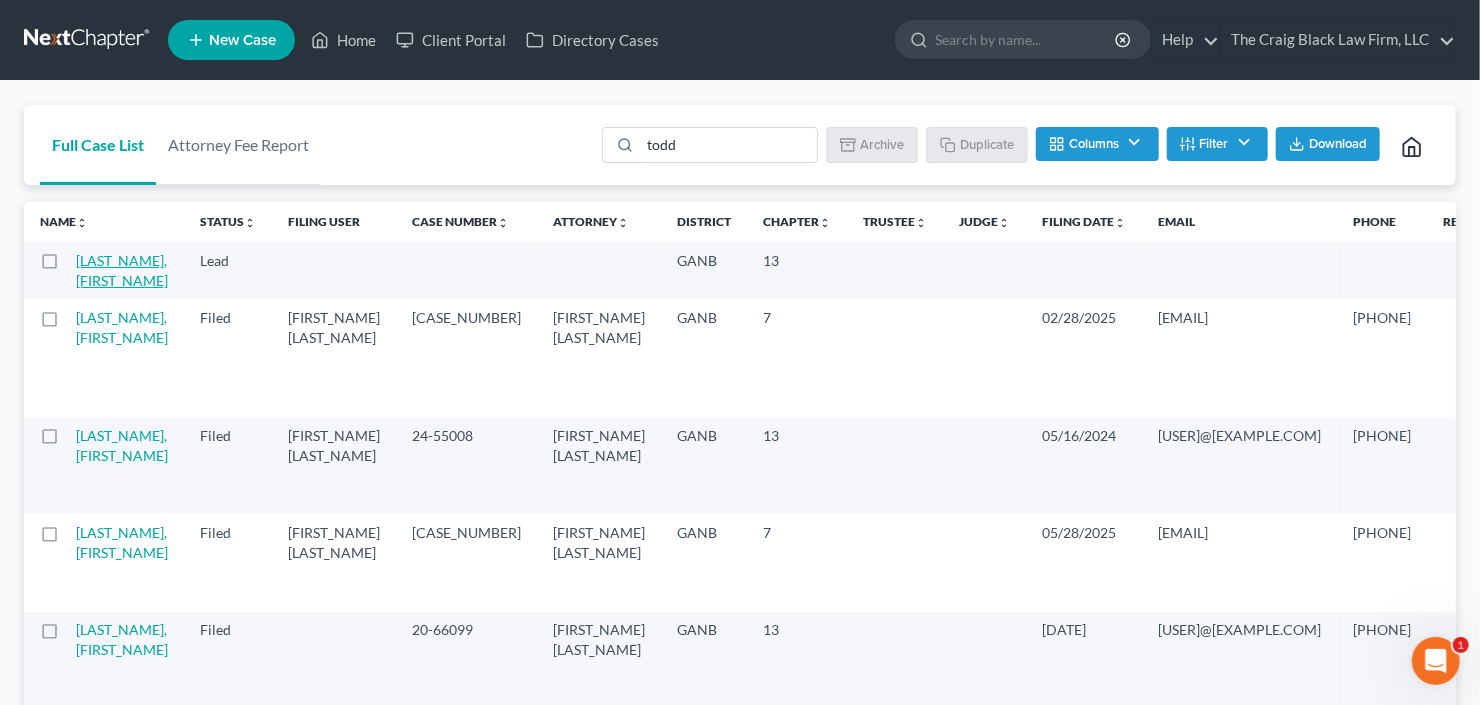 click on "[LAST], [FIRST]" at bounding box center (122, 270) 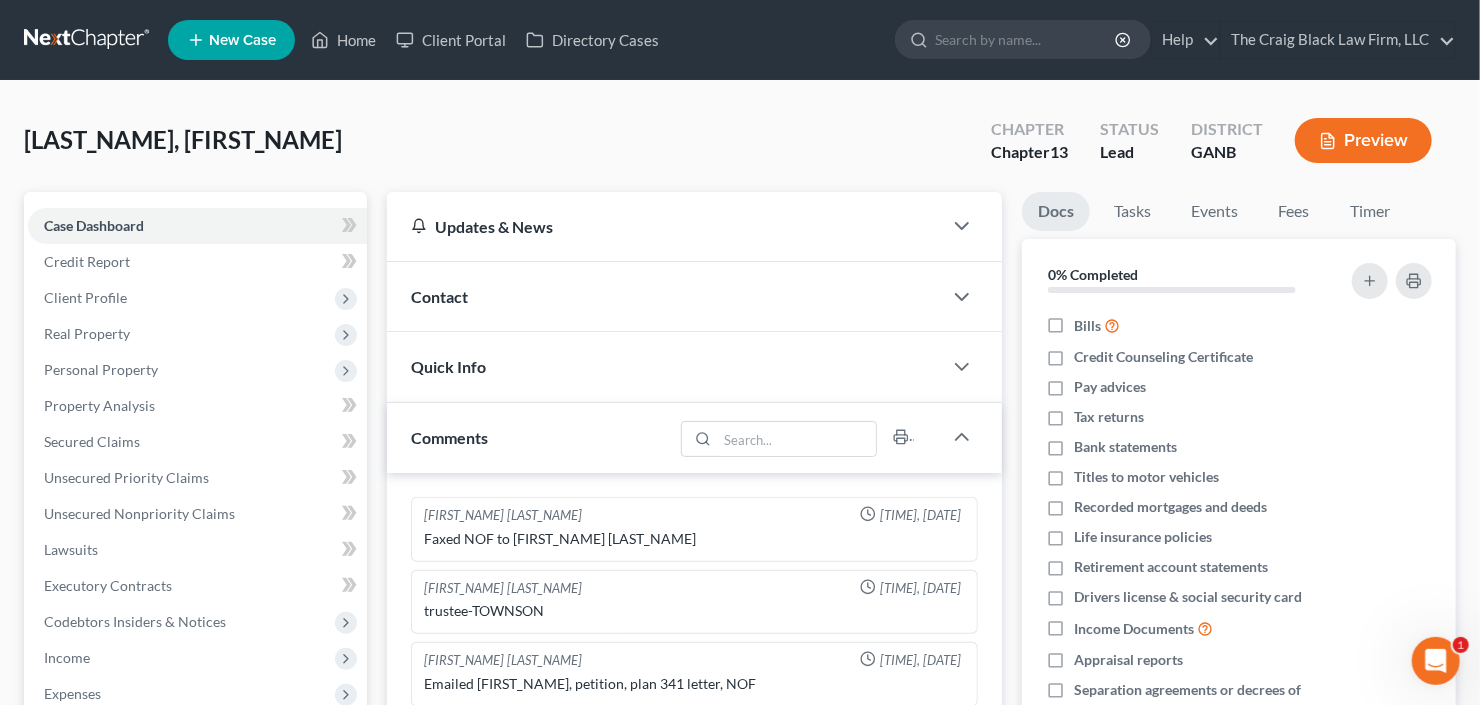scroll, scrollTop: 250, scrollLeft: 0, axis: vertical 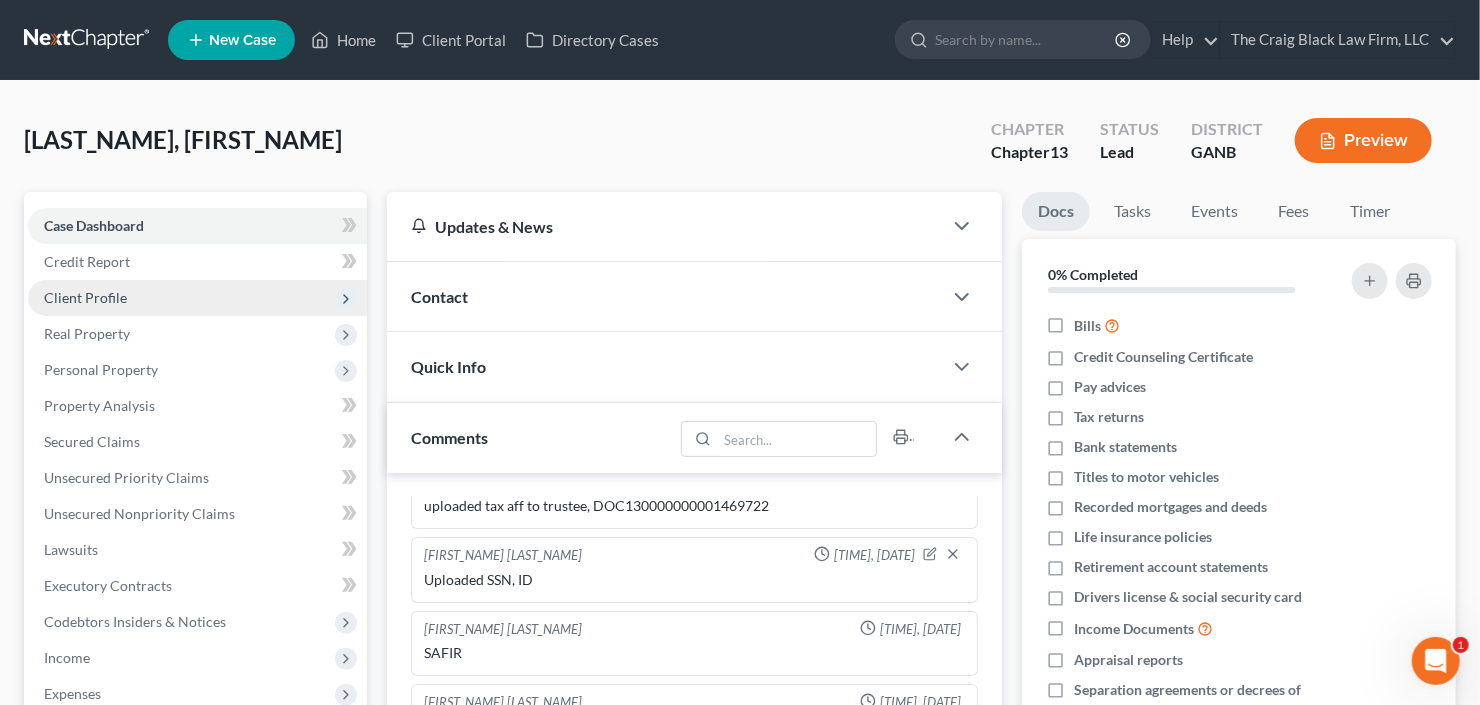 click on "Client Profile" at bounding box center (197, 298) 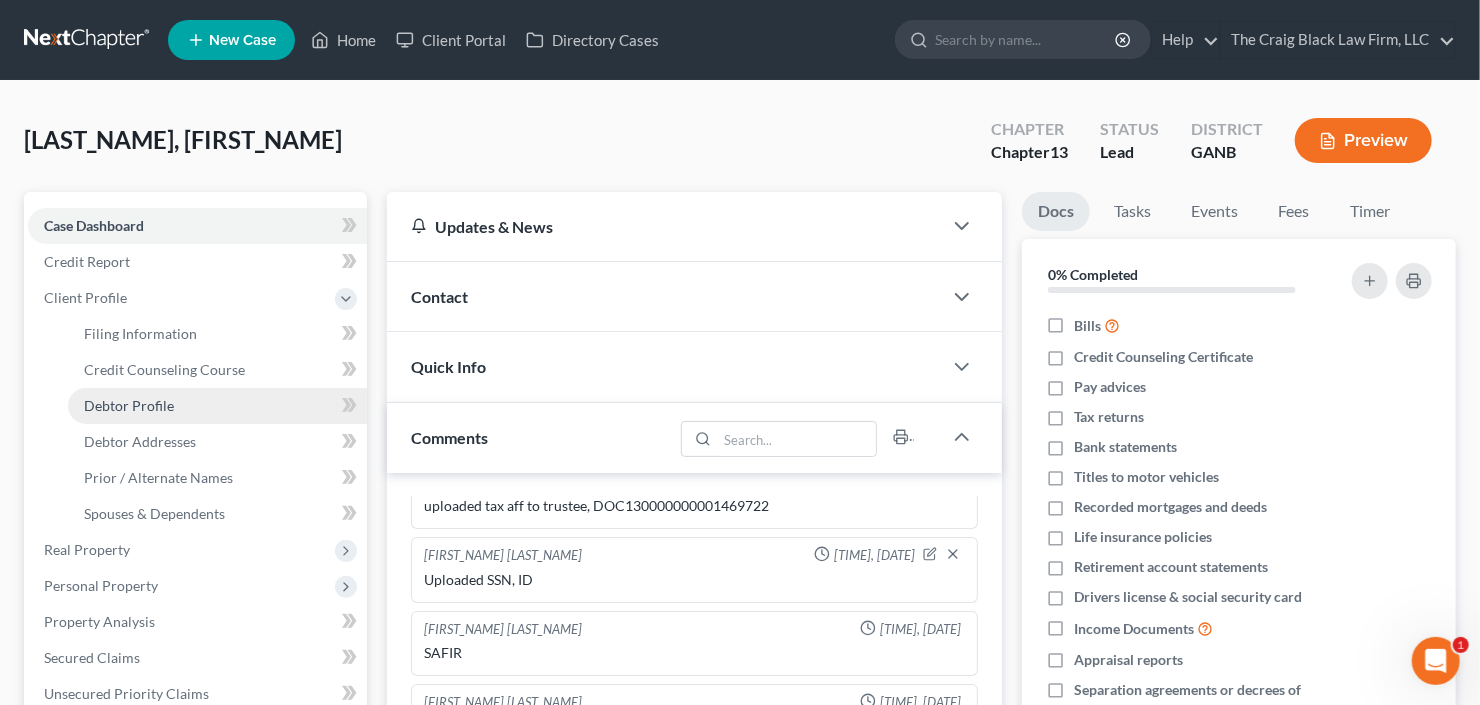 click on "Debtor Profile" at bounding box center [217, 406] 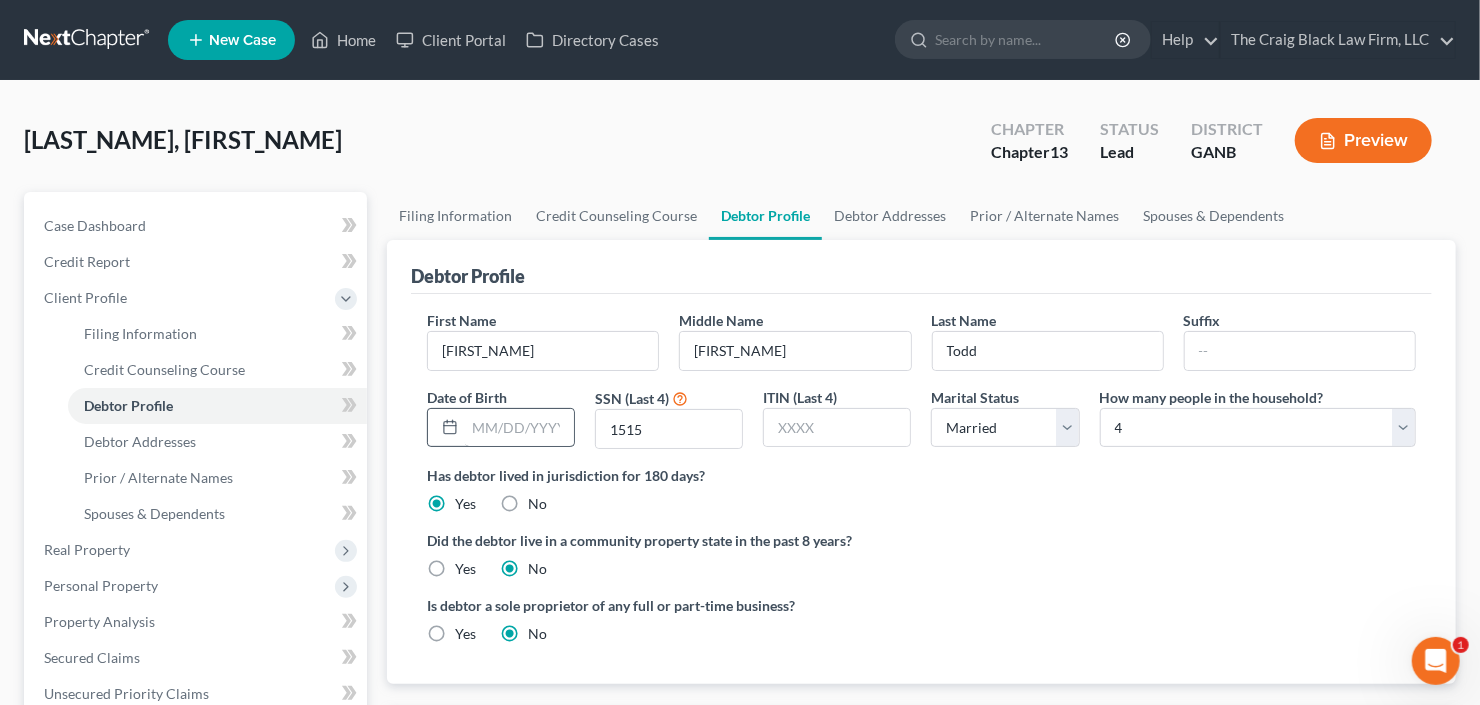 radio on "true" 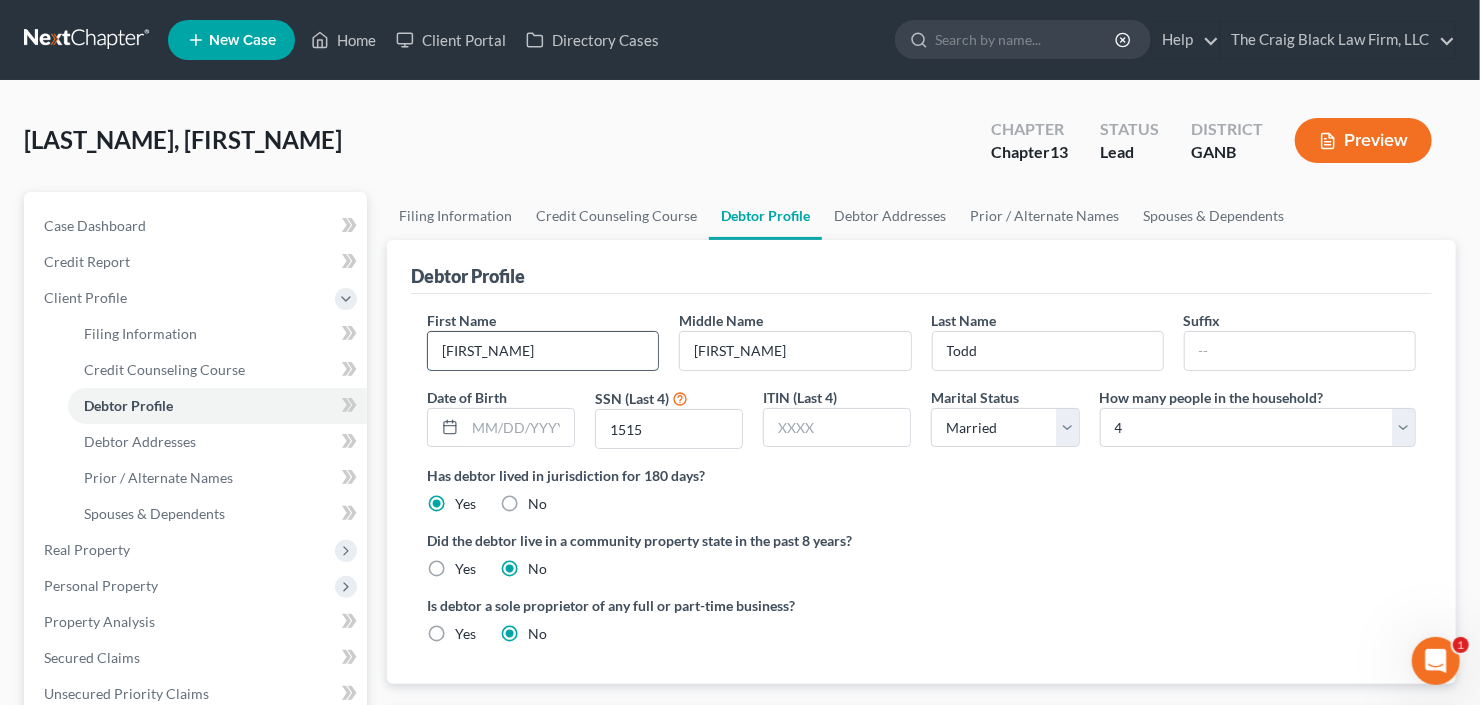 click on "Demetria" at bounding box center [543, 351] 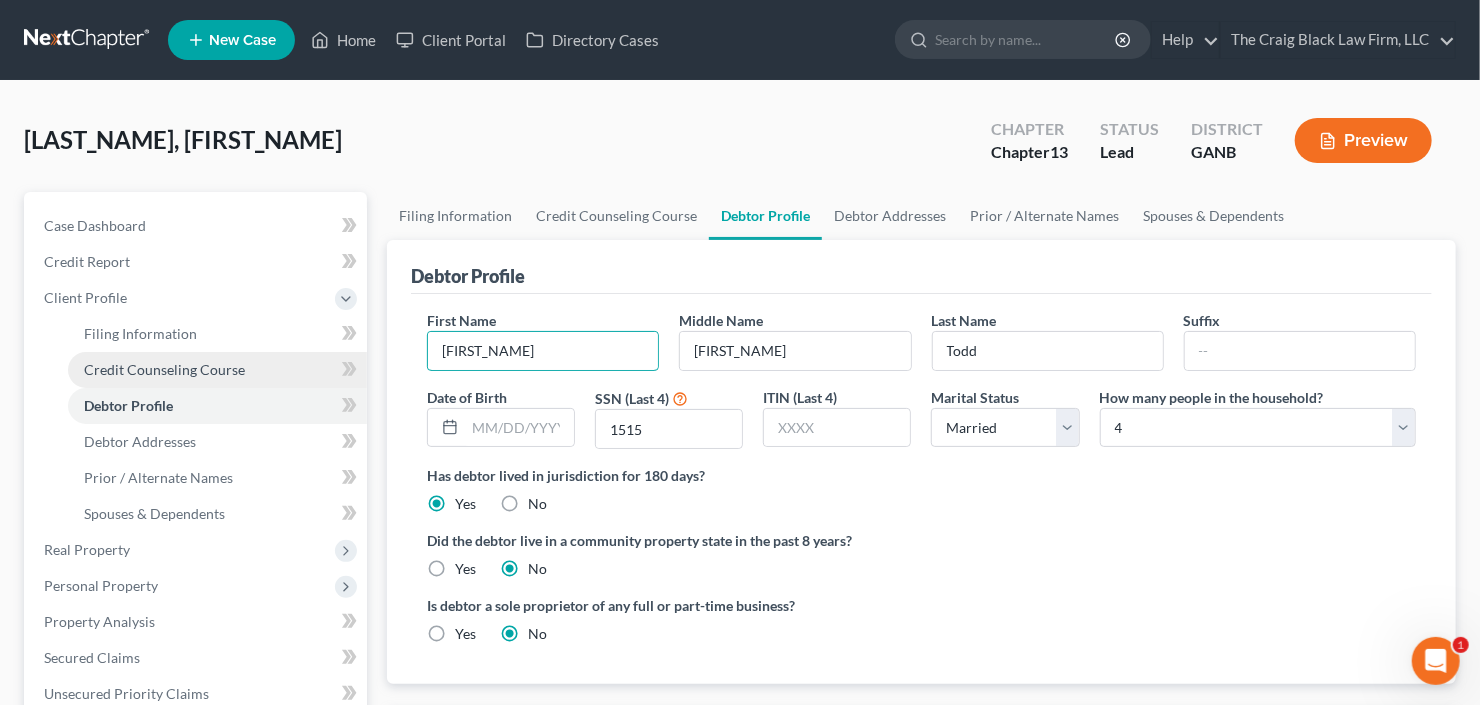 drag, startPoint x: 570, startPoint y: 359, endPoint x: 265, endPoint y: 359, distance: 305 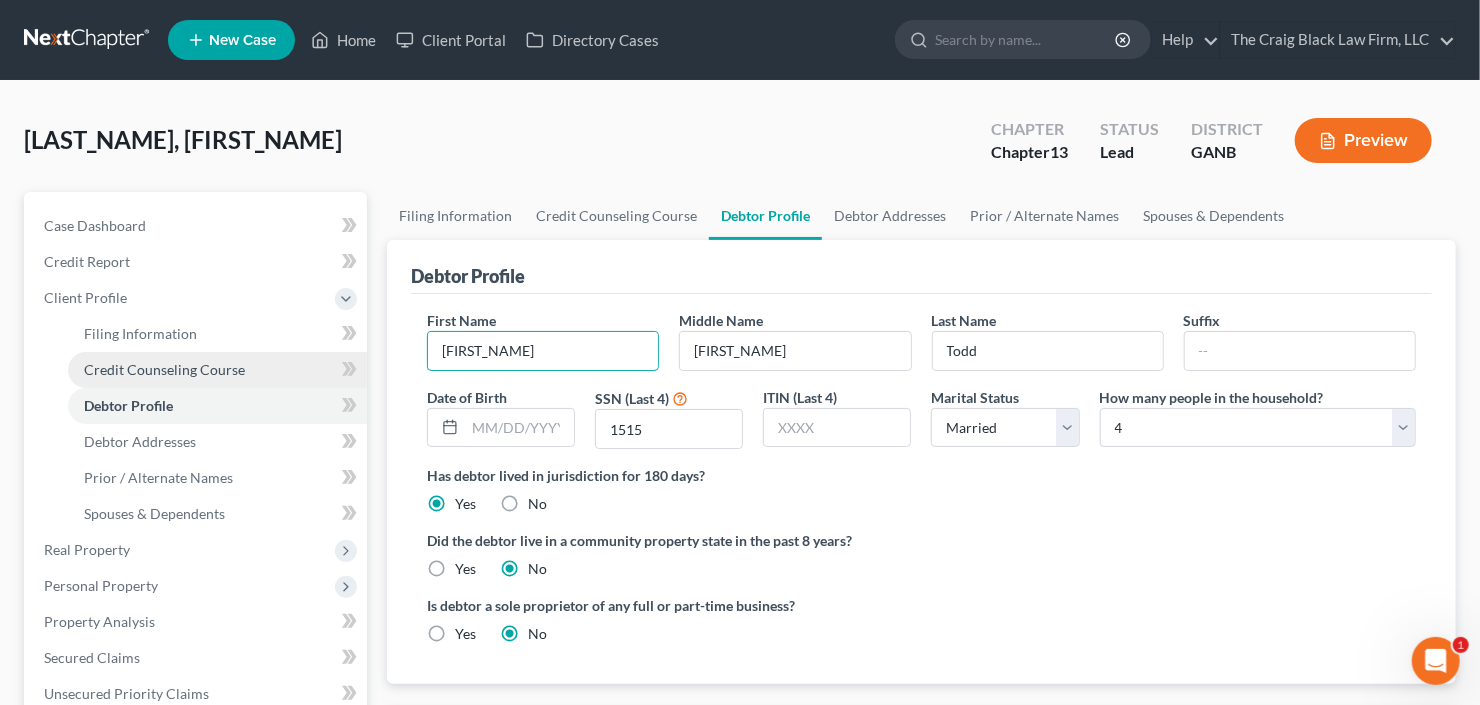 click on "Petition Navigation
Case Dashboard
Payments
Invoices
Payments
Payments
Credit Report
Client Profile" at bounding box center (740, 715) 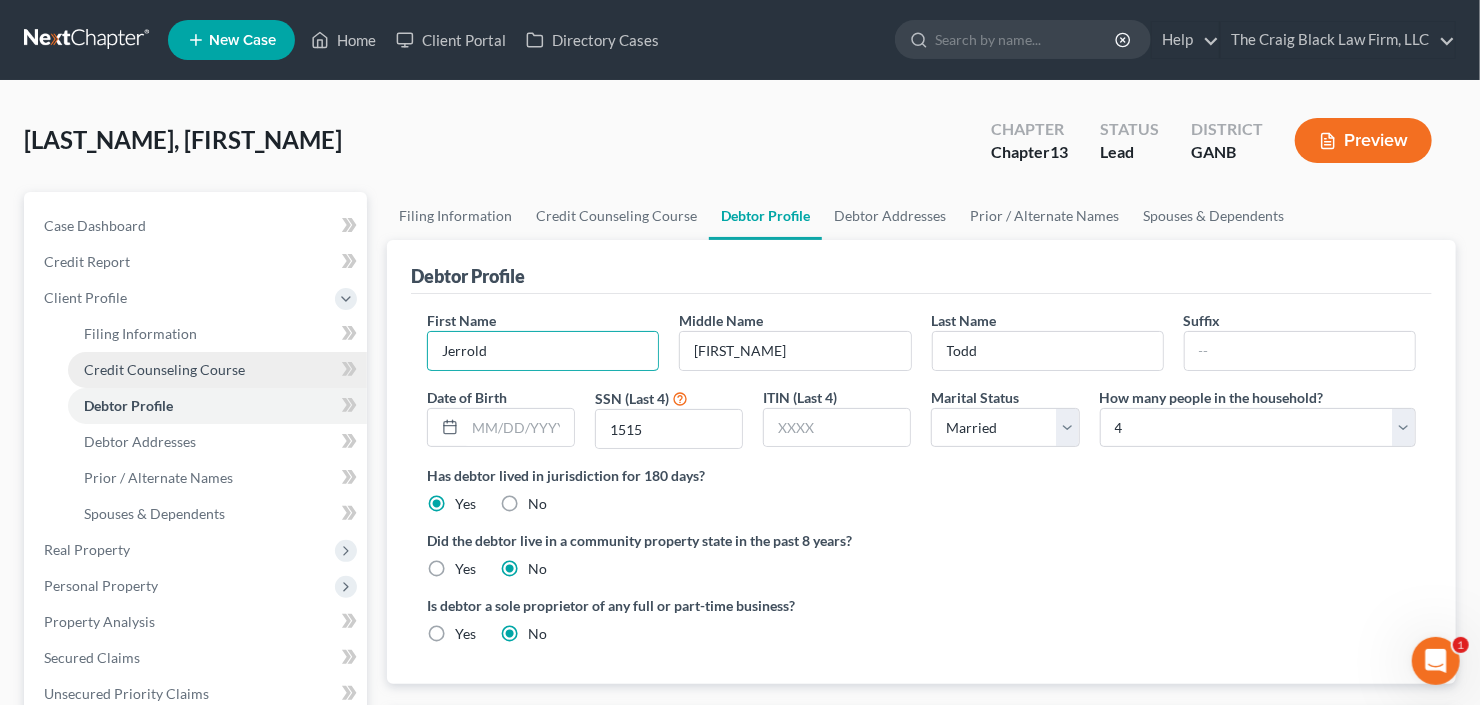 type on "Jerrold" 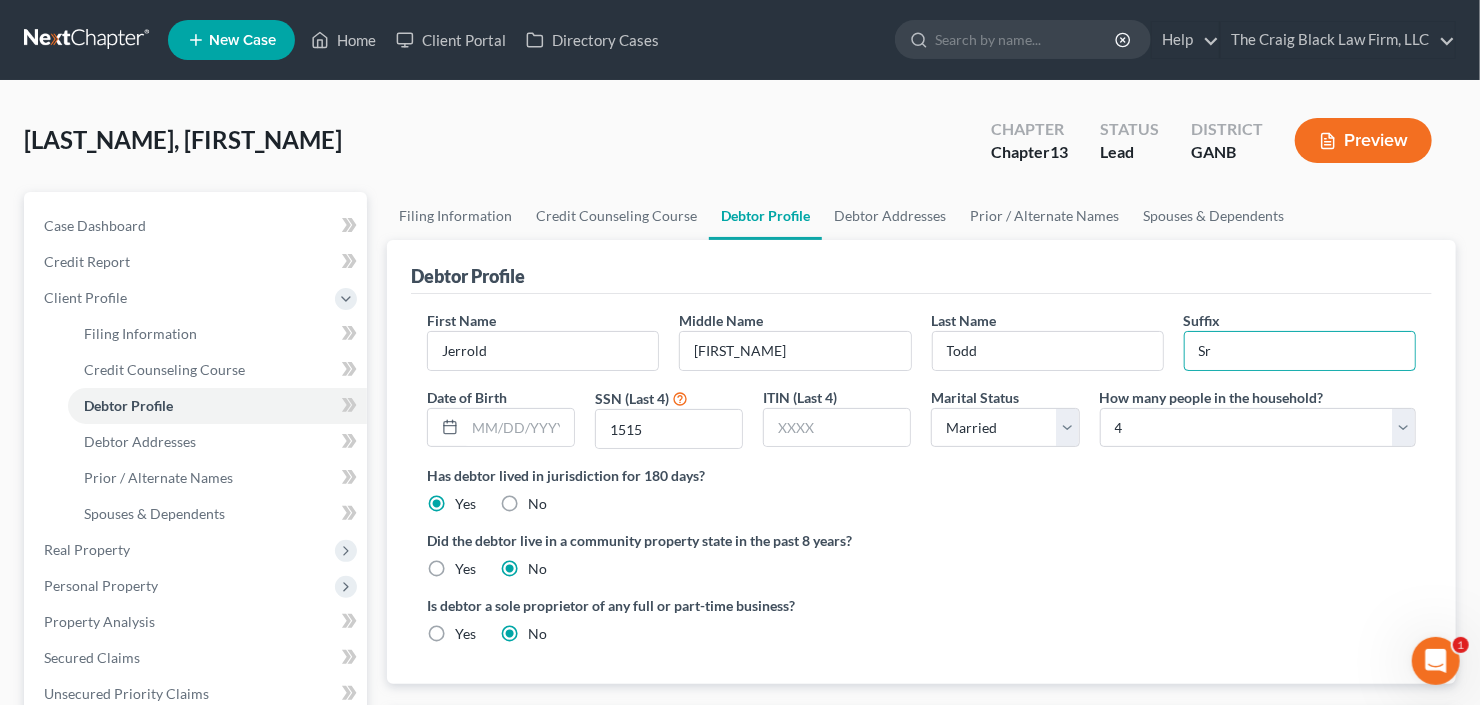 type on "Sr" 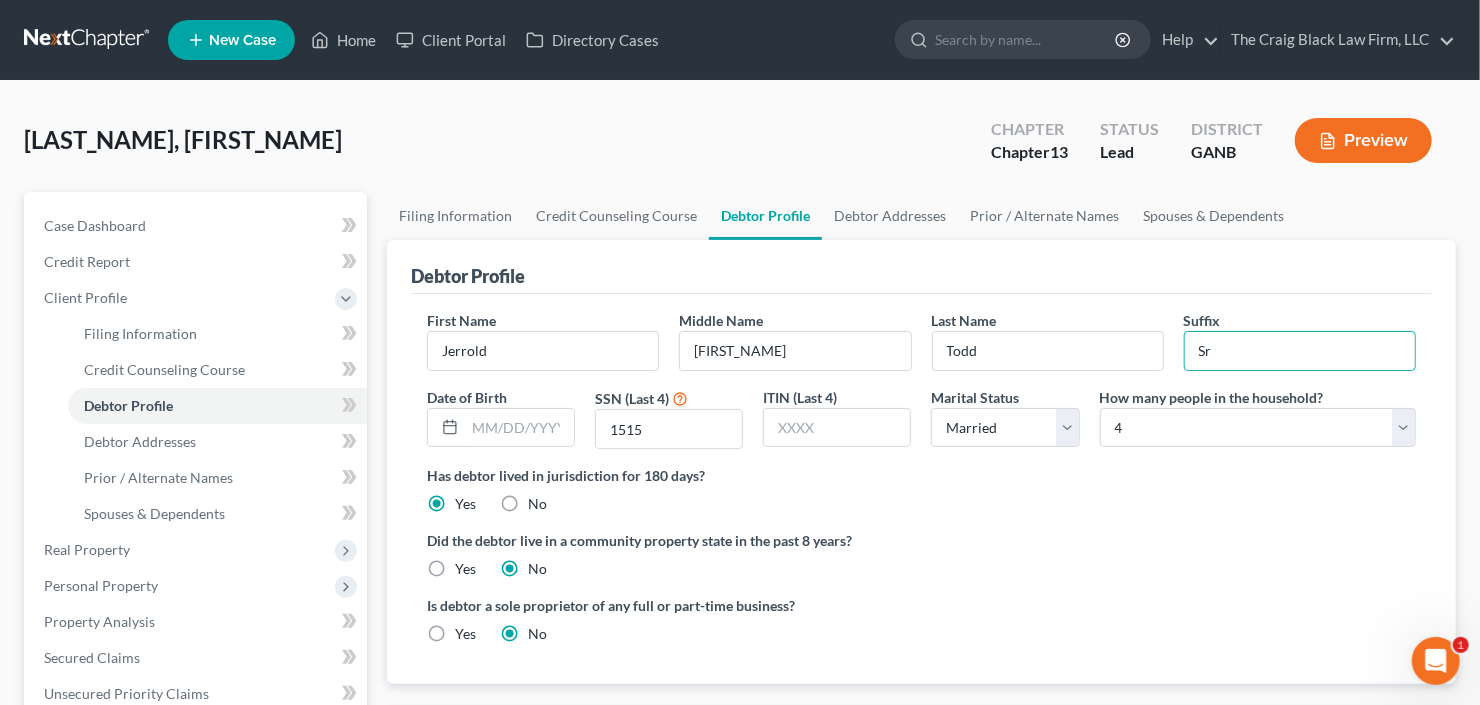 click on "Middle Name Dionne" at bounding box center [795, 340] 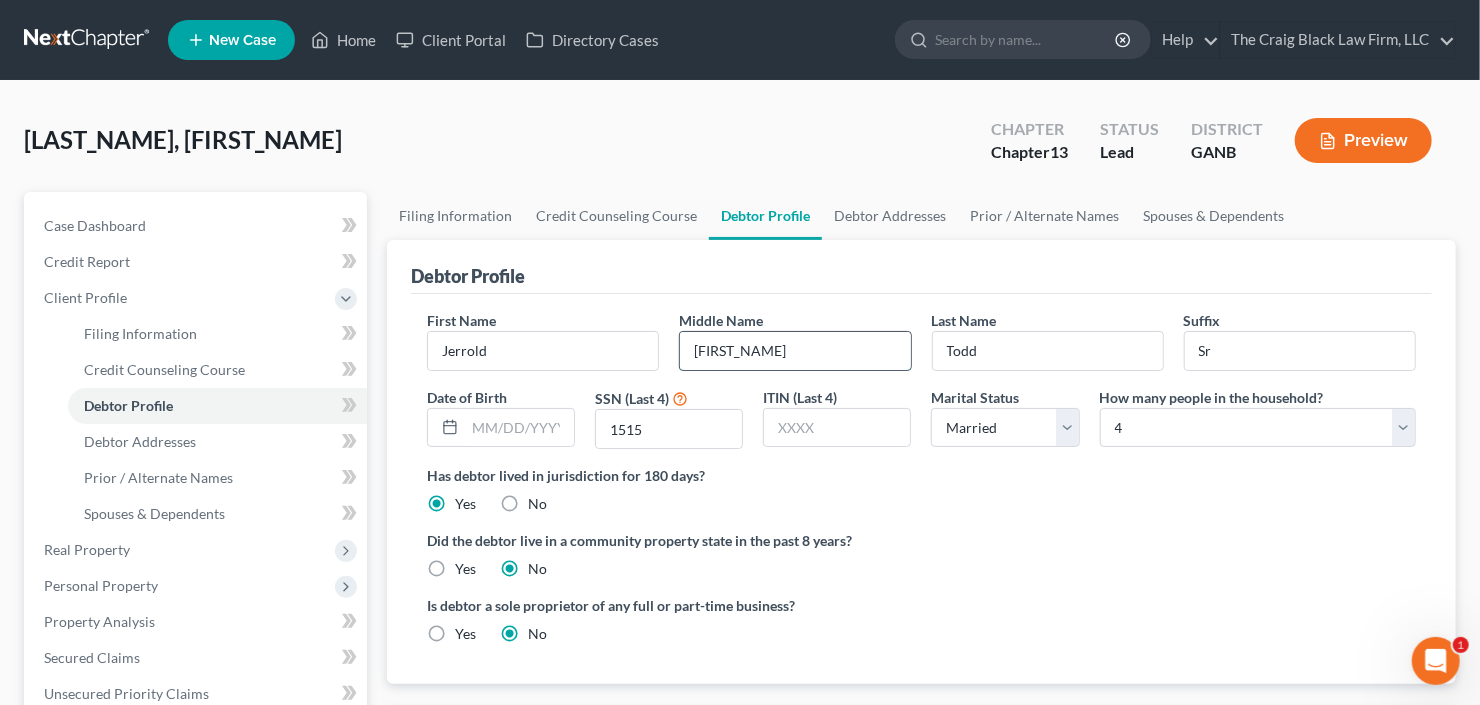 click on "Dionne" at bounding box center [795, 351] 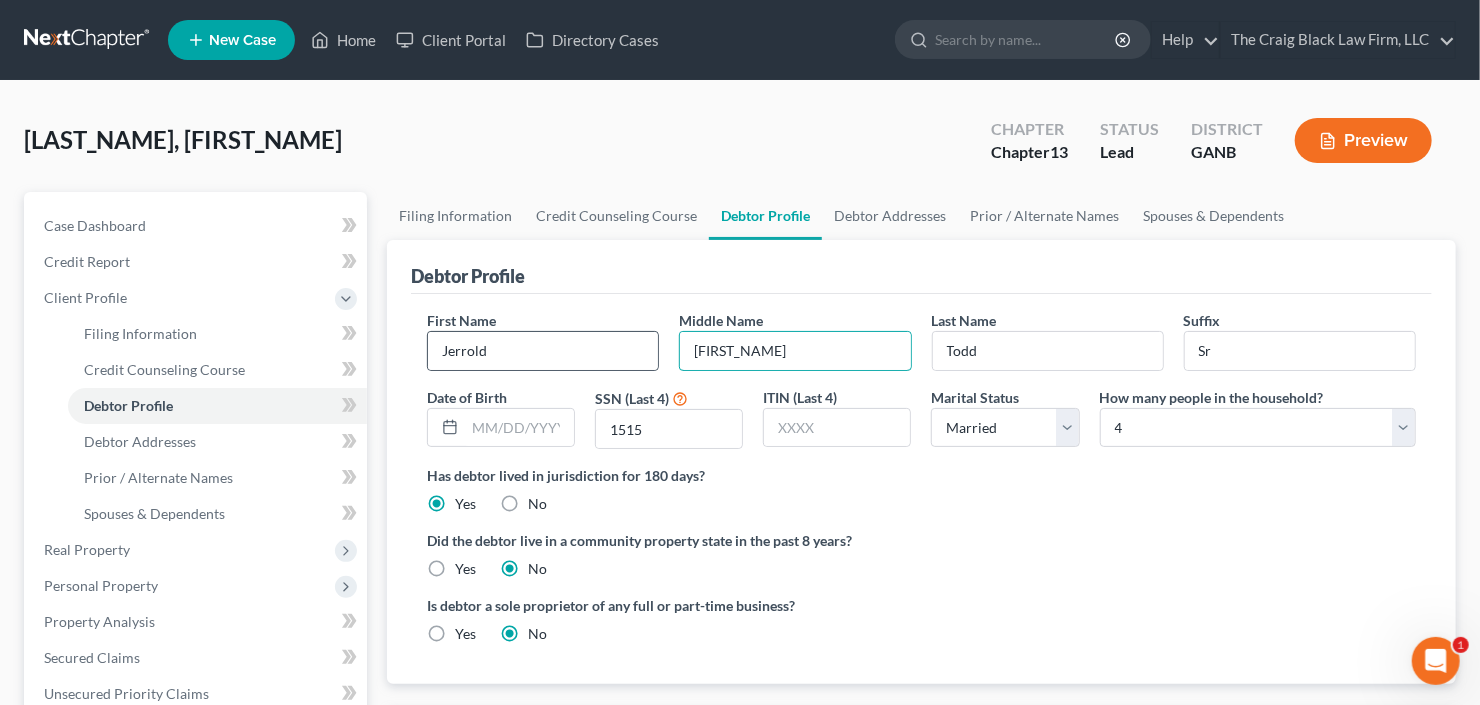 click on "First Name Jerrold Middle Name Dionne Last Name Todd Suffix Sr Date of Birth         SSN (Last 4)   1515 ITIN (Last 4) Marital Status Select Single Married Separated Divorced Widowed How many people in the household? Select 1 2 3 4 5 6 7 8 9 10 11 12 13 14 15 16 17 18 19 20" at bounding box center [921, 387] 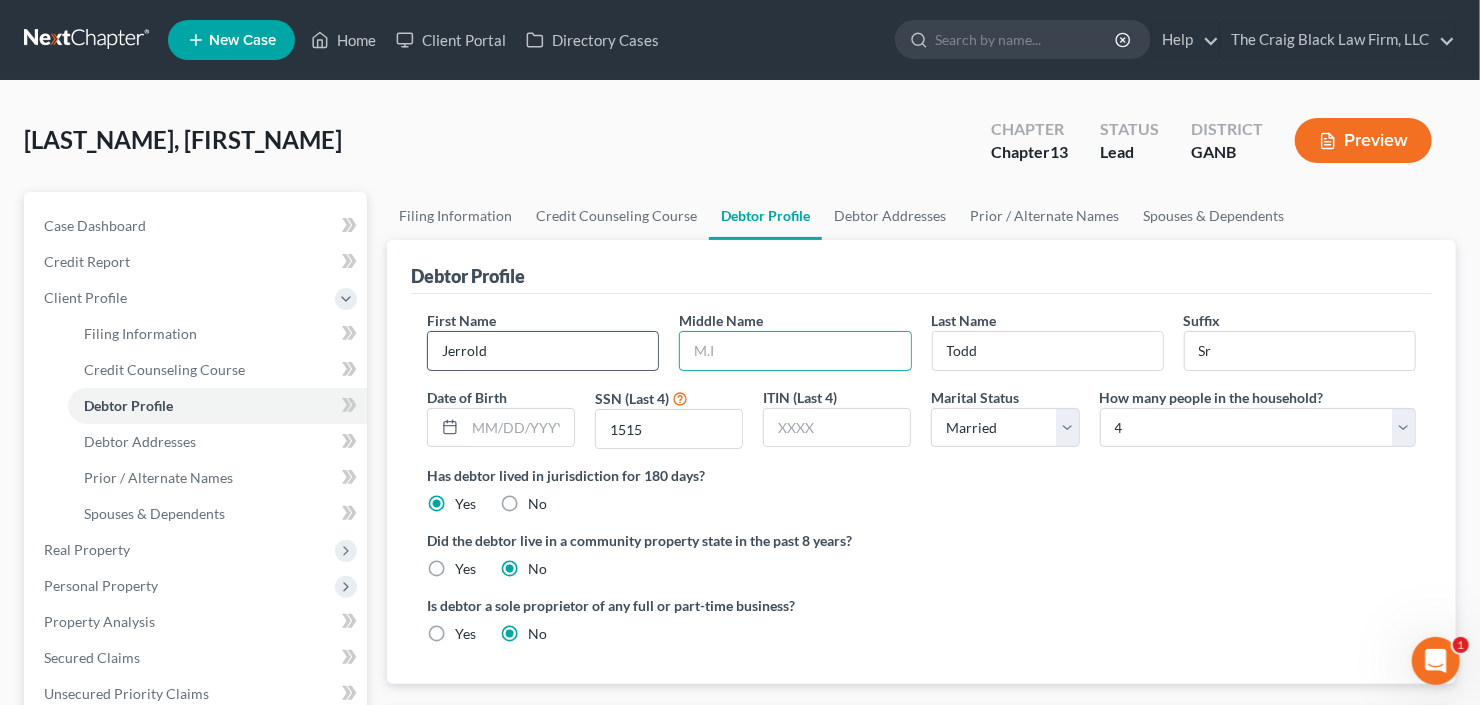 type 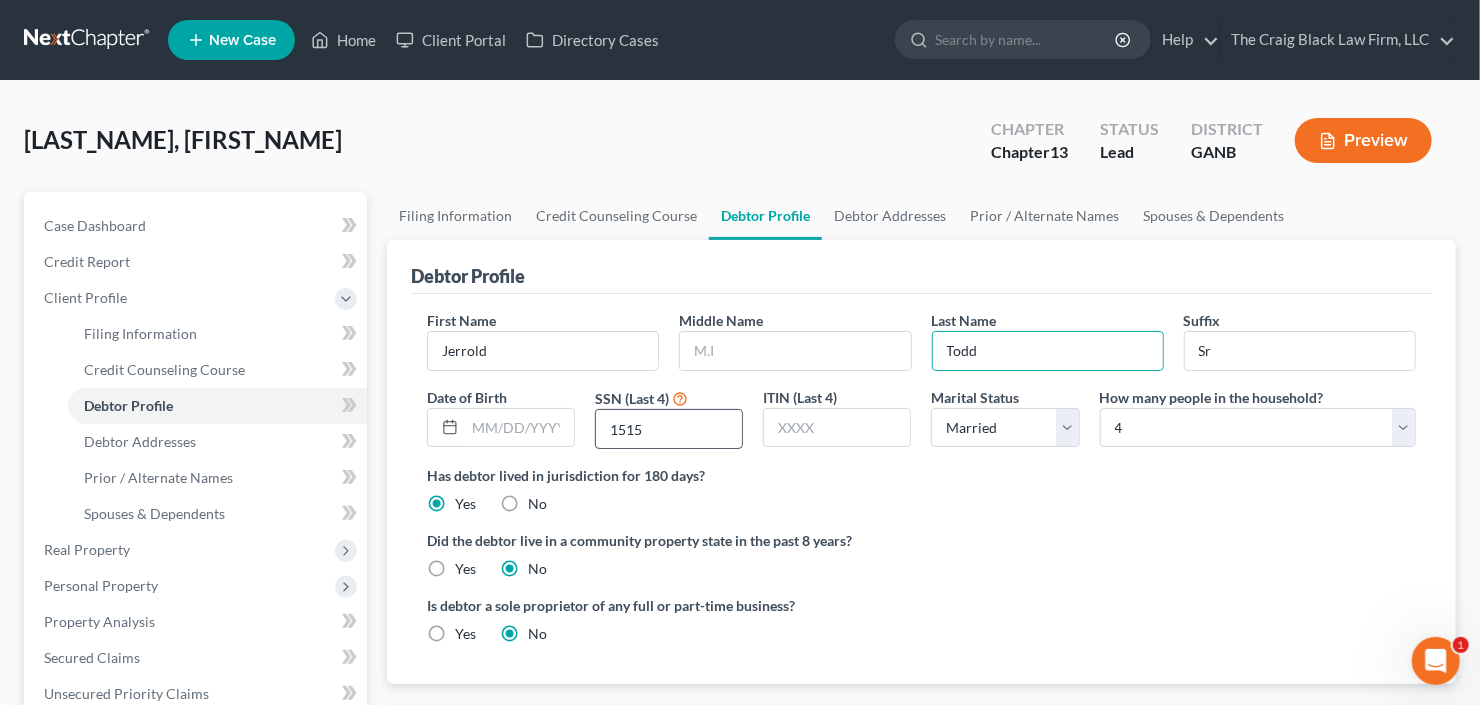 click on "1515" at bounding box center [669, 429] 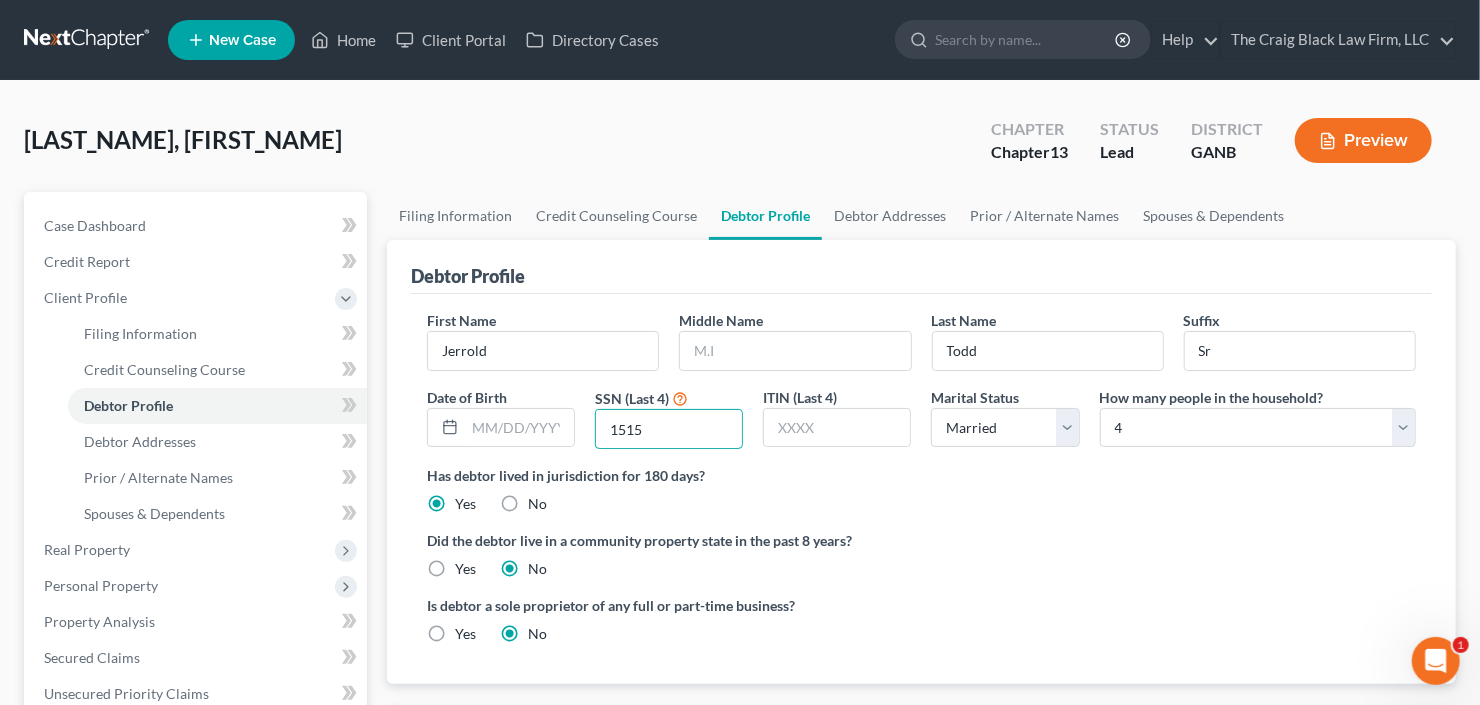 drag, startPoint x: 664, startPoint y: 429, endPoint x: 582, endPoint y: 441, distance: 82.8734 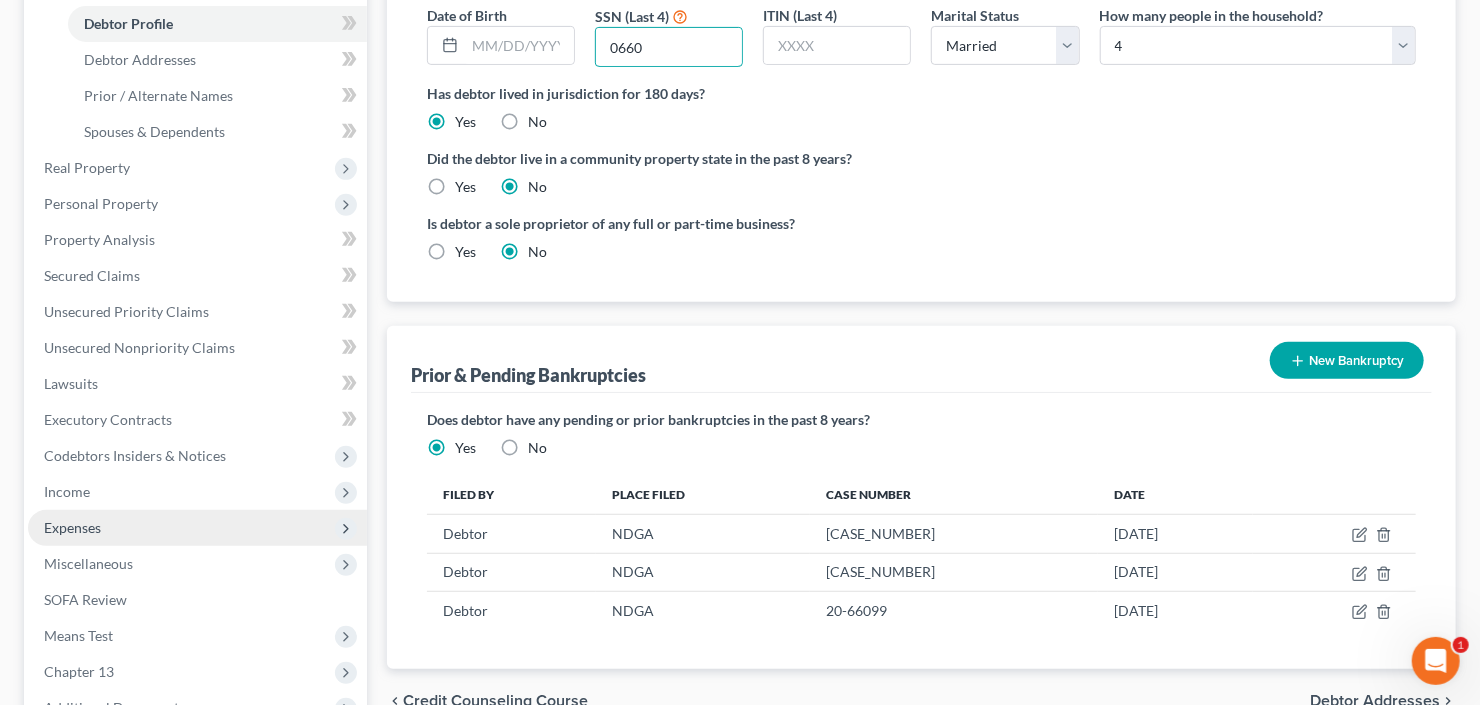 scroll, scrollTop: 400, scrollLeft: 0, axis: vertical 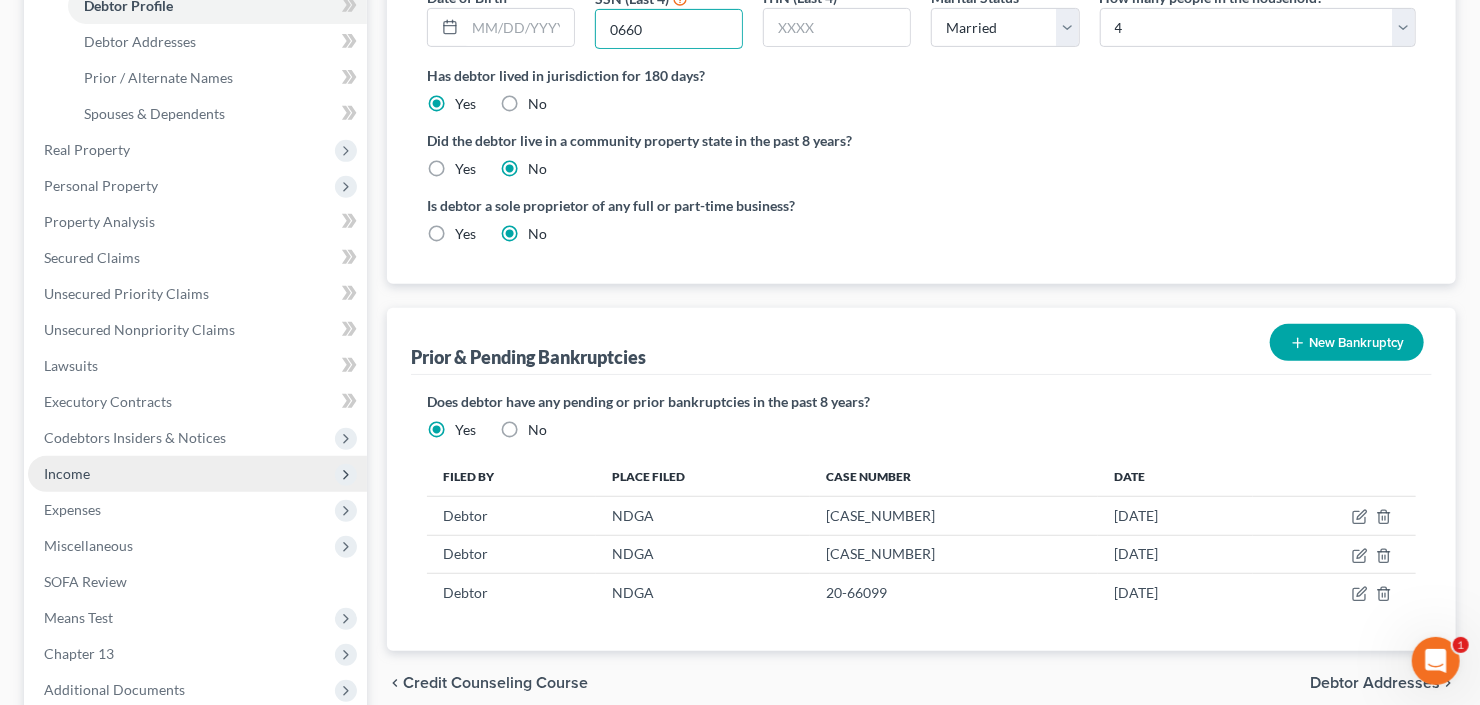 type on "0660" 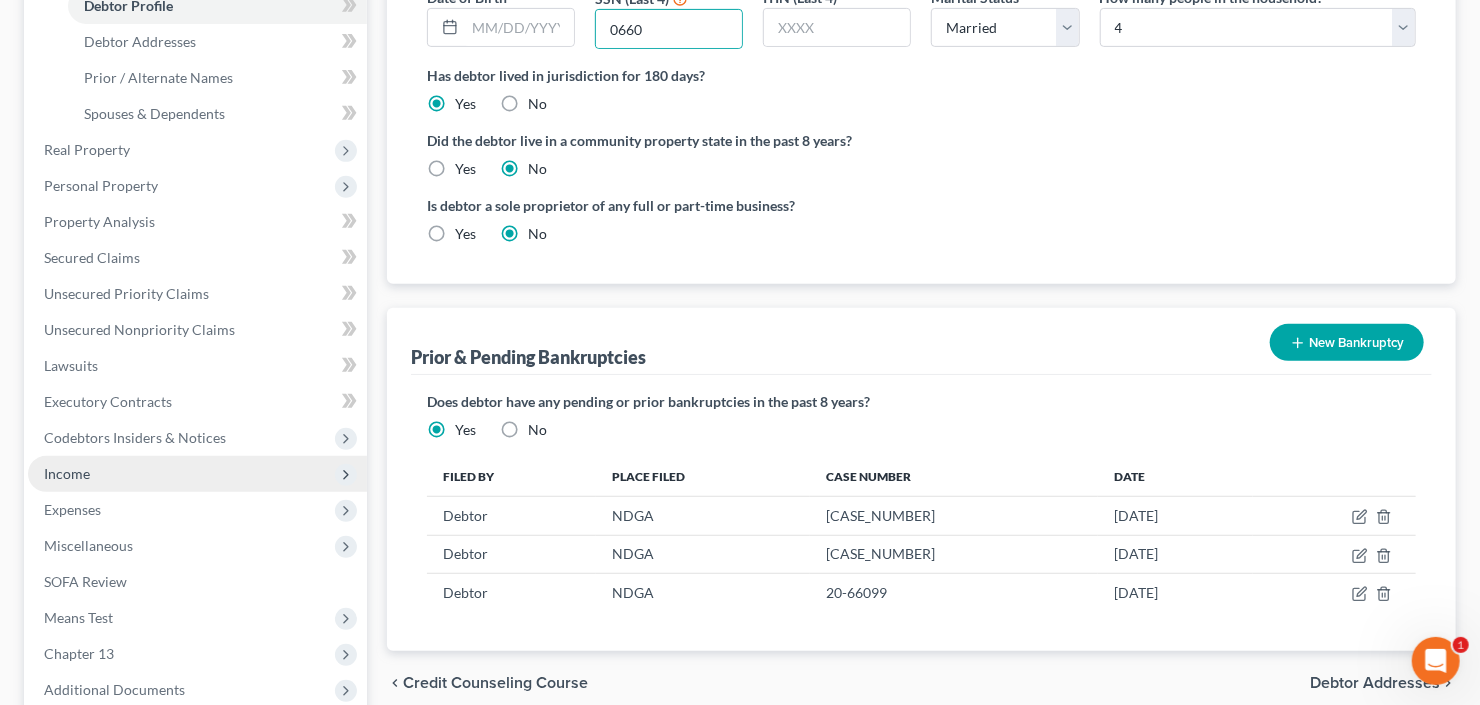 click on "Income" at bounding box center [197, 474] 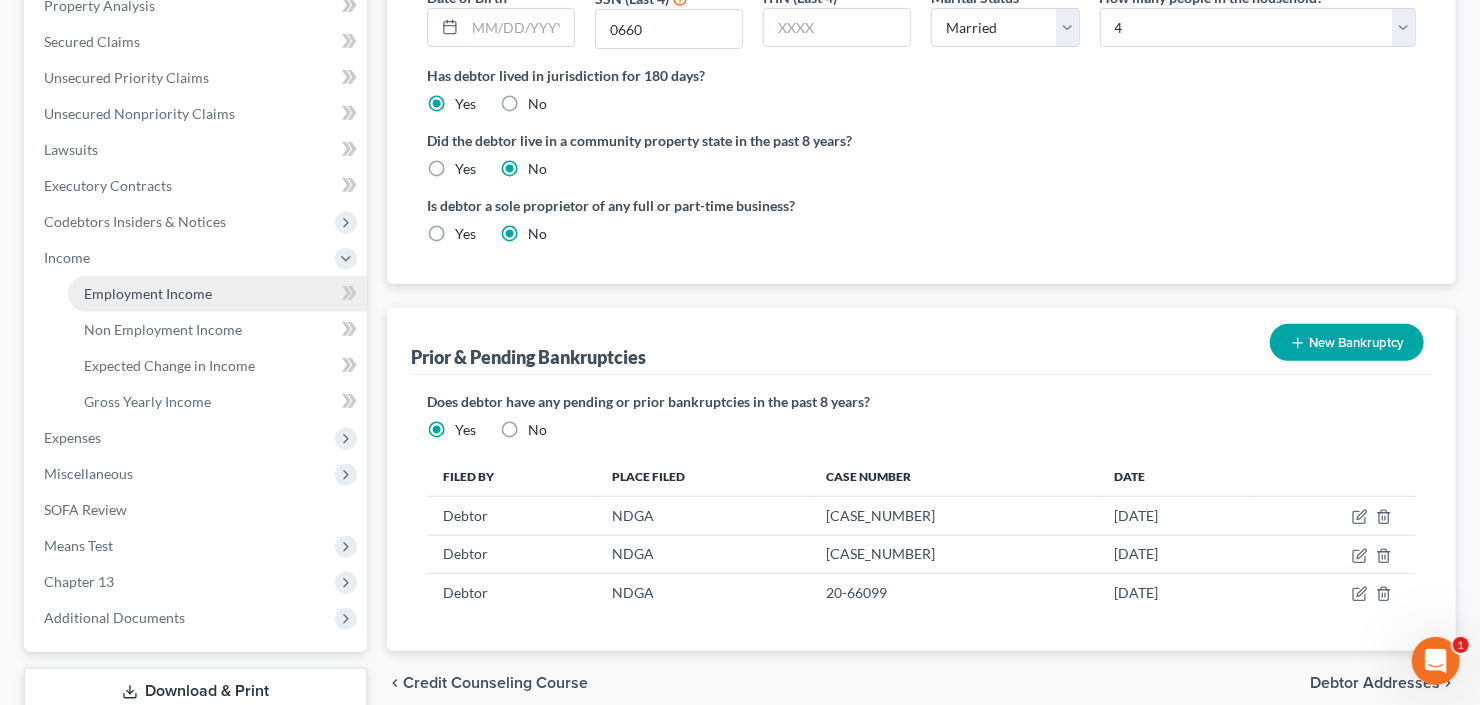 click on "Employment Income" at bounding box center (148, 293) 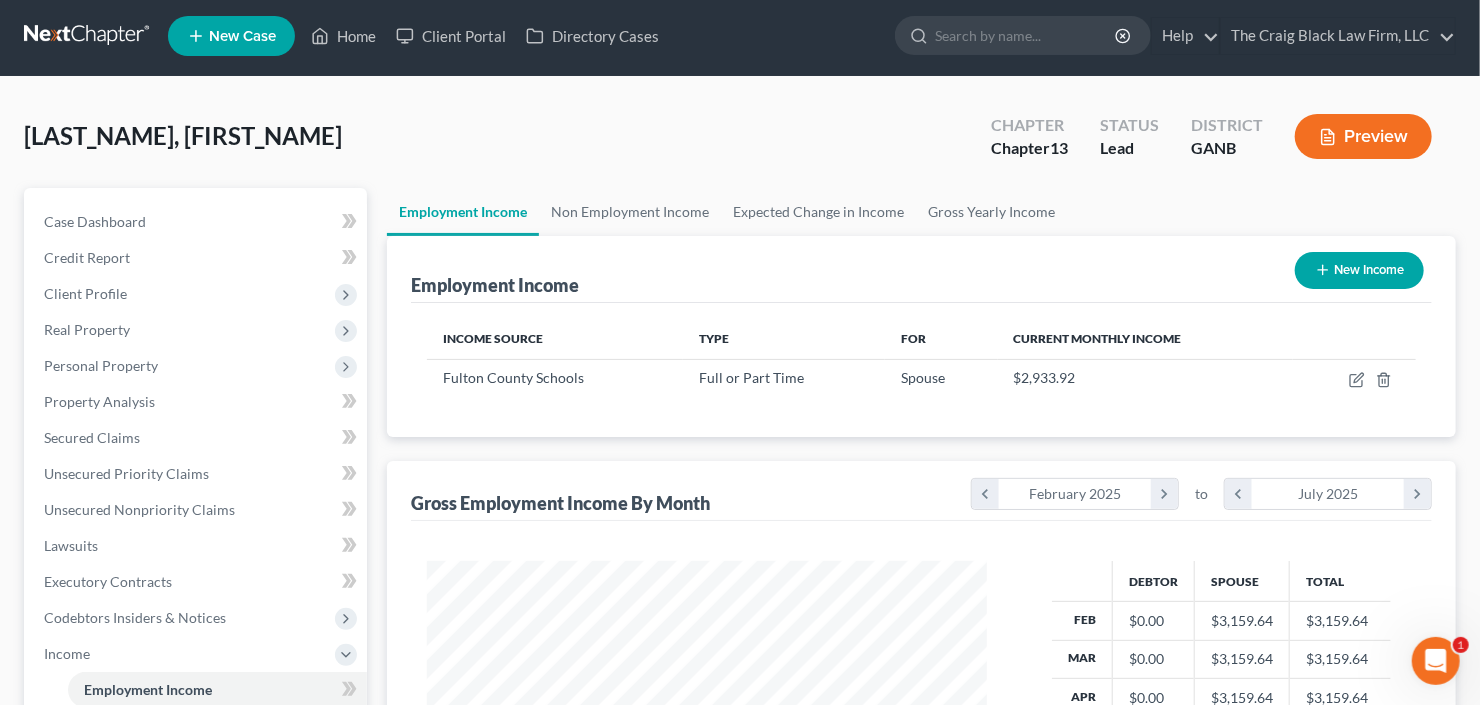 scroll, scrollTop: 0, scrollLeft: 0, axis: both 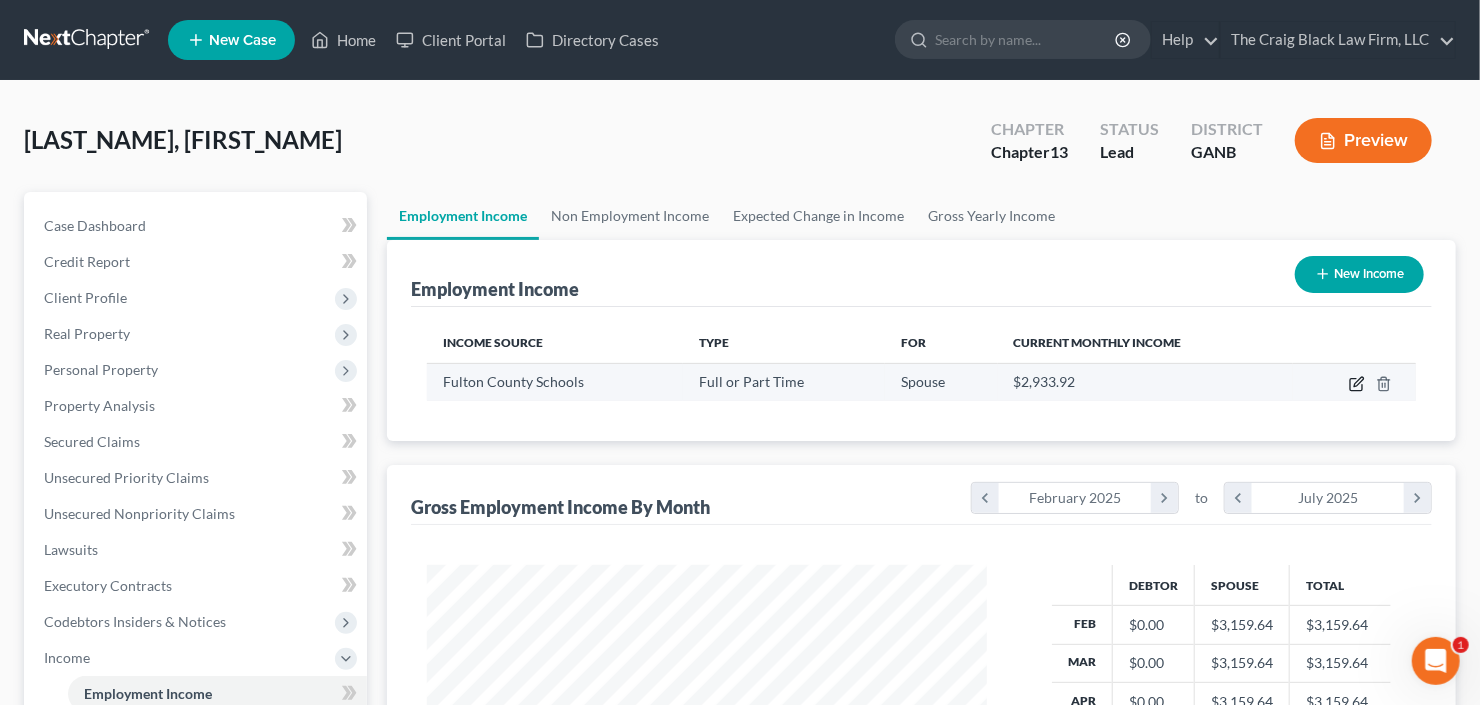 click 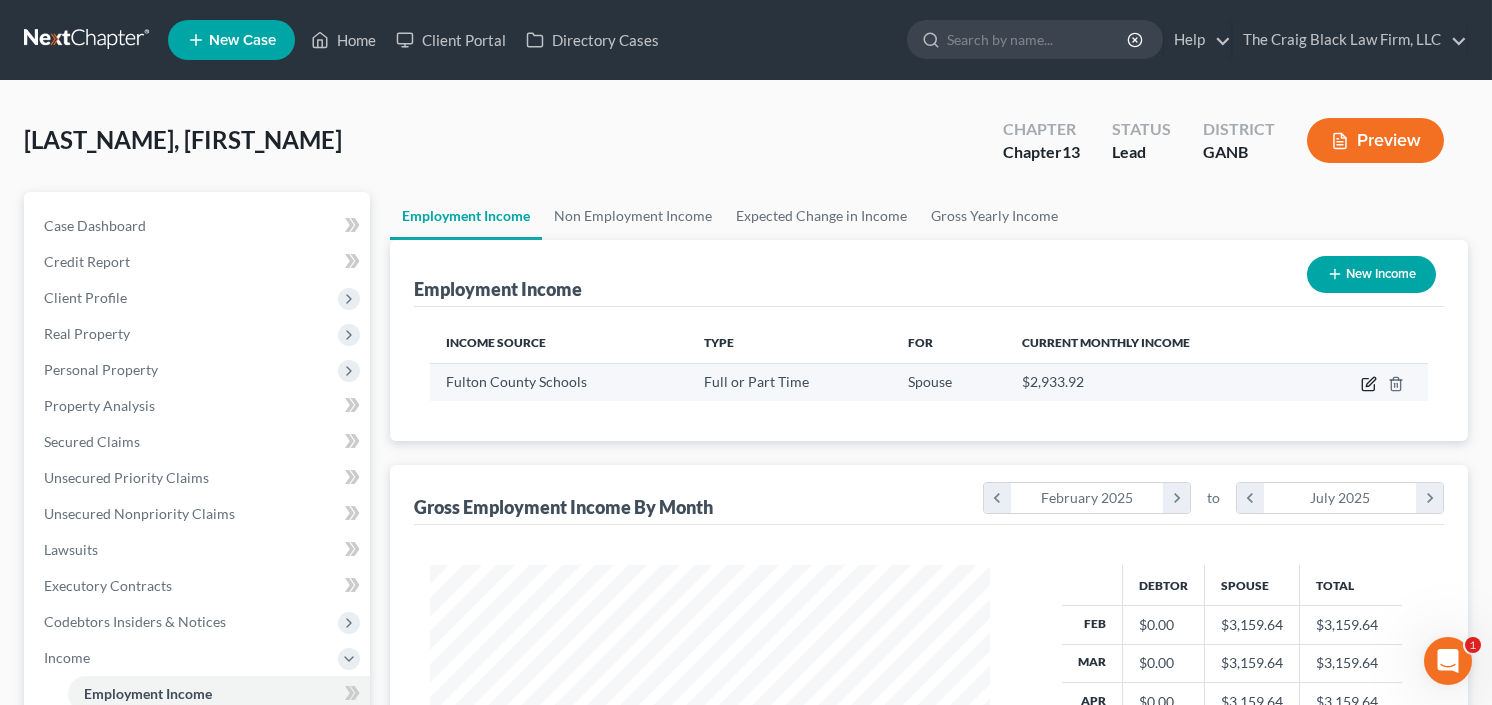 scroll, scrollTop: 999643, scrollLeft: 999394, axis: both 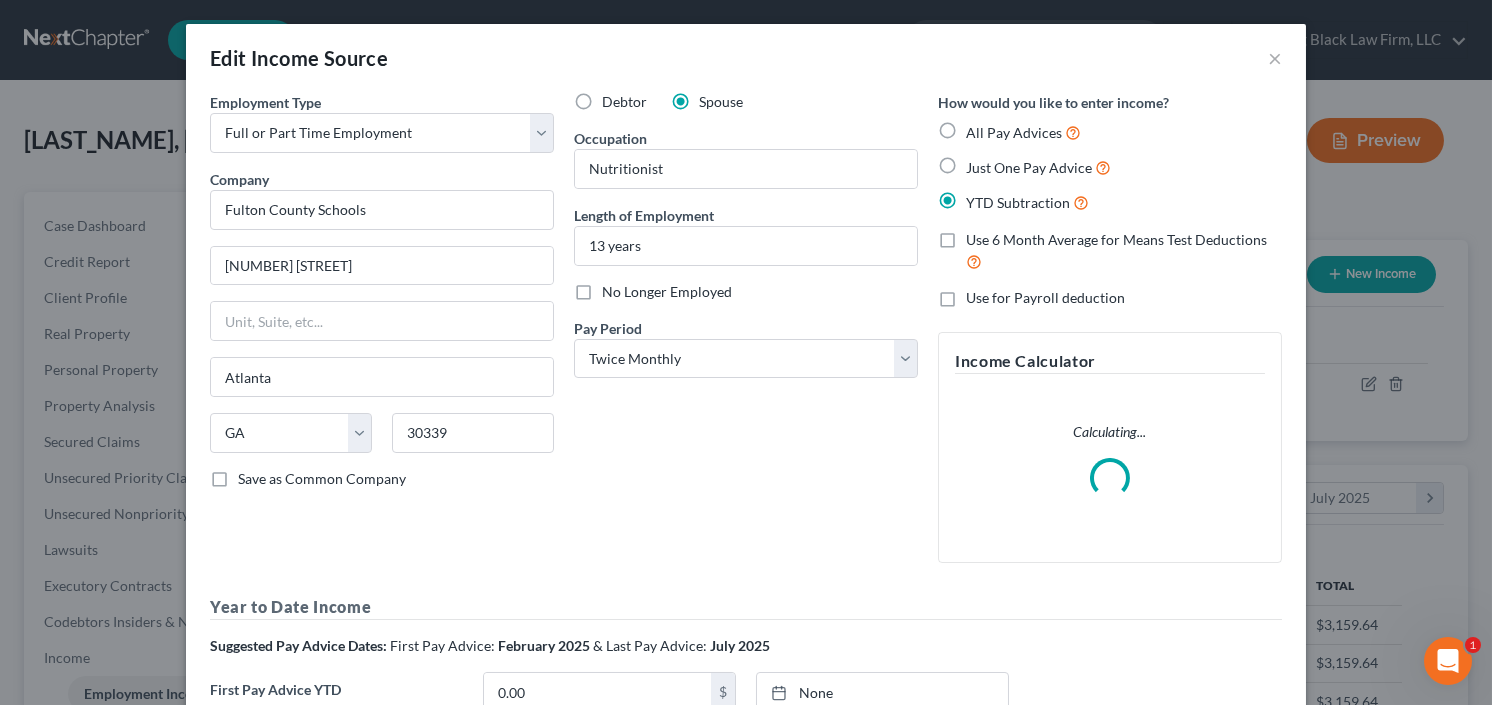 click on "Debtor" at bounding box center [624, 102] 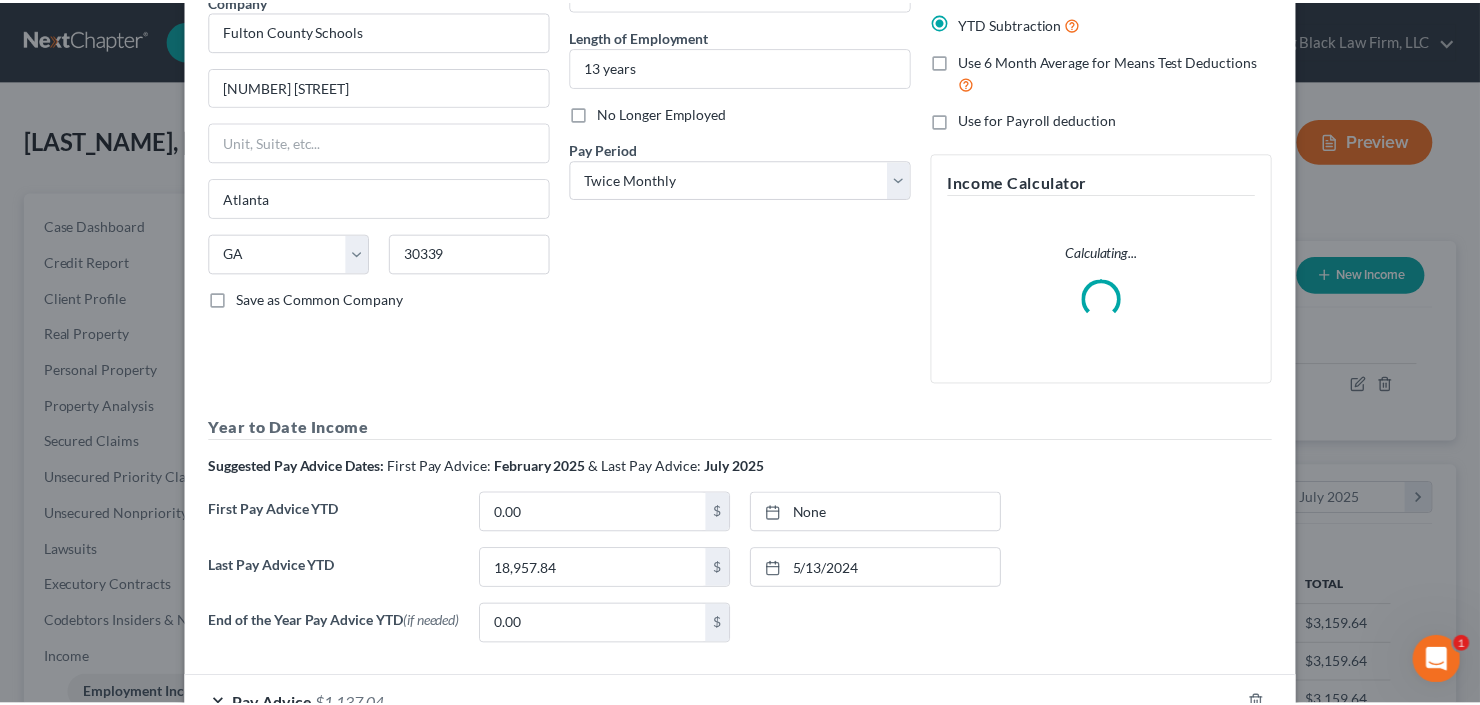 scroll, scrollTop: 316, scrollLeft: 0, axis: vertical 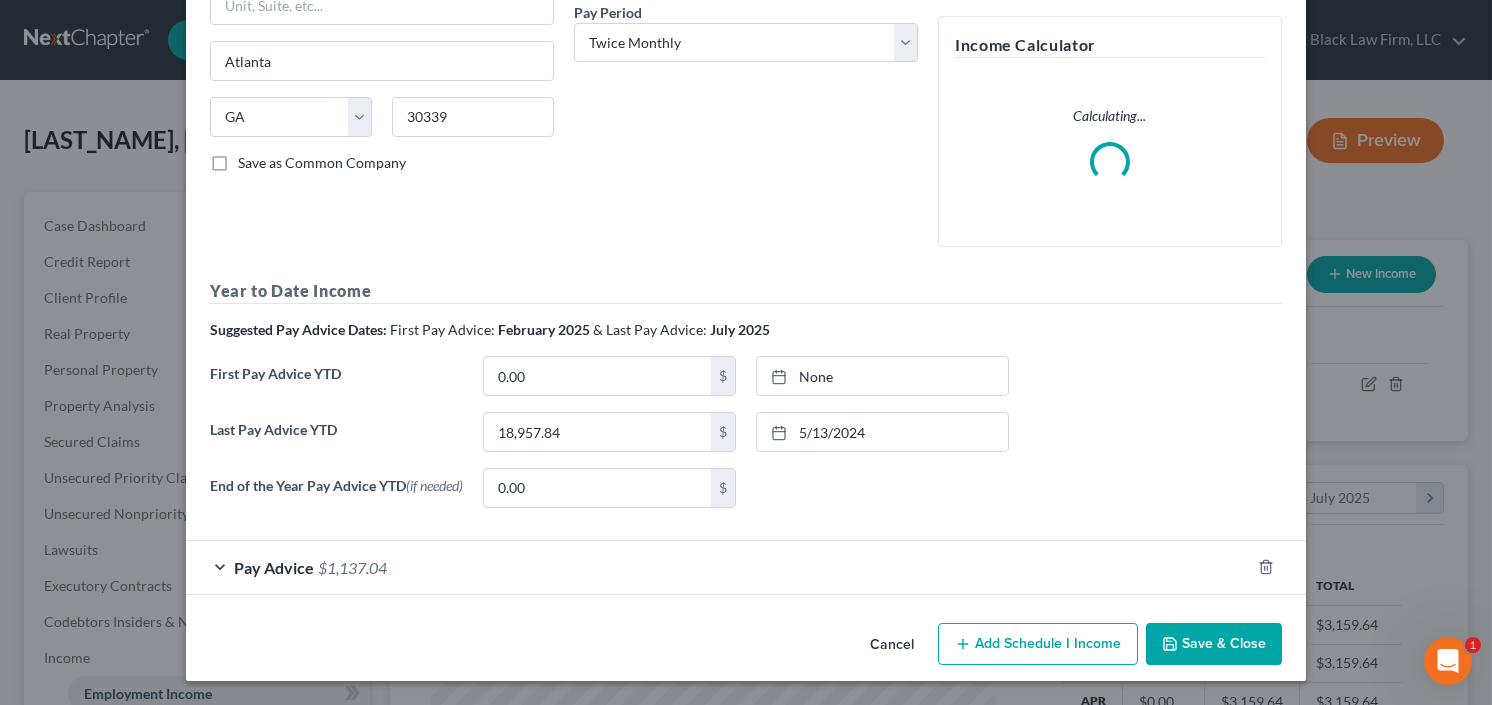 click on "Save & Close" at bounding box center [1214, 644] 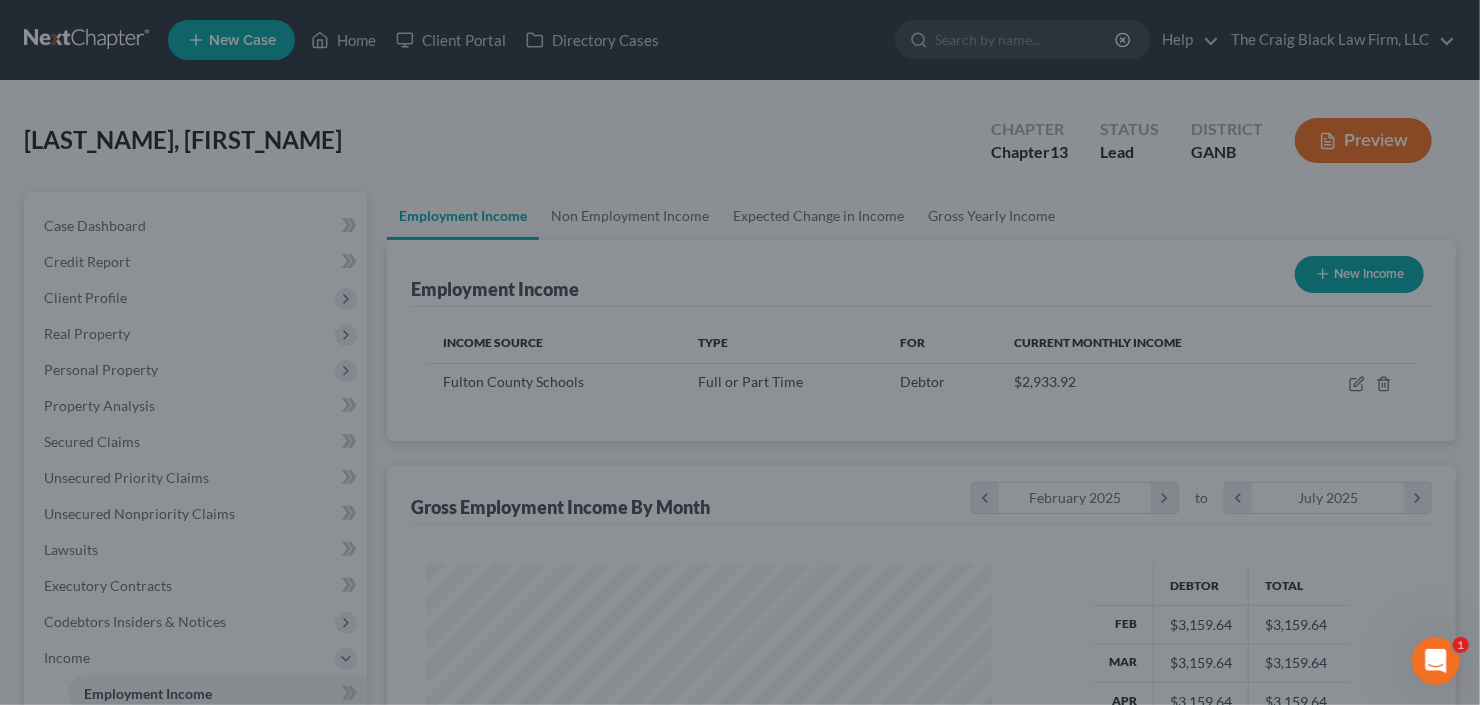 scroll, scrollTop: 357, scrollLeft: 600, axis: both 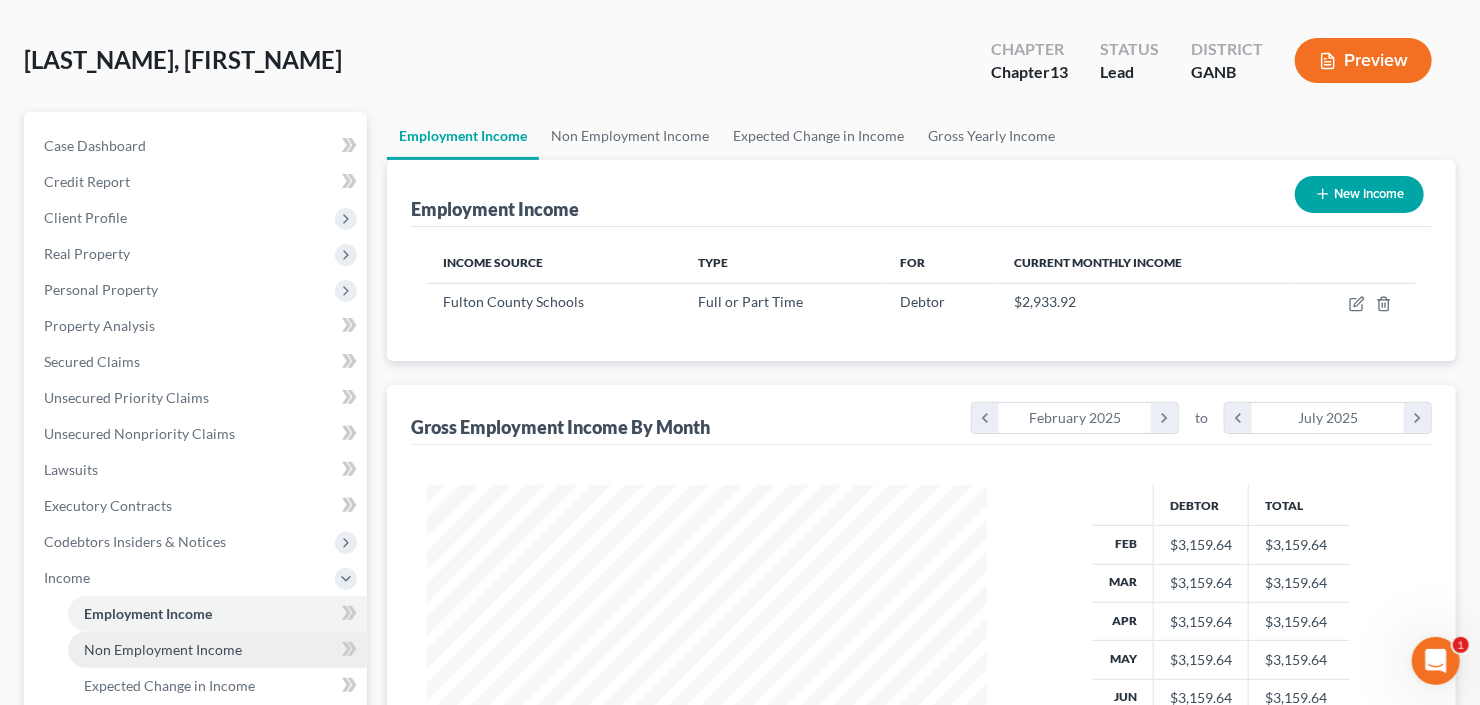 click on "Non Employment Income" at bounding box center [163, 649] 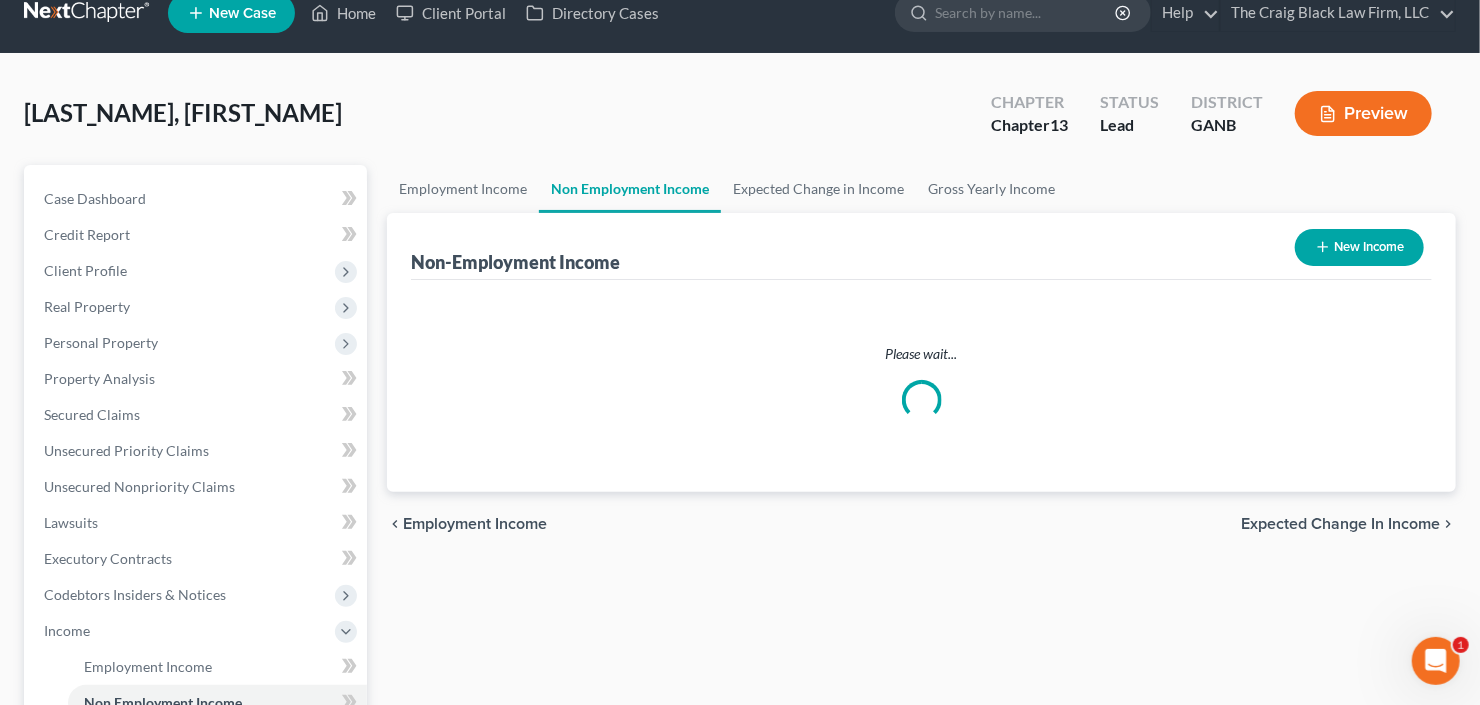 scroll, scrollTop: 0, scrollLeft: 0, axis: both 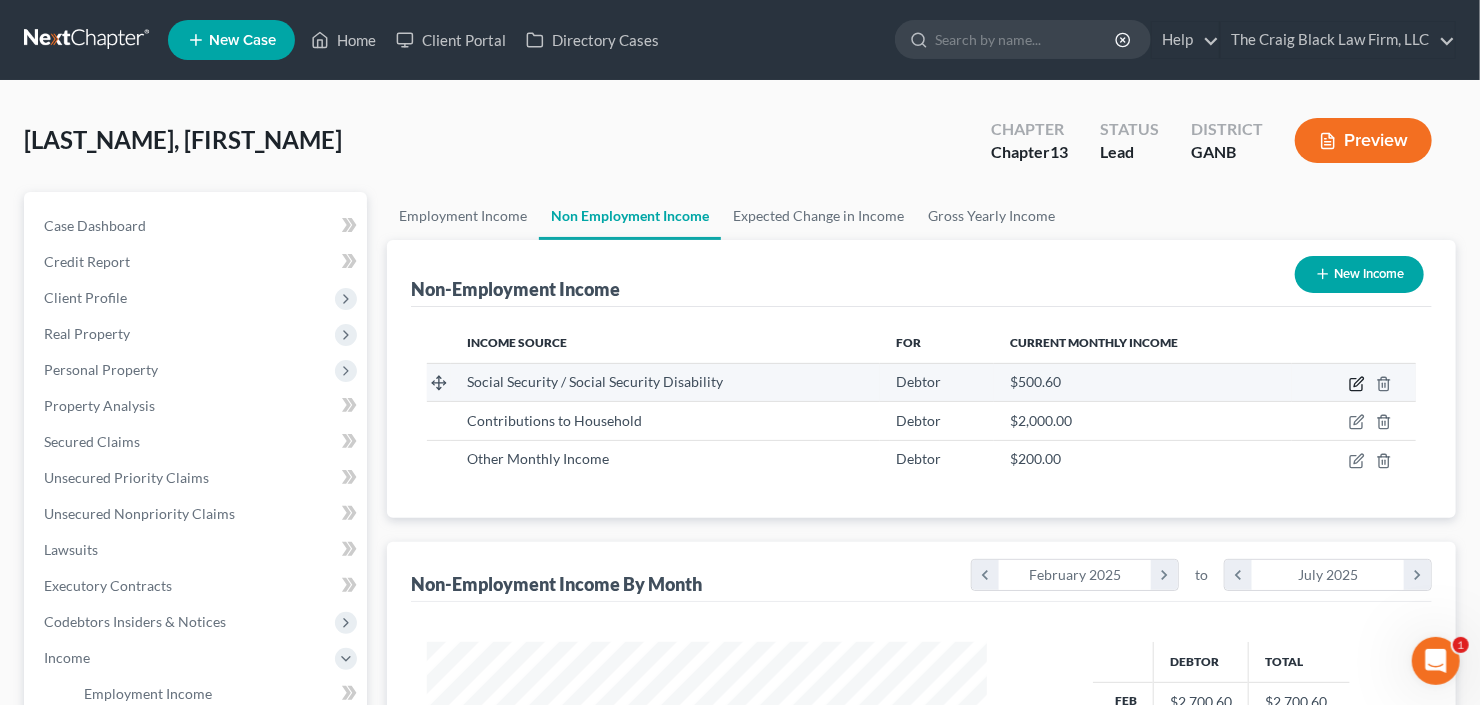 click 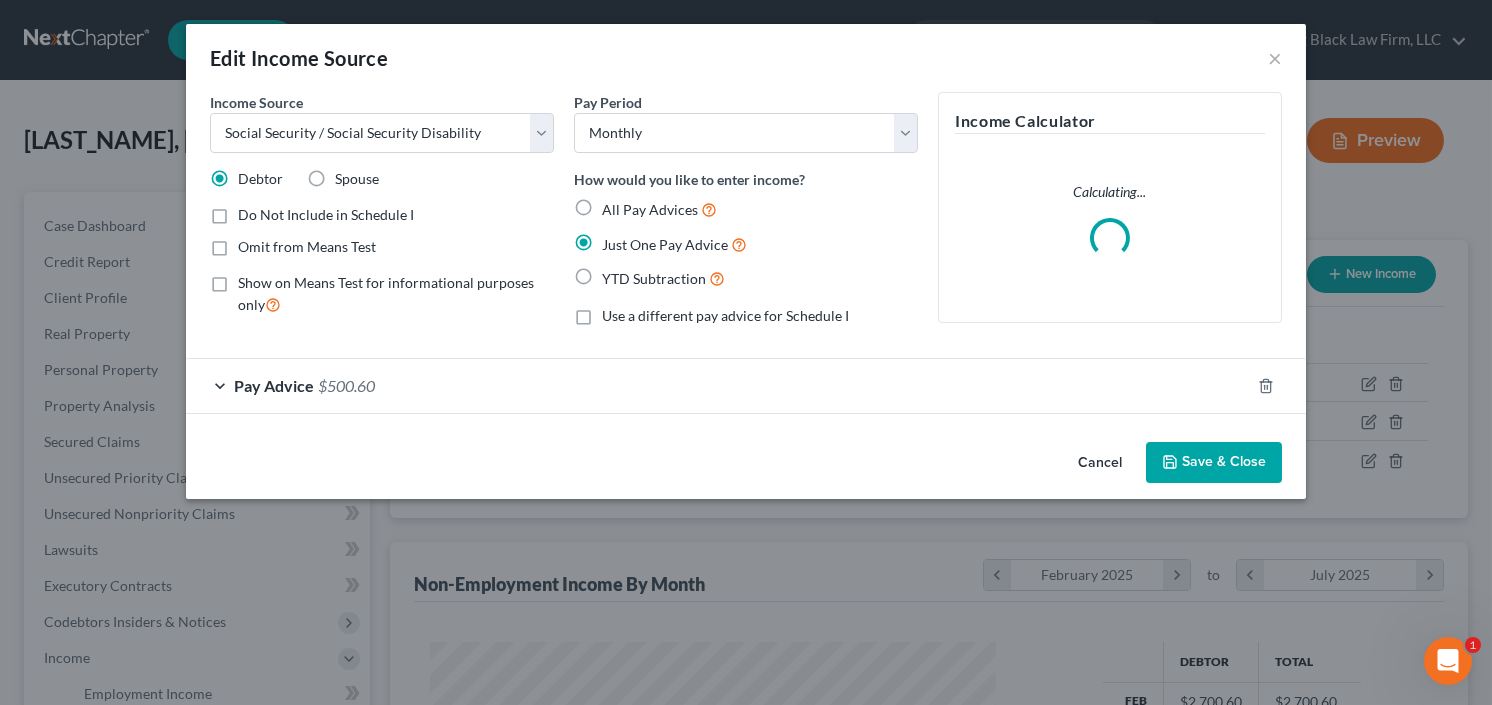click on "Spouse" at bounding box center [357, 179] 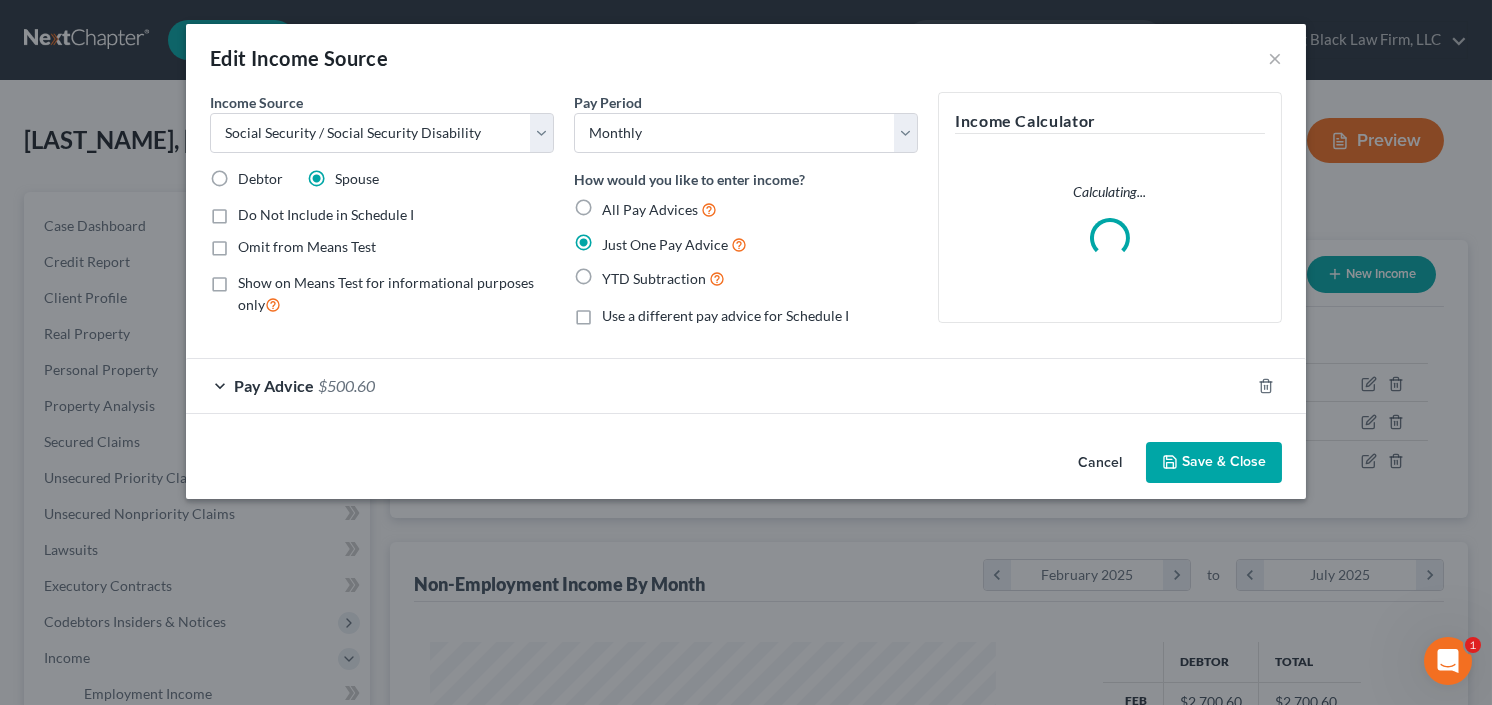 click on "Save & Close" at bounding box center [1214, 463] 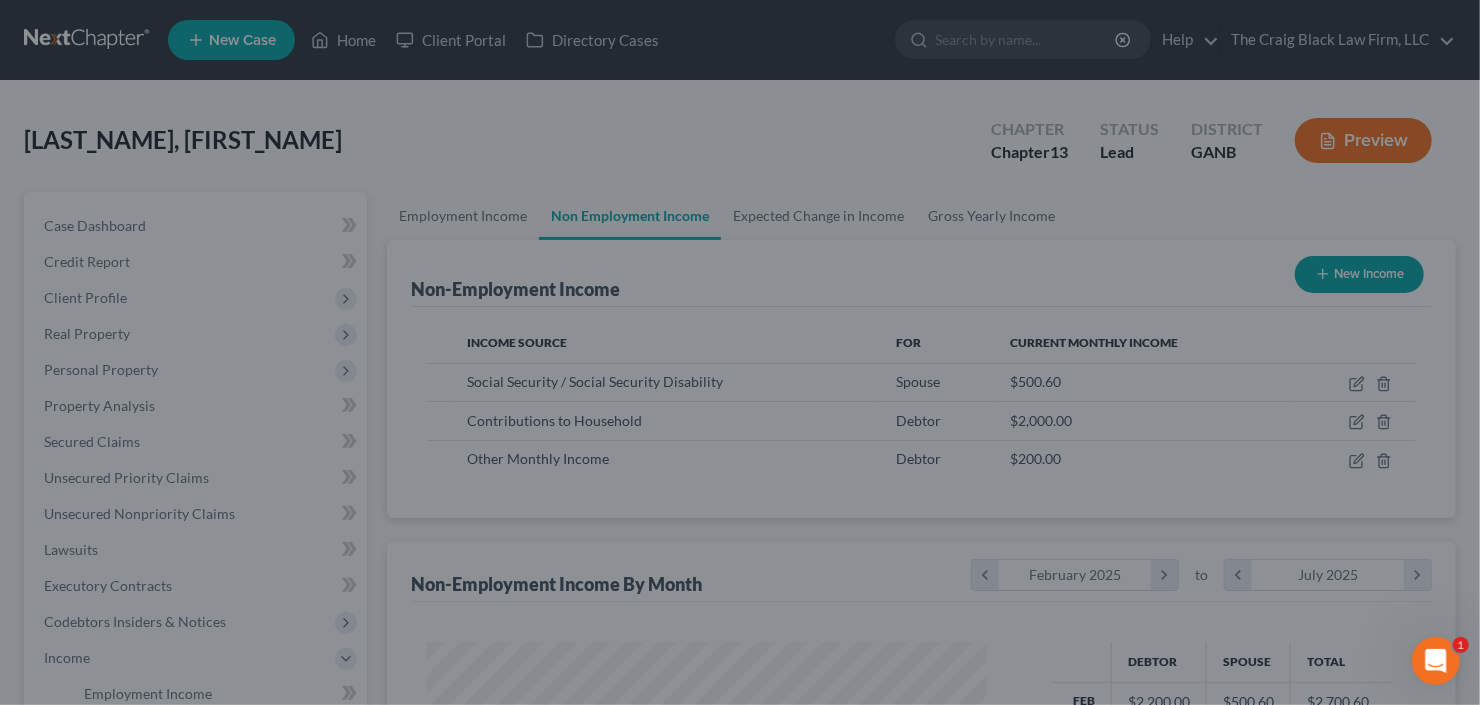 scroll, scrollTop: 357, scrollLeft: 600, axis: both 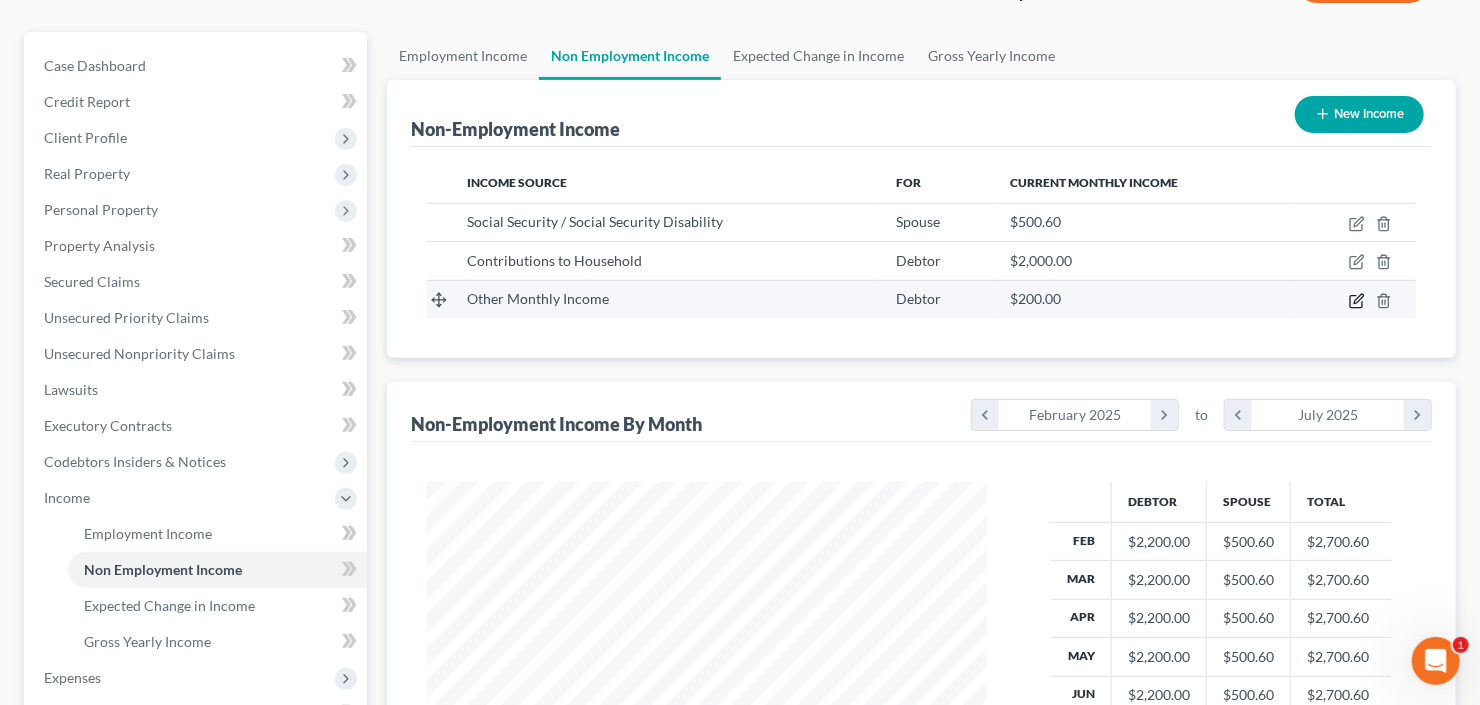 click 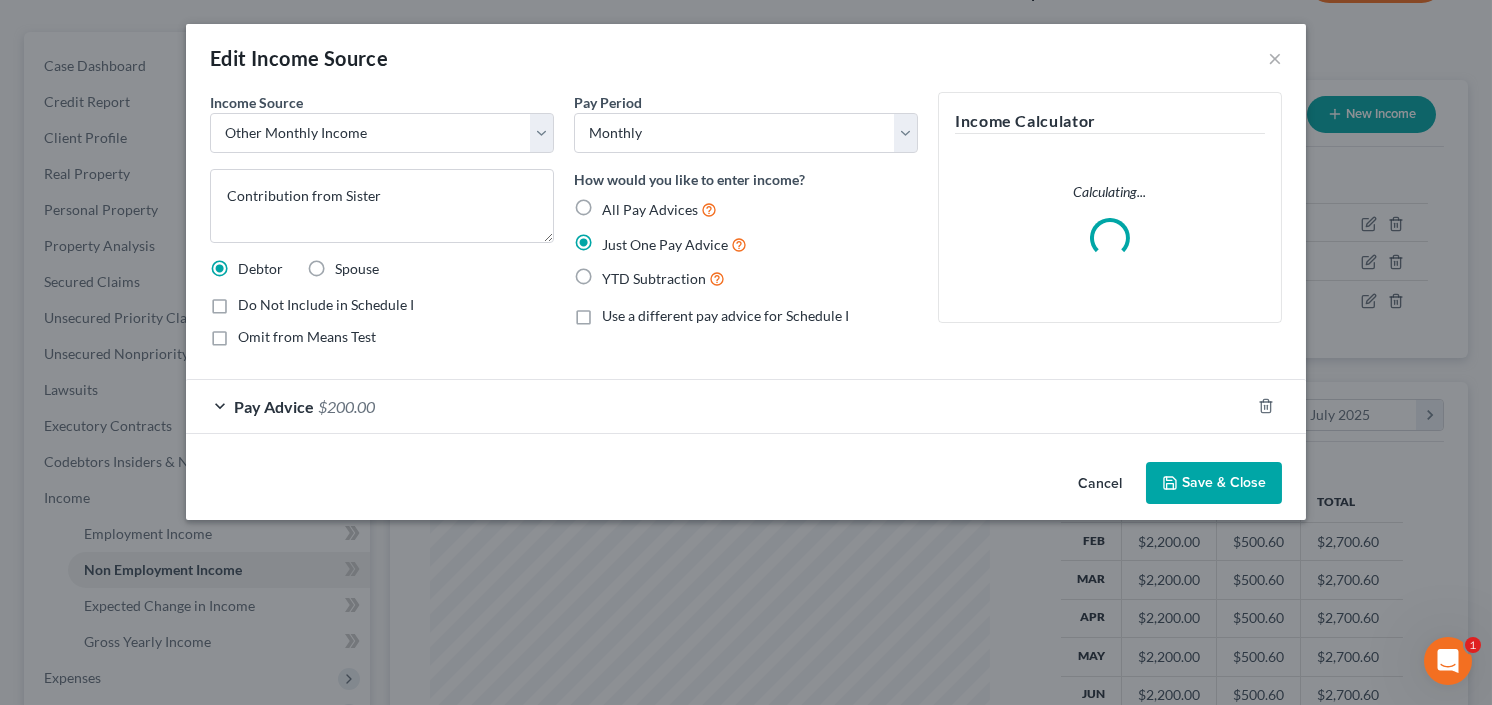 scroll, scrollTop: 999643, scrollLeft: 999394, axis: both 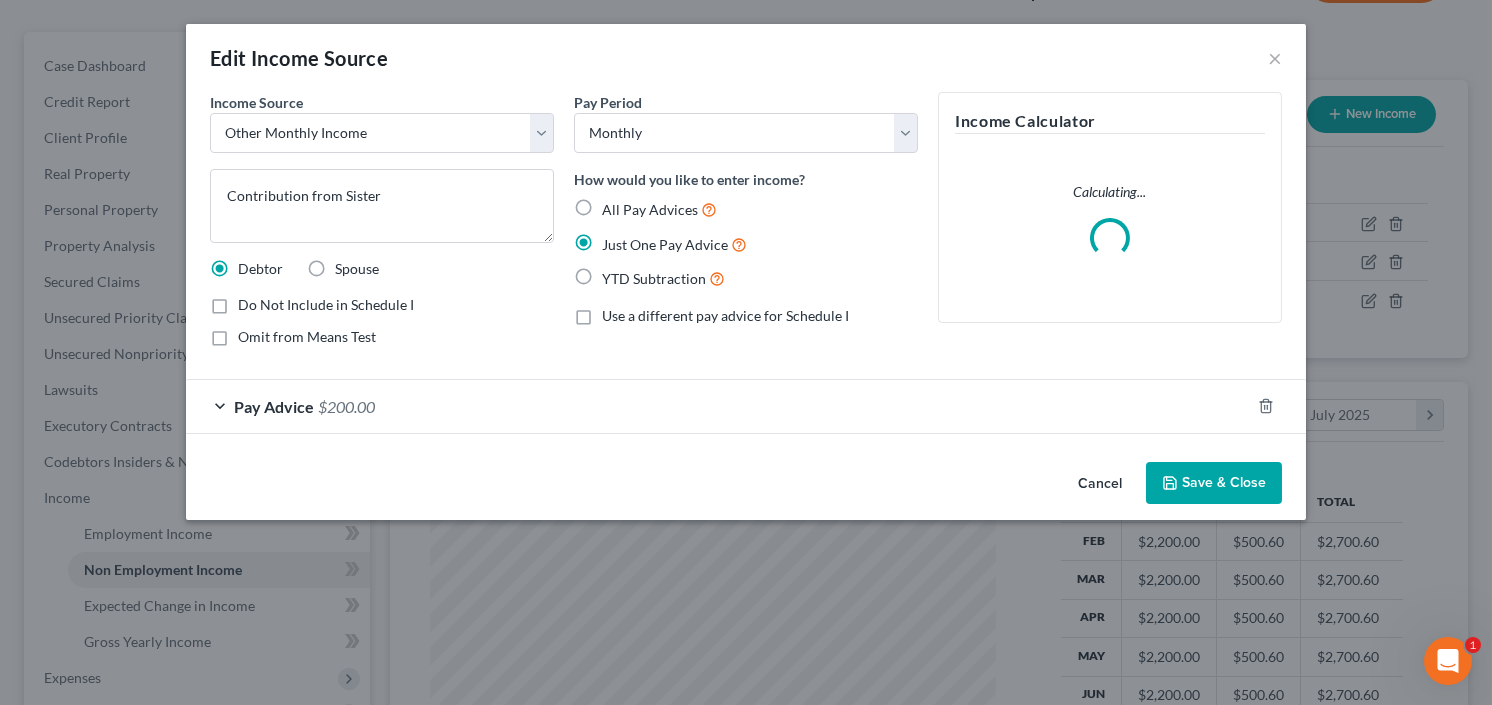 click on "Save & Close" at bounding box center (1214, 483) 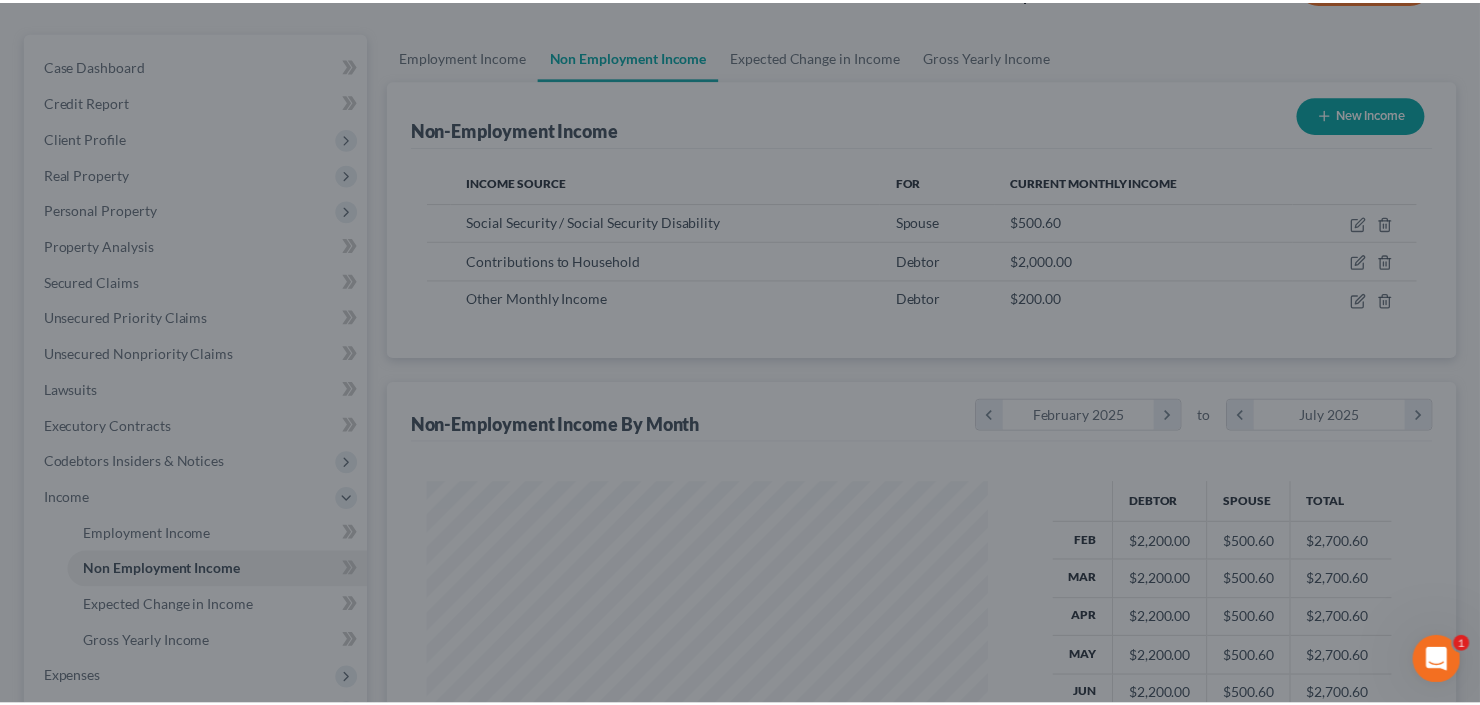 scroll, scrollTop: 357, scrollLeft: 600, axis: both 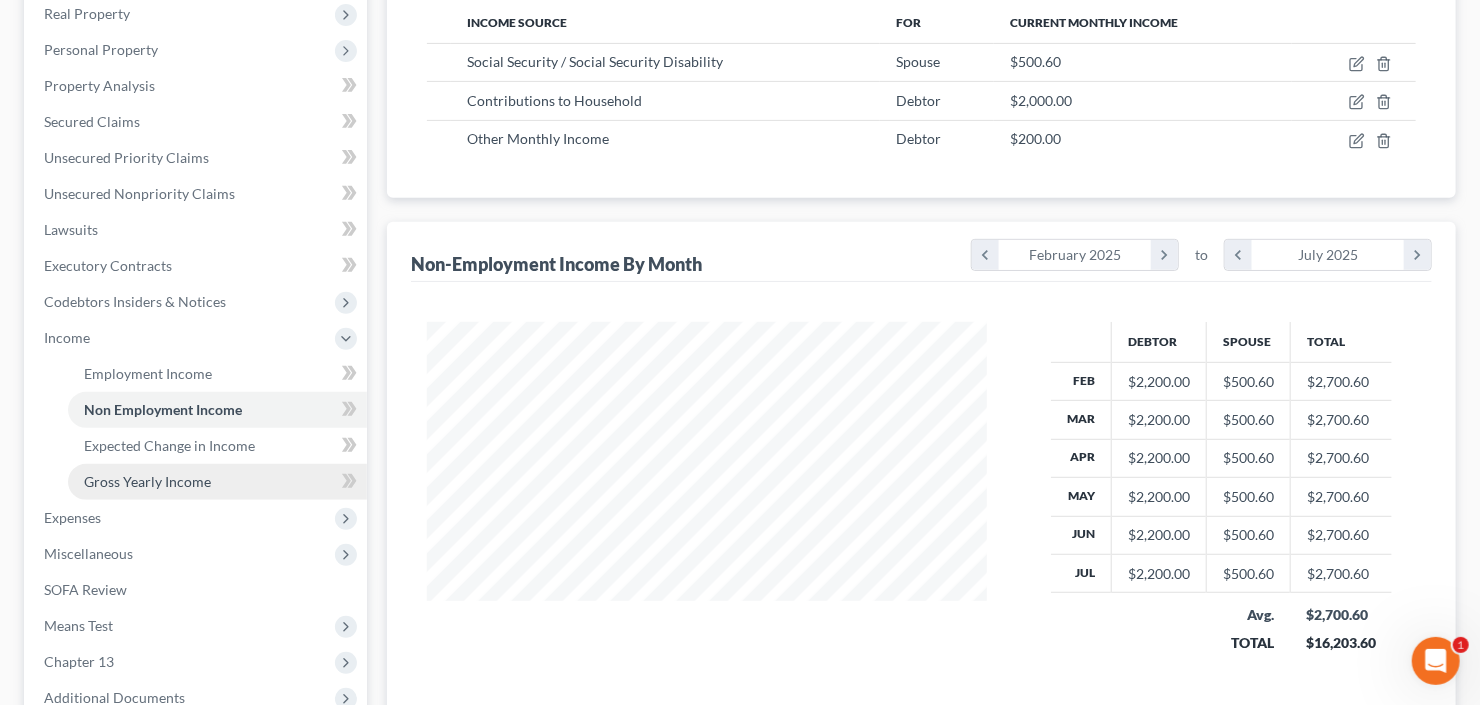 click on "Gross Yearly Income" at bounding box center (147, 481) 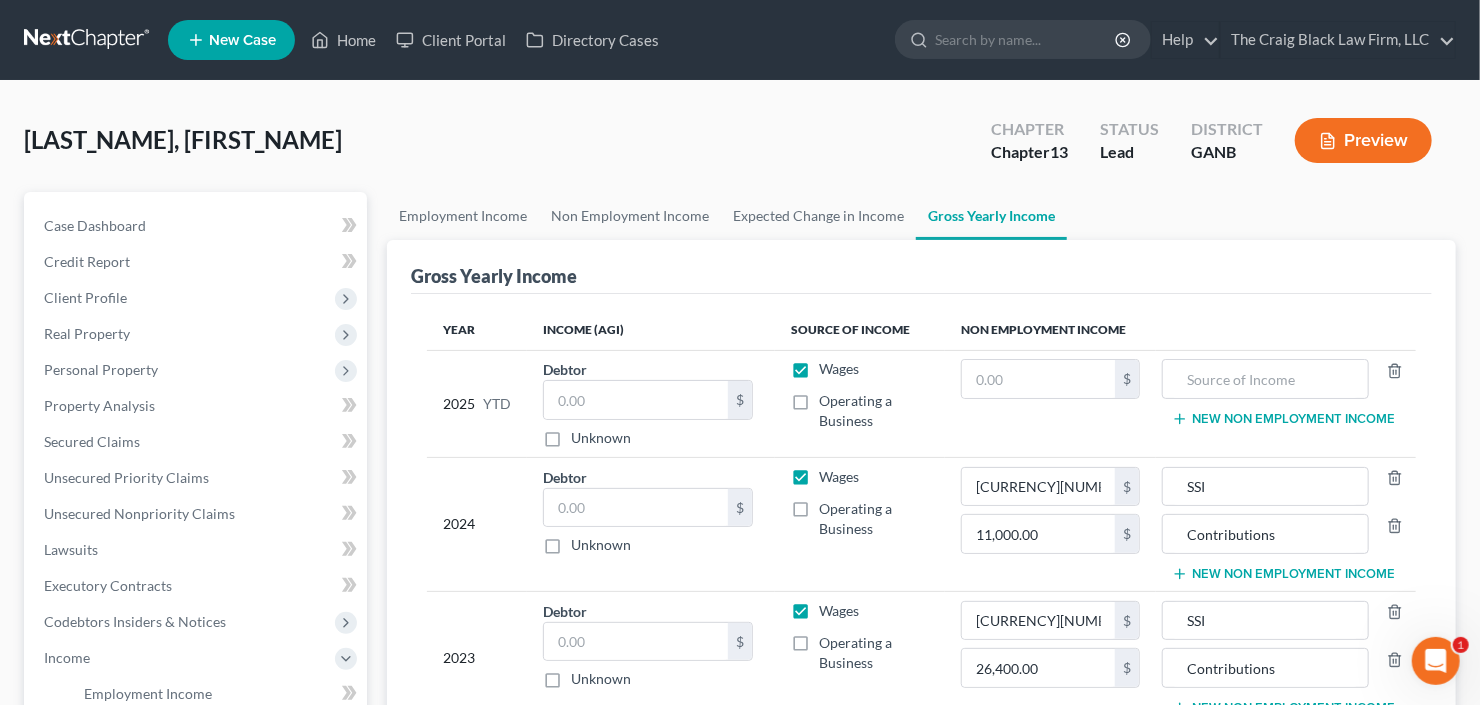 scroll, scrollTop: 240, scrollLeft: 0, axis: vertical 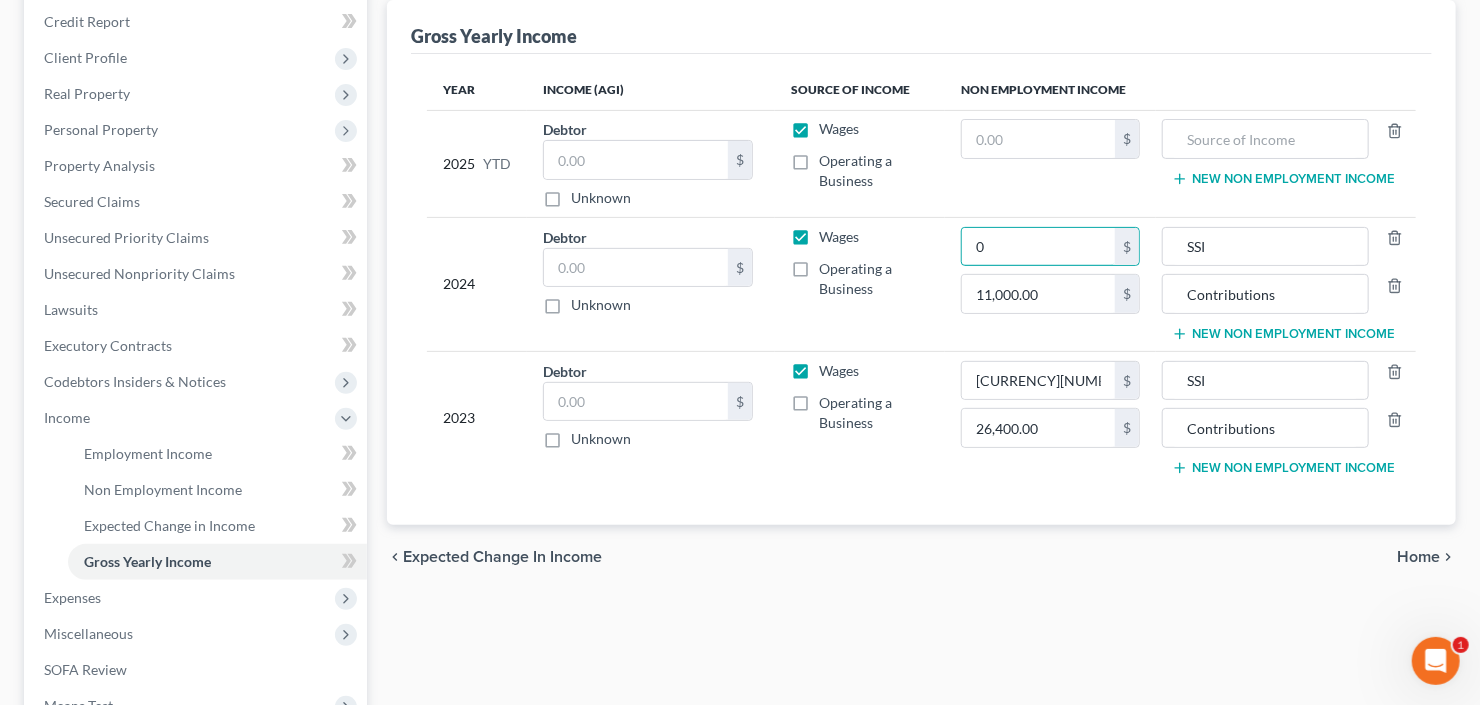 type on "0" 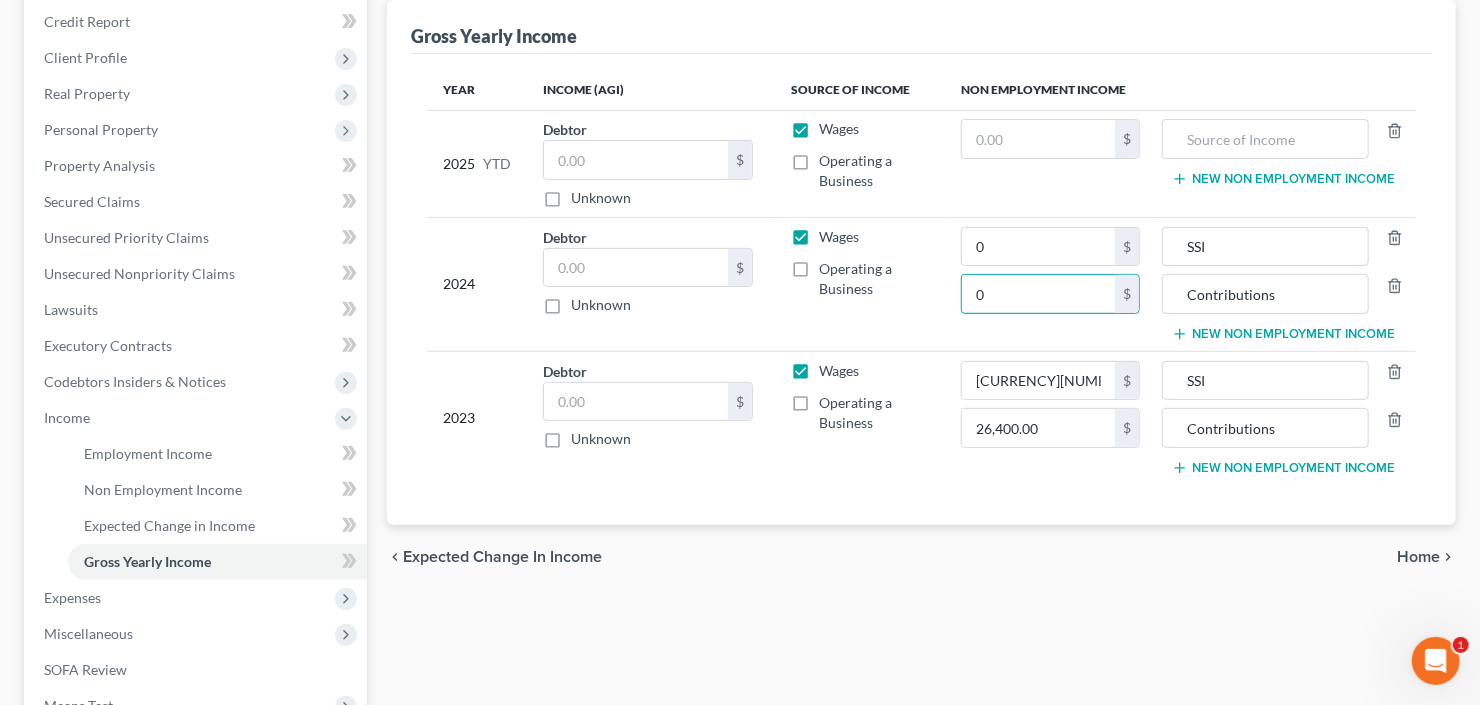 type on "0" 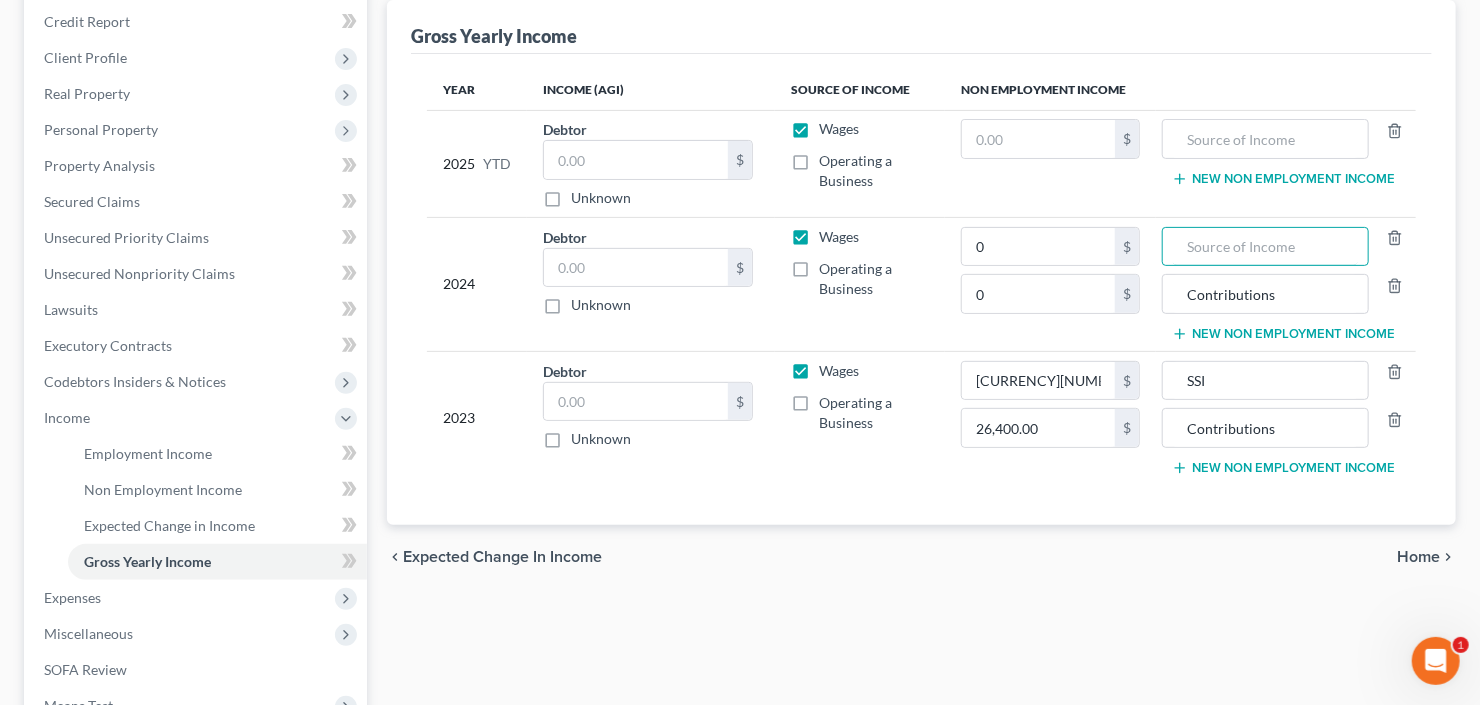 type 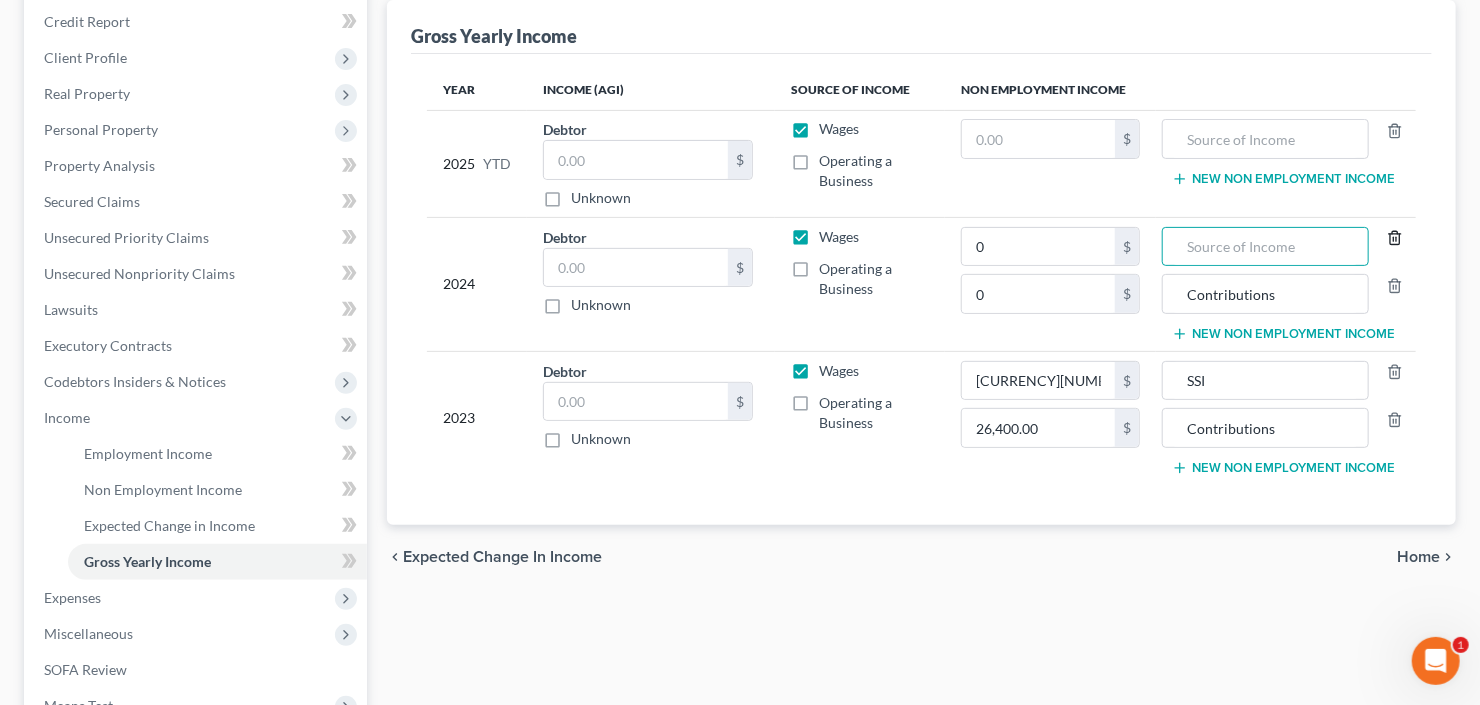 type 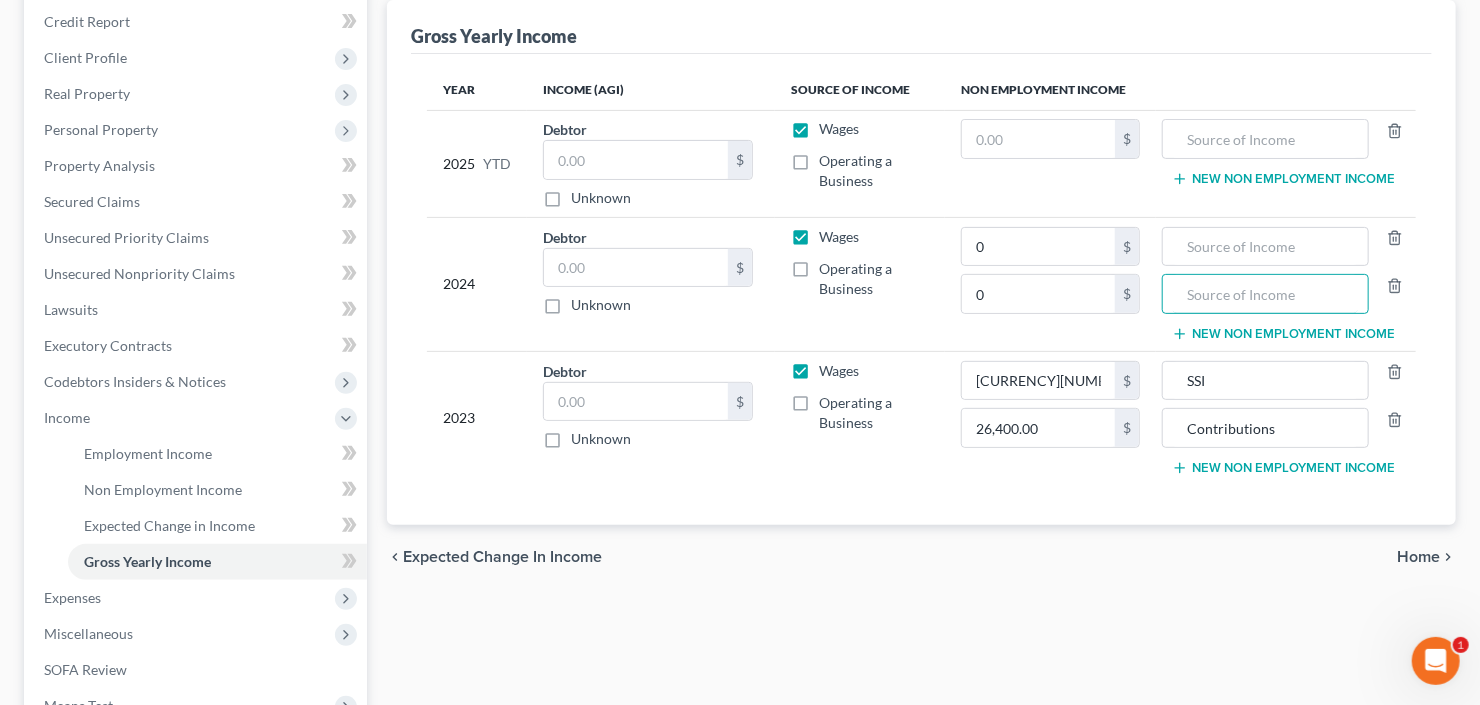type 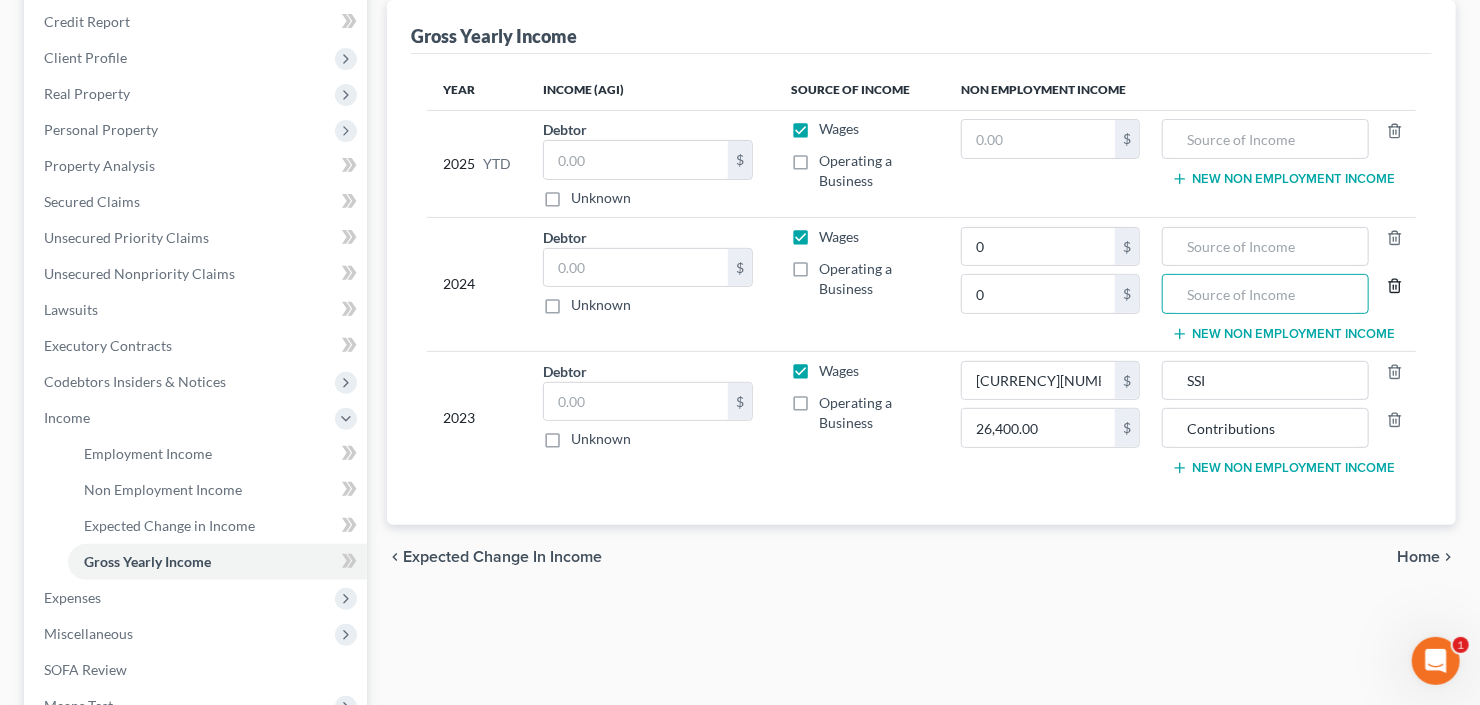 type 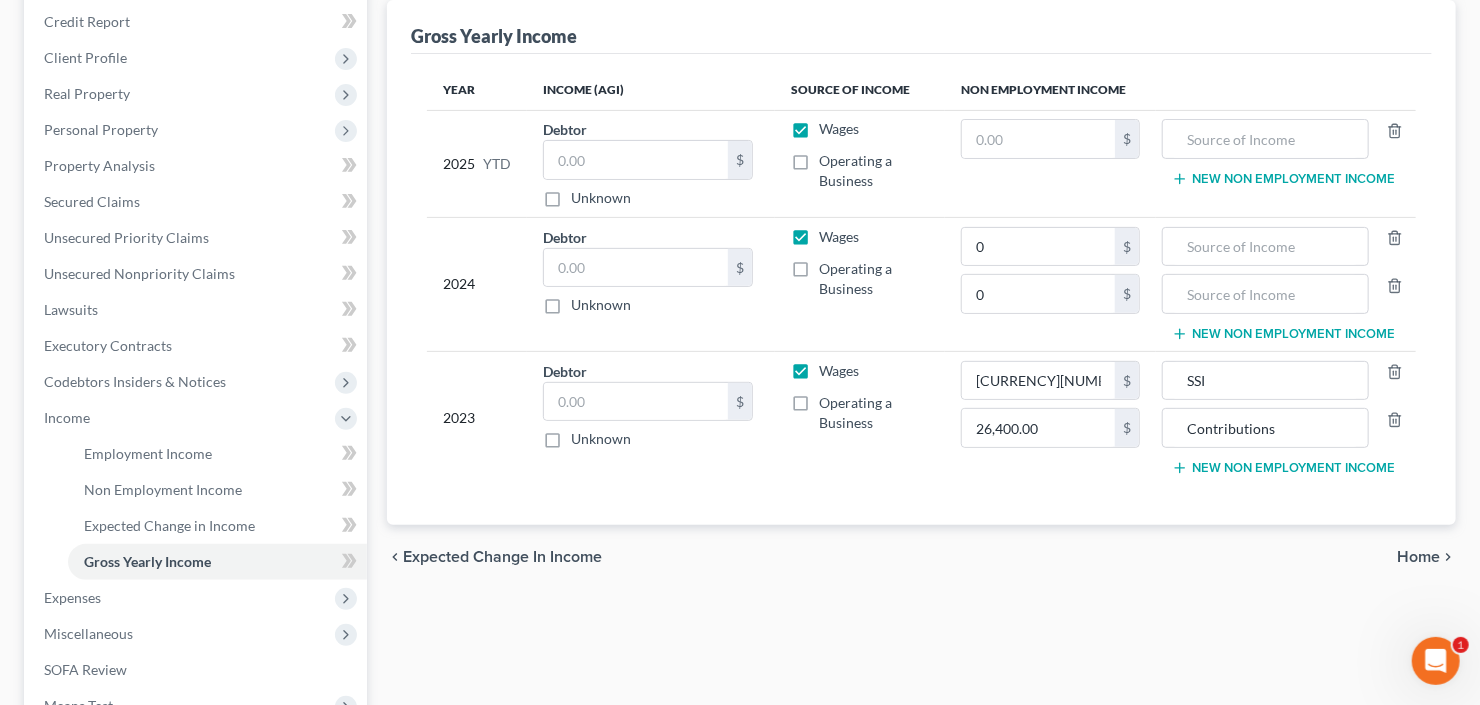 type 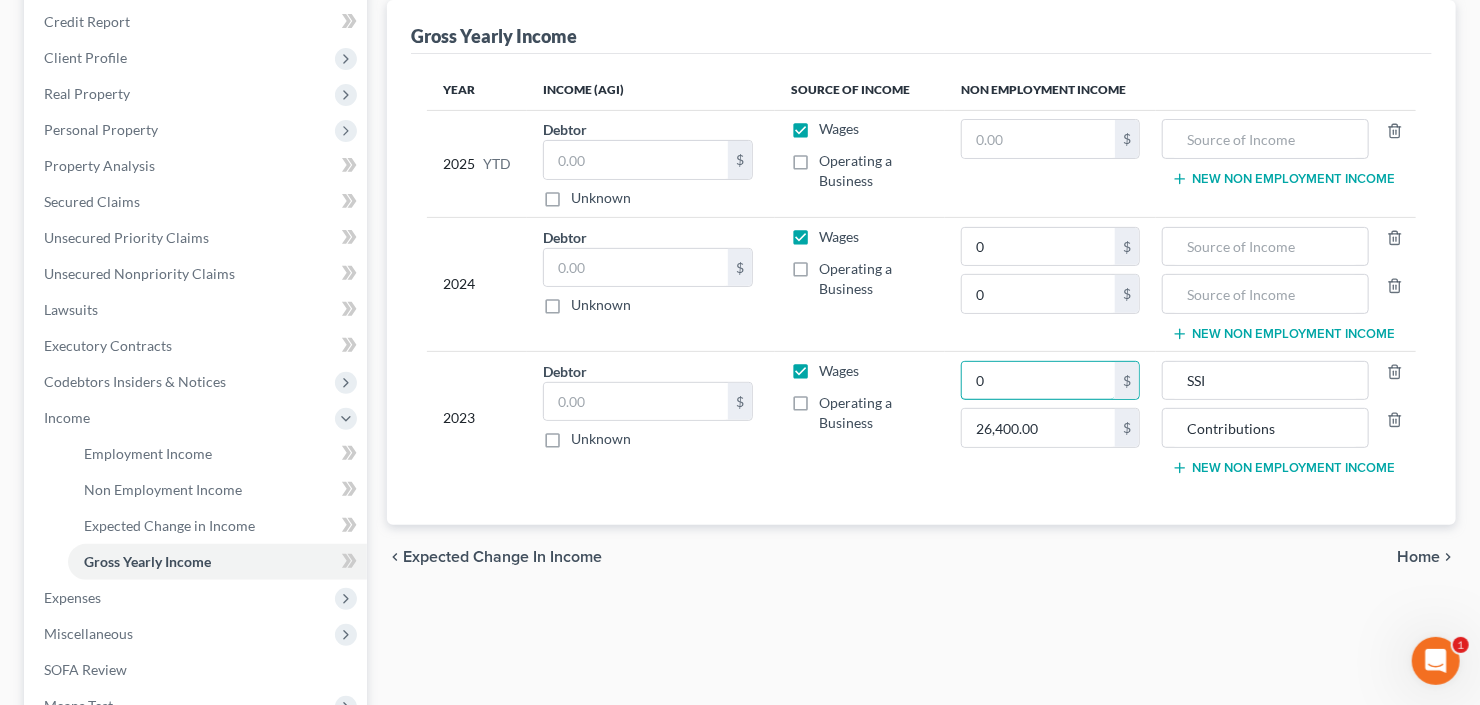 type on "0" 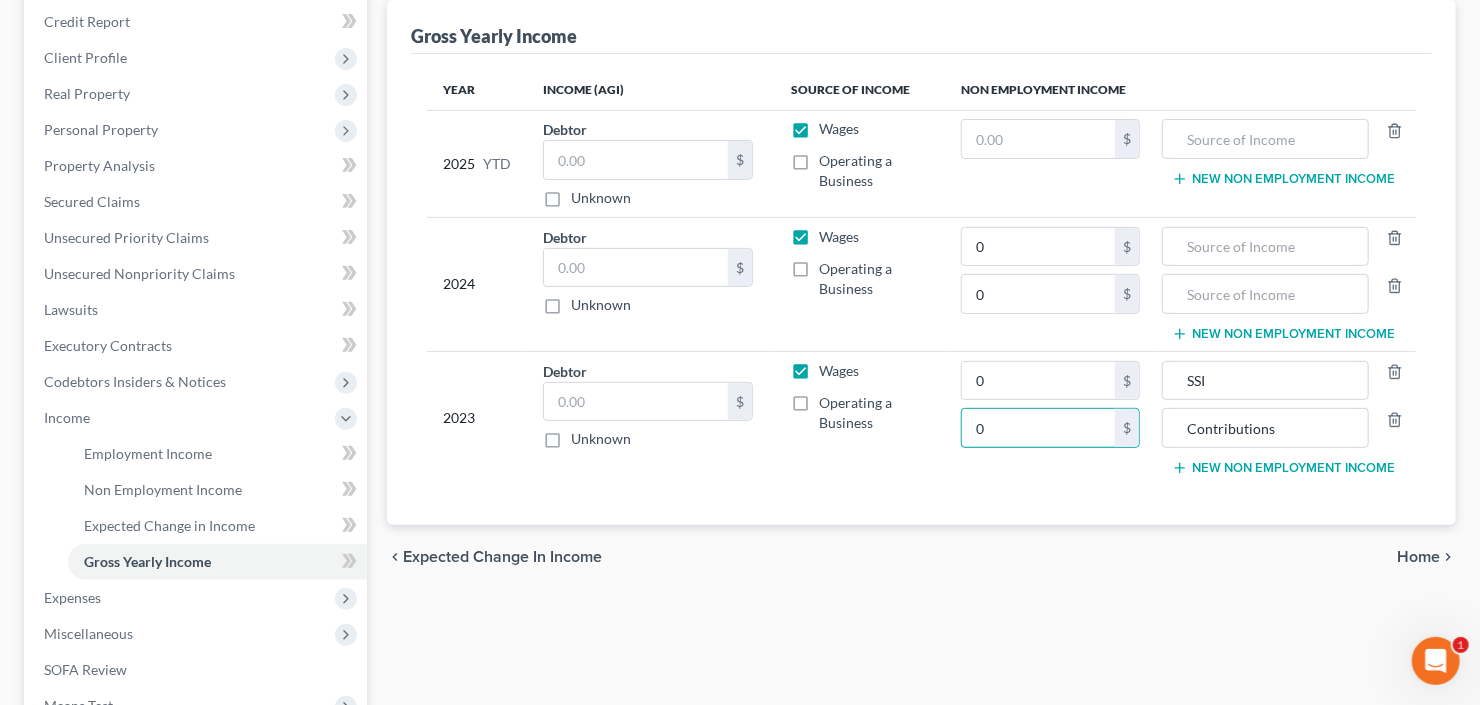 type on "0" 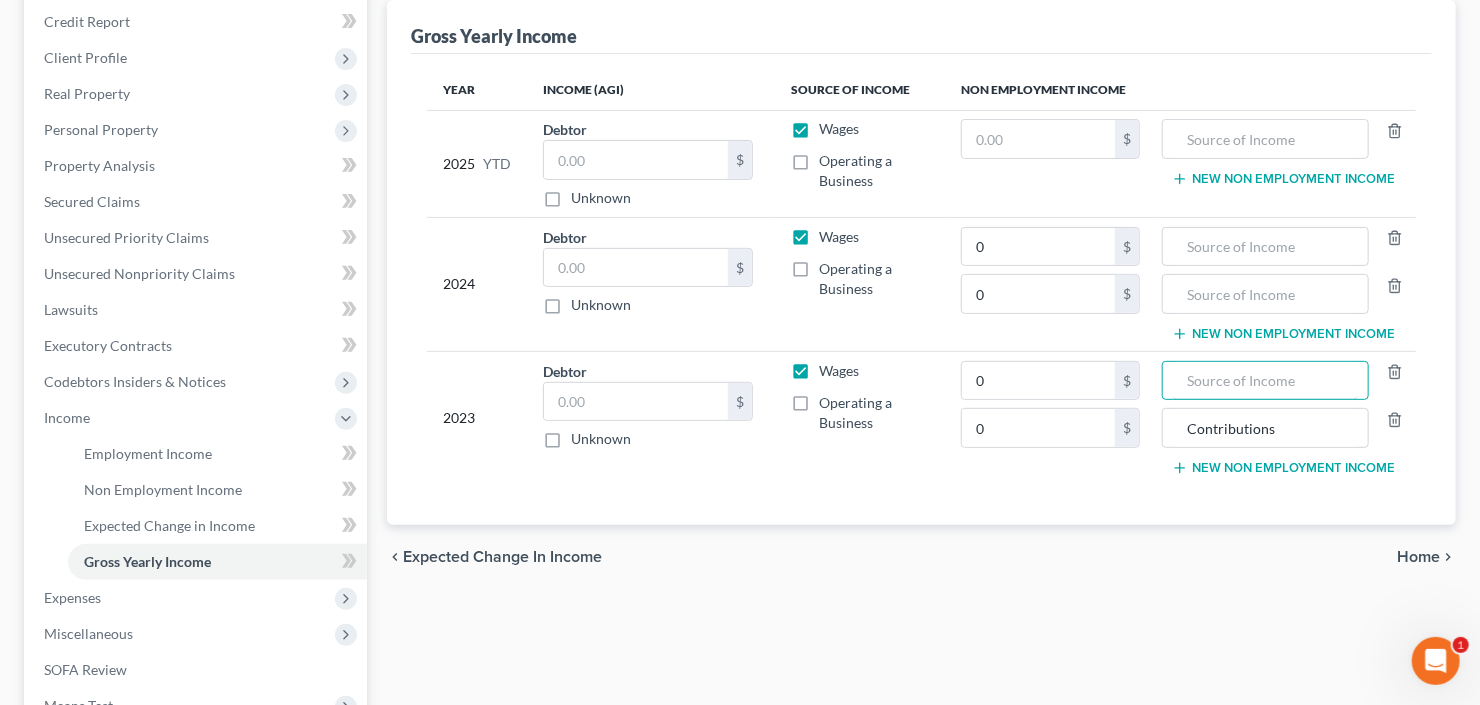 type 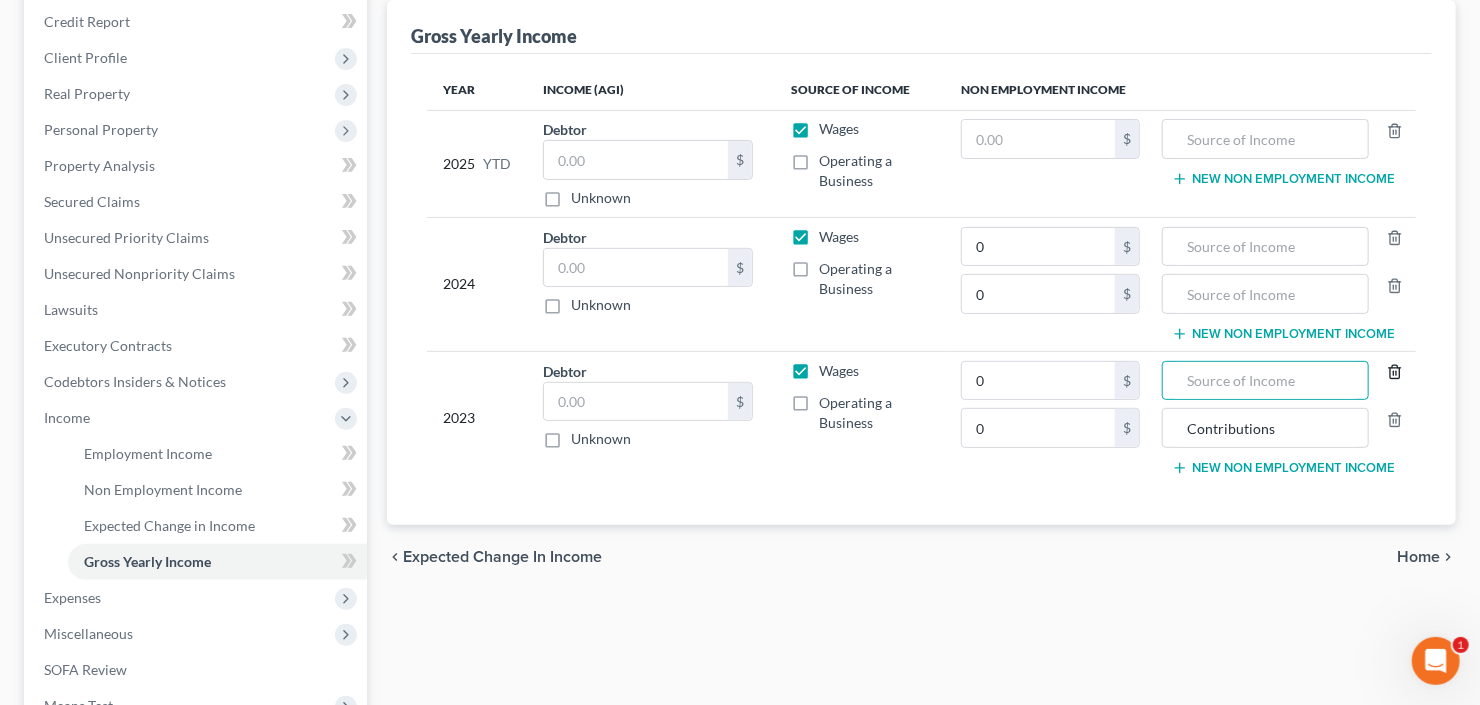 type 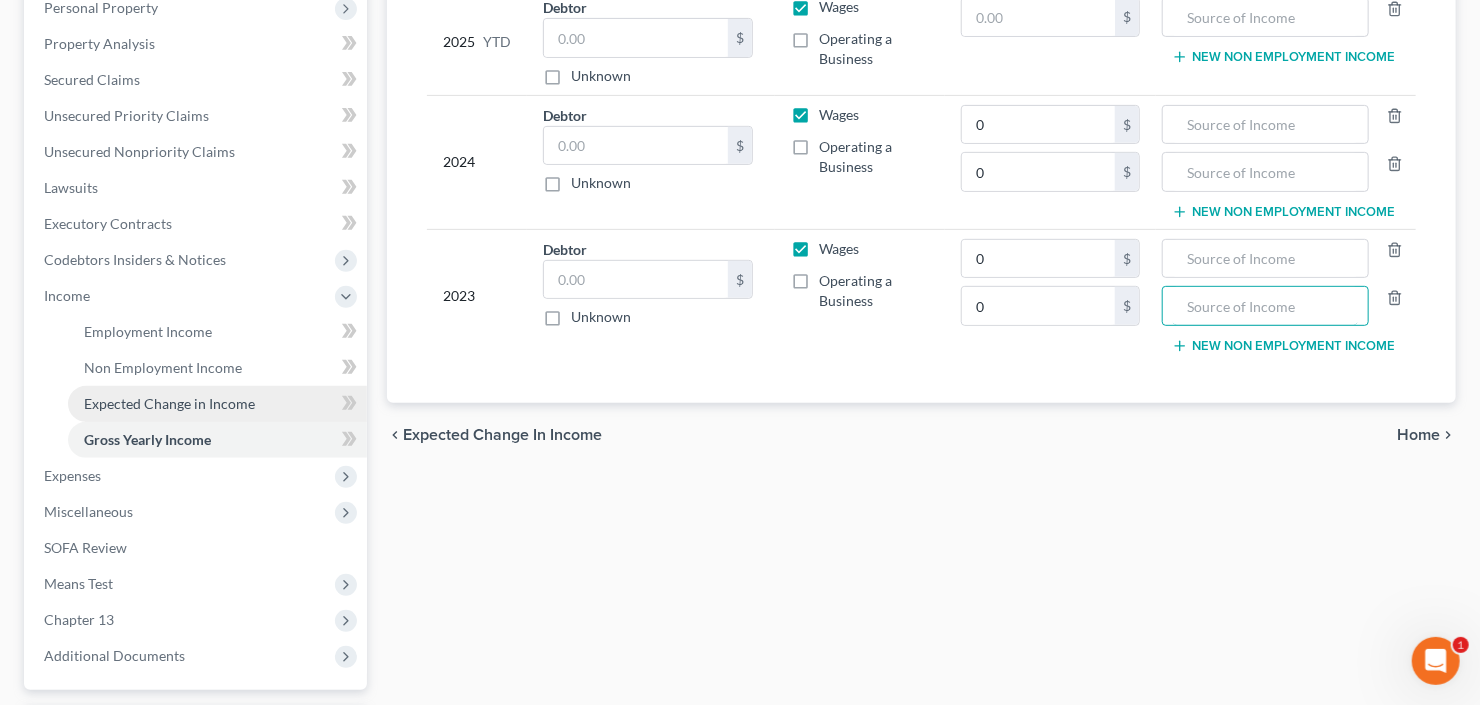 scroll, scrollTop: 400, scrollLeft: 0, axis: vertical 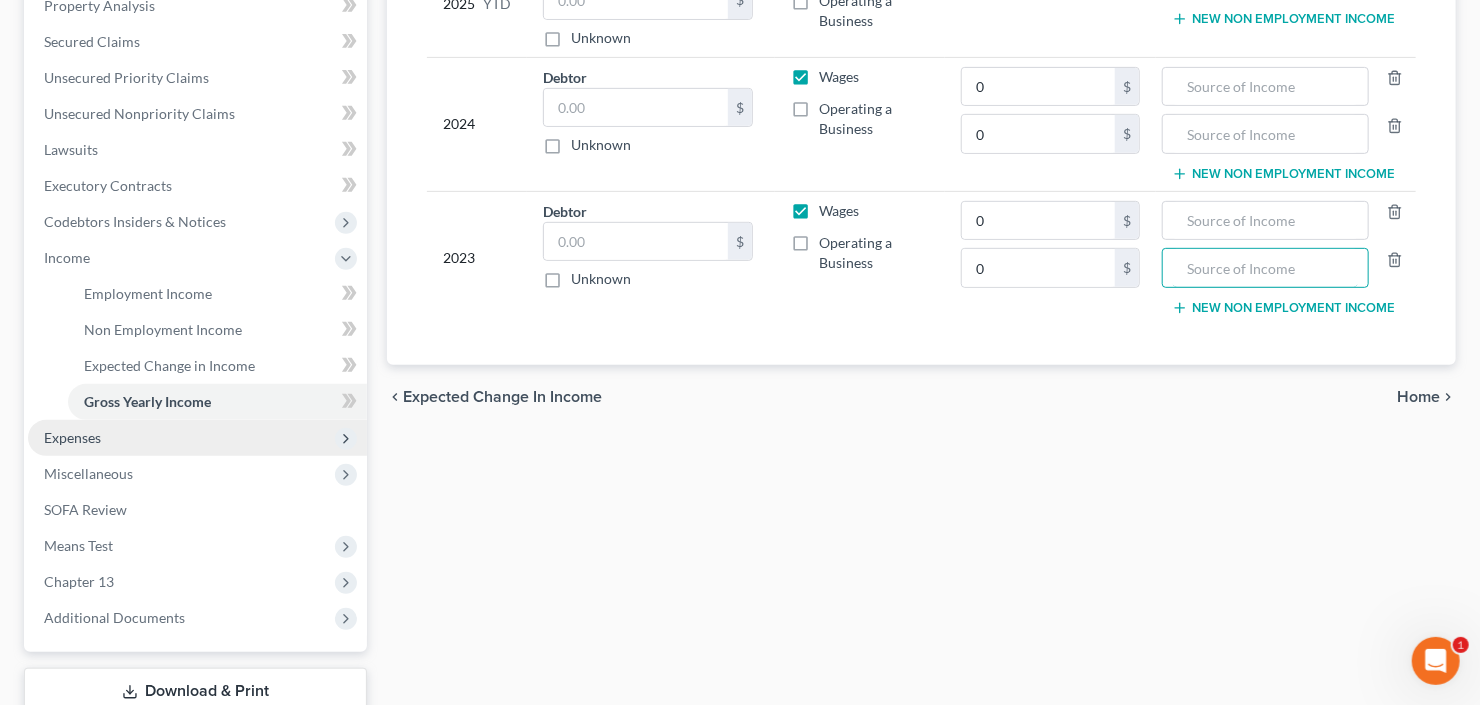 type 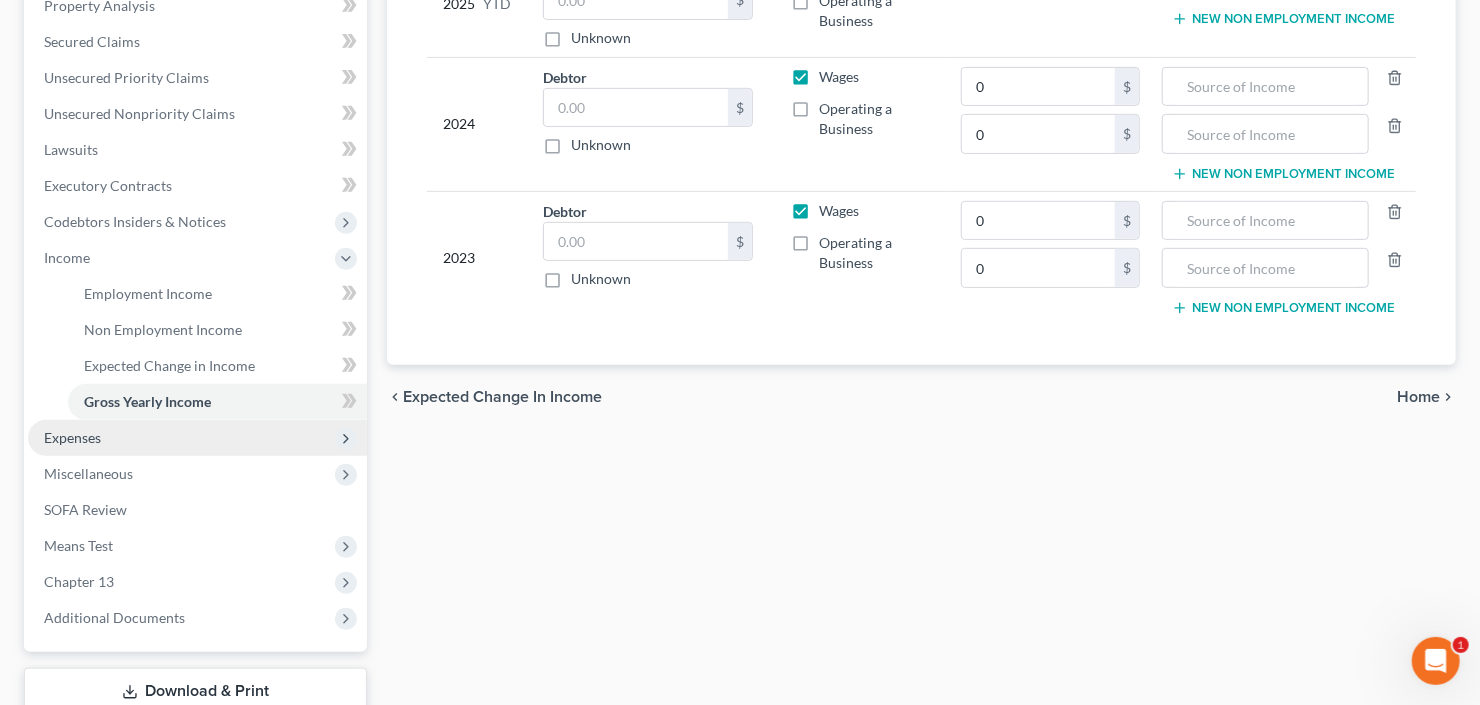 click on "Expenses" at bounding box center (197, 438) 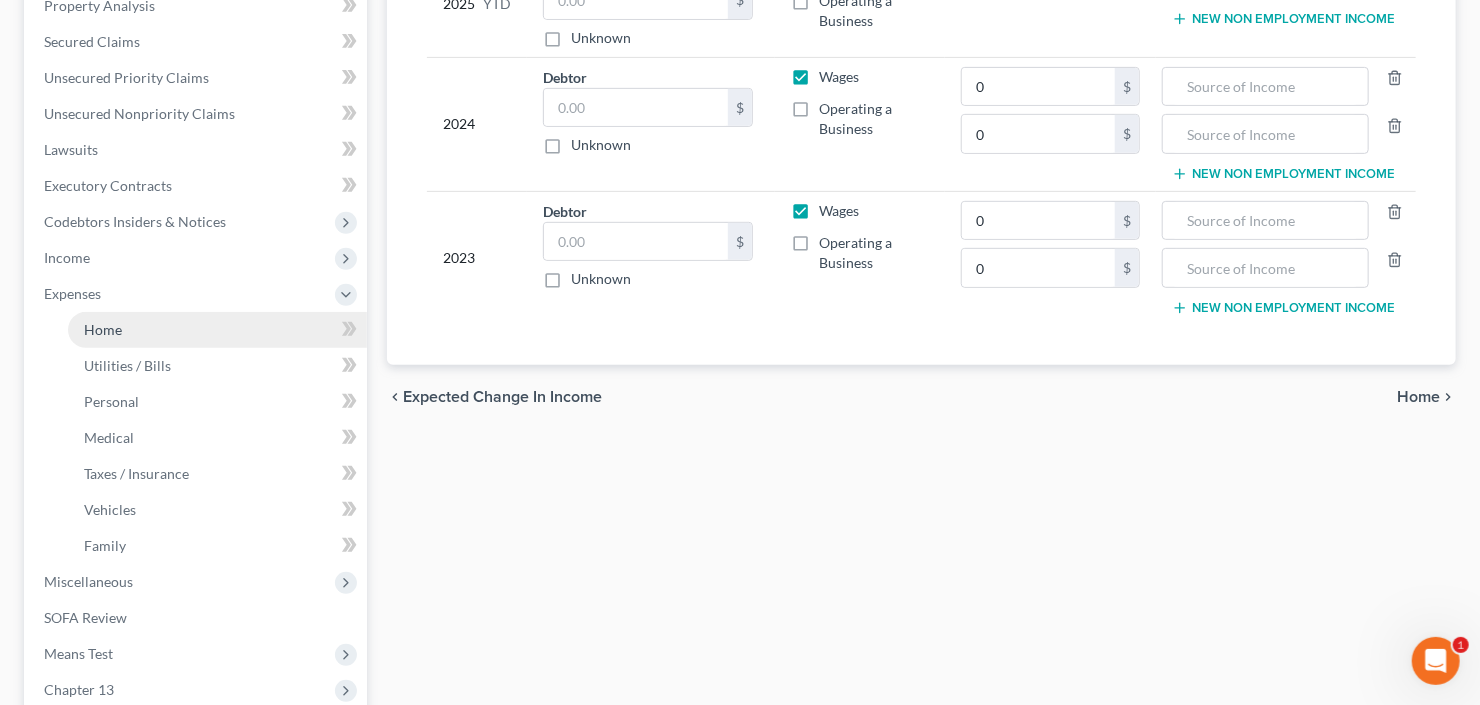 click on "Home" at bounding box center (217, 330) 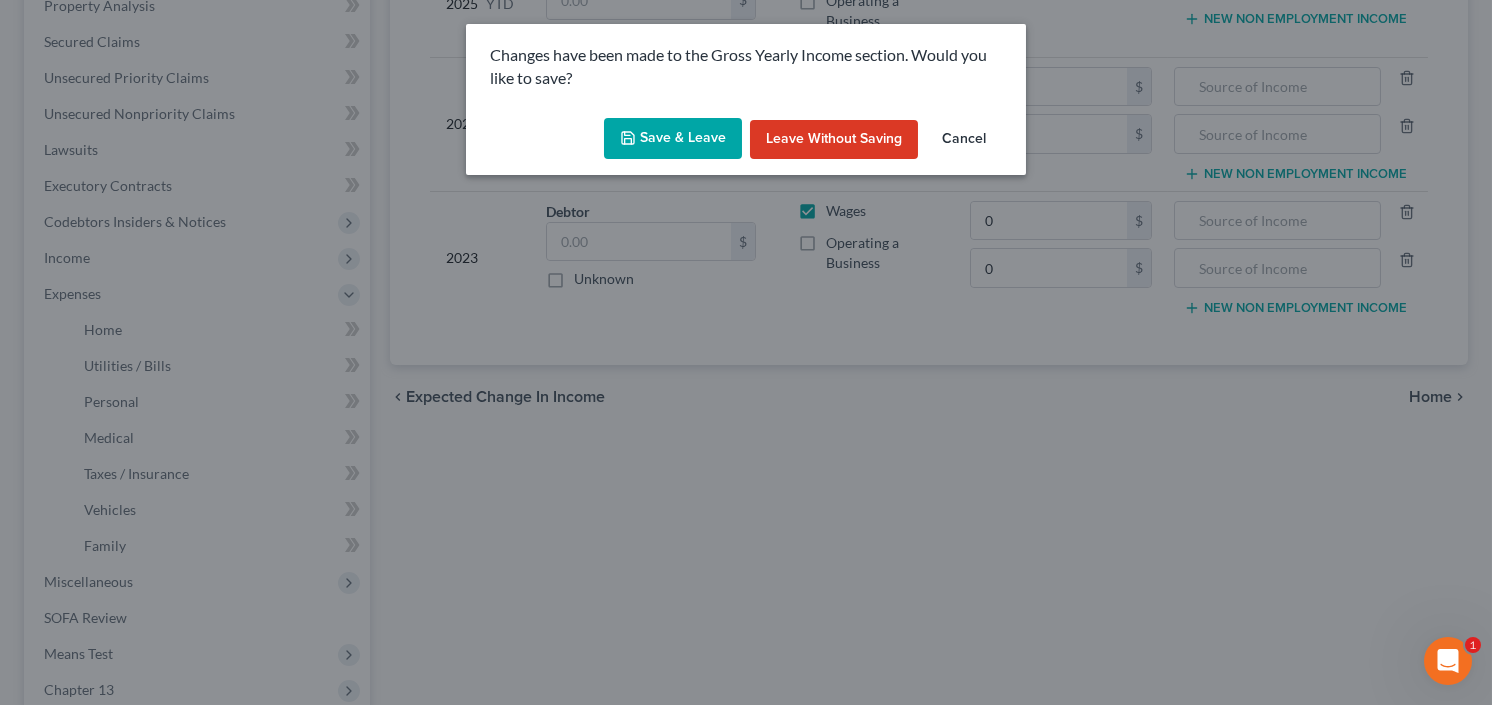 click on "Save & Leave" at bounding box center [673, 139] 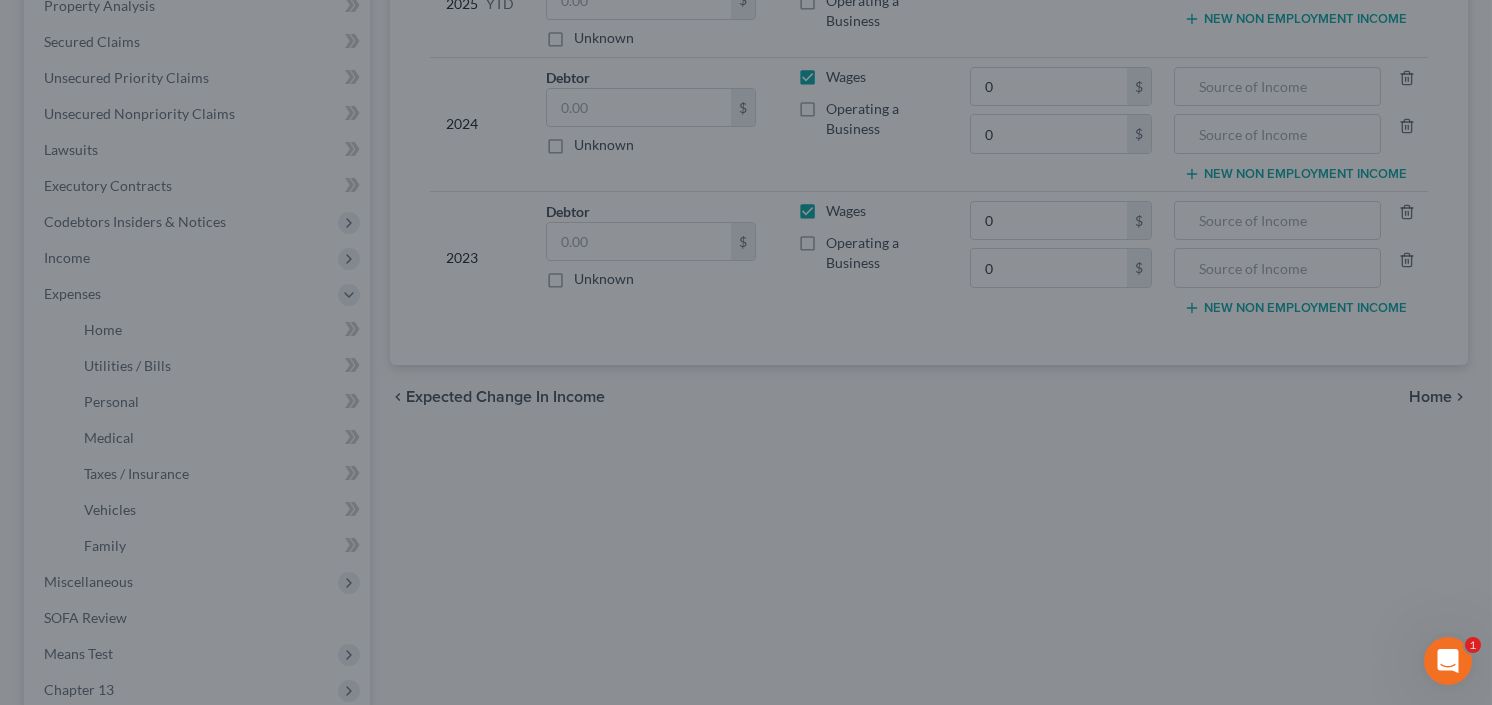 type on "0.00" 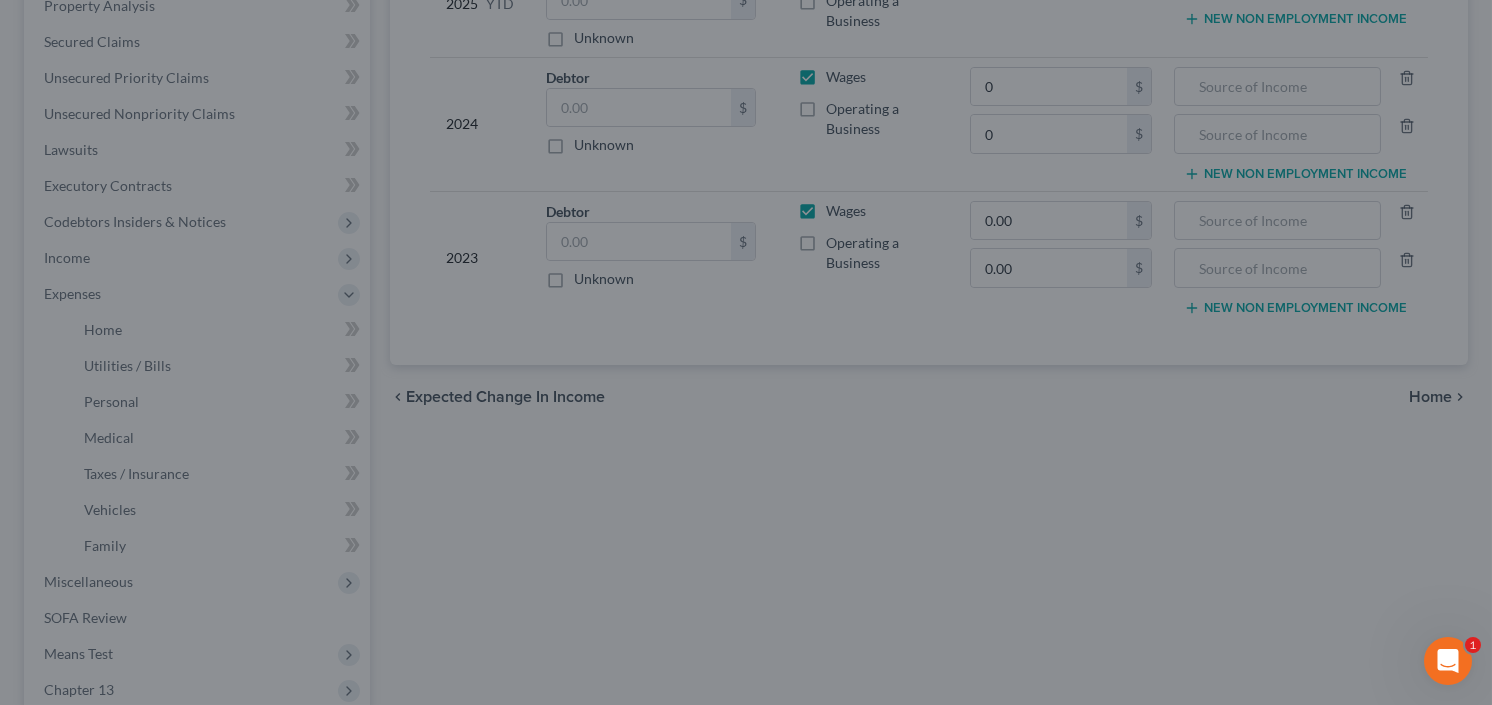 type on "0.00" 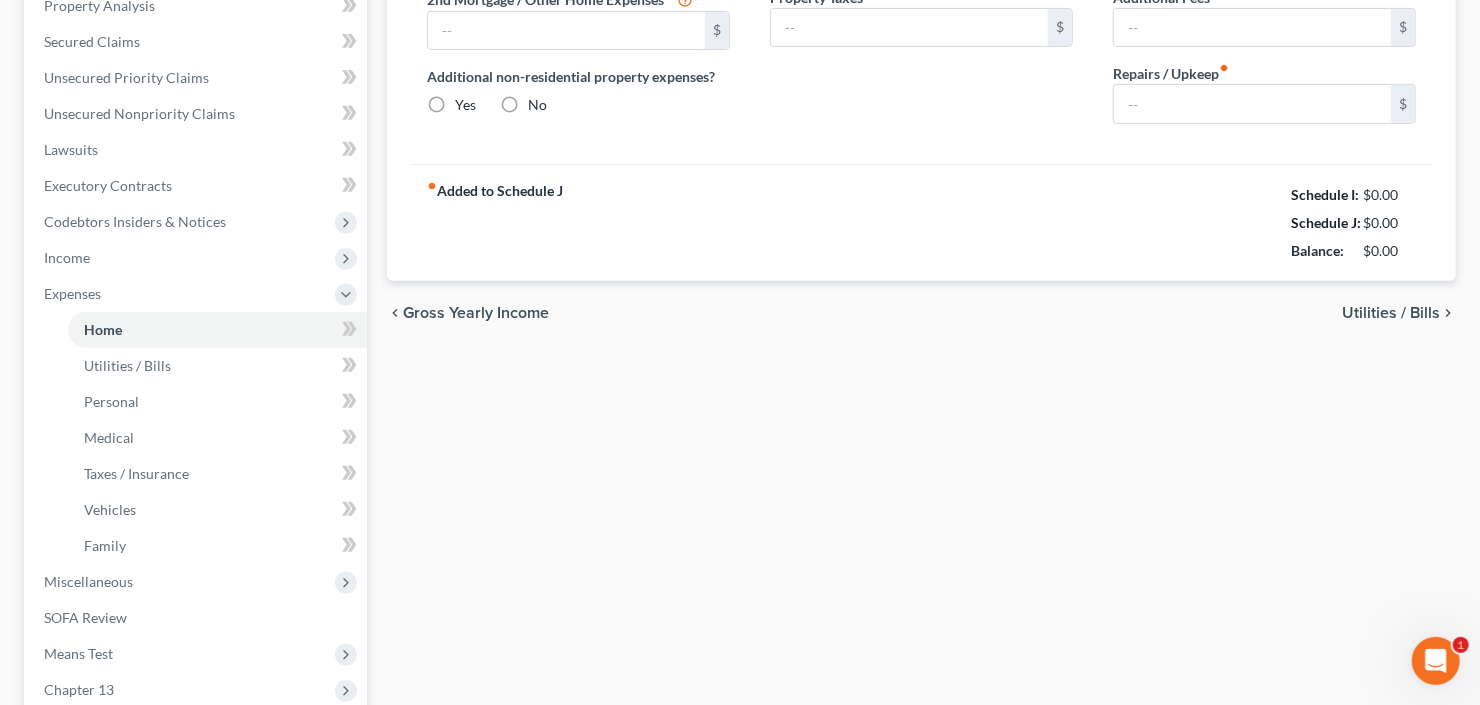 type on "865.00" 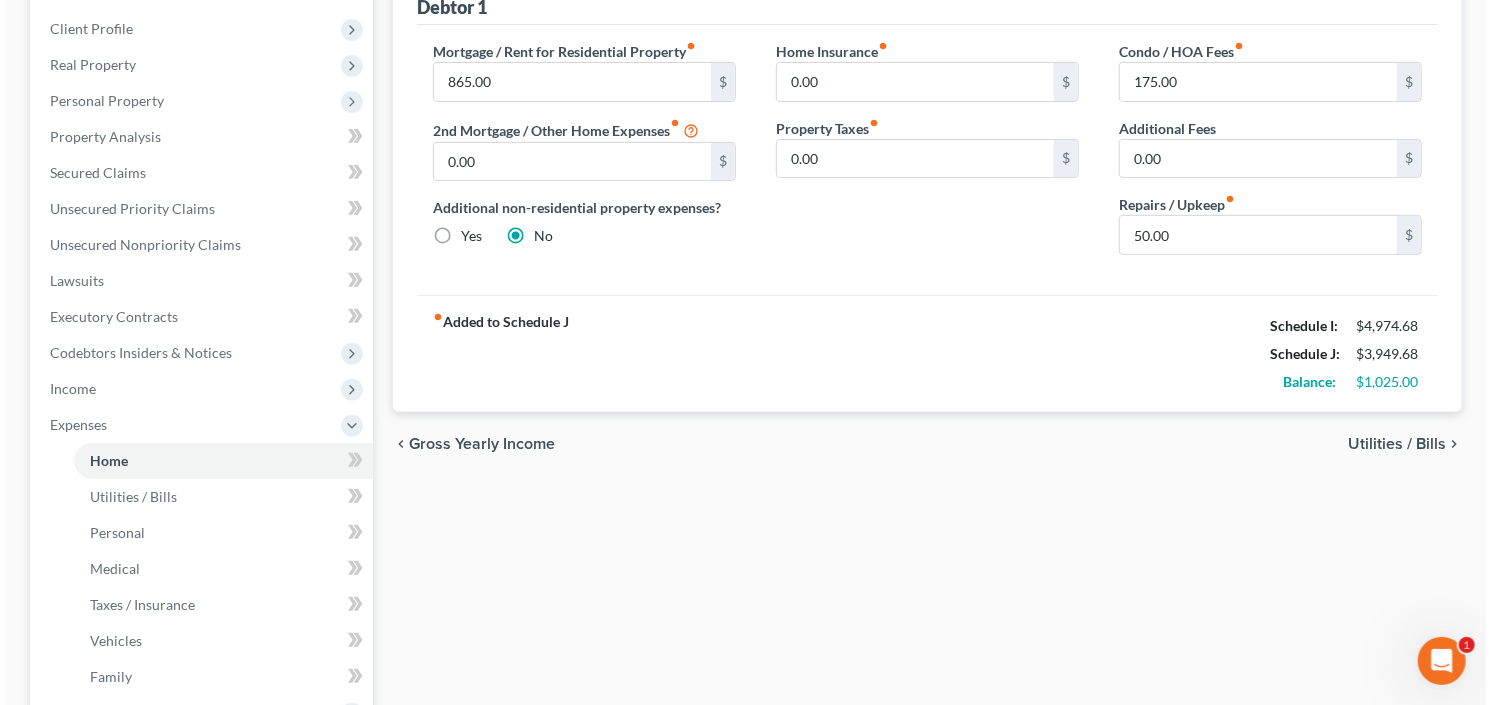 scroll, scrollTop: 0, scrollLeft: 0, axis: both 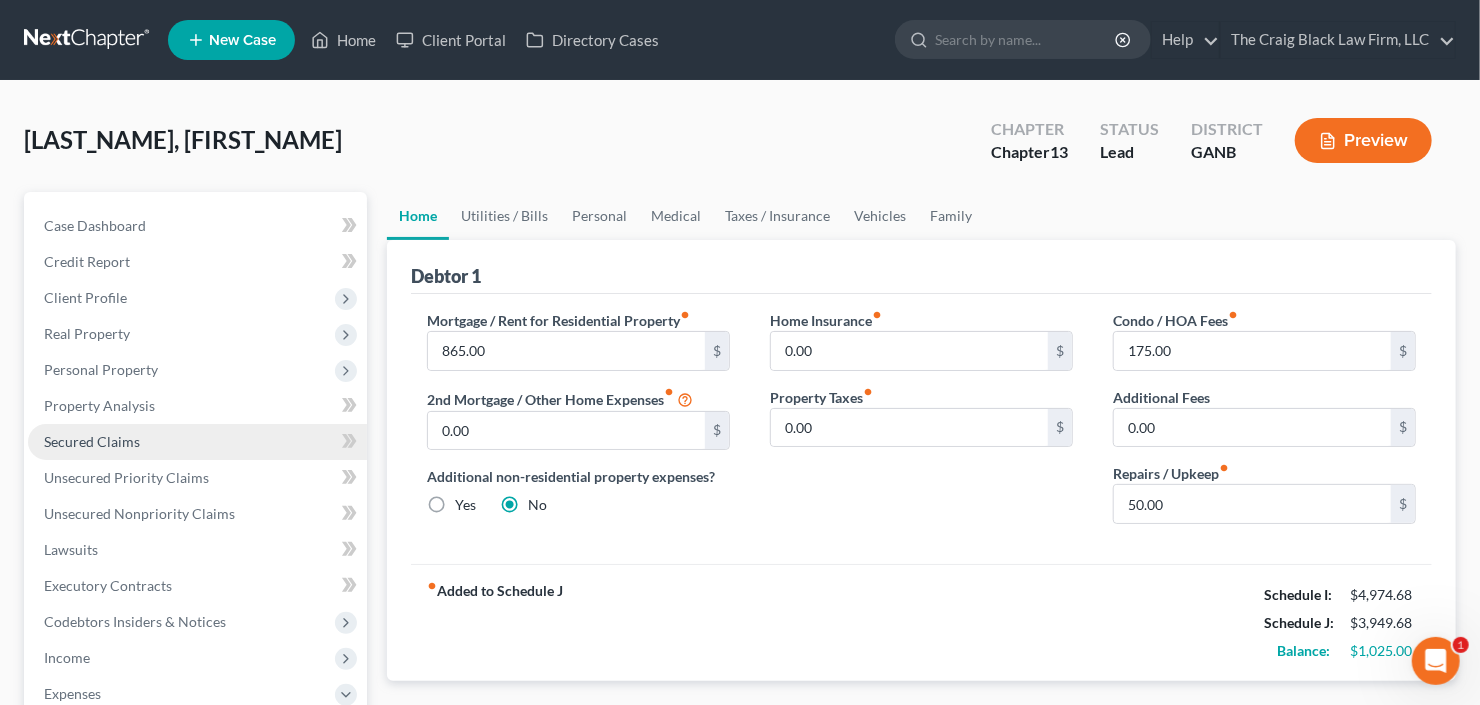 click on "Secured Claims" at bounding box center [197, 442] 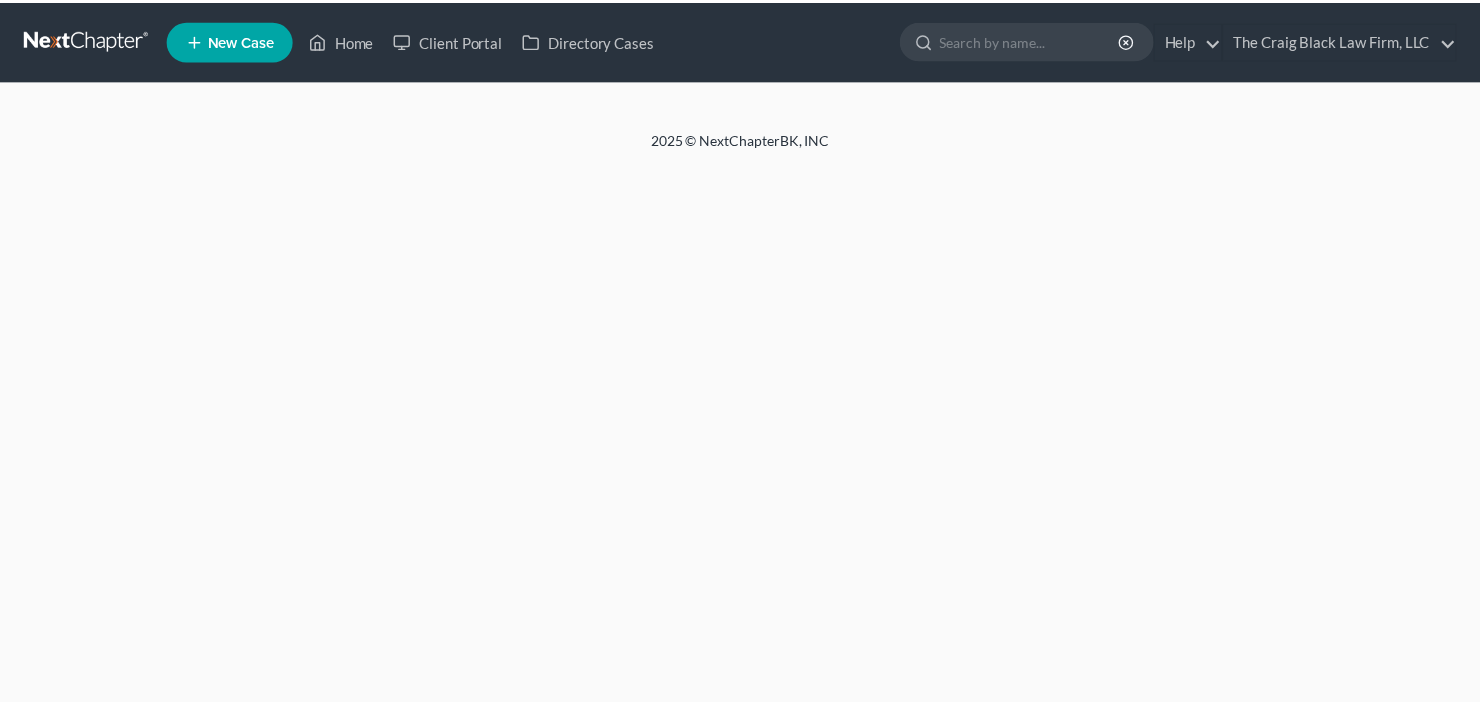 scroll, scrollTop: 0, scrollLeft: 0, axis: both 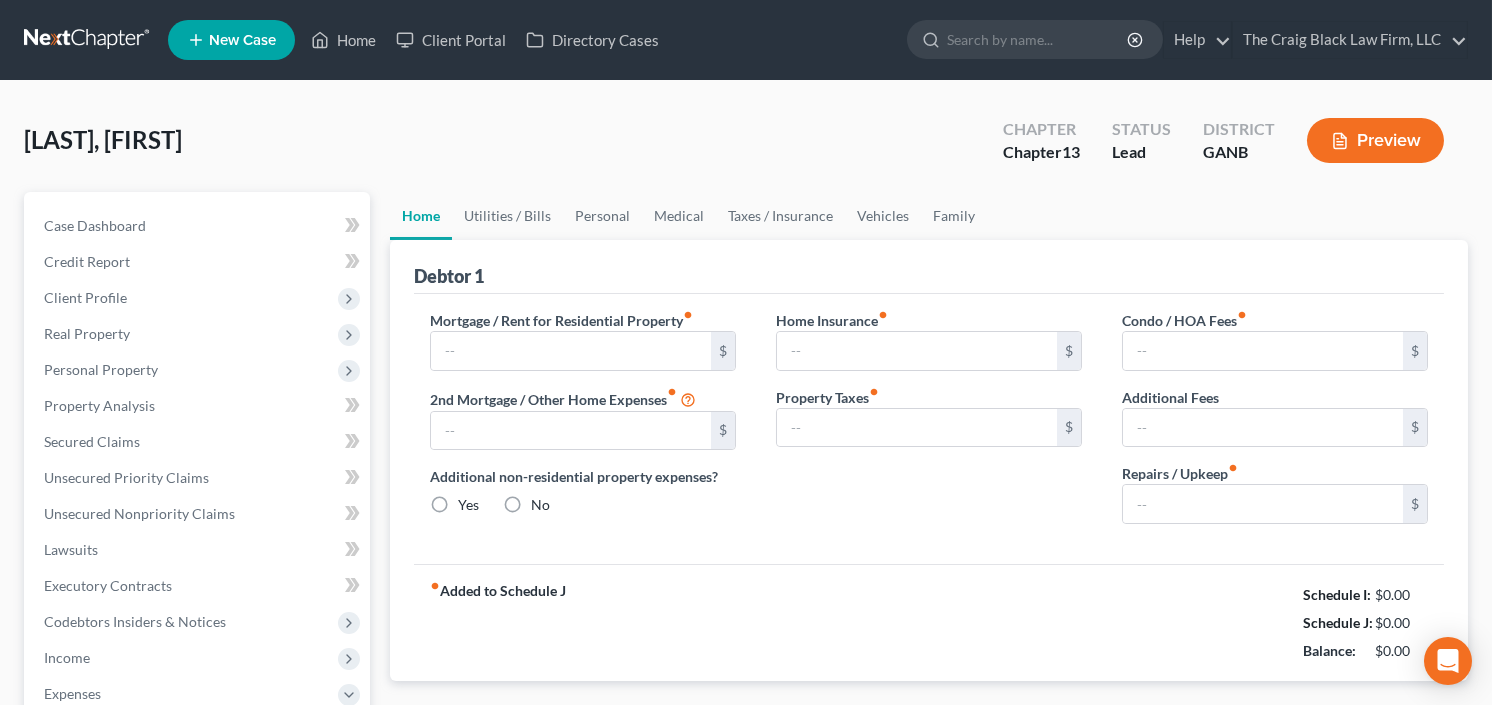 type on "865.00" 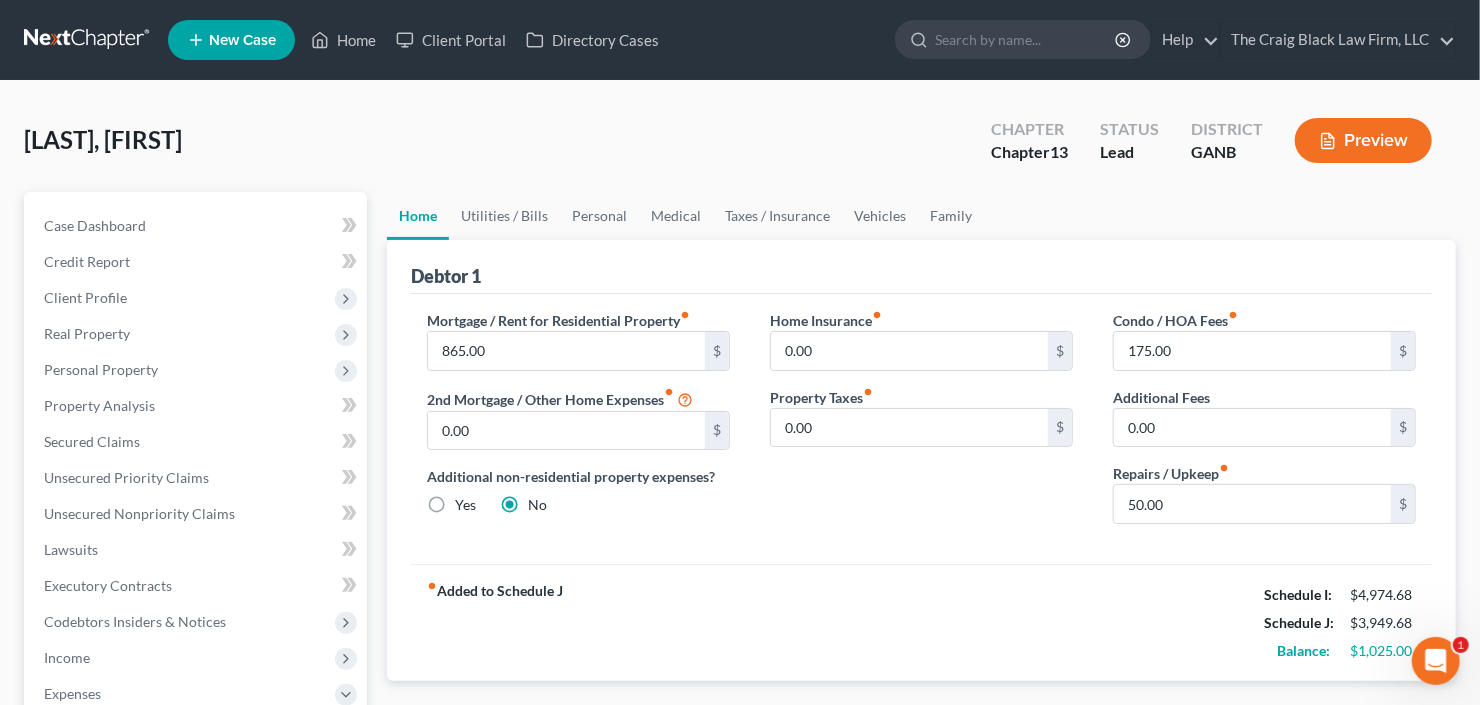 scroll, scrollTop: 0, scrollLeft: 0, axis: both 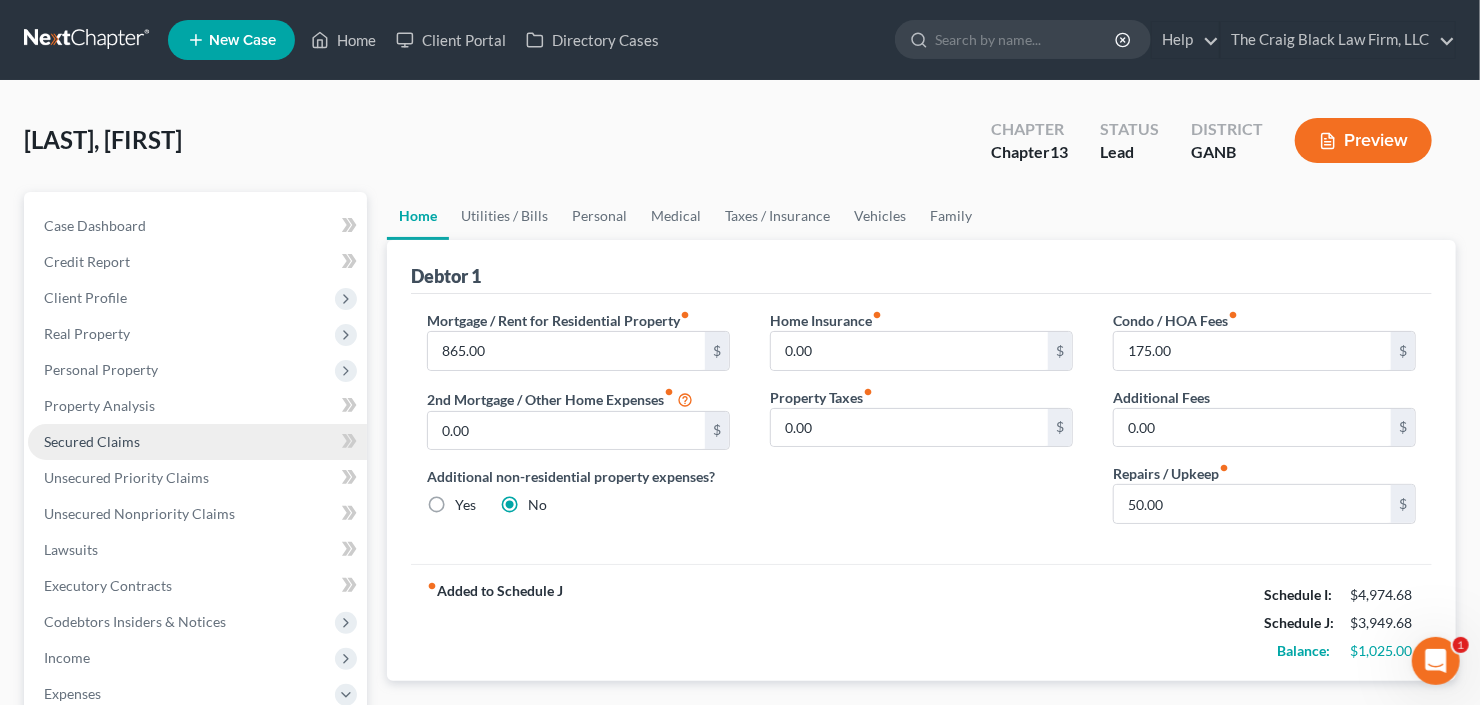 click on "Secured Claims" at bounding box center (197, 442) 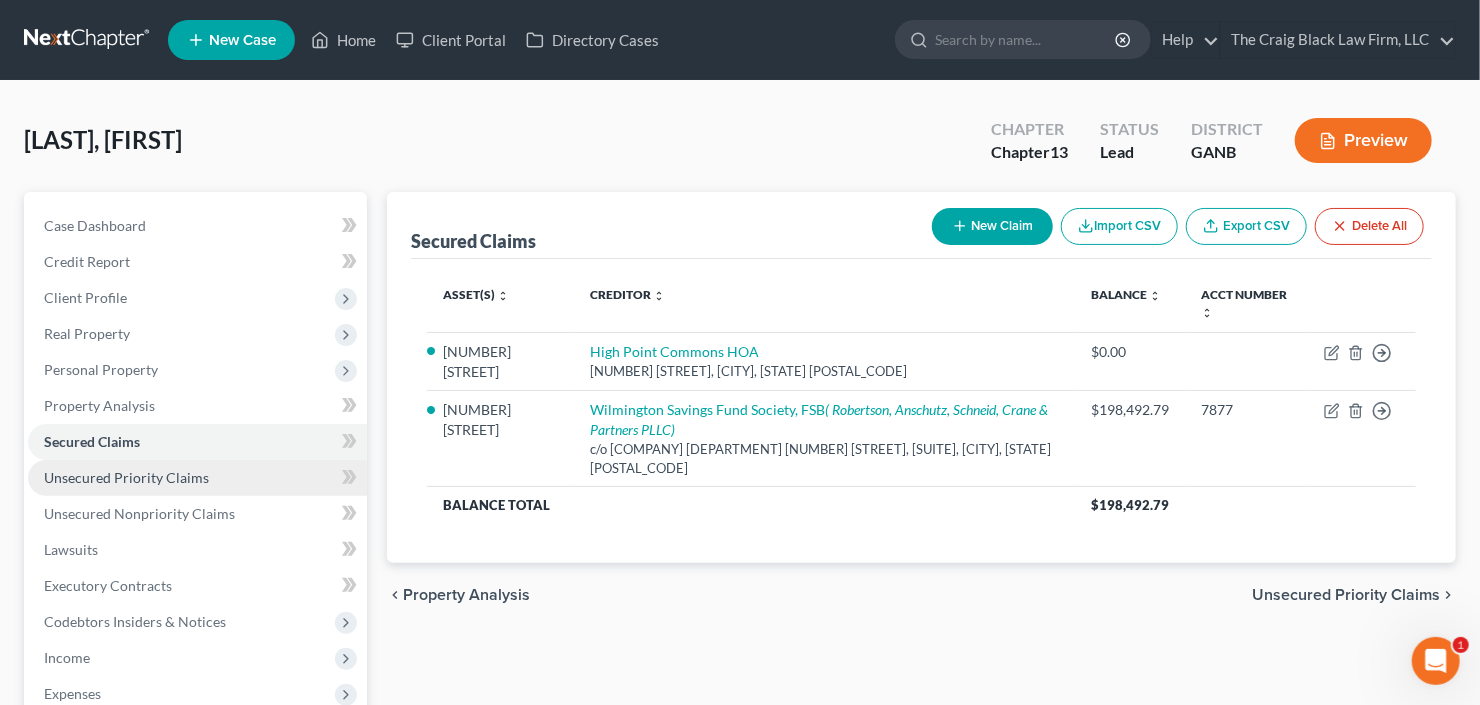 click on "Unsecured Priority Claims" at bounding box center (197, 478) 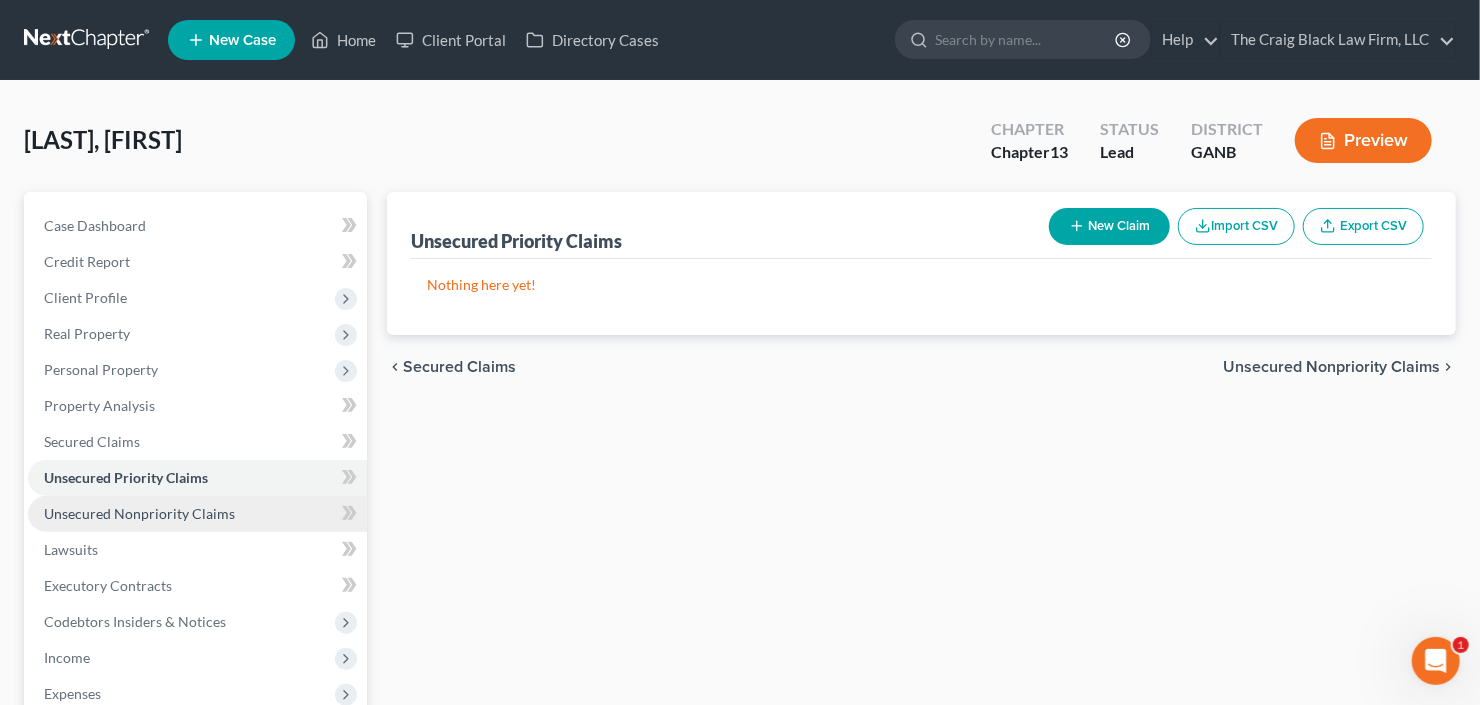 click on "Unsecured Nonpriority Claims" at bounding box center (139, 513) 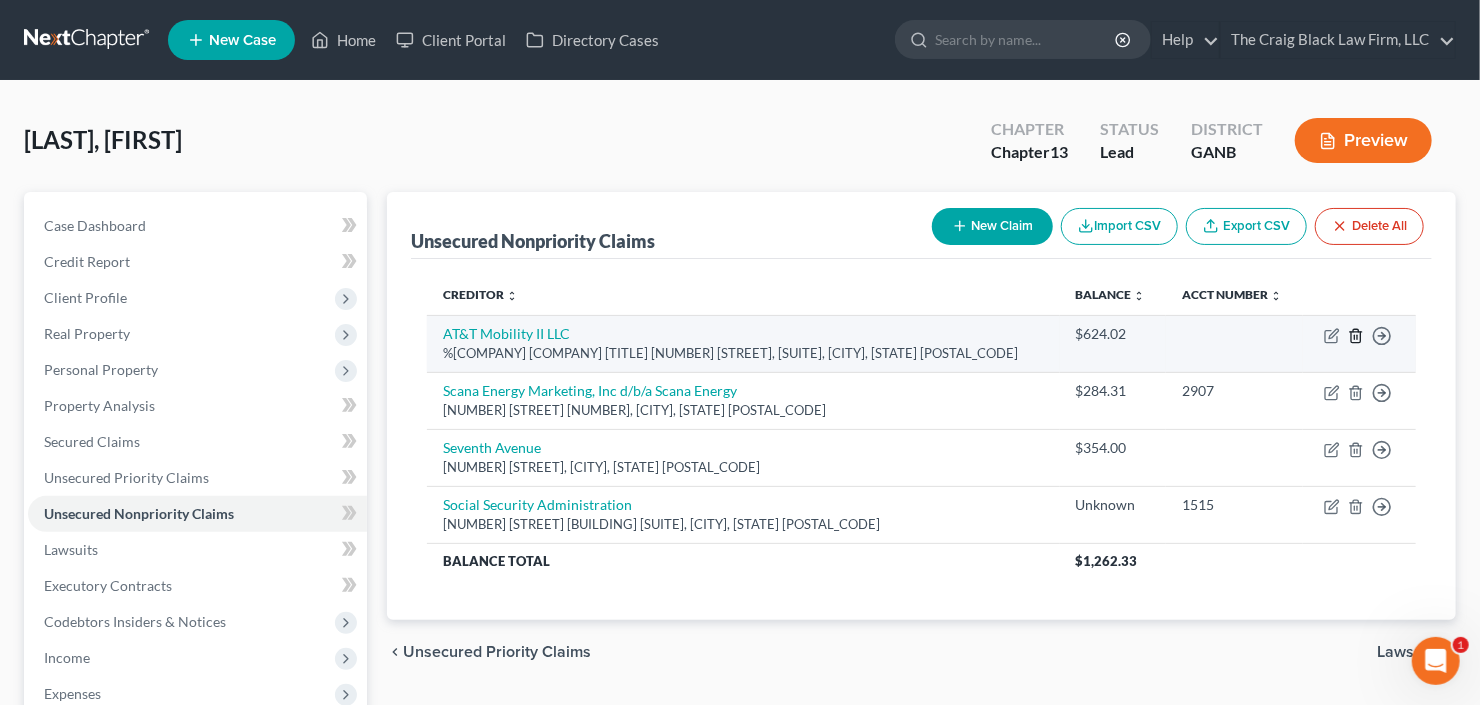 click 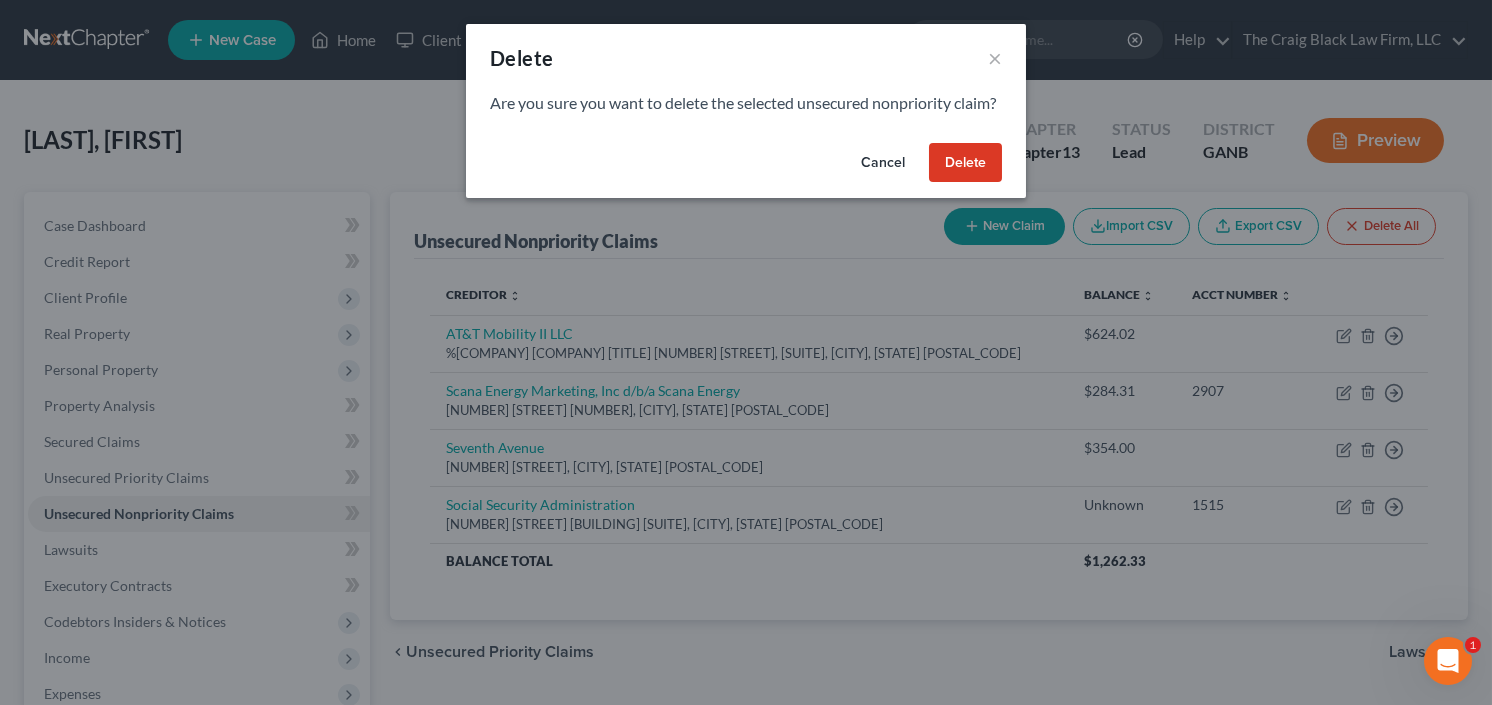 click on "Delete" at bounding box center (965, 163) 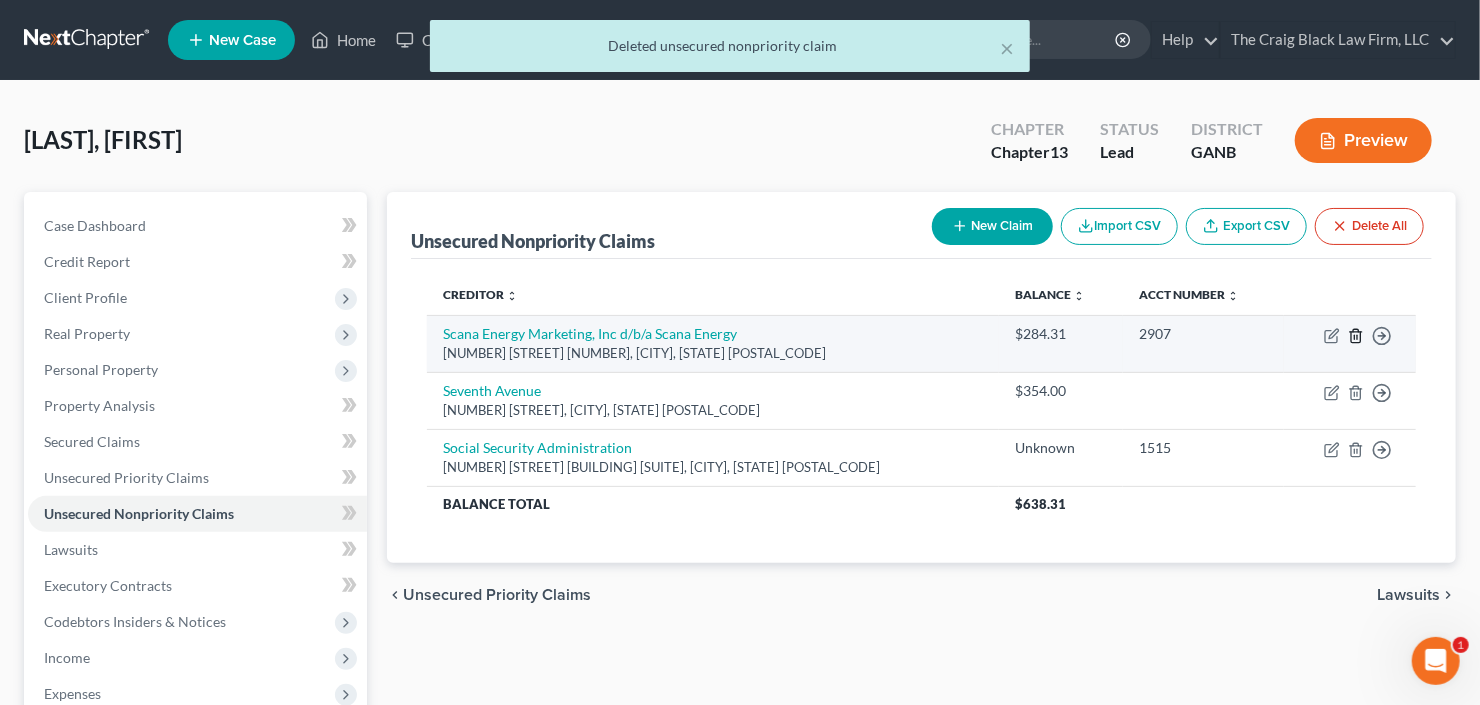 click 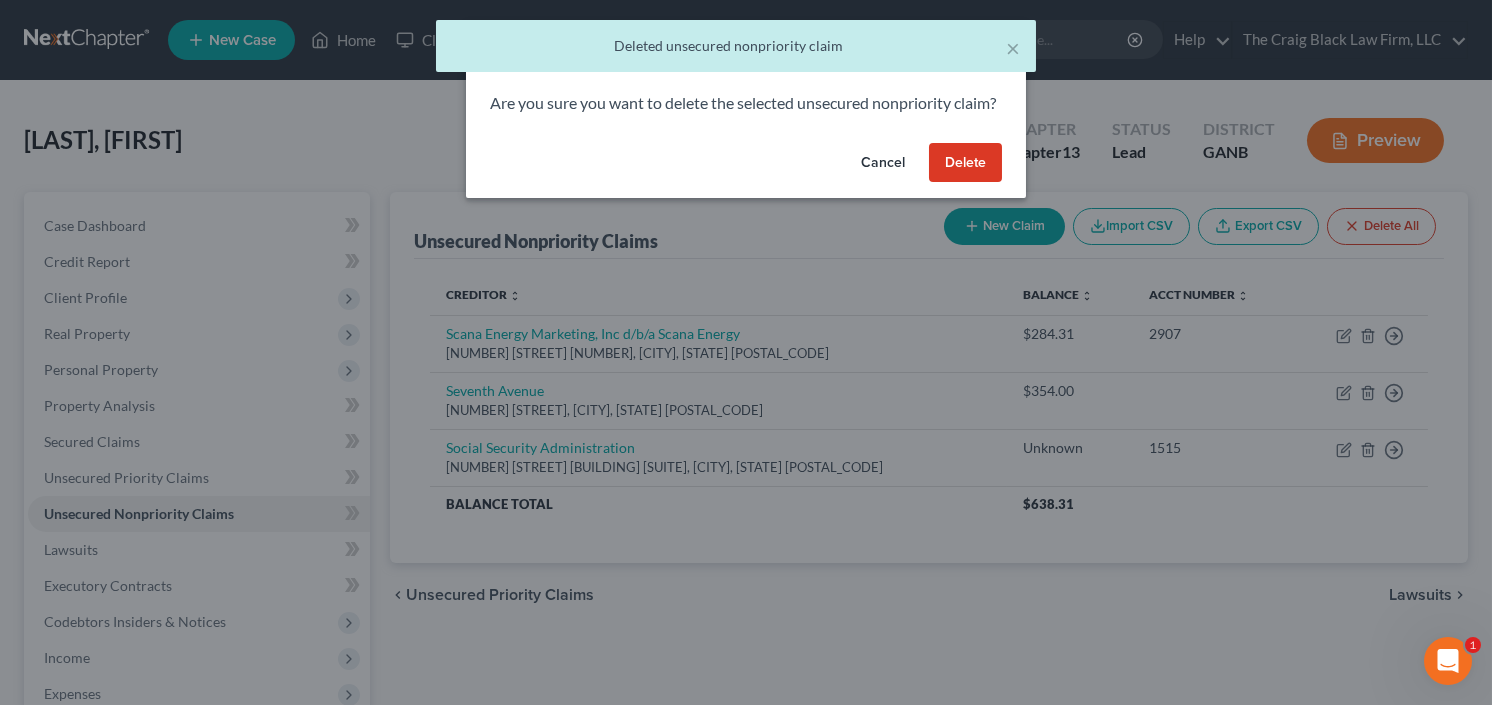 click on "Delete" at bounding box center [965, 163] 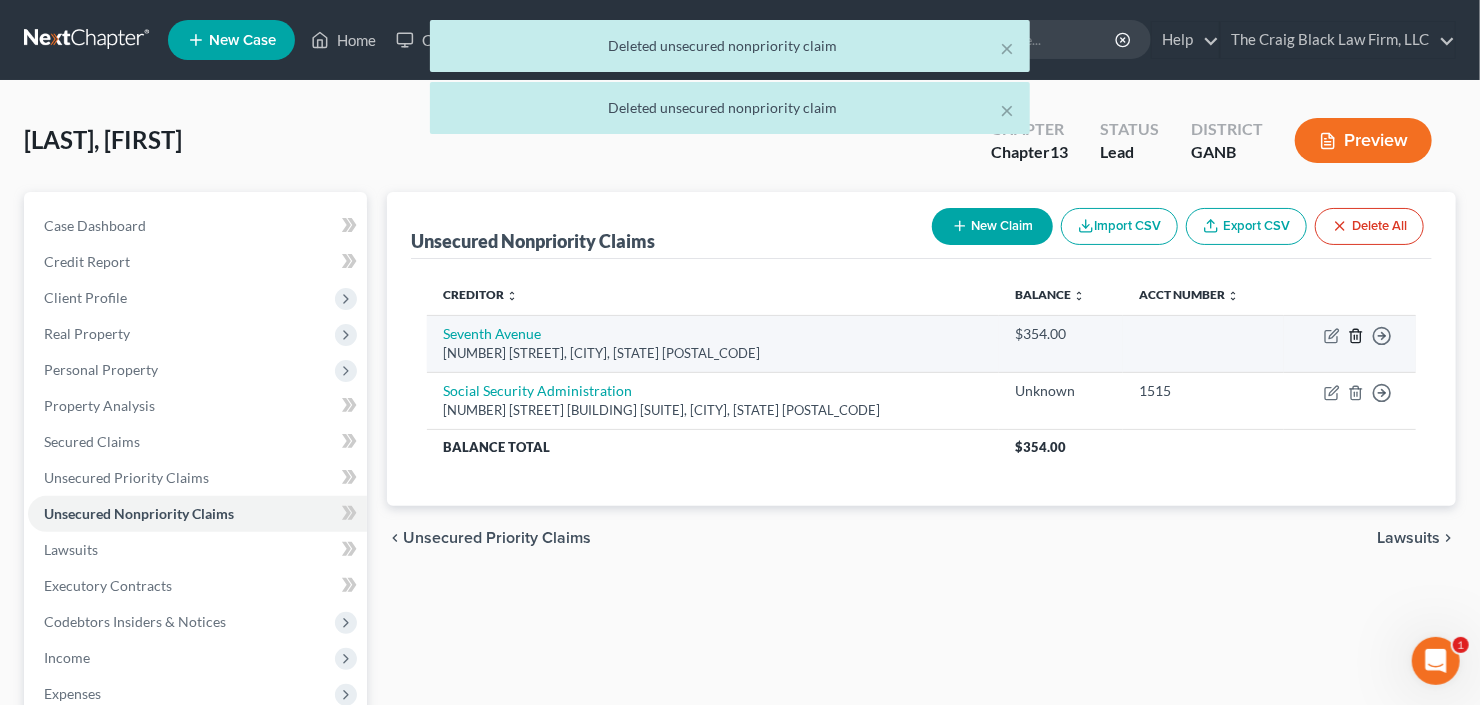 click 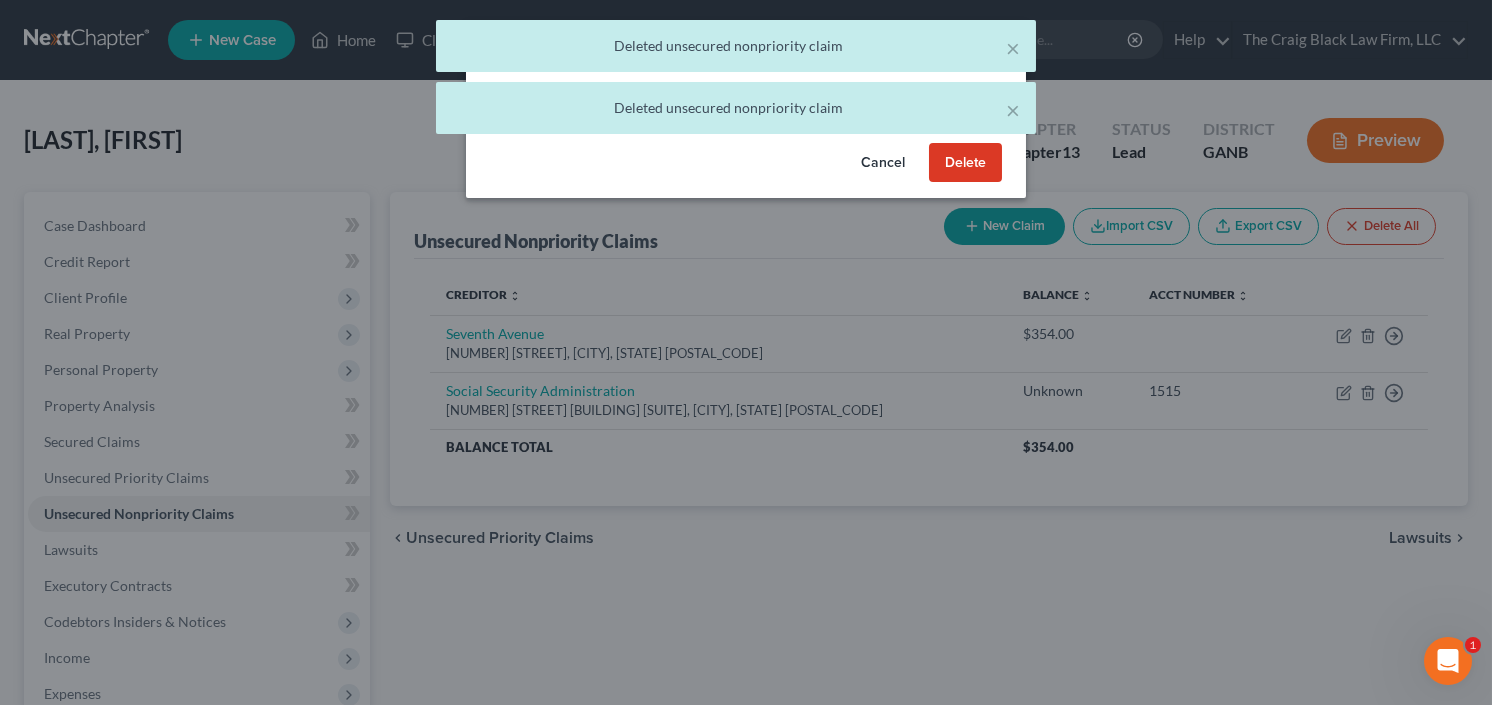 click on "Delete" at bounding box center [965, 163] 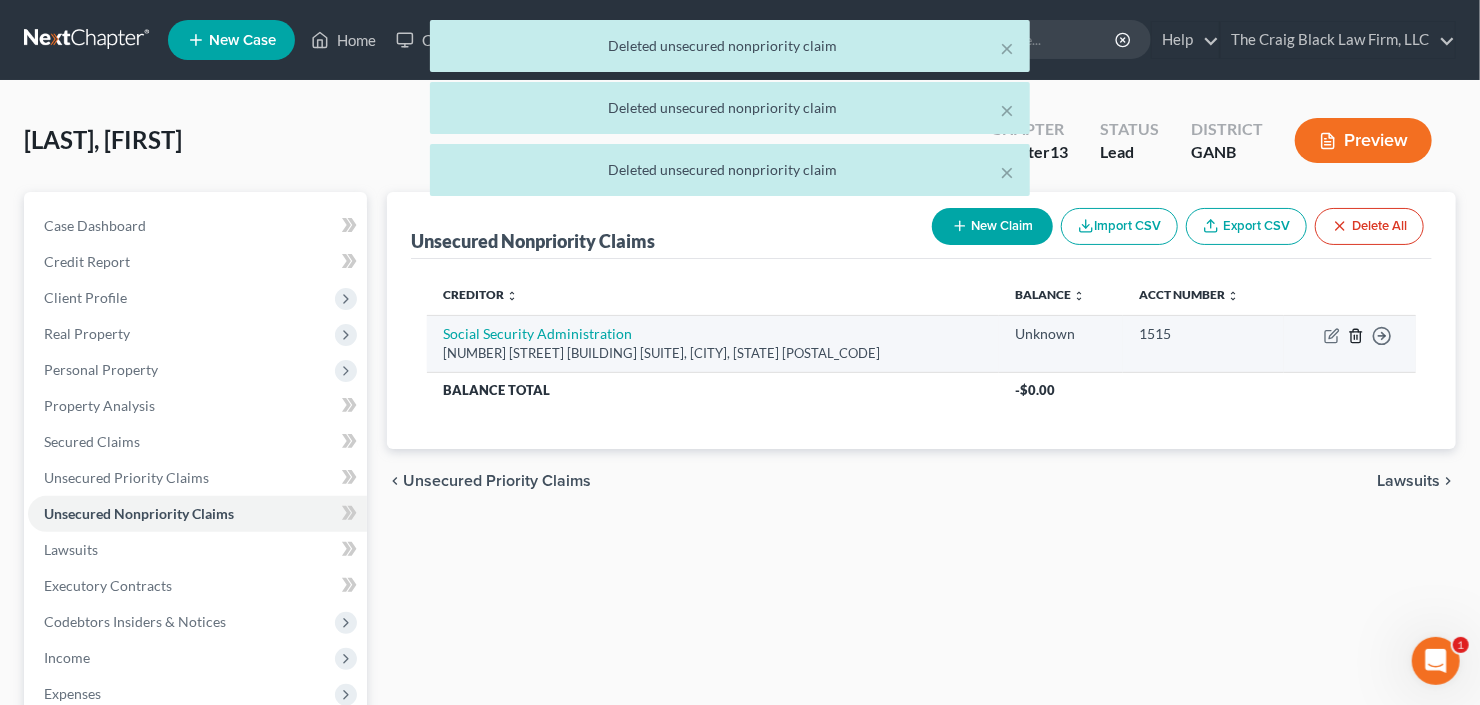 click 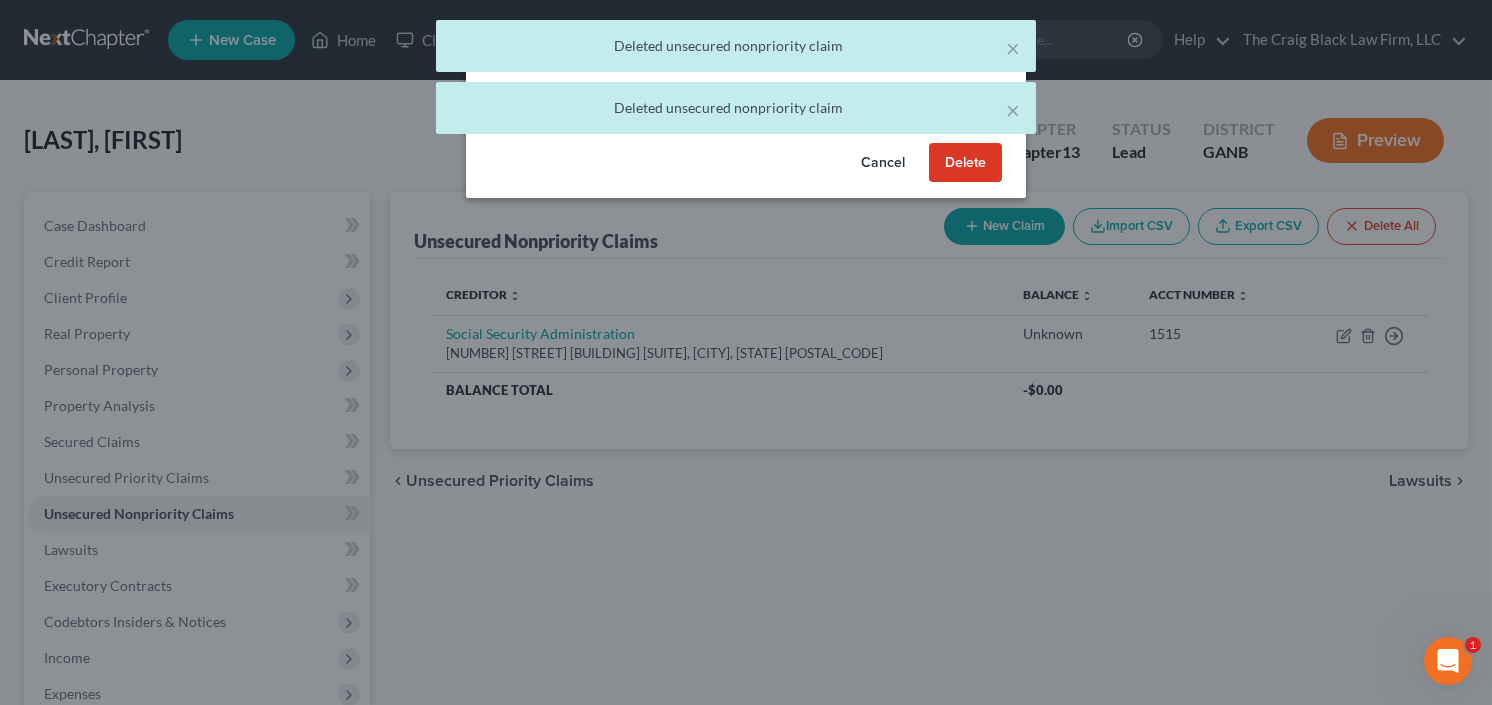 drag, startPoint x: 961, startPoint y: 192, endPoint x: 782, endPoint y: 249, distance: 187.85632 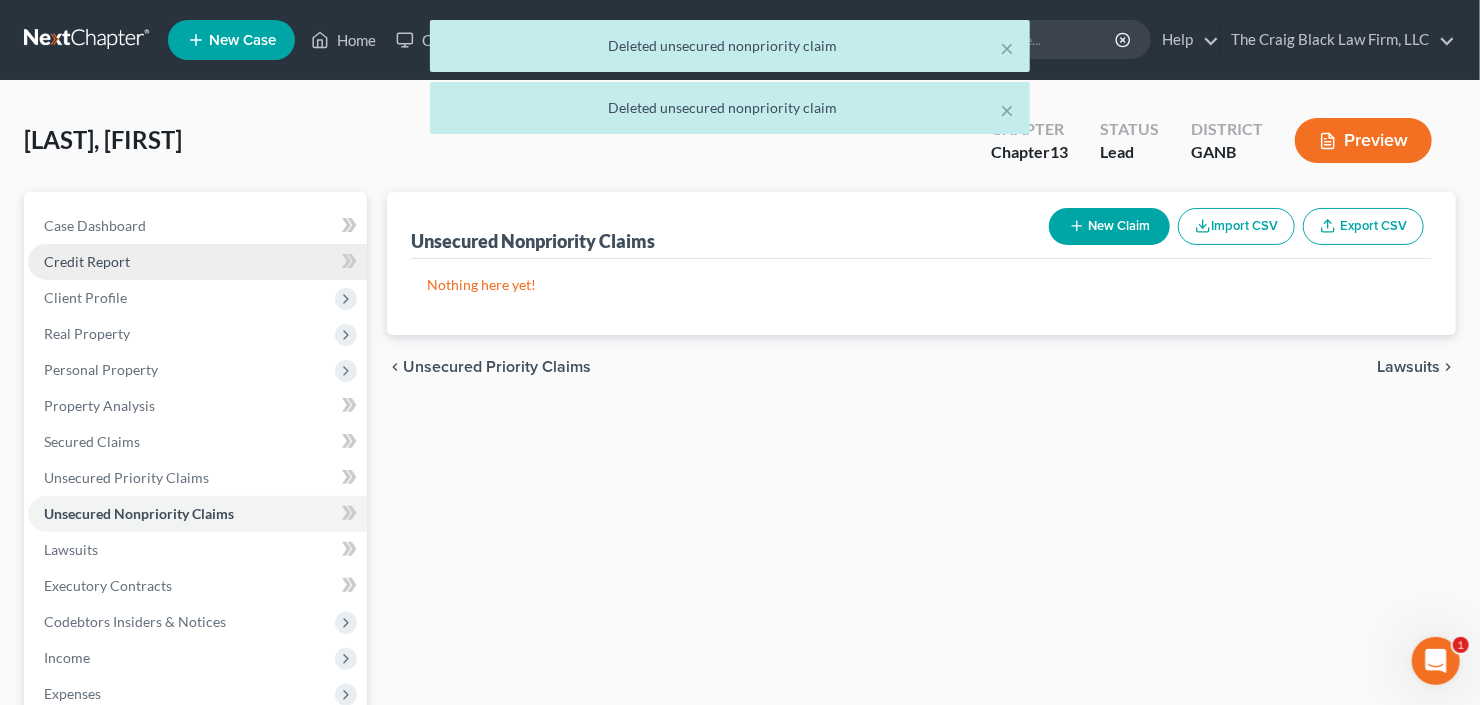 click on "Credit Report" at bounding box center (87, 261) 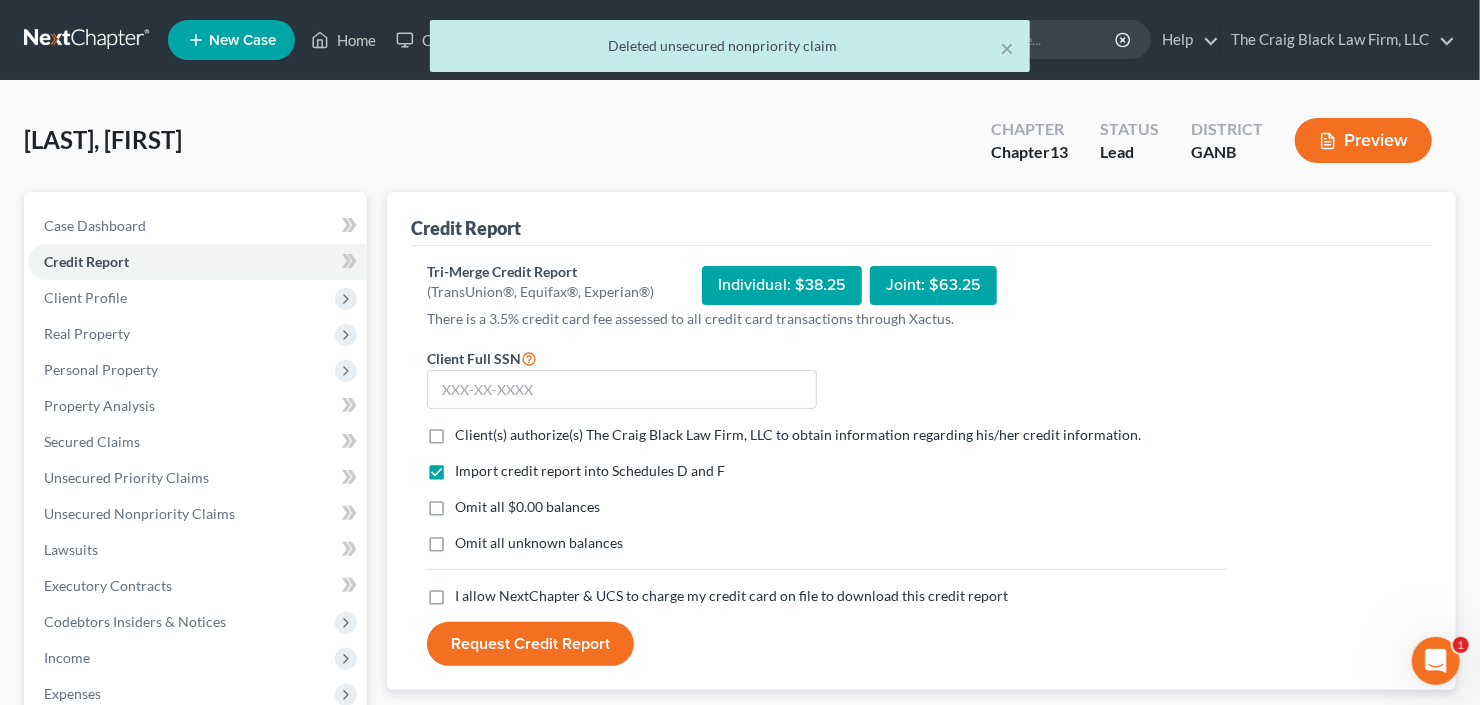 click on "Client(s) authorize(s) The Craig Black Law Firm, LLC to obtain information regarding his/her credit information.
*" at bounding box center (827, 435) 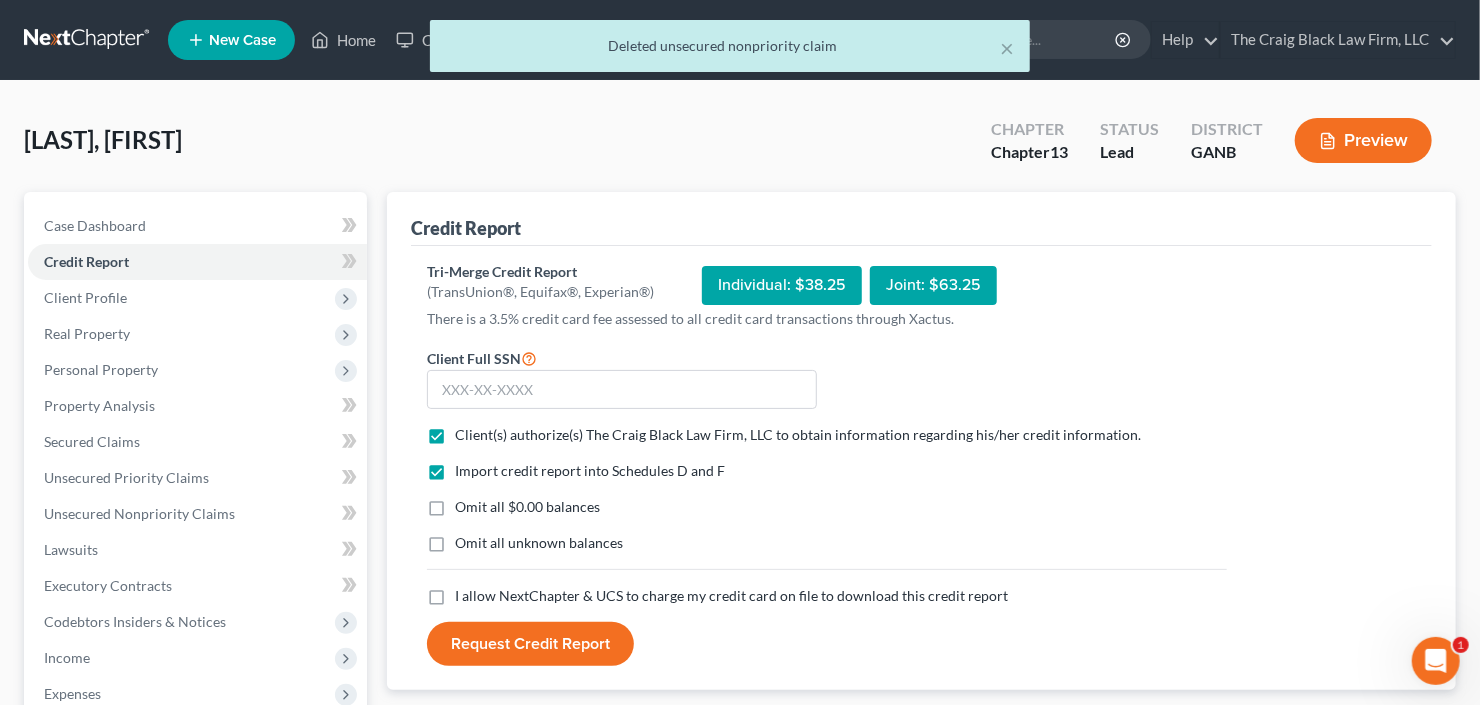 click on "I allow NextChapter & UCS to charge my credit card on file to download this credit report
*" at bounding box center (731, 596) 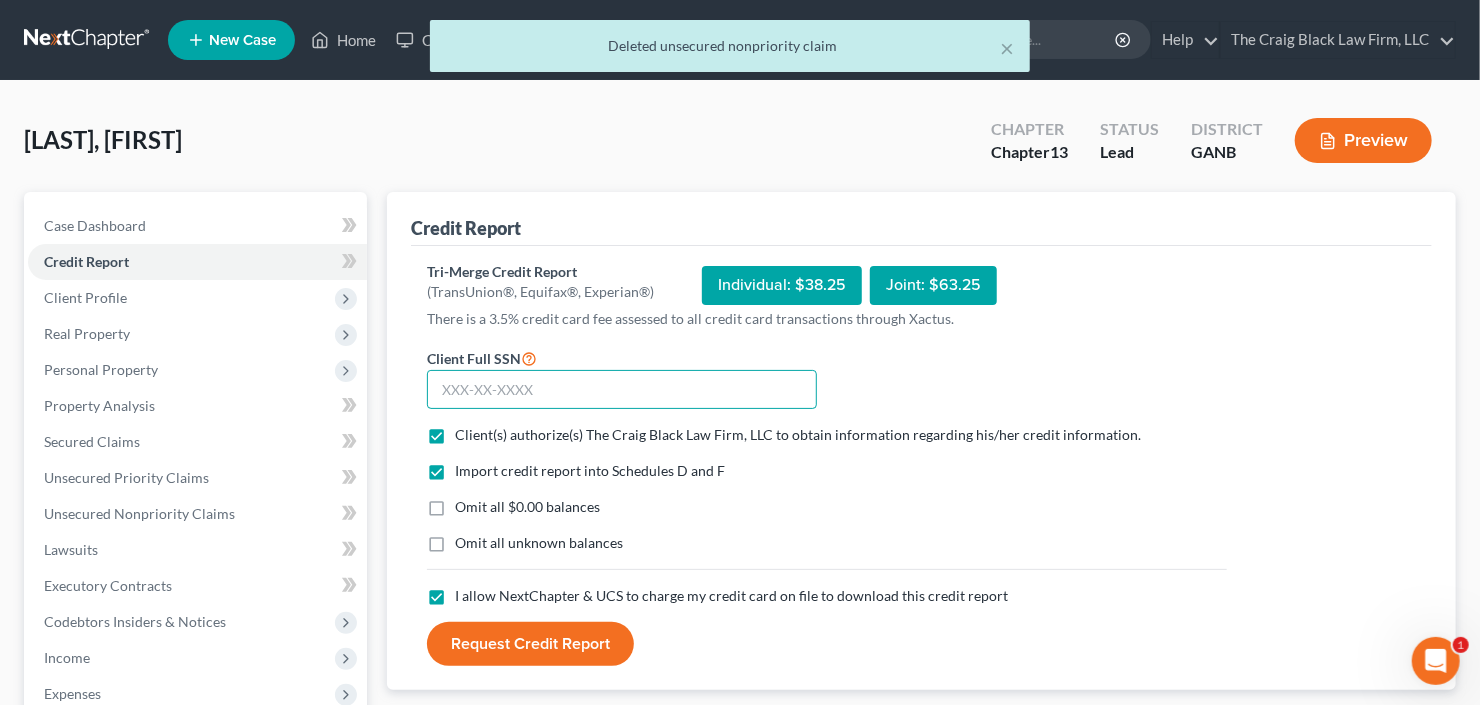 click at bounding box center (622, 390) 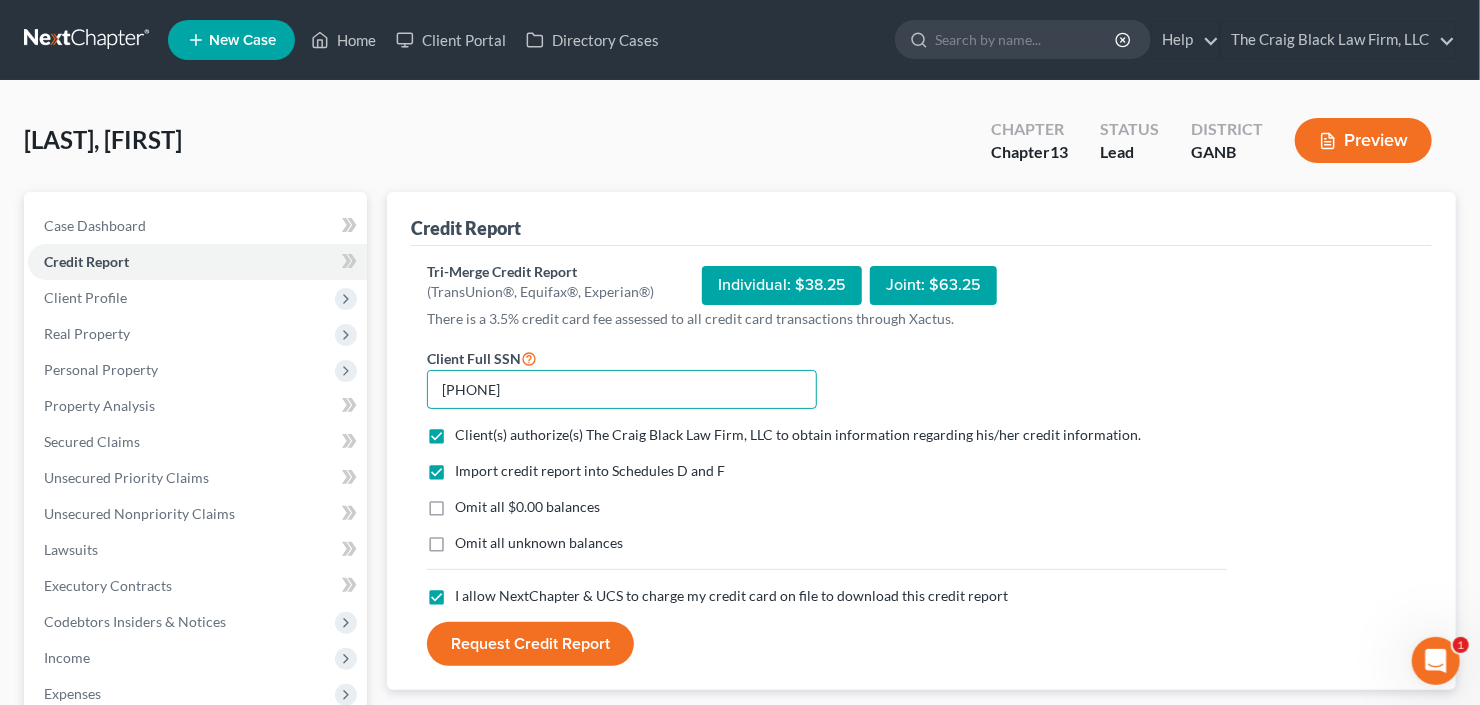 type on "545-45-0660" 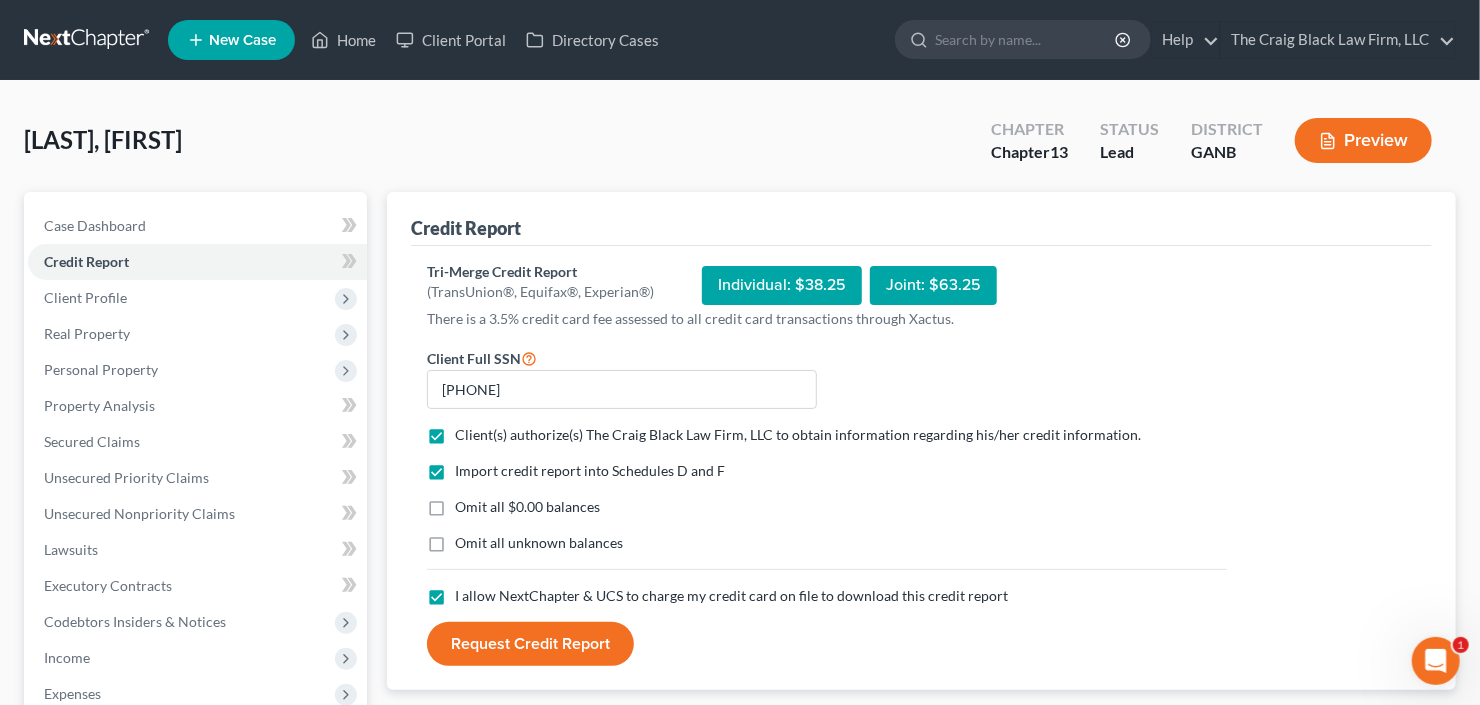click on "Request Credit Report" at bounding box center [530, 644] 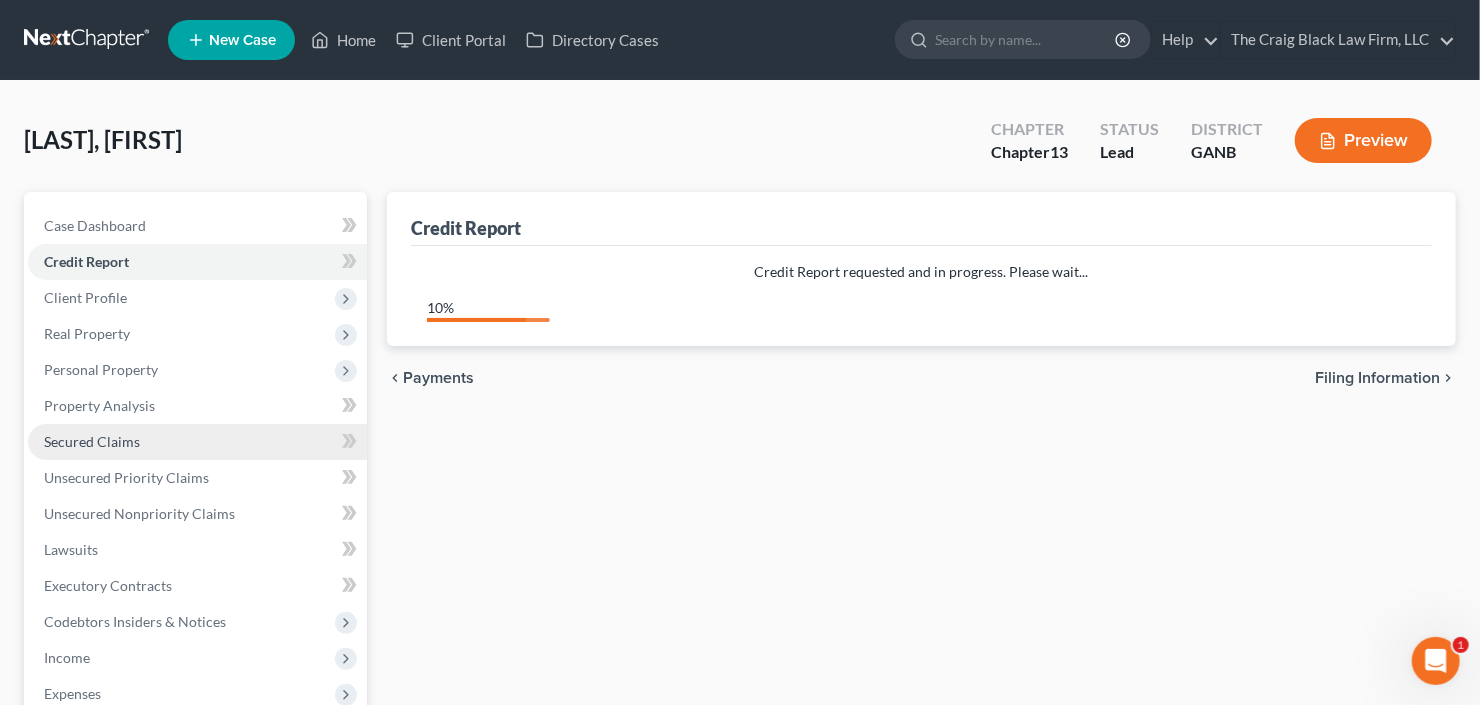 click on "Secured Claims" at bounding box center (197, 442) 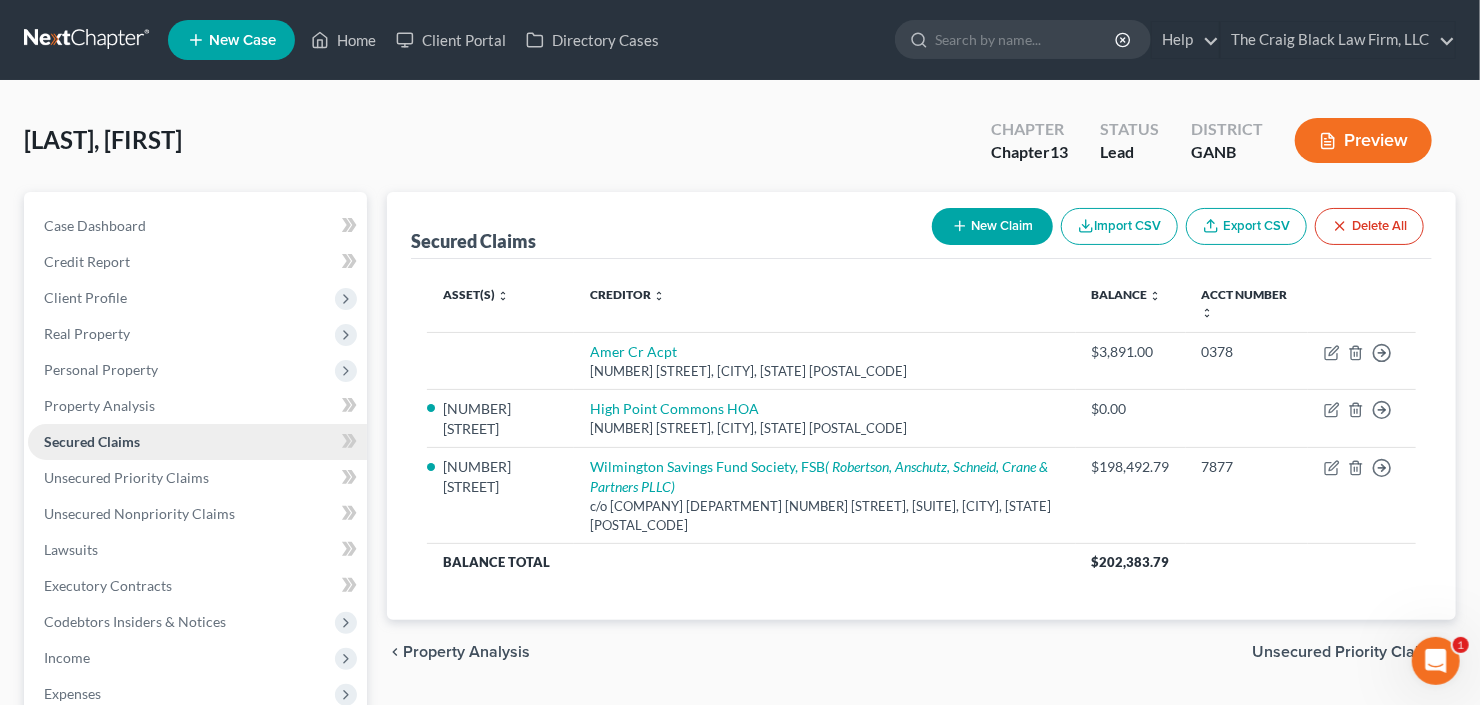 scroll, scrollTop: 80, scrollLeft: 0, axis: vertical 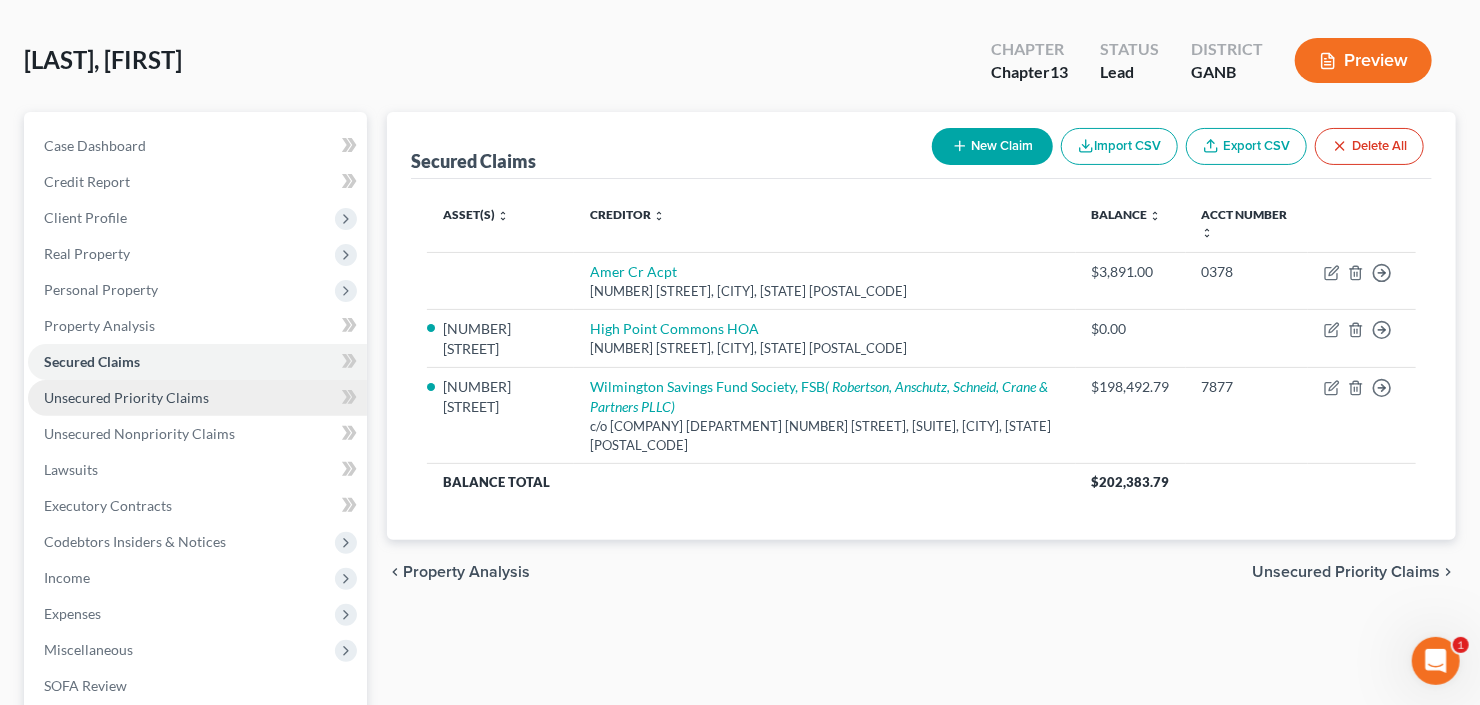 click on "Unsecured Priority Claims" at bounding box center [197, 398] 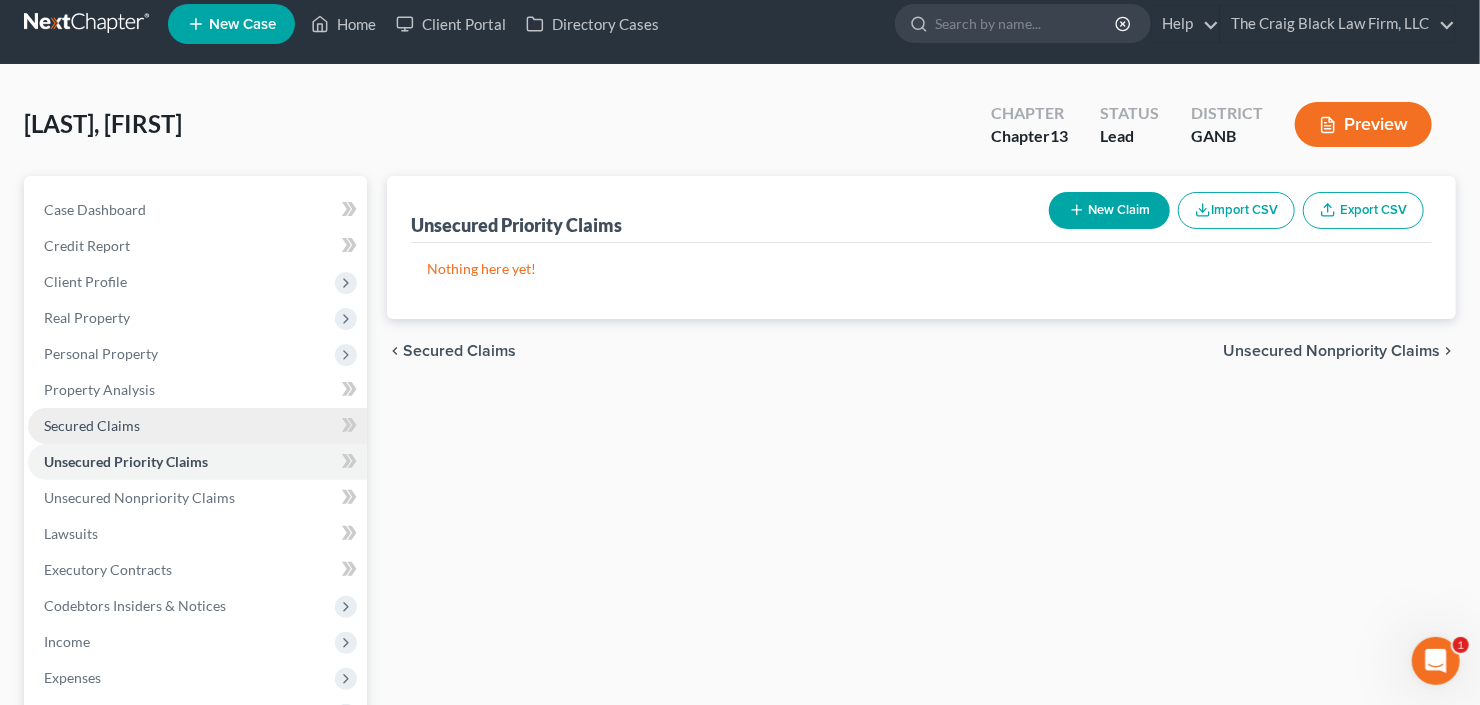 scroll, scrollTop: 0, scrollLeft: 0, axis: both 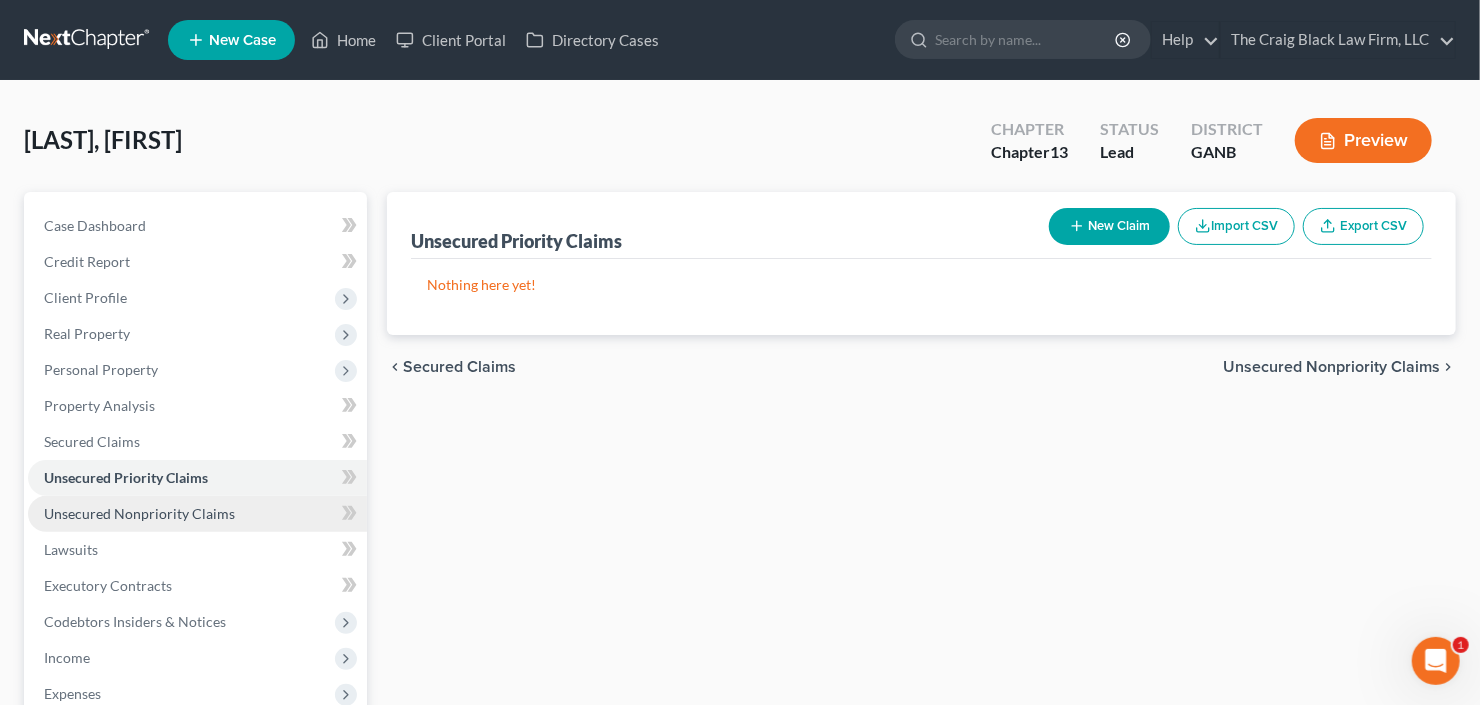 click on "Unsecured Nonpriority Claims" at bounding box center (197, 514) 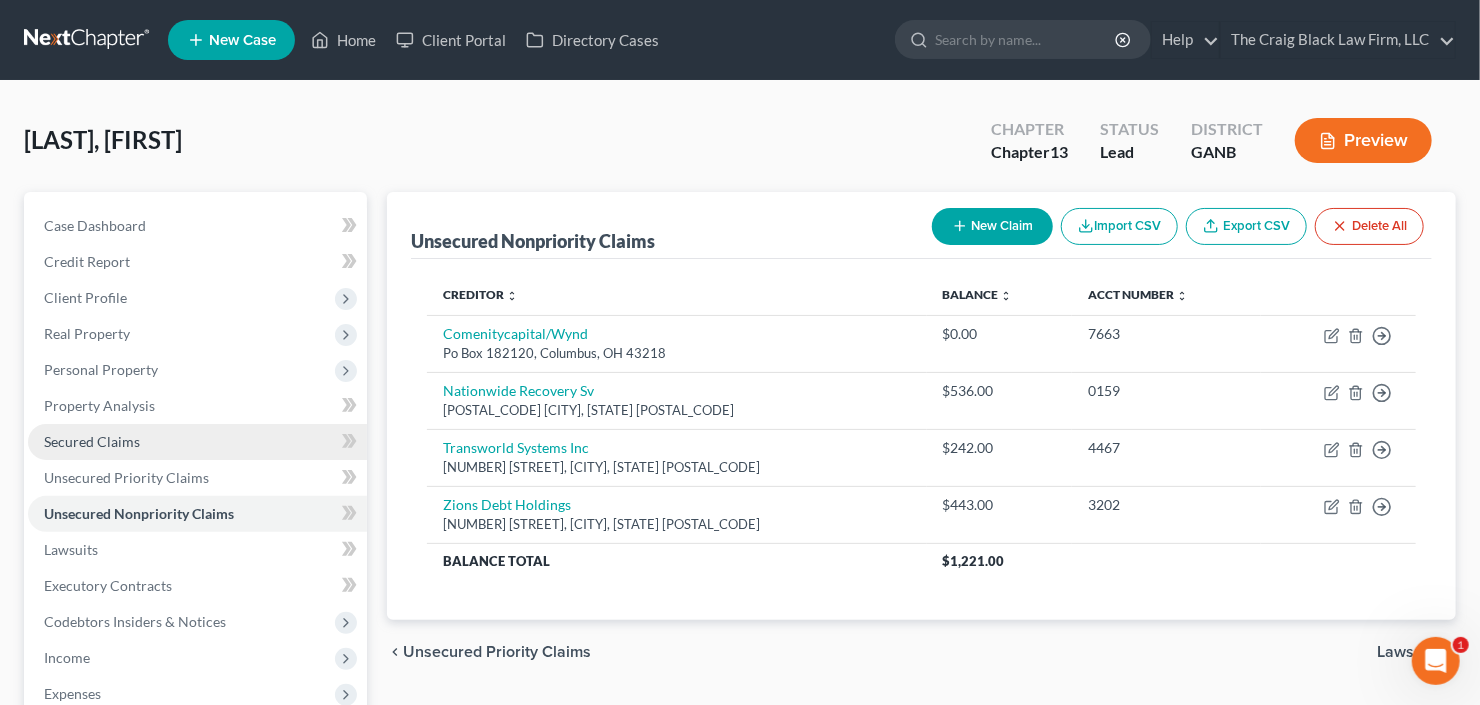 click on "Secured Claims" at bounding box center (197, 442) 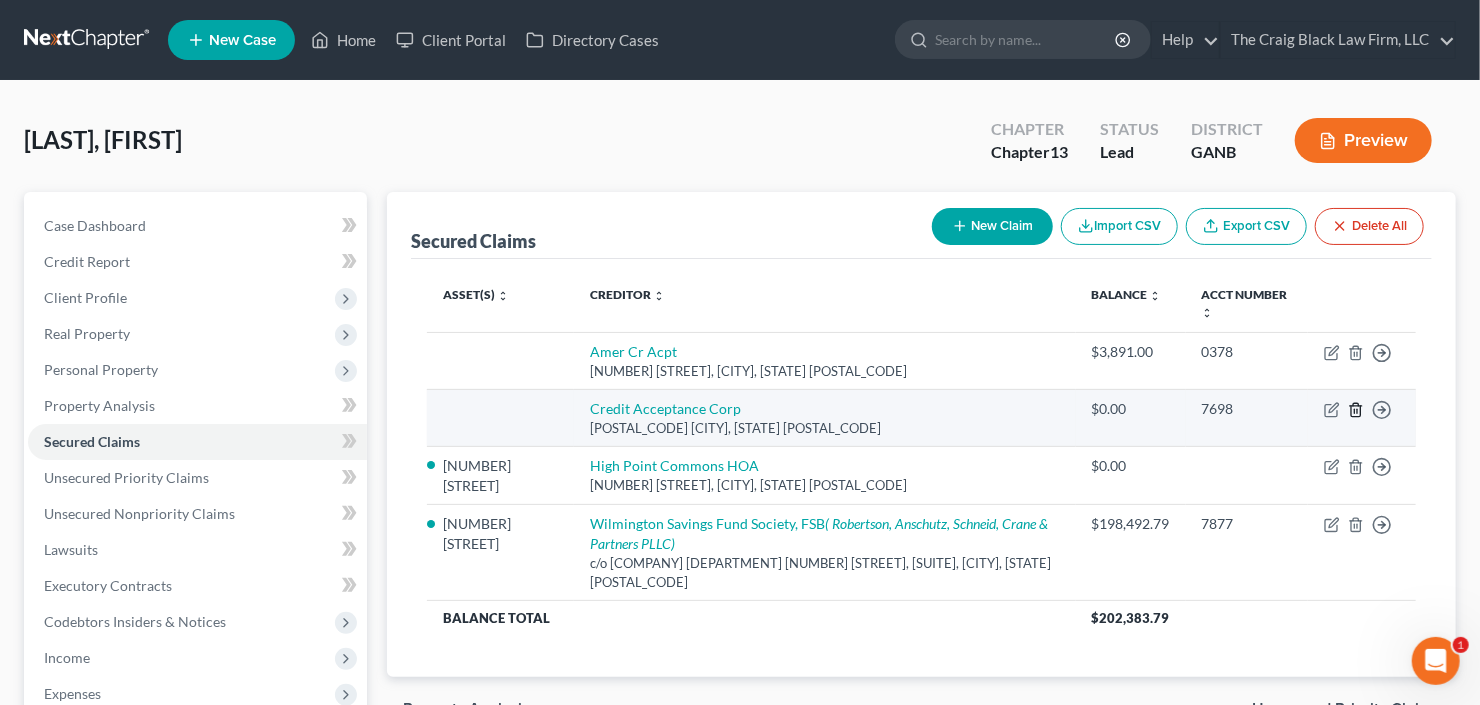 click 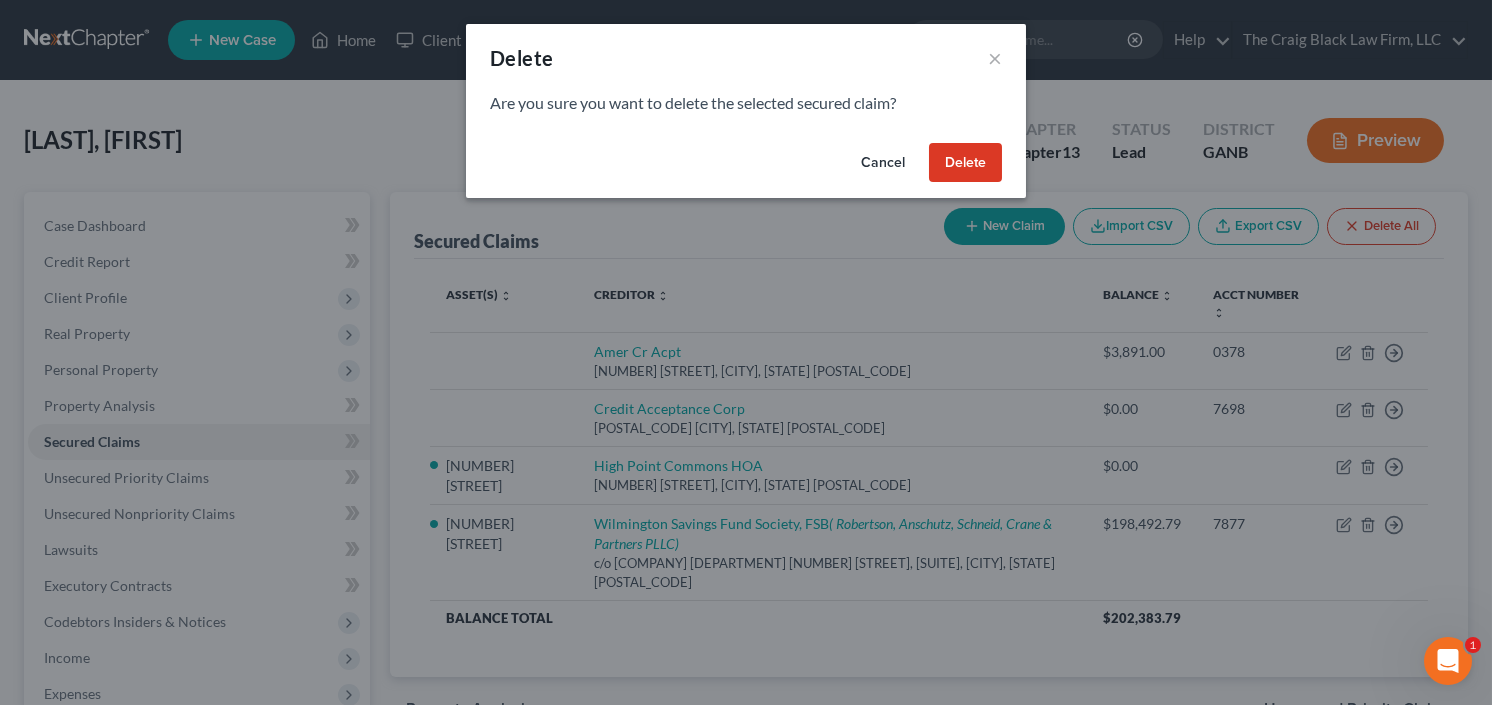 click on "Cancel
Delete" at bounding box center [746, 167] 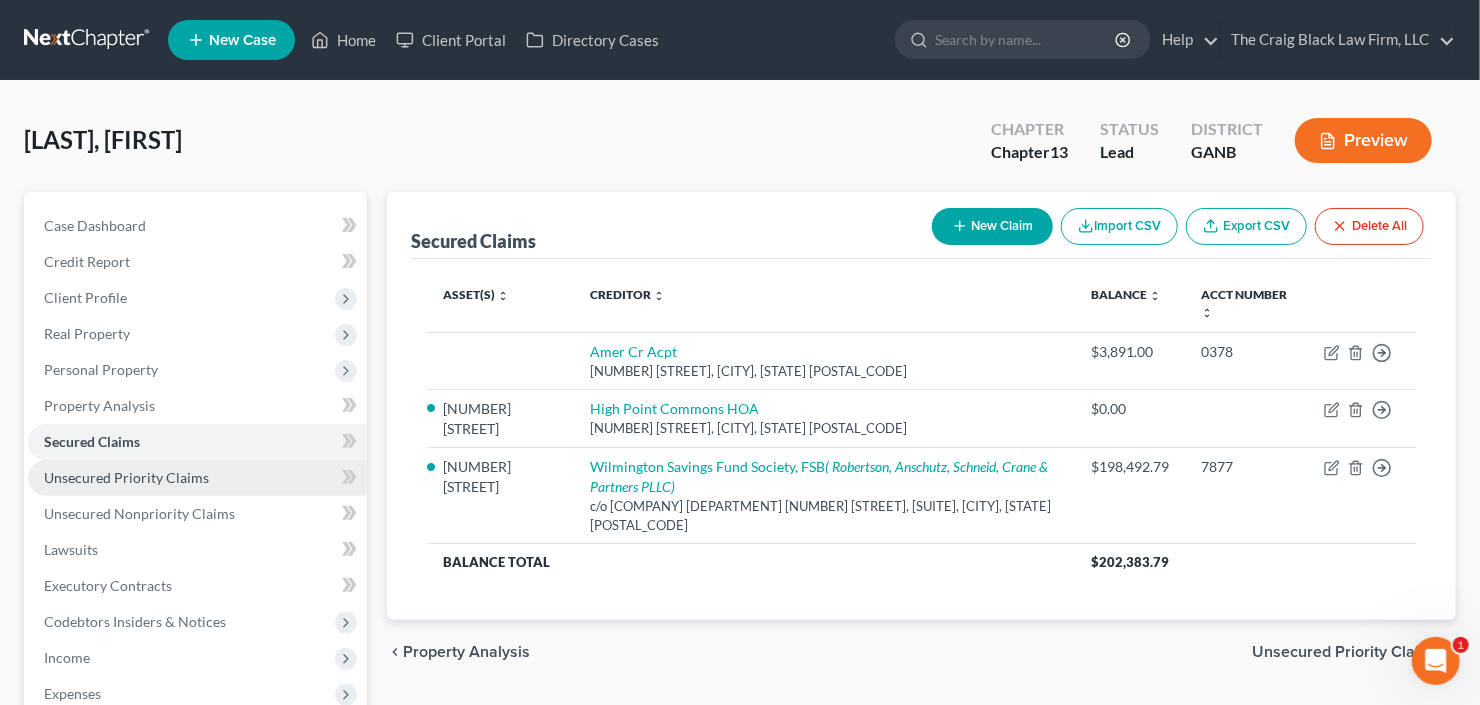 click on "Unsecured Priority Claims" at bounding box center [197, 478] 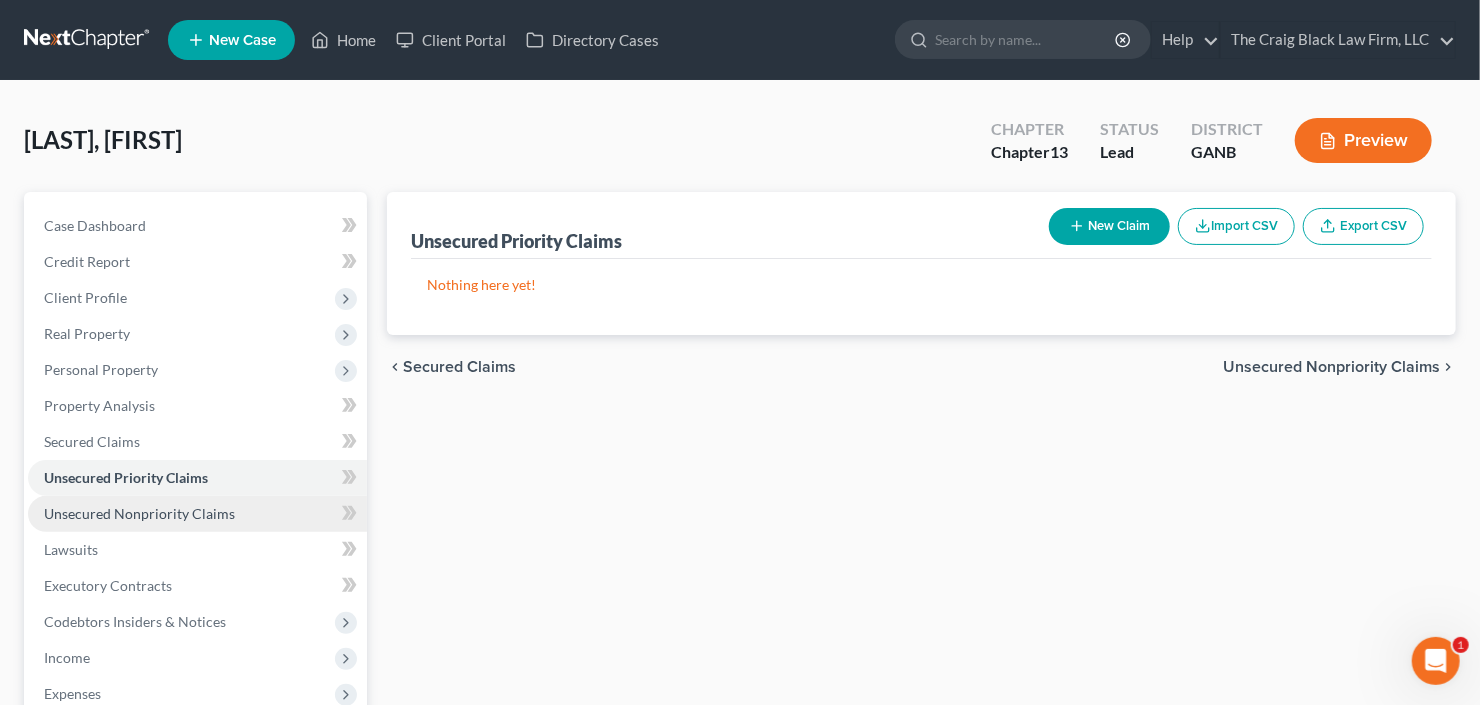click on "Unsecured Nonpriority Claims" at bounding box center [139, 513] 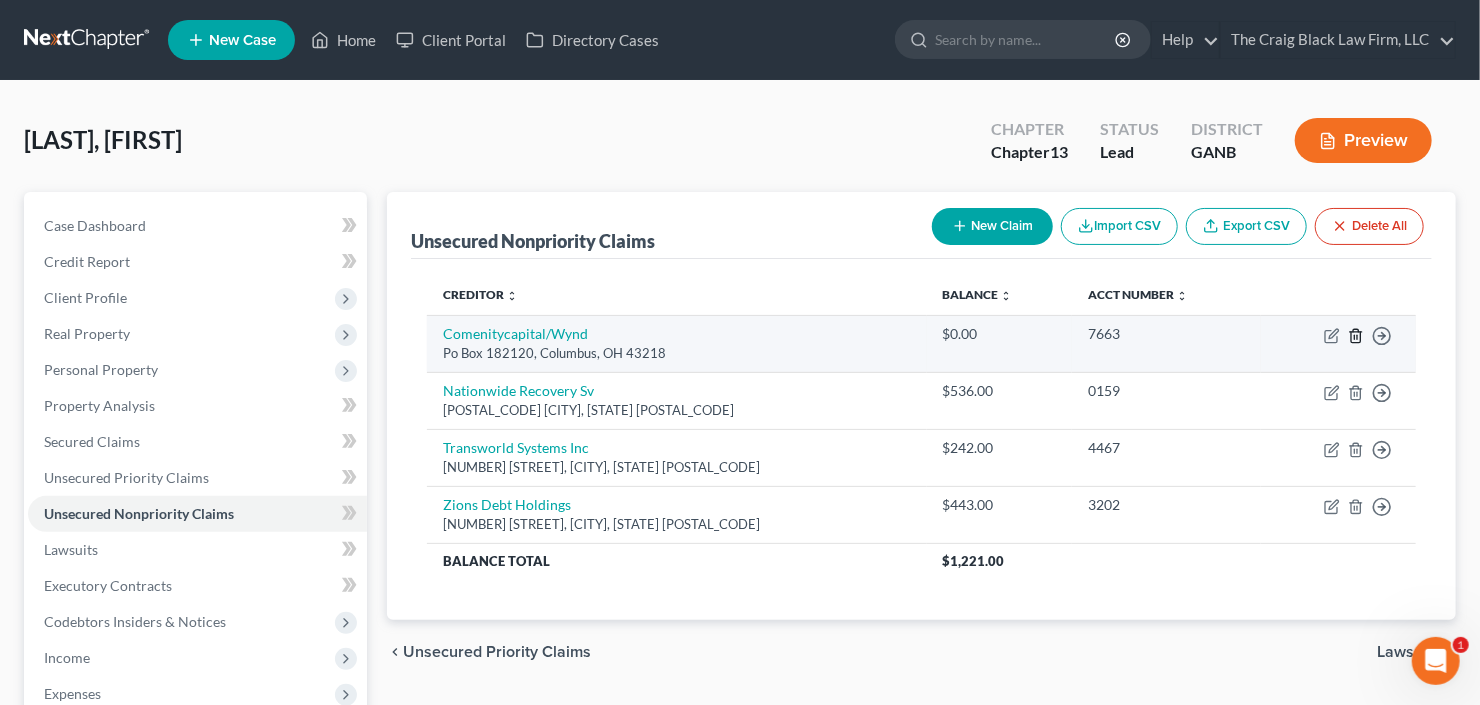click 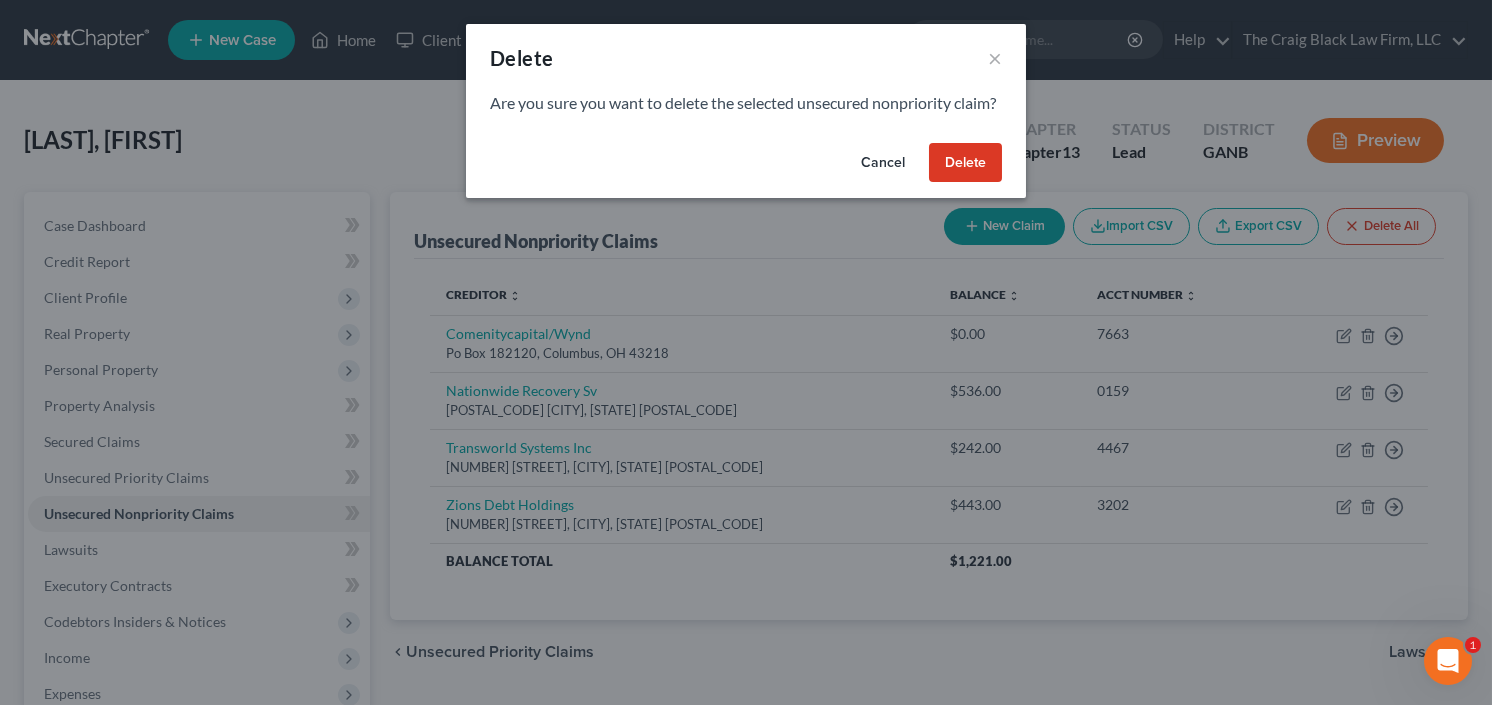 click on "Delete" at bounding box center (965, 163) 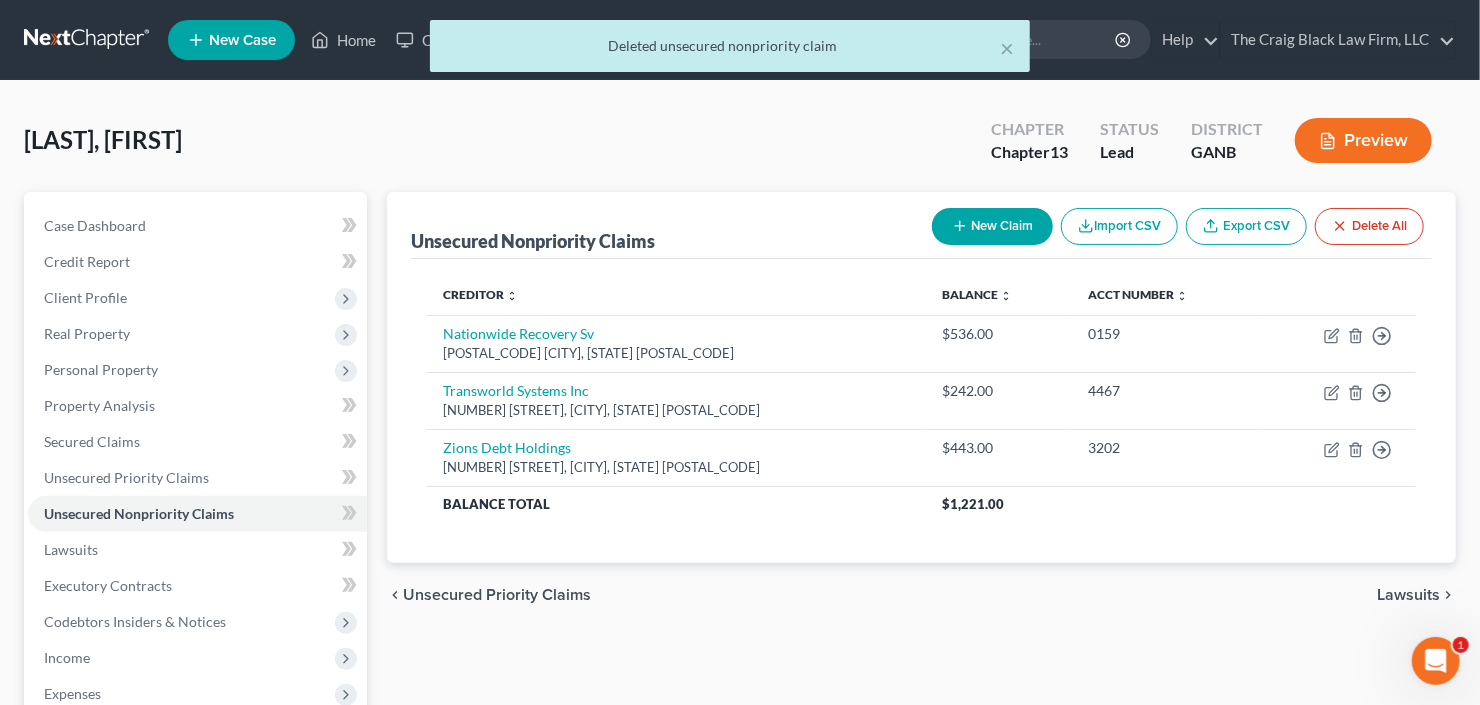 scroll, scrollTop: 390, scrollLeft: 0, axis: vertical 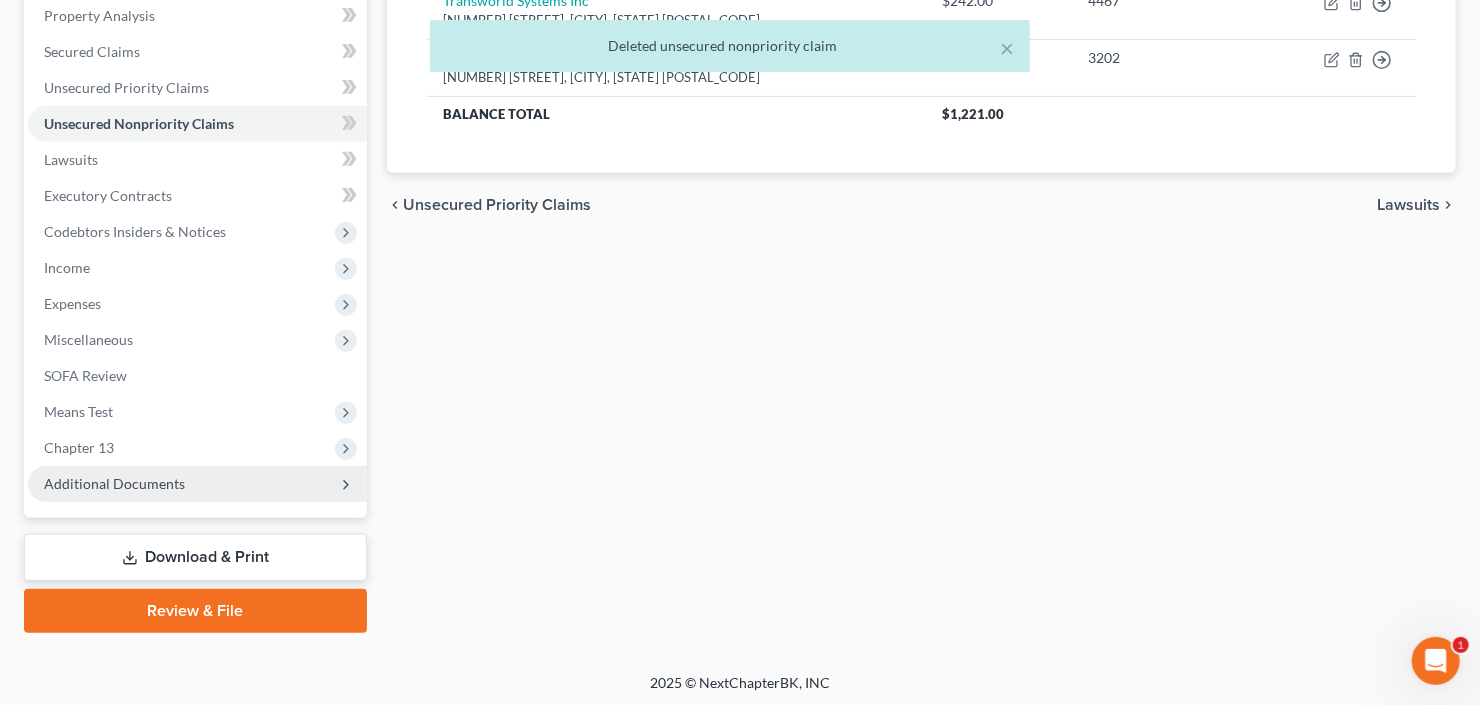 click on "Additional Documents" at bounding box center (197, 484) 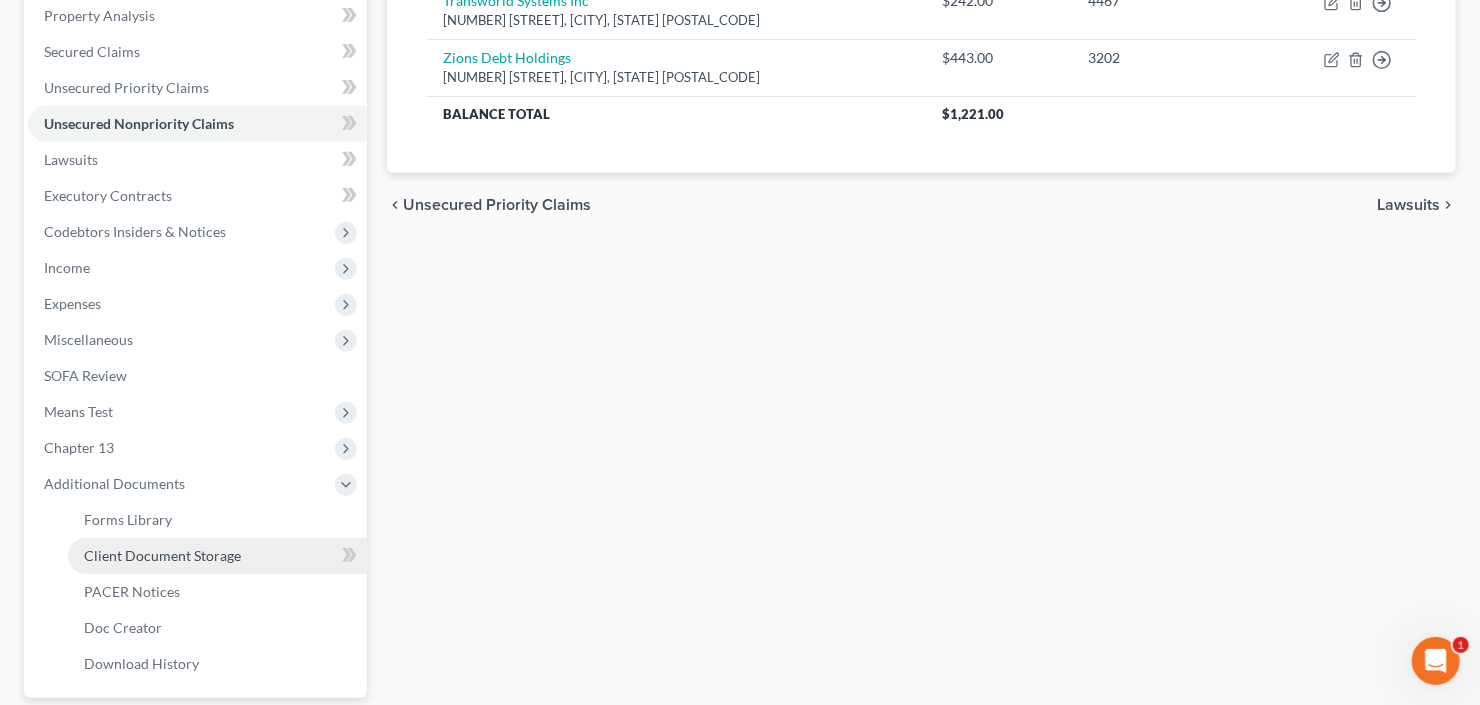 click on "Client Document Storage" at bounding box center (162, 555) 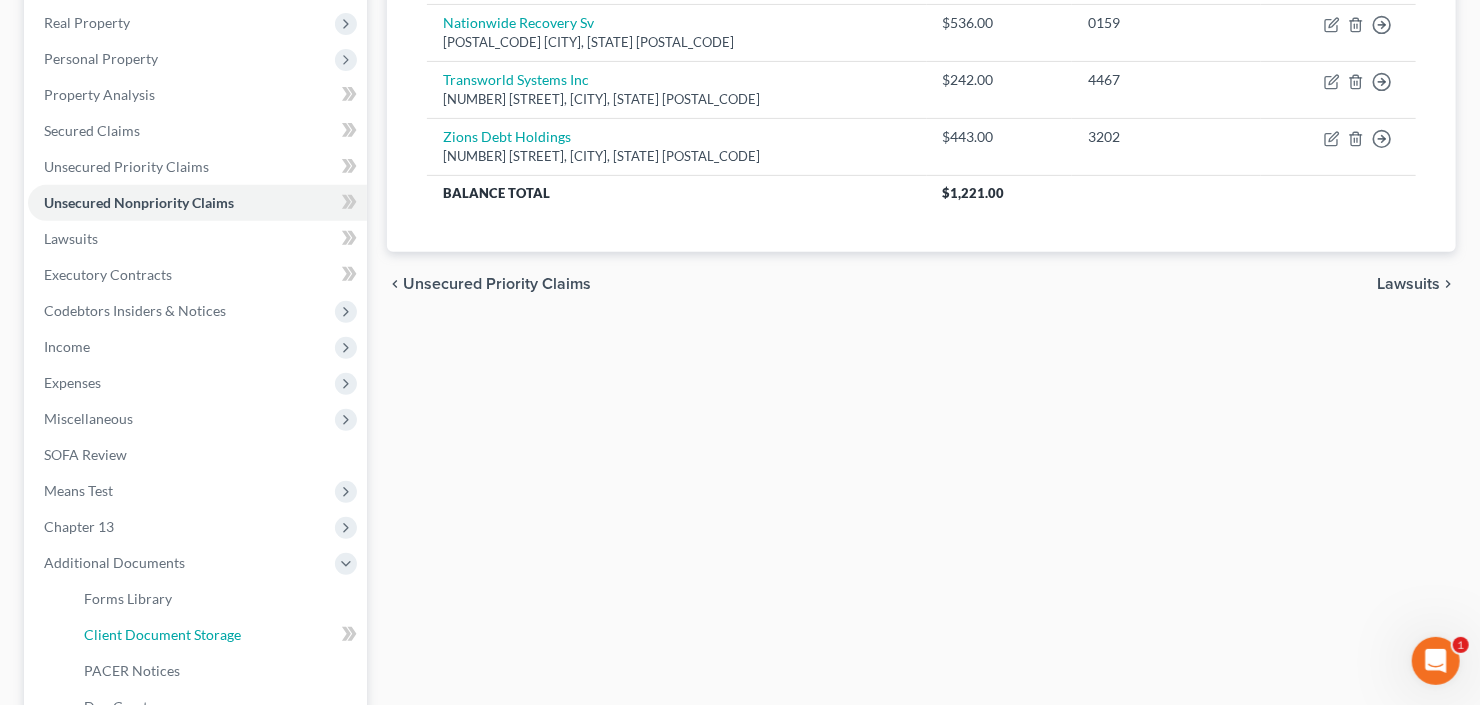 select on "35" 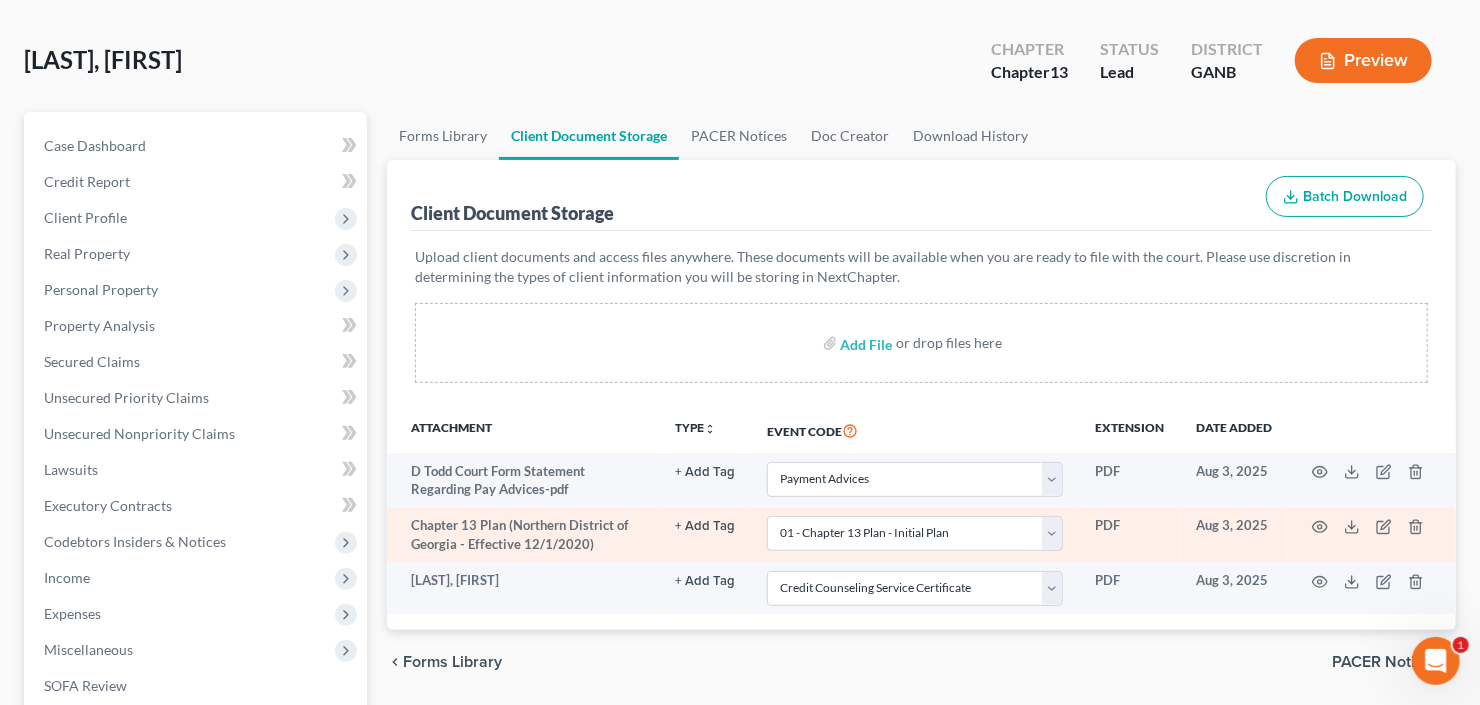 scroll, scrollTop: 240, scrollLeft: 0, axis: vertical 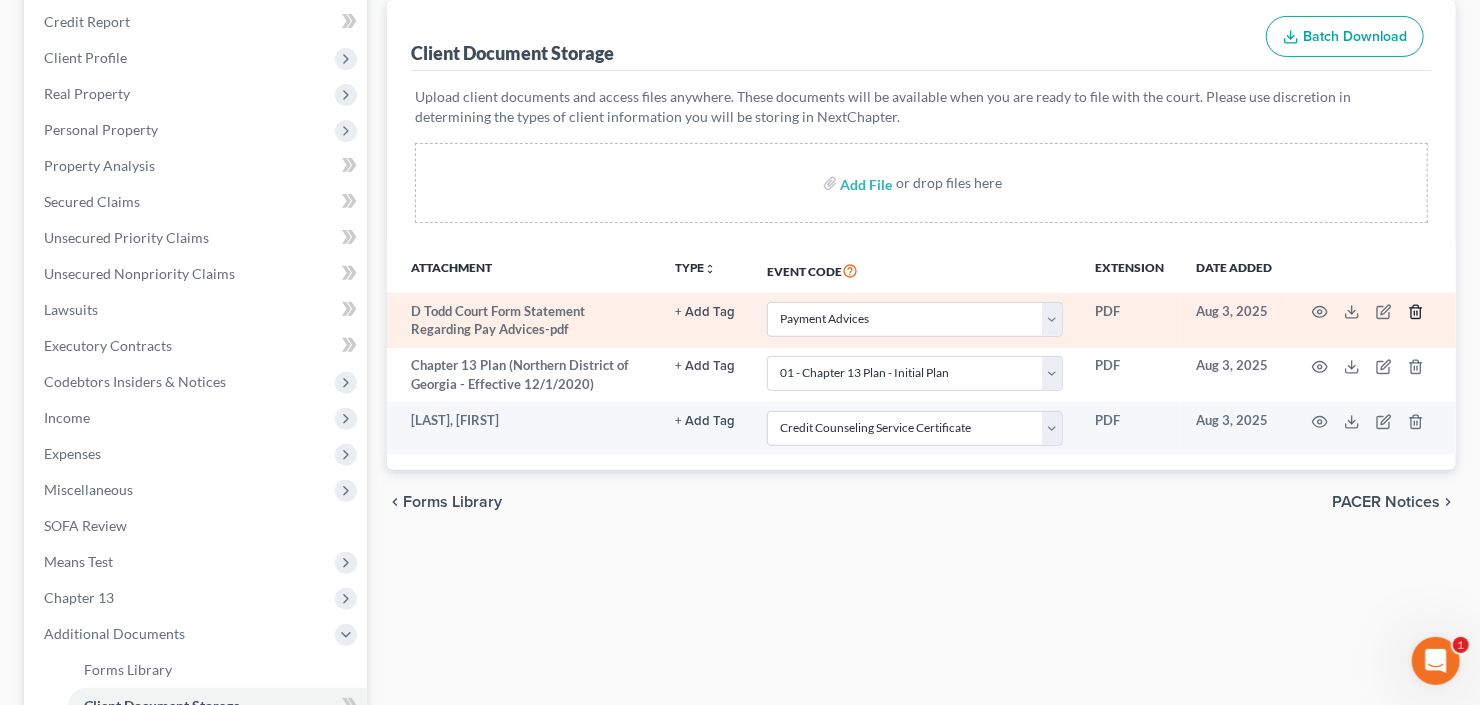 click 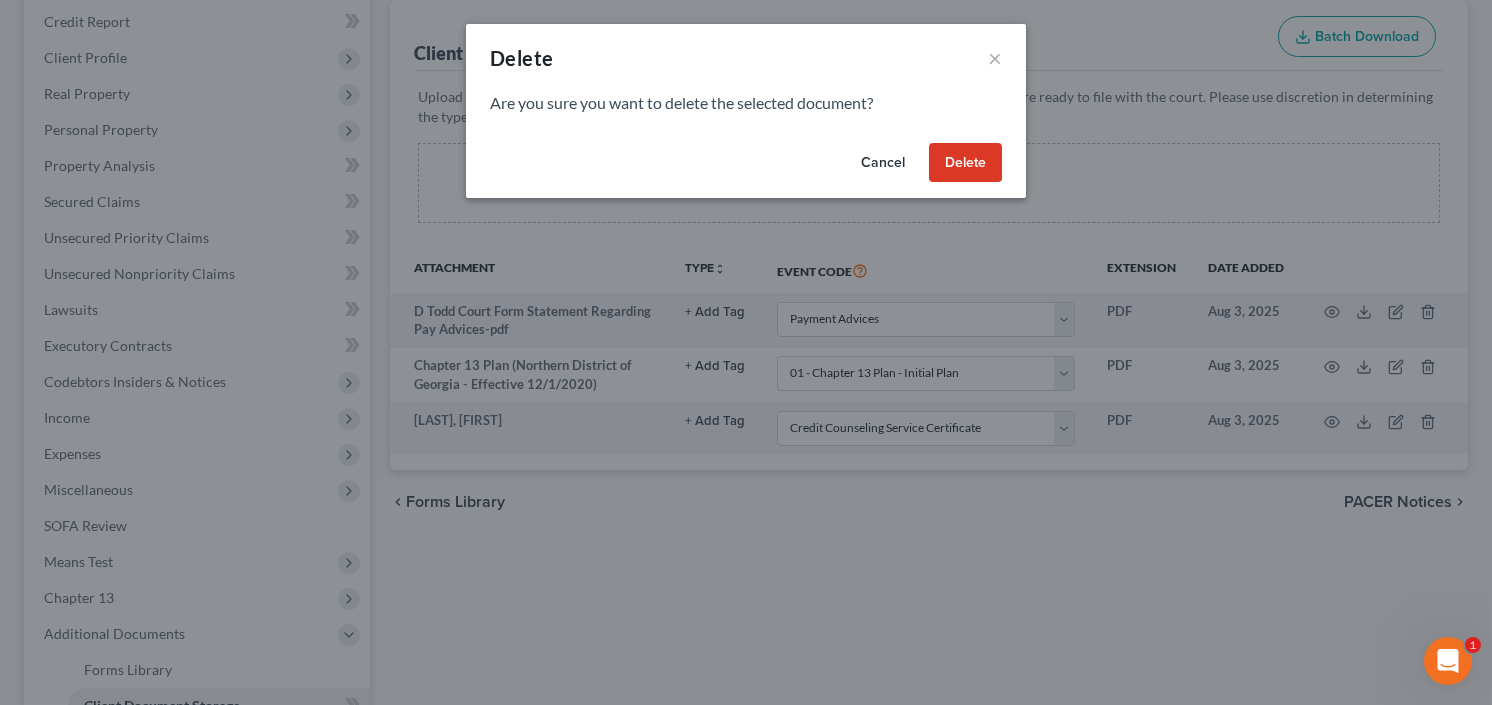 click on "Delete" at bounding box center (965, 163) 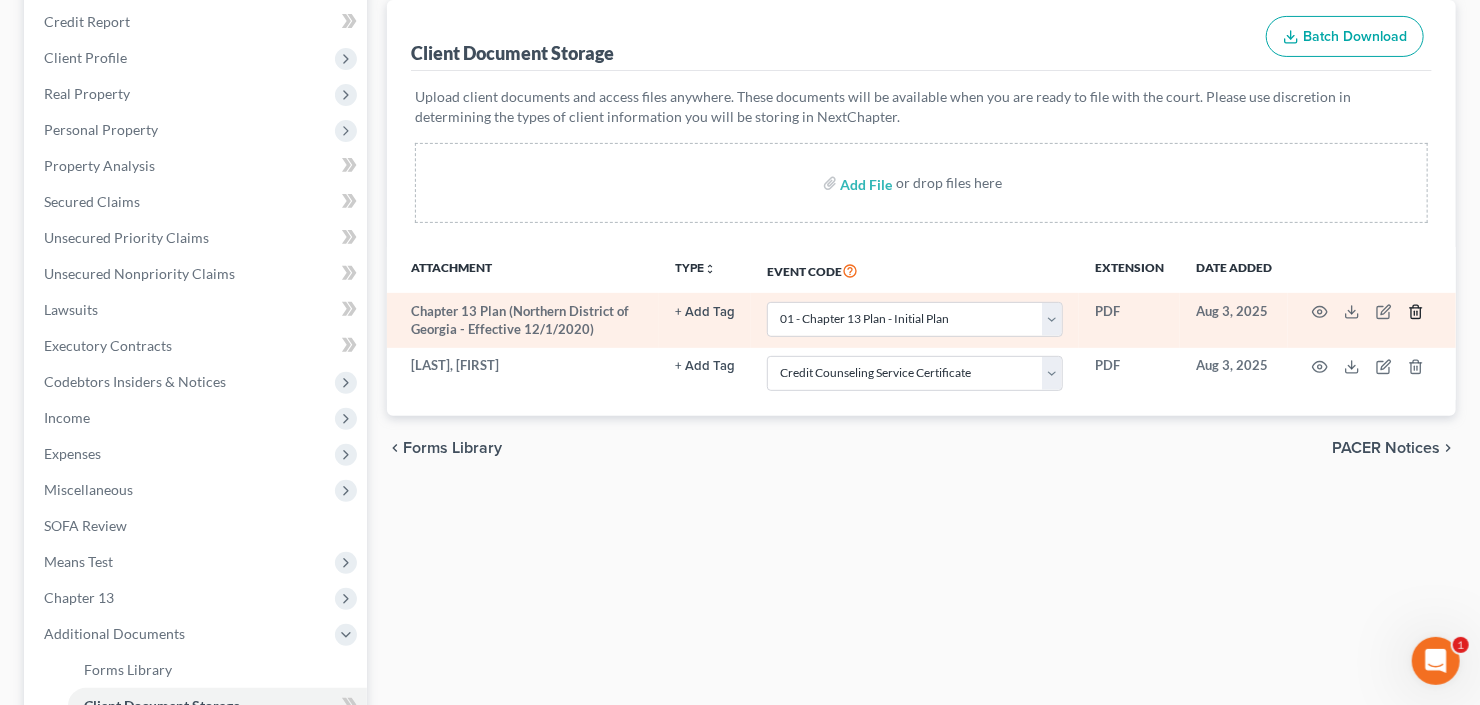 click 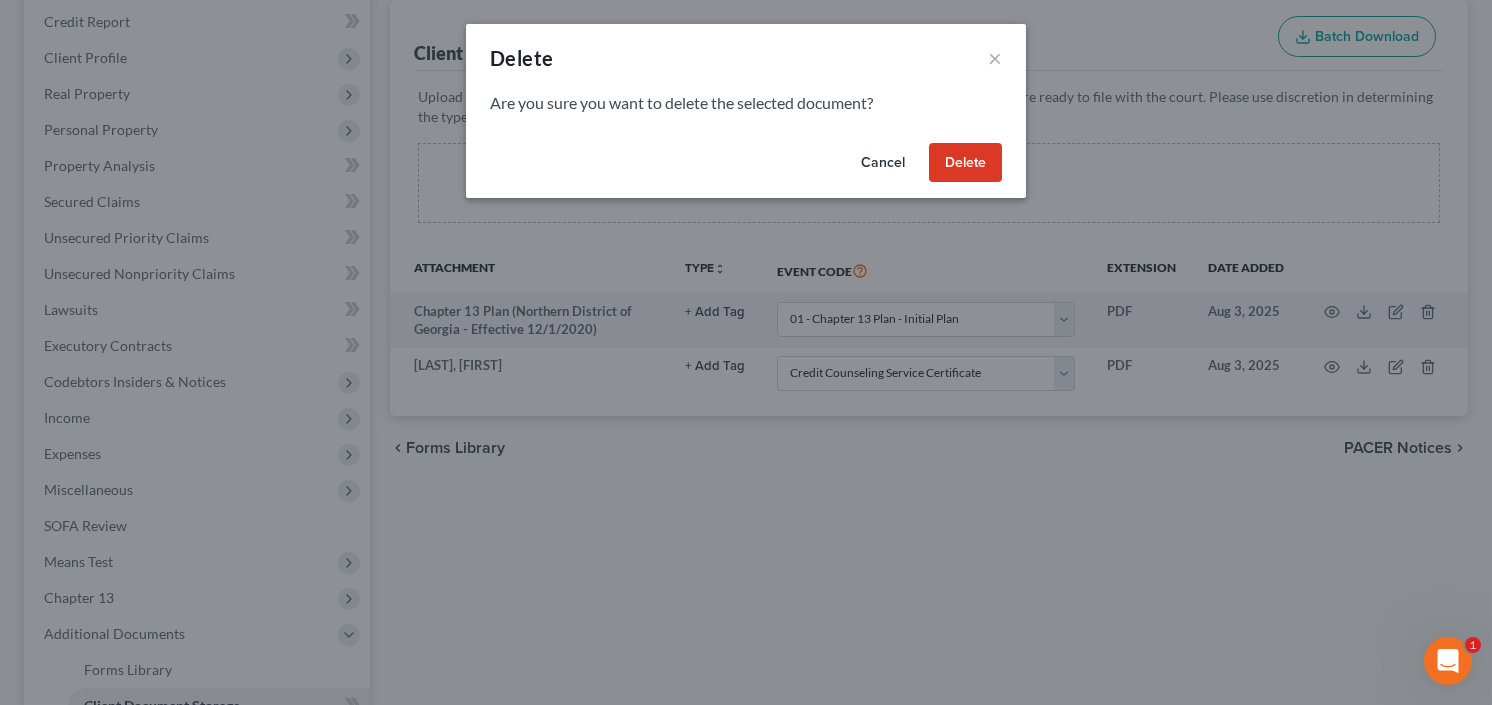 click on "Delete" at bounding box center (965, 163) 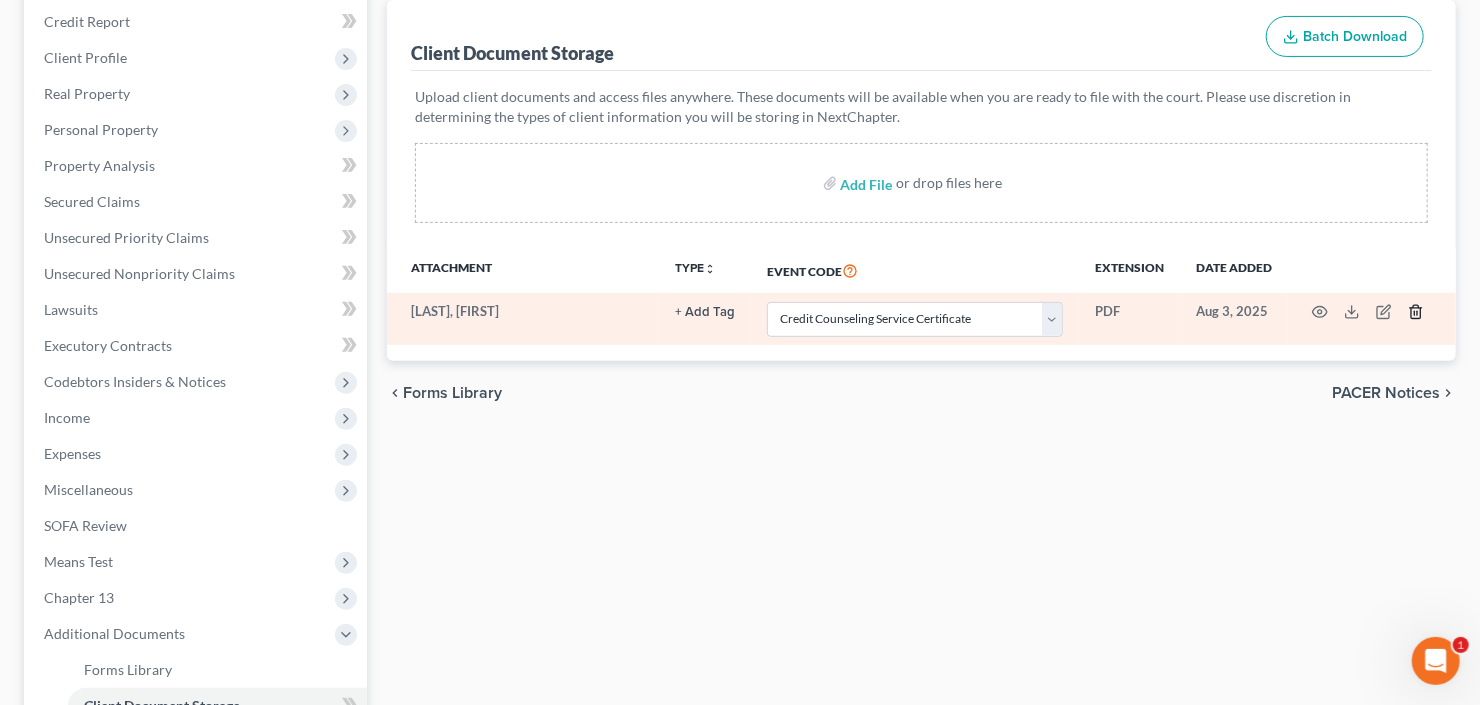 click 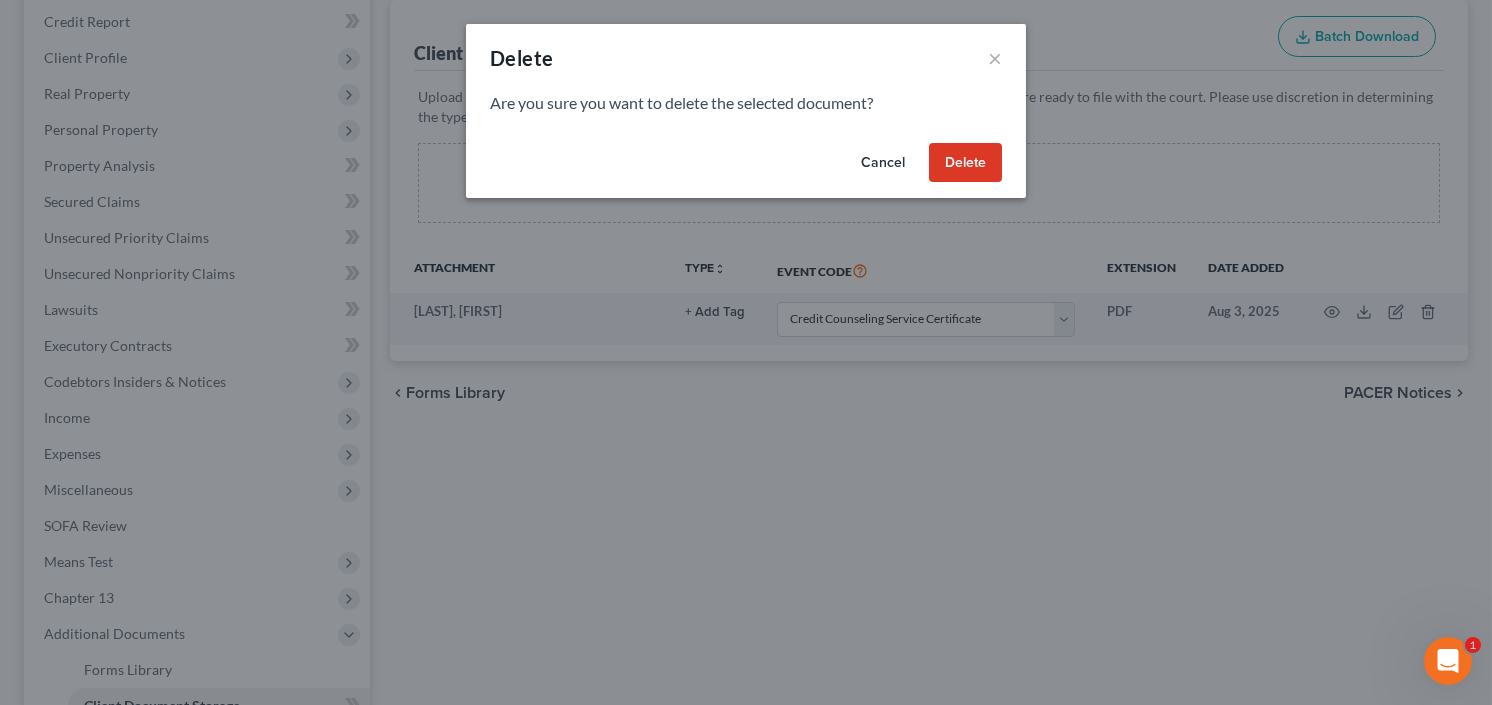 click on "Delete" at bounding box center [965, 163] 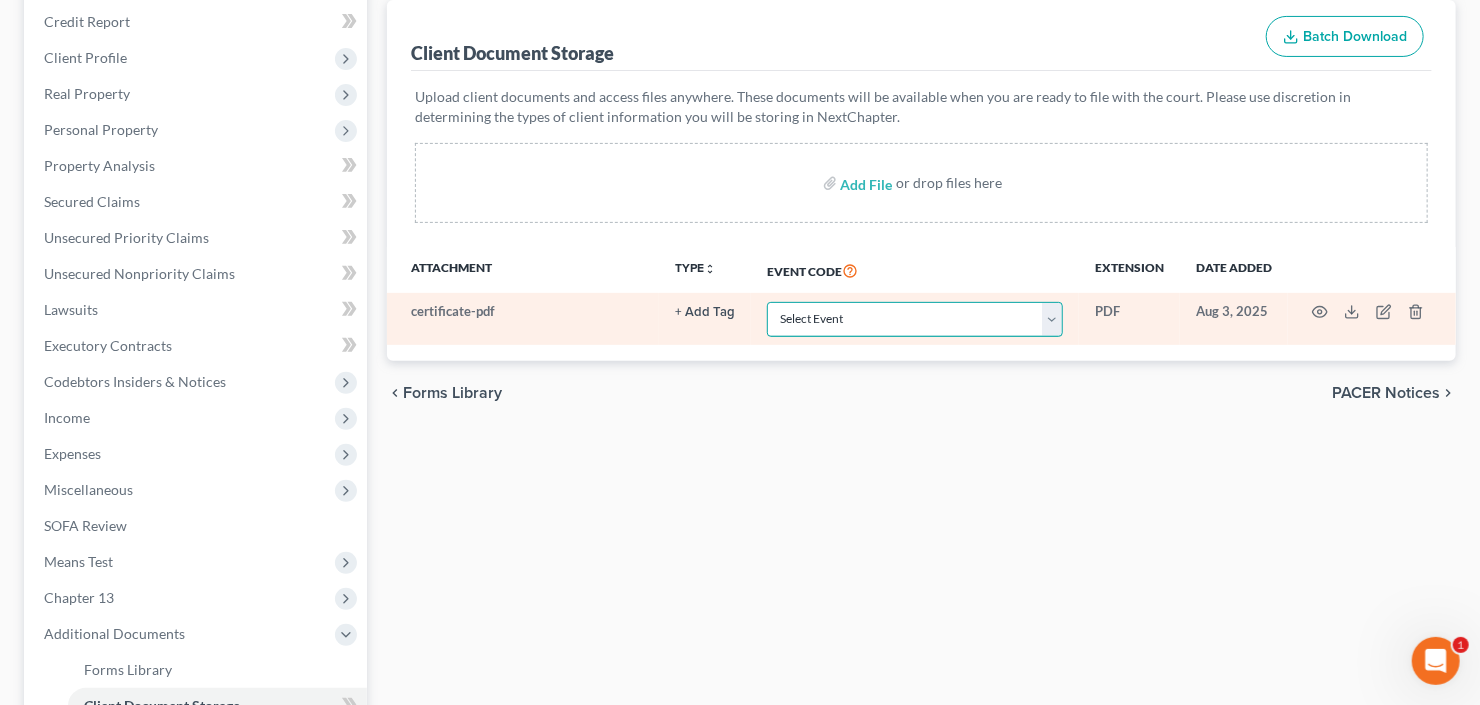 click on "Select Event 01 - Chapter 13 Plan - Initial Plan 02-Application to Pay Filing Fee in Installments Application for Waiver of Chapter 7 Filing Fee (103B) Certification of Financial Management Course for Debtor Corporate Ownership Statement Credit Counseling Service Certificate Exhibits Federal Tax Return Operating Report P-Amended List of Creditors (FEE) P-Amendment to Schedules D, E, F and/or E/F (FEE) P-Amendment to Voluntary Petition P-Attorney Disclosure Statement P-Chapter 11 Statement of Monthly Income (Form 122B) P-Chapter 13 Monthly Income Statement/Calculation of Disposable Income Document(s) - (122C-1/122C-2) P-Chapter 7 Statement of Monthly Income/Means Test Document(s) - (Forms 122A-1, 122A-1Supp, 122A-2) P-Corporate Resolution P-Declaration of Debtor P-Equity Security Holders P-Initial Statement About an Eviction Judgment Against You--Form 101A P-Schedule A/B P-Schedule C P-Schedule D P-Schedule E/F P-Schedule G P-Schedule H P-Schedule I P-Schedule J P-Statement of Financial Affairs Payment Advices" at bounding box center (915, 319) 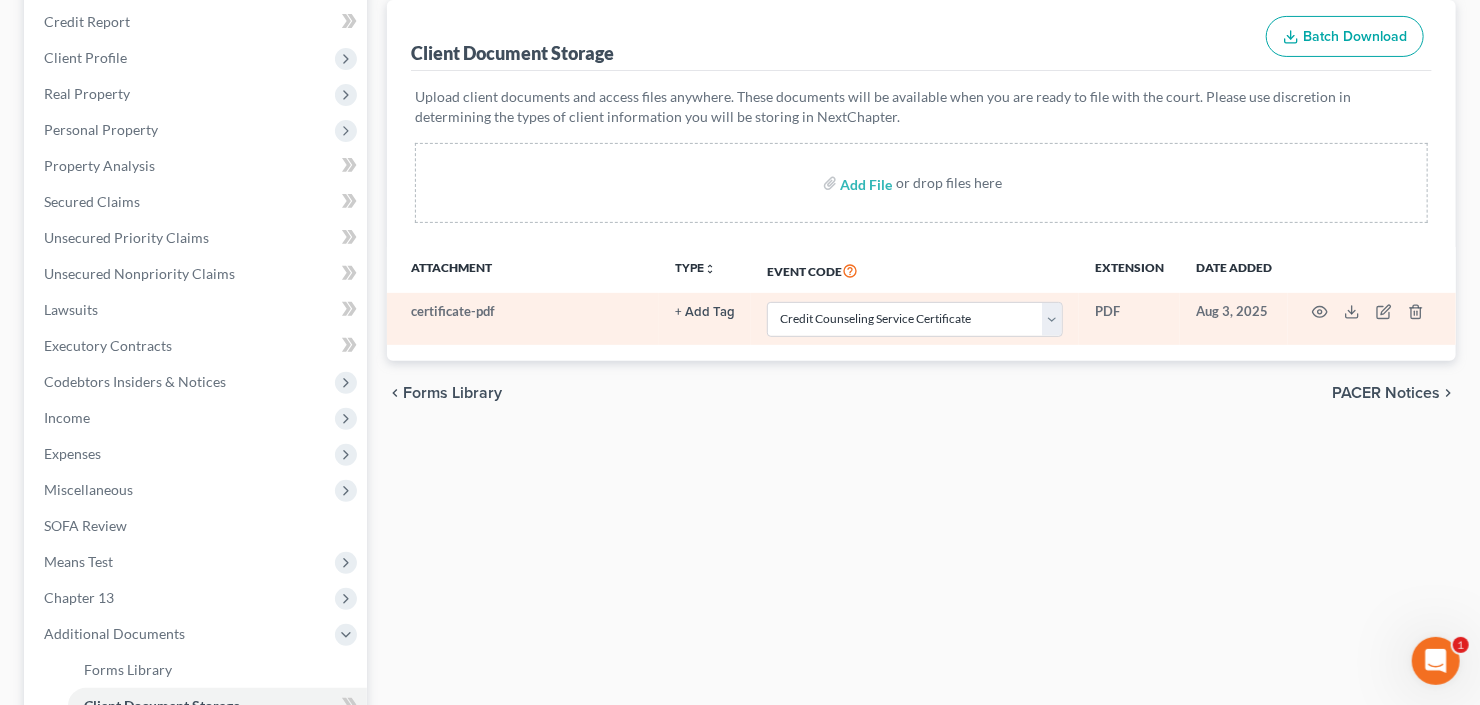 click on "Select Event 01 - Chapter 13 Plan - Initial Plan 02-Application to Pay Filing Fee in Installments Application for Waiver of Chapter 7 Filing Fee (103B) Certification of Financial Management Course for Debtor Corporate Ownership Statement Credit Counseling Service Certificate Exhibits Federal Tax Return Operating Report P-Amended List of Creditors (FEE) P-Amendment to Schedules D, E, F and/or E/F (FEE) P-Amendment to Voluntary Petition P-Attorney Disclosure Statement P-Chapter 11 Statement of Monthly Income (Form 122B) P-Chapter 13 Monthly Income Statement/Calculation of Disposable Income Document(s) - (122C-1/122C-2) P-Chapter 7 Statement of Monthly Income/Means Test Document(s) - (Forms 122A-1, 122A-1Supp, 122A-2) P-Corporate Resolution P-Declaration of Debtor P-Equity Security Holders P-Initial Statement About an Eviction Judgment Against You--Form 101A P-Schedule A/B P-Schedule C P-Schedule D P-Schedule E/F P-Schedule G P-Schedule H P-Schedule I P-Schedule J P-Statement of Financial Affairs Payment Advices" at bounding box center (915, 319) 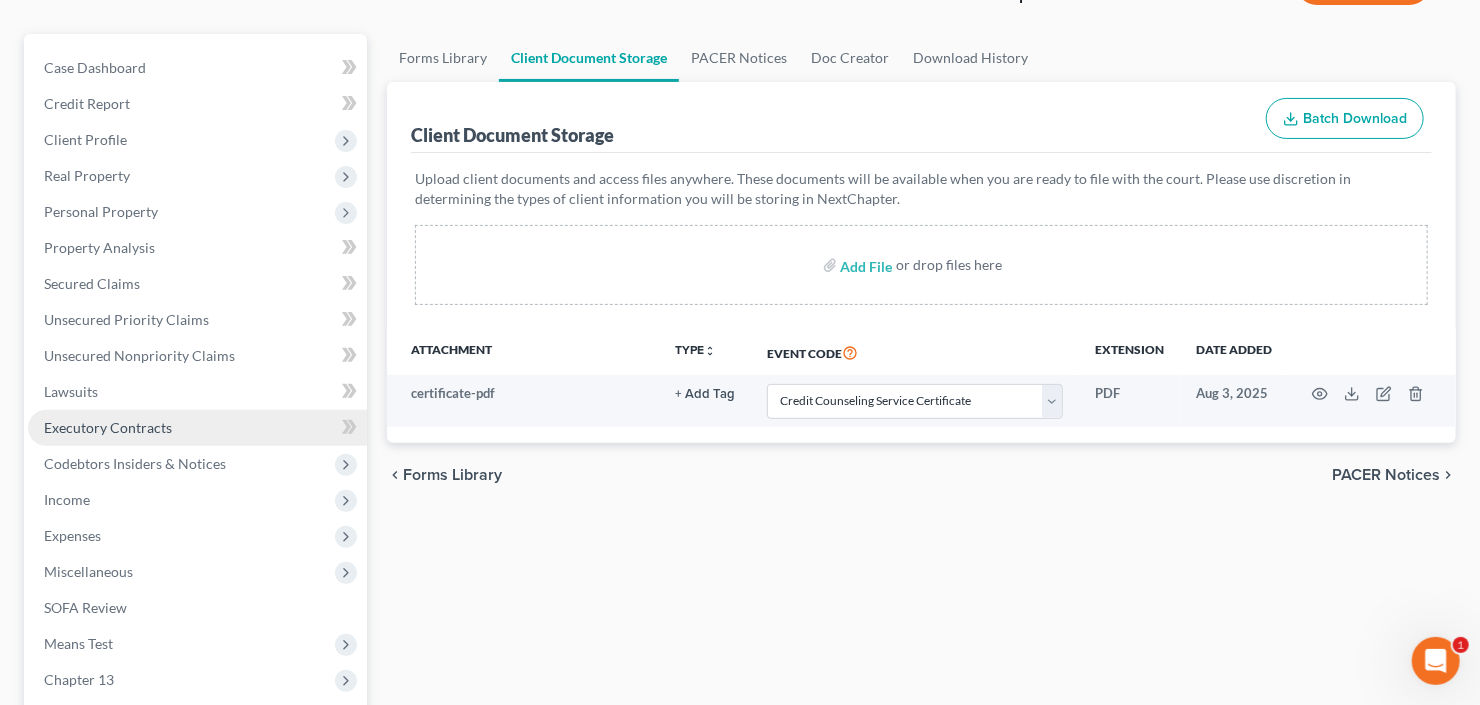 scroll, scrollTop: 160, scrollLeft: 0, axis: vertical 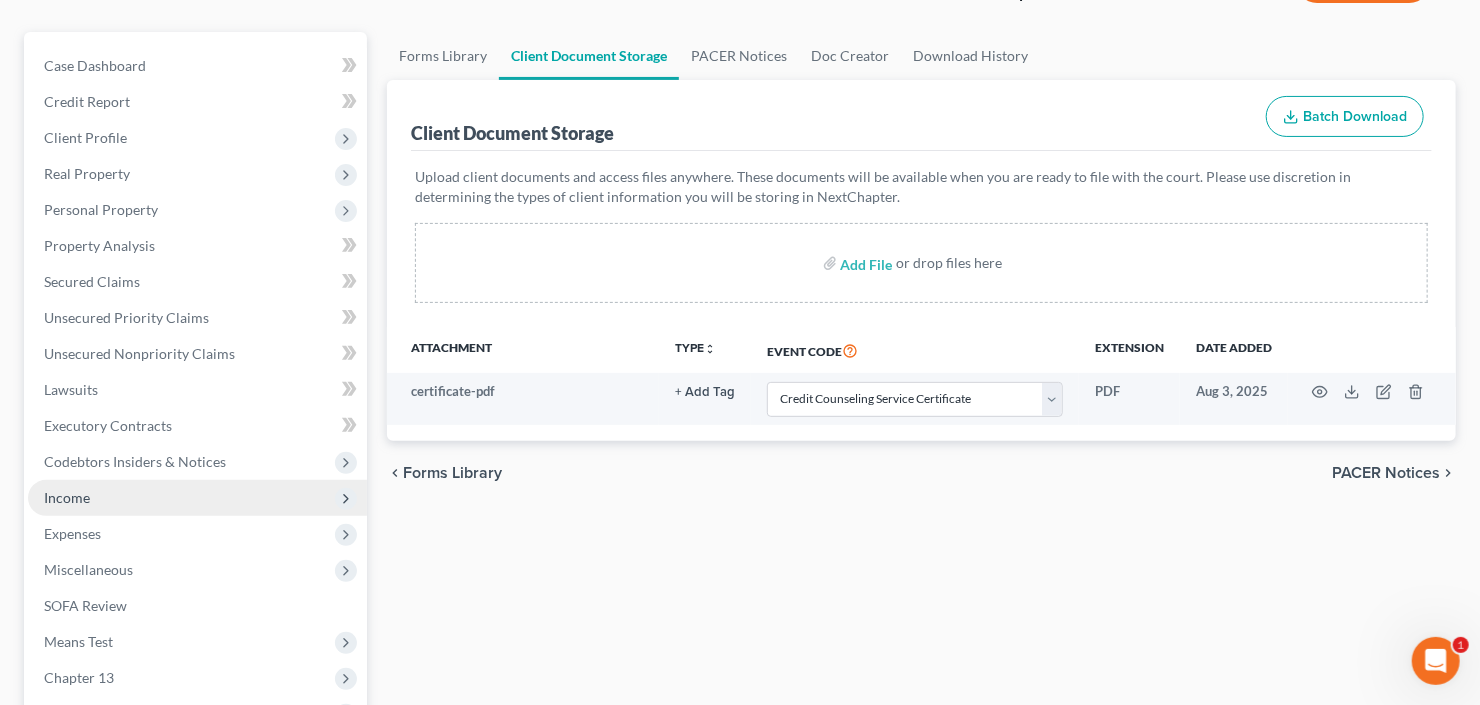 click on "Income" at bounding box center [197, 498] 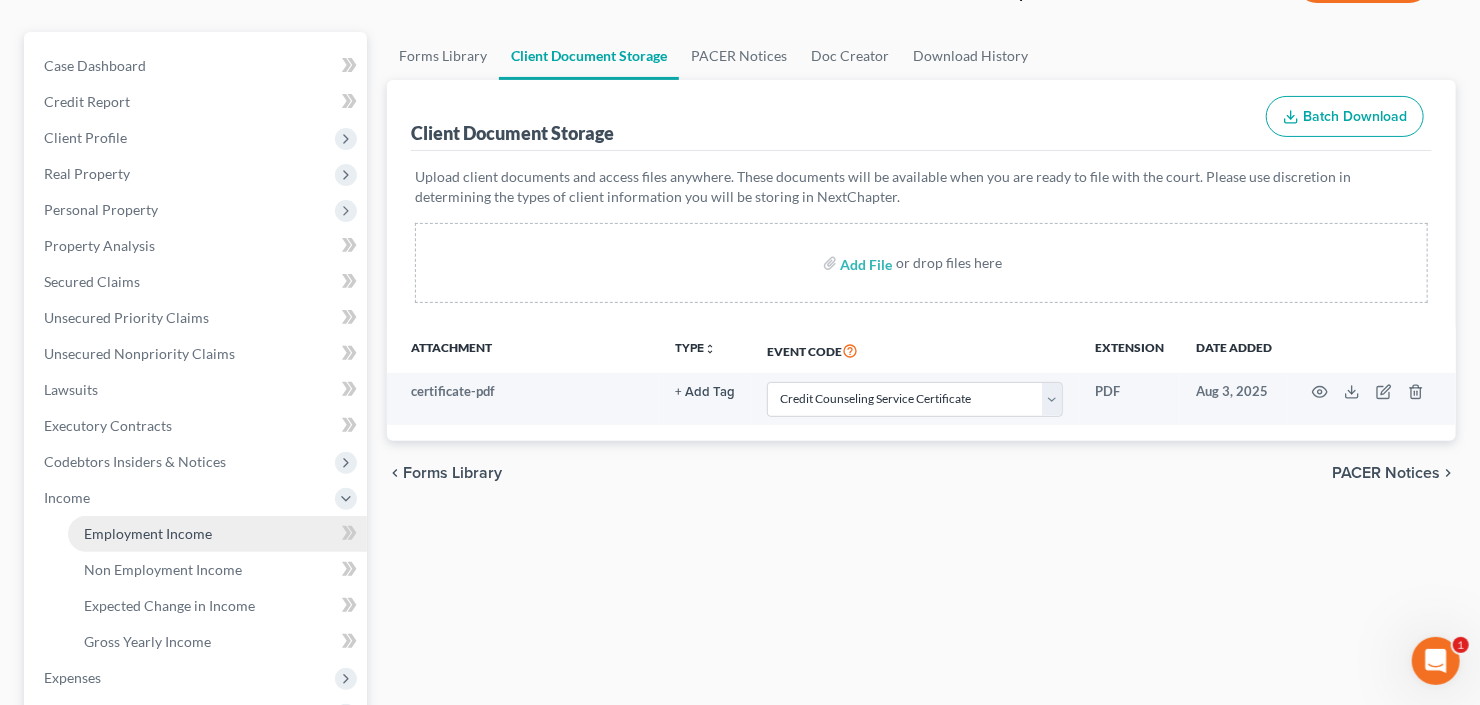 click on "Employment Income" at bounding box center (148, 533) 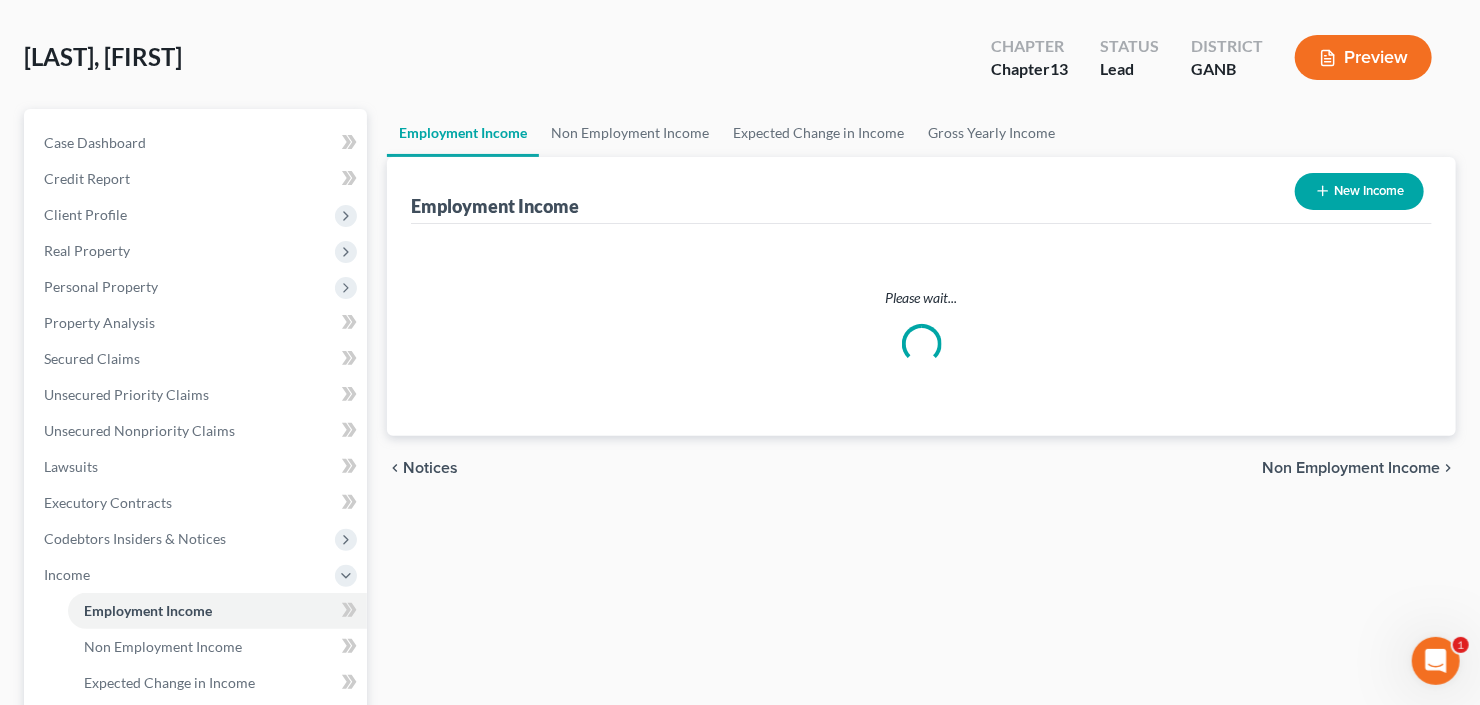 scroll, scrollTop: 0, scrollLeft: 0, axis: both 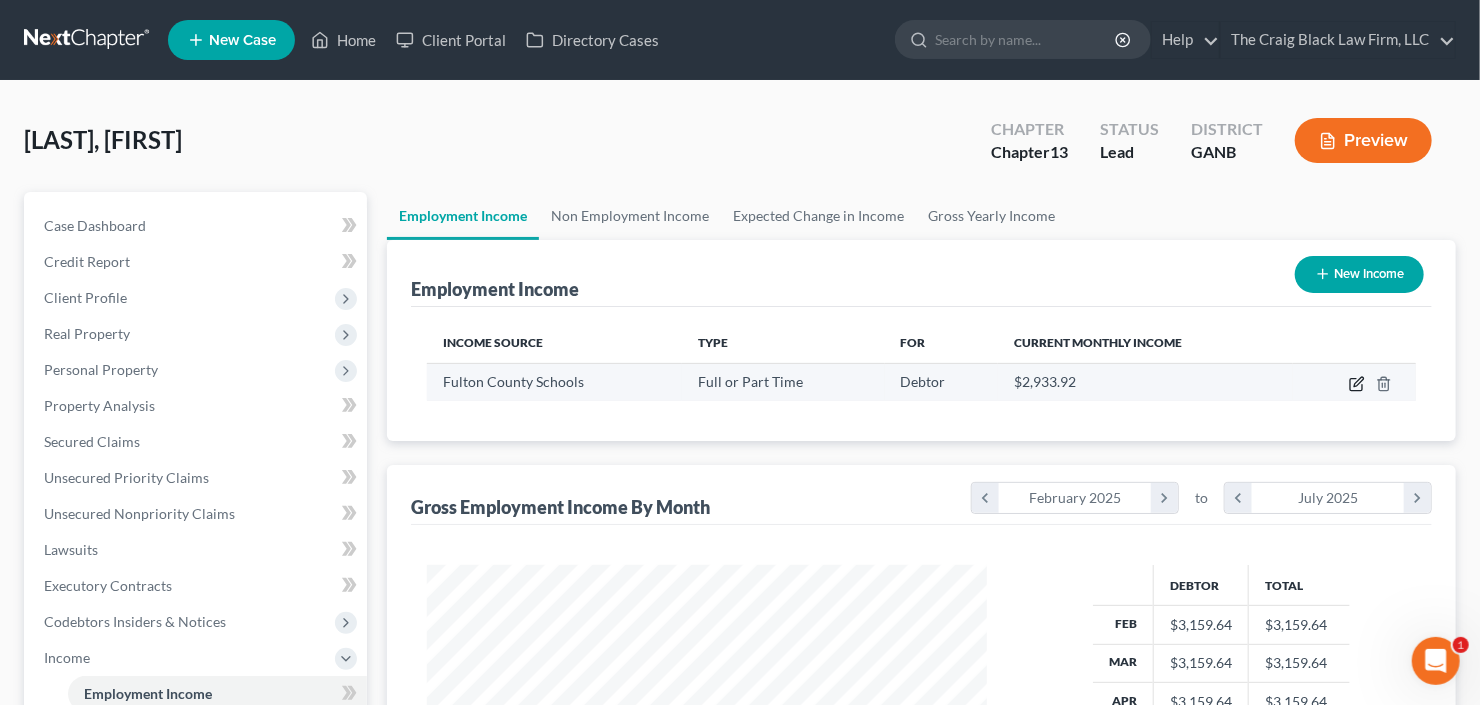 click 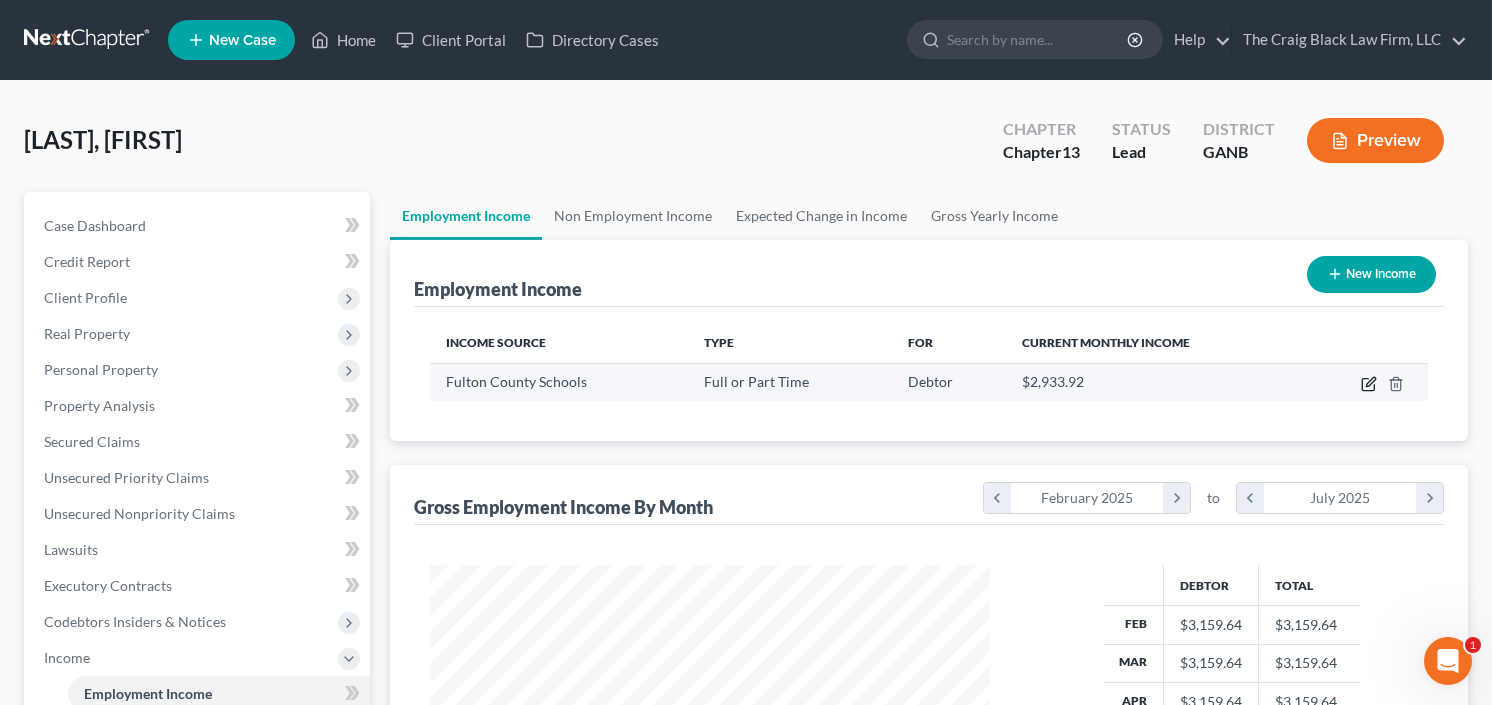 select on "0" 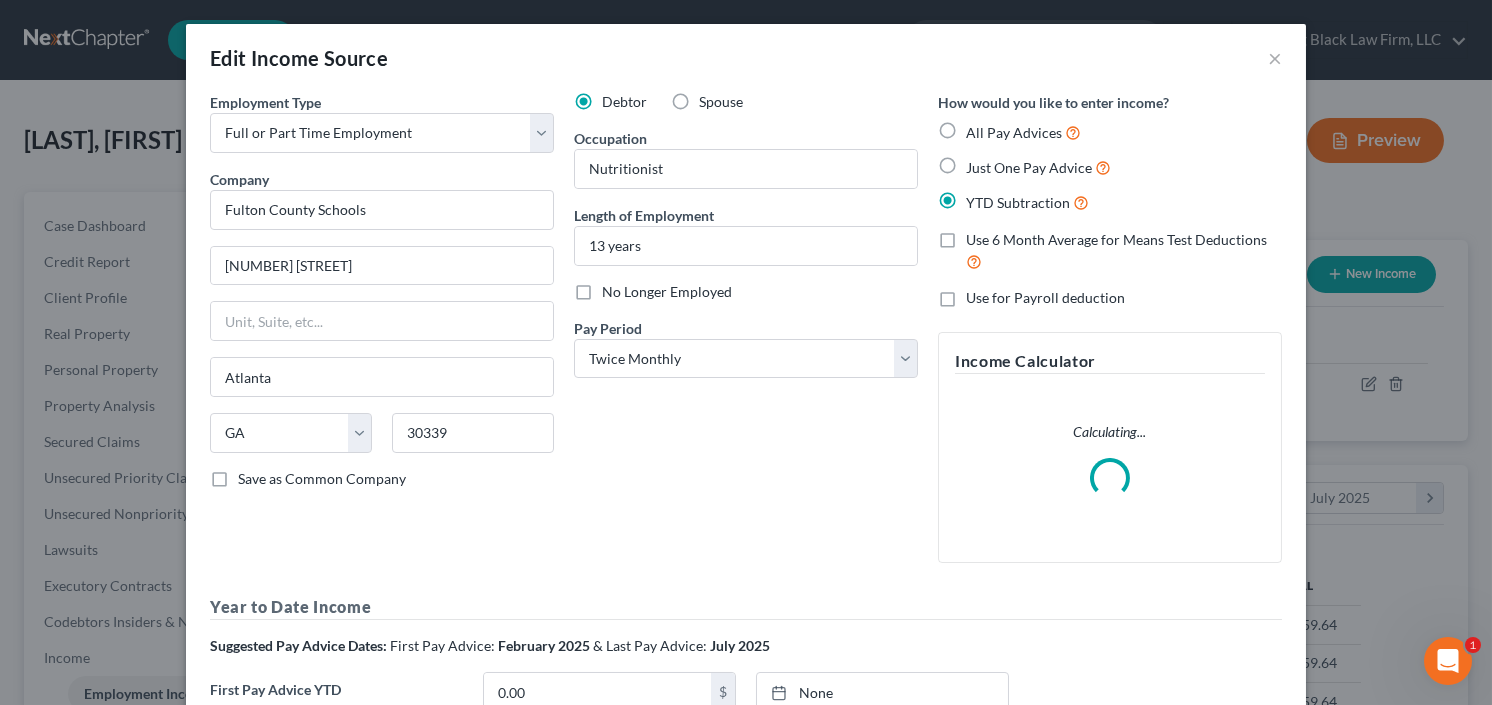 scroll, scrollTop: 999643, scrollLeft: 999394, axis: both 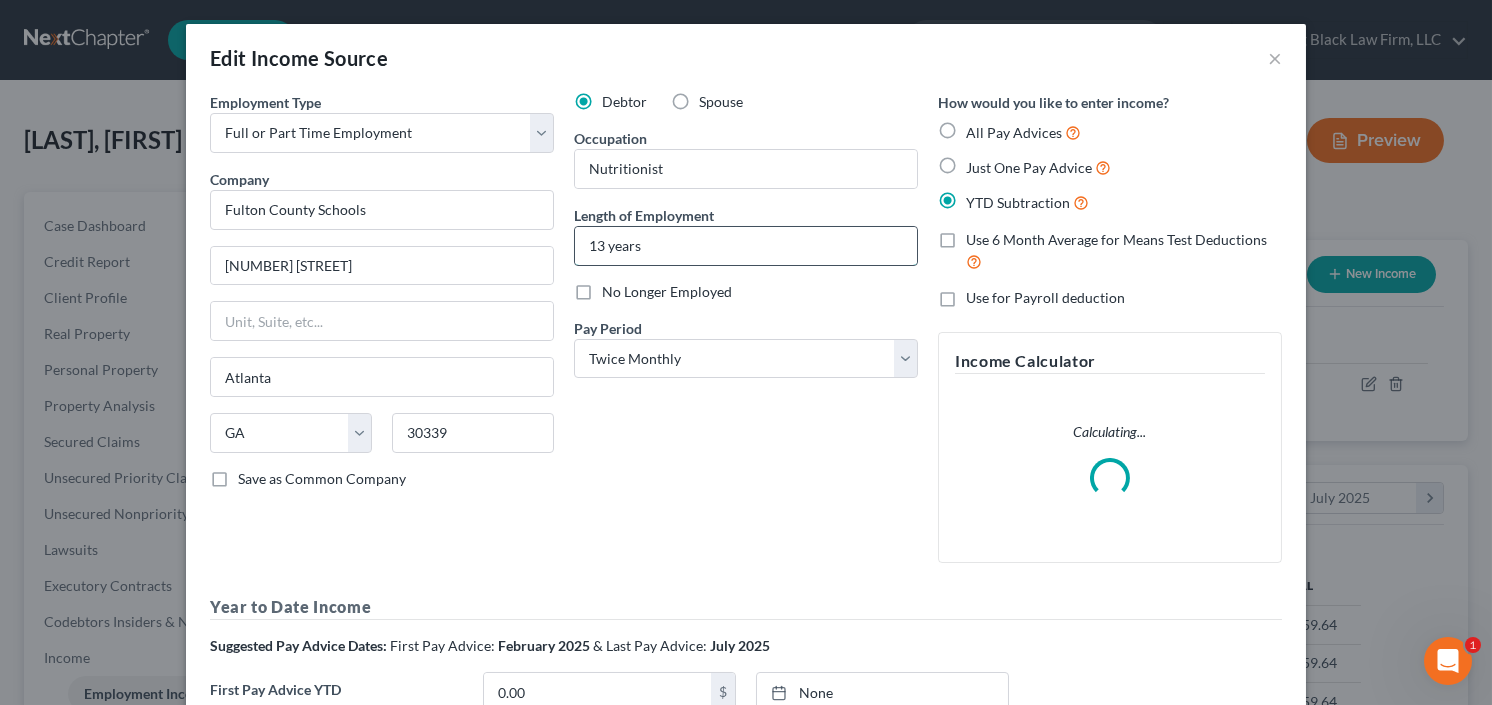 click on "13 years" at bounding box center [746, 246] 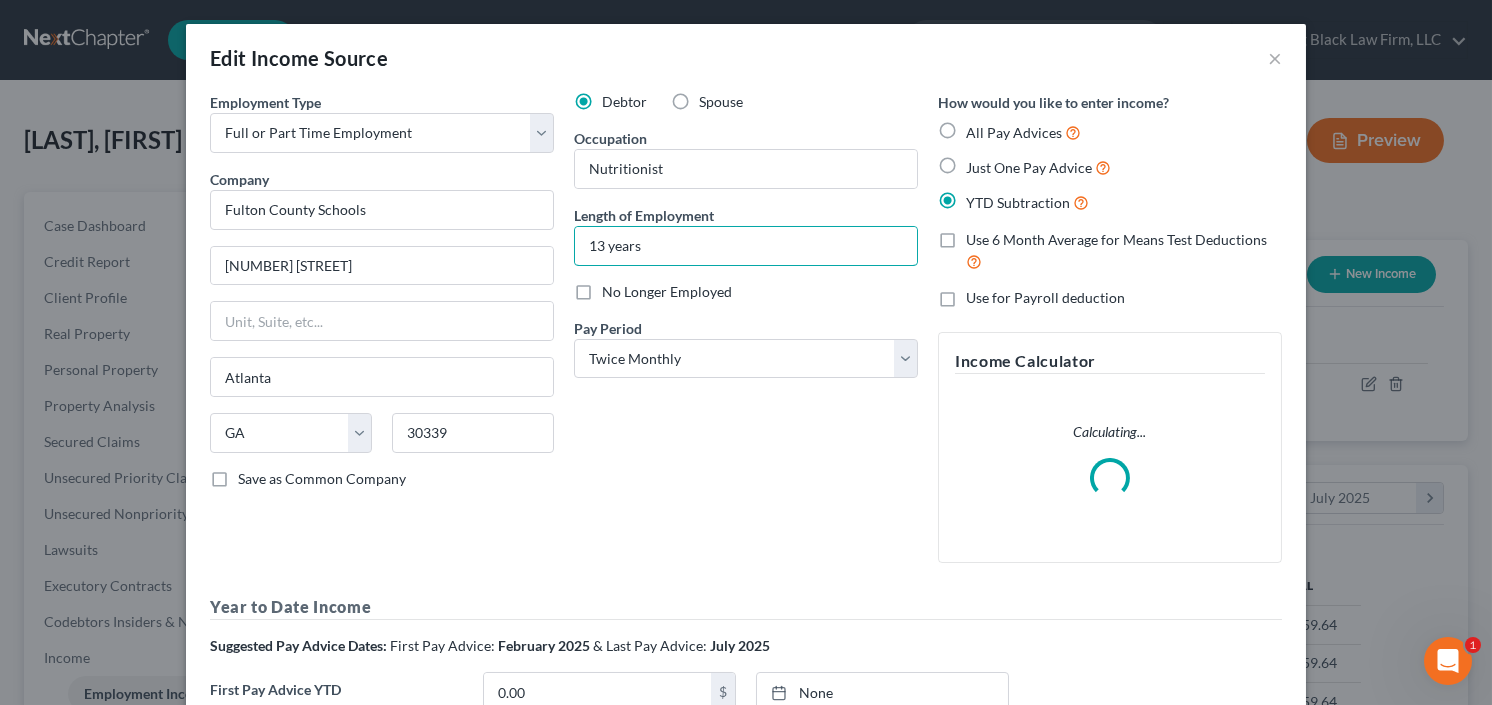 drag, startPoint x: 746, startPoint y: 246, endPoint x: 438, endPoint y: 286, distance: 310.58655 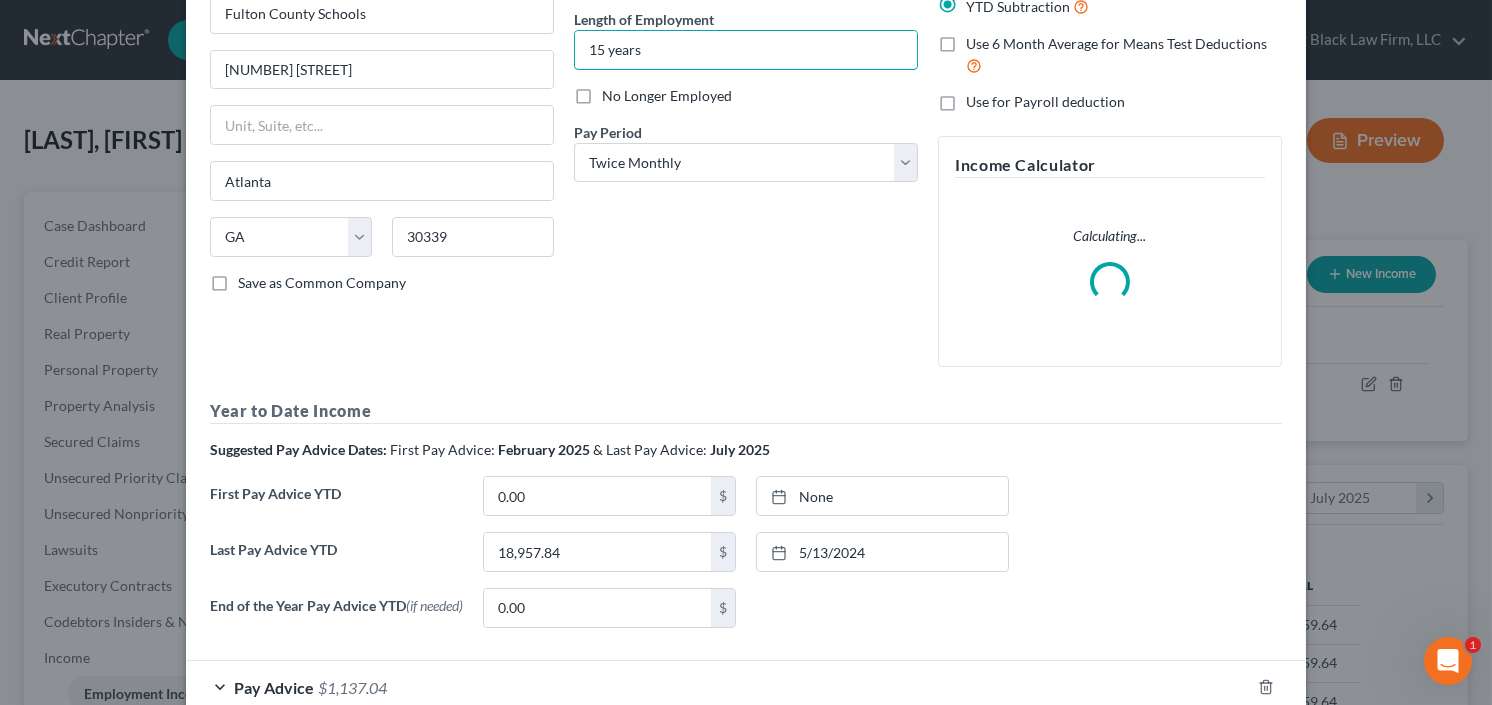 scroll, scrollTop: 240, scrollLeft: 0, axis: vertical 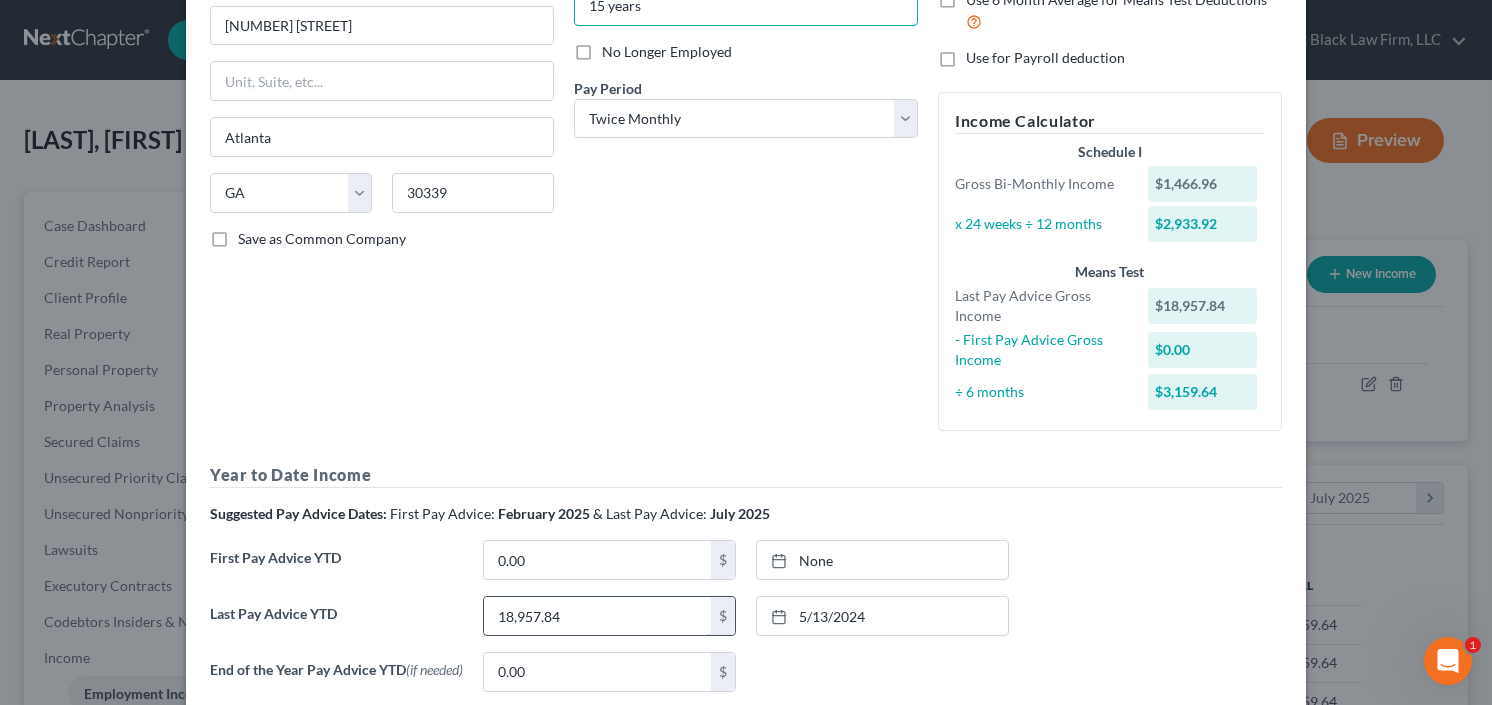 type on "15 years" 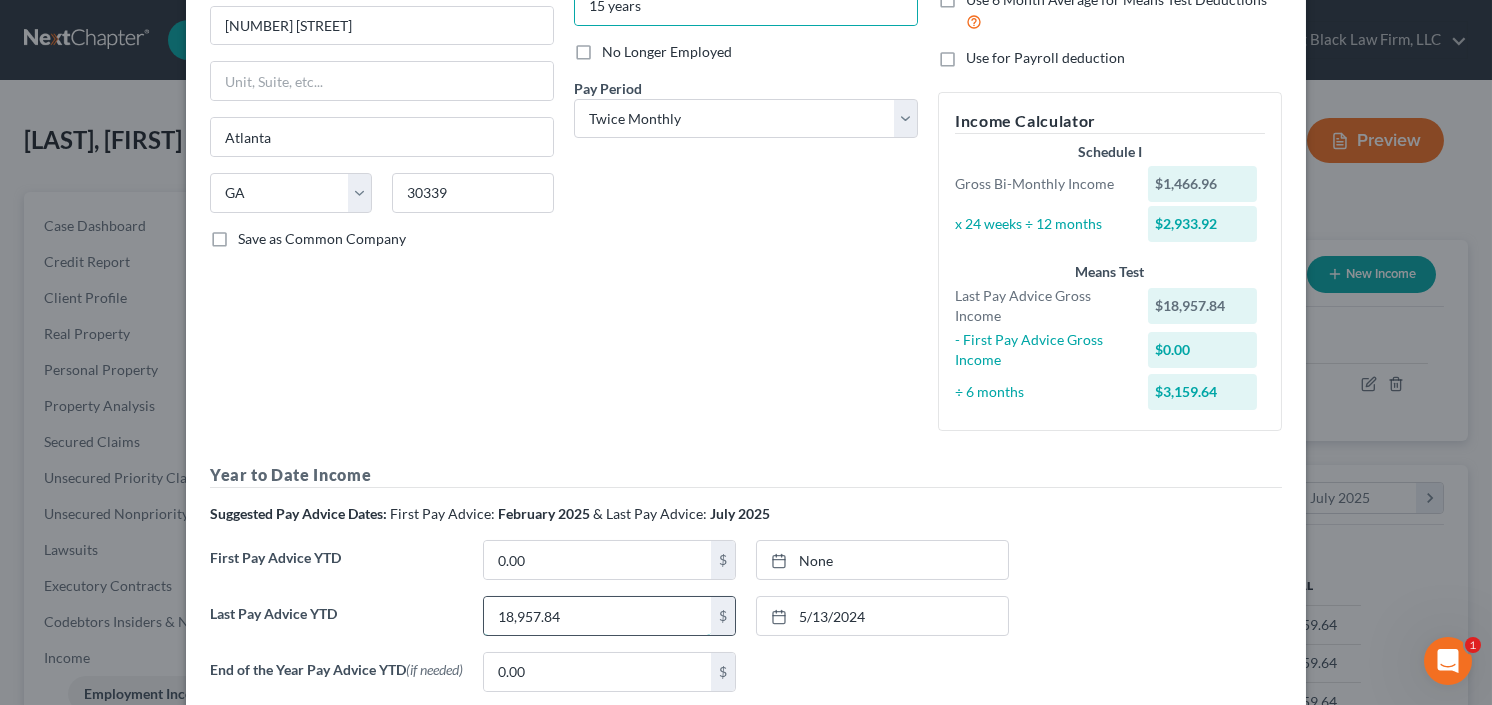 click on "18,957.84" at bounding box center (597, 616) 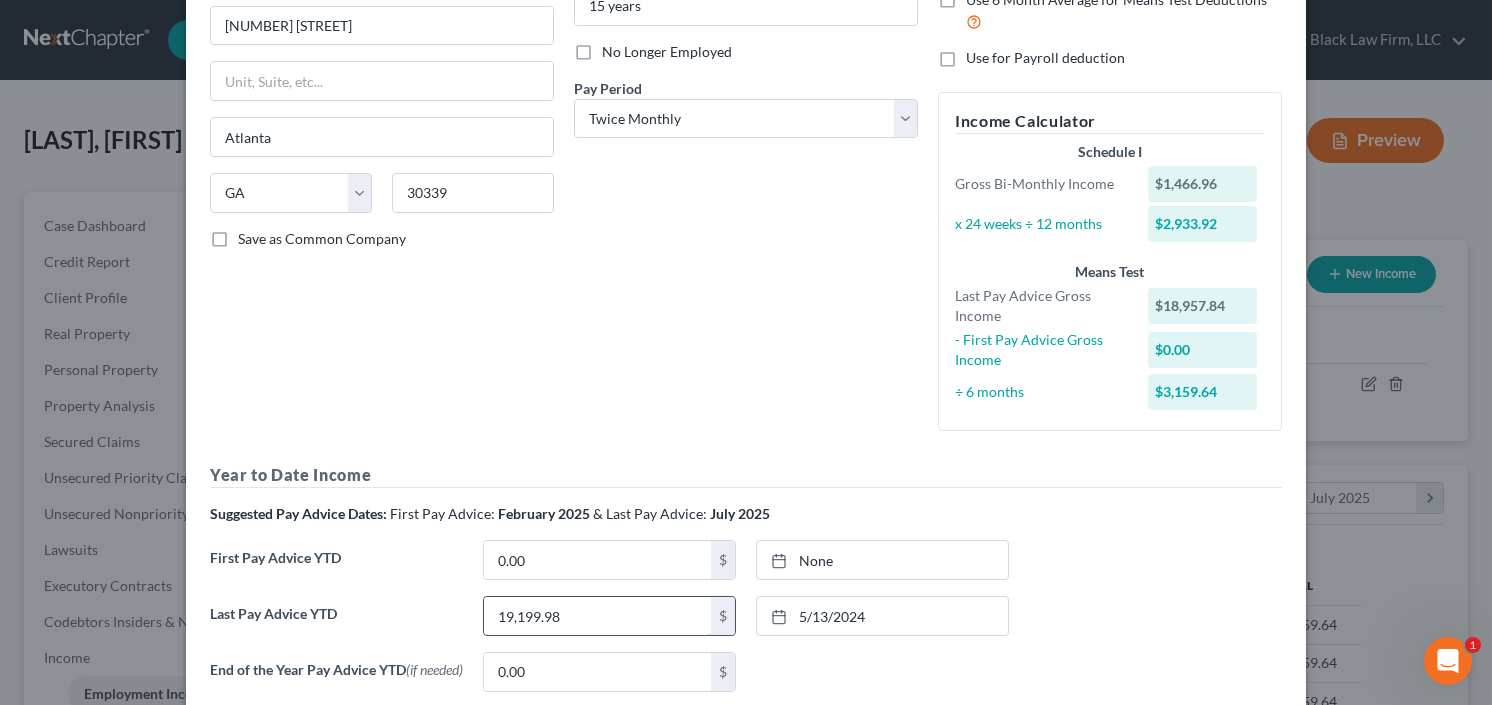 type on "19,199.98" 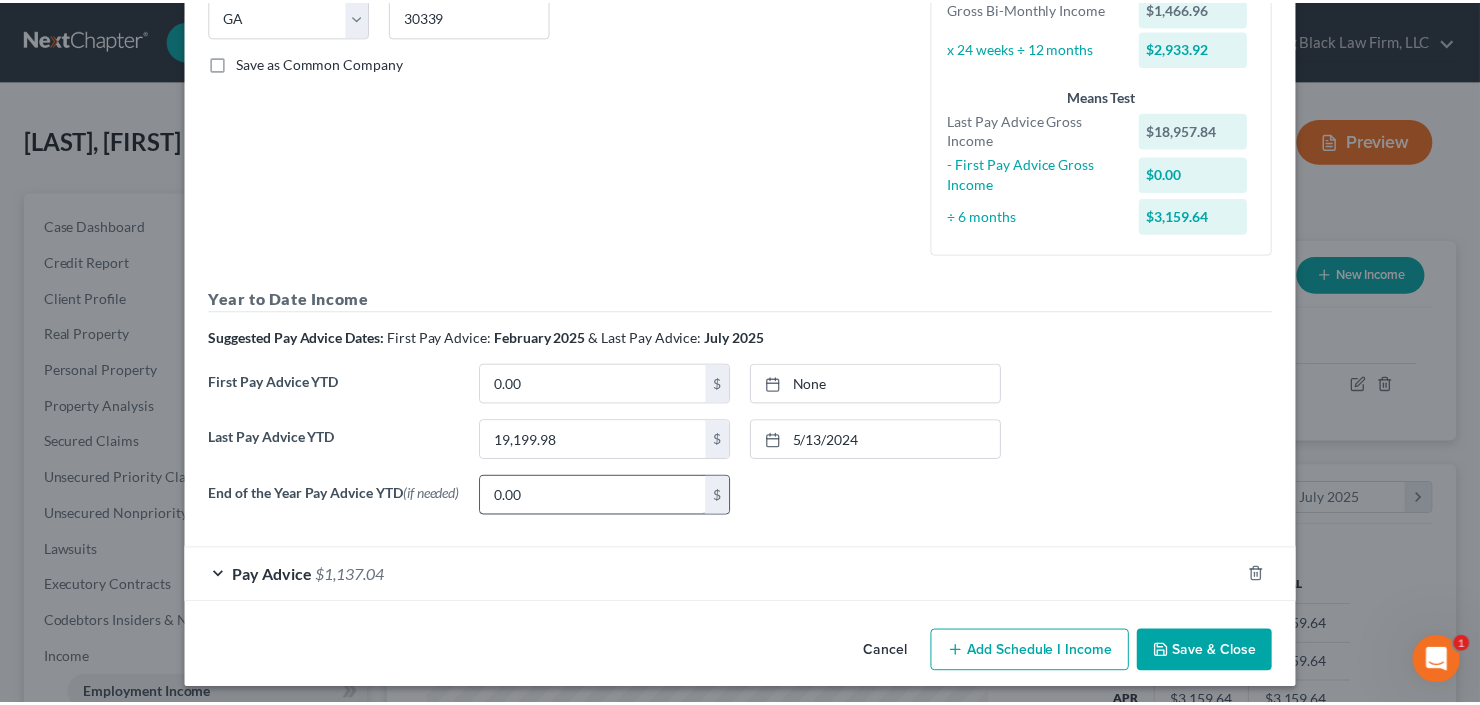 scroll, scrollTop: 424, scrollLeft: 0, axis: vertical 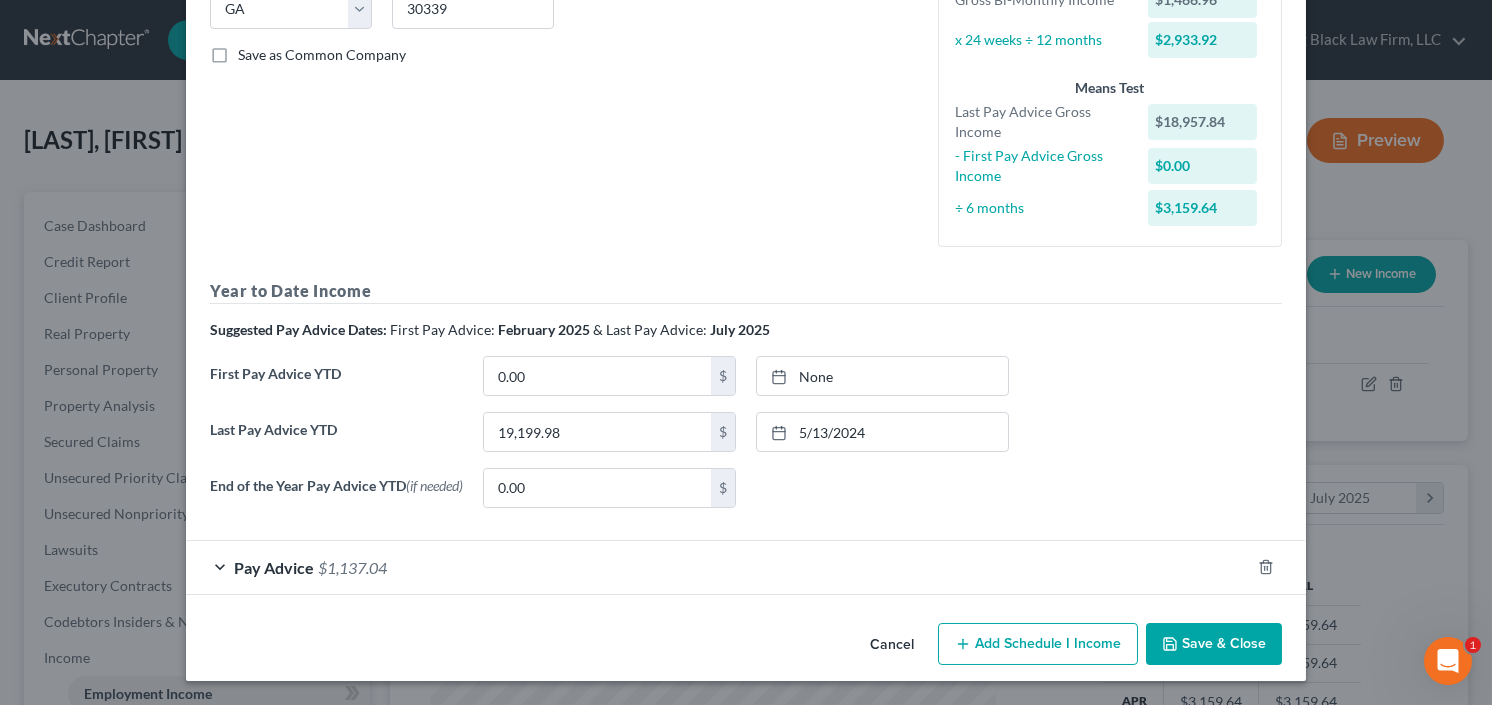 click on "Save & Close" at bounding box center [1214, 644] 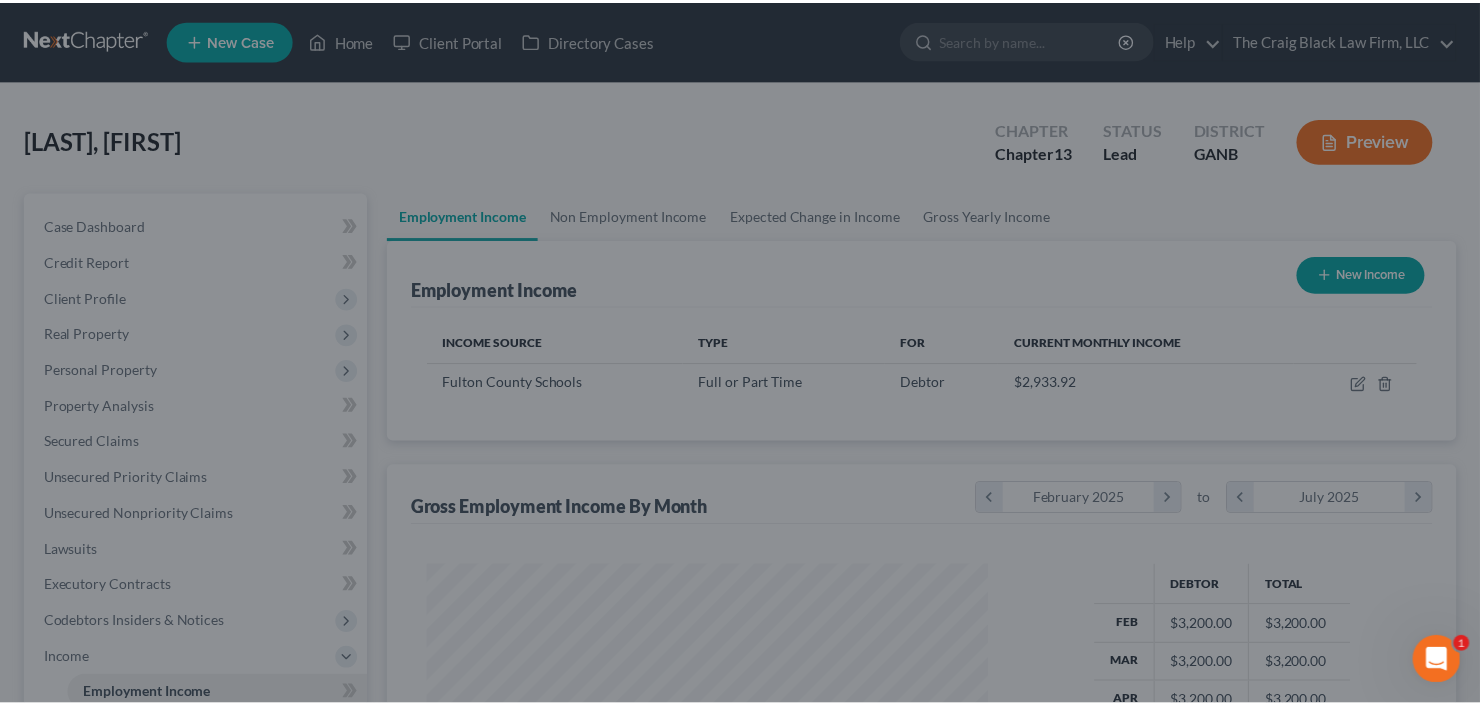 scroll, scrollTop: 357, scrollLeft: 600, axis: both 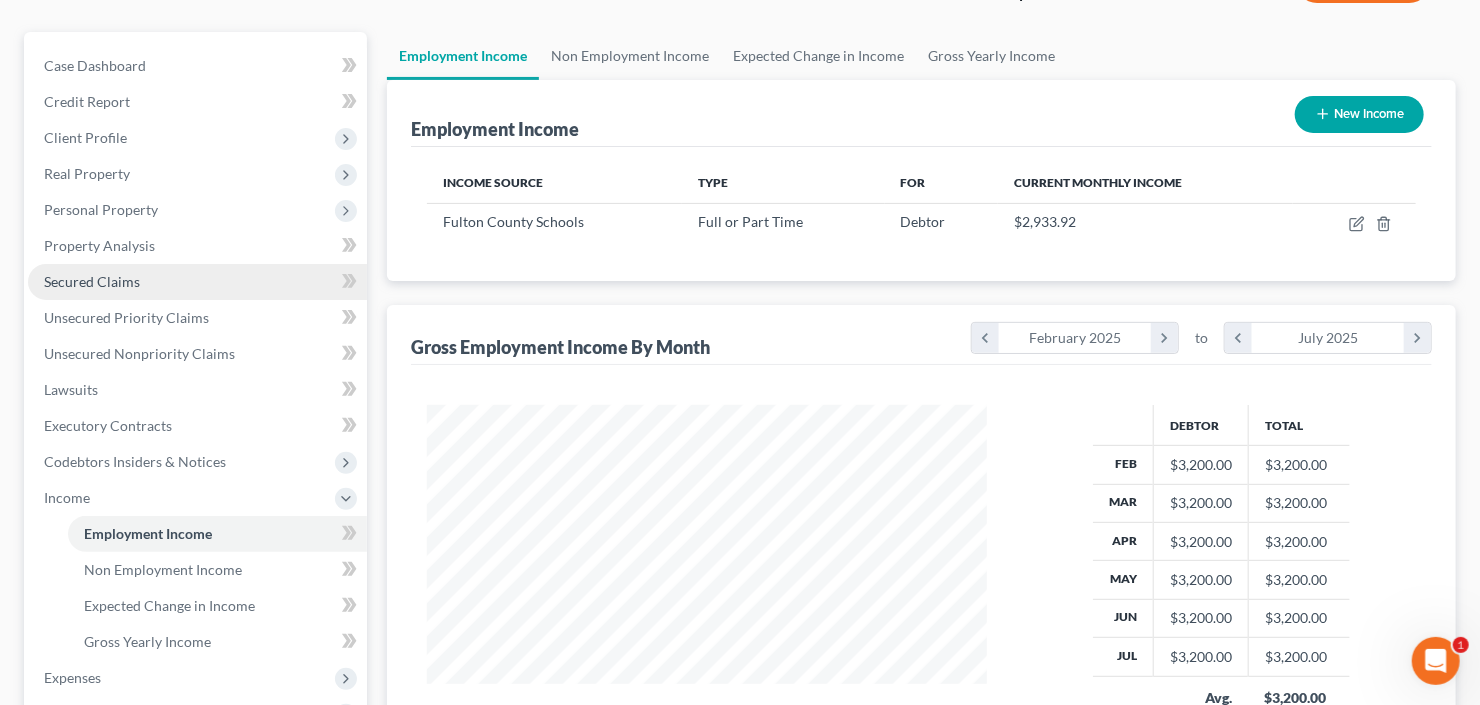 click on "Secured Claims" at bounding box center (197, 282) 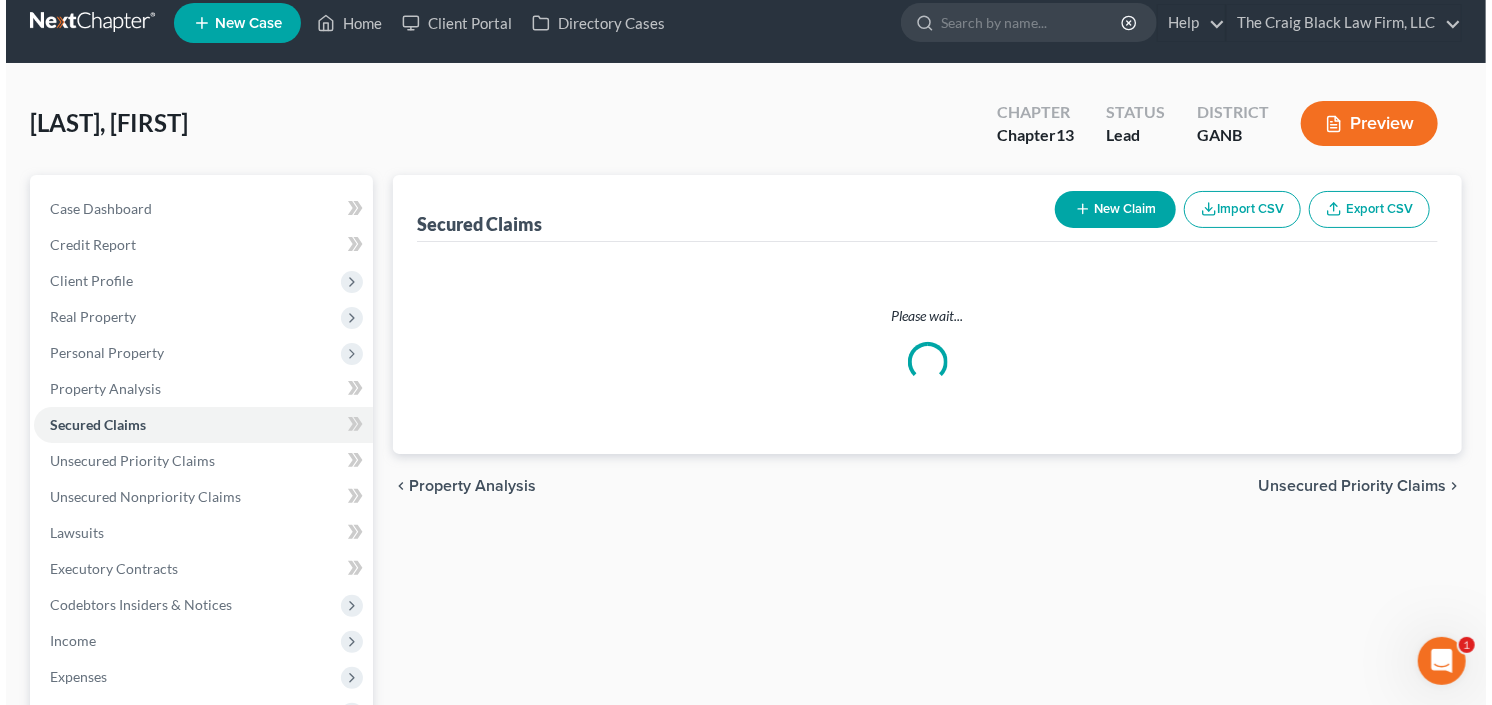 scroll, scrollTop: 0, scrollLeft: 0, axis: both 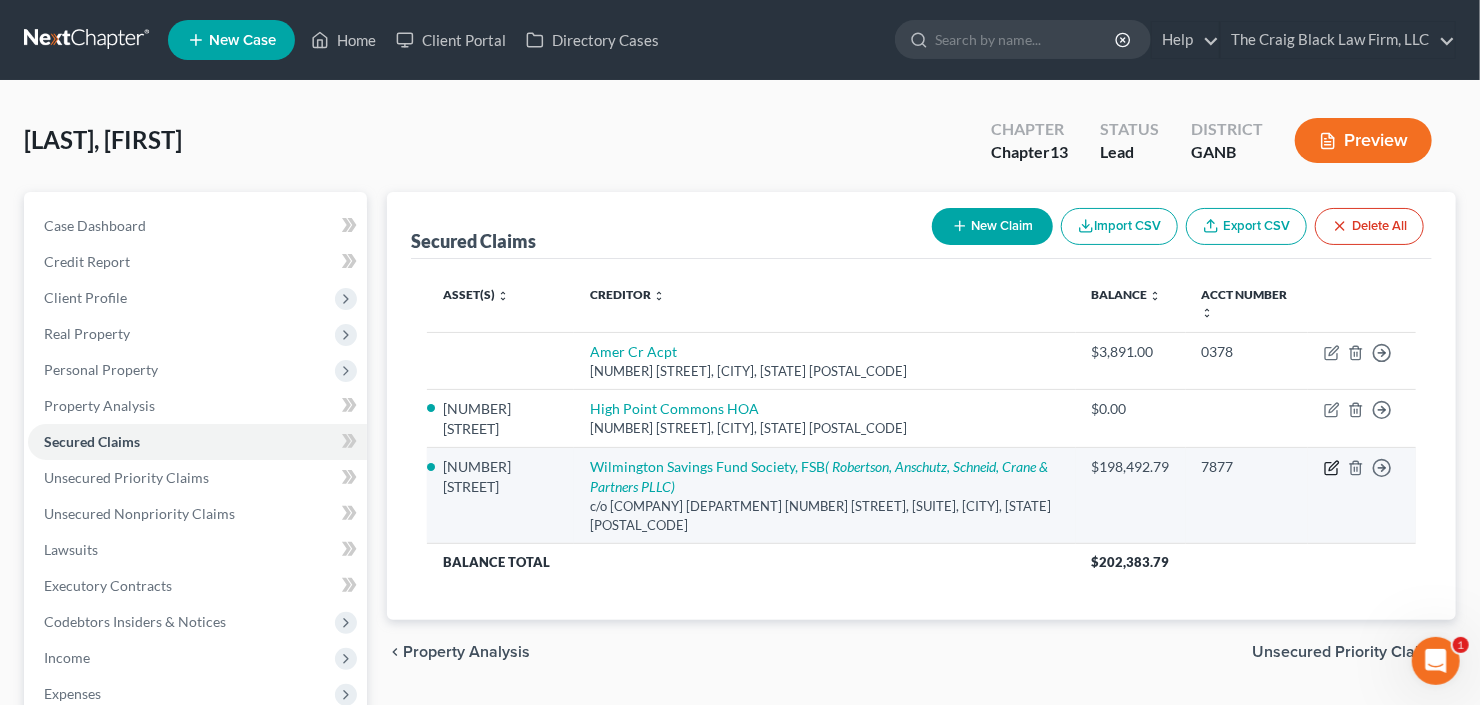 click 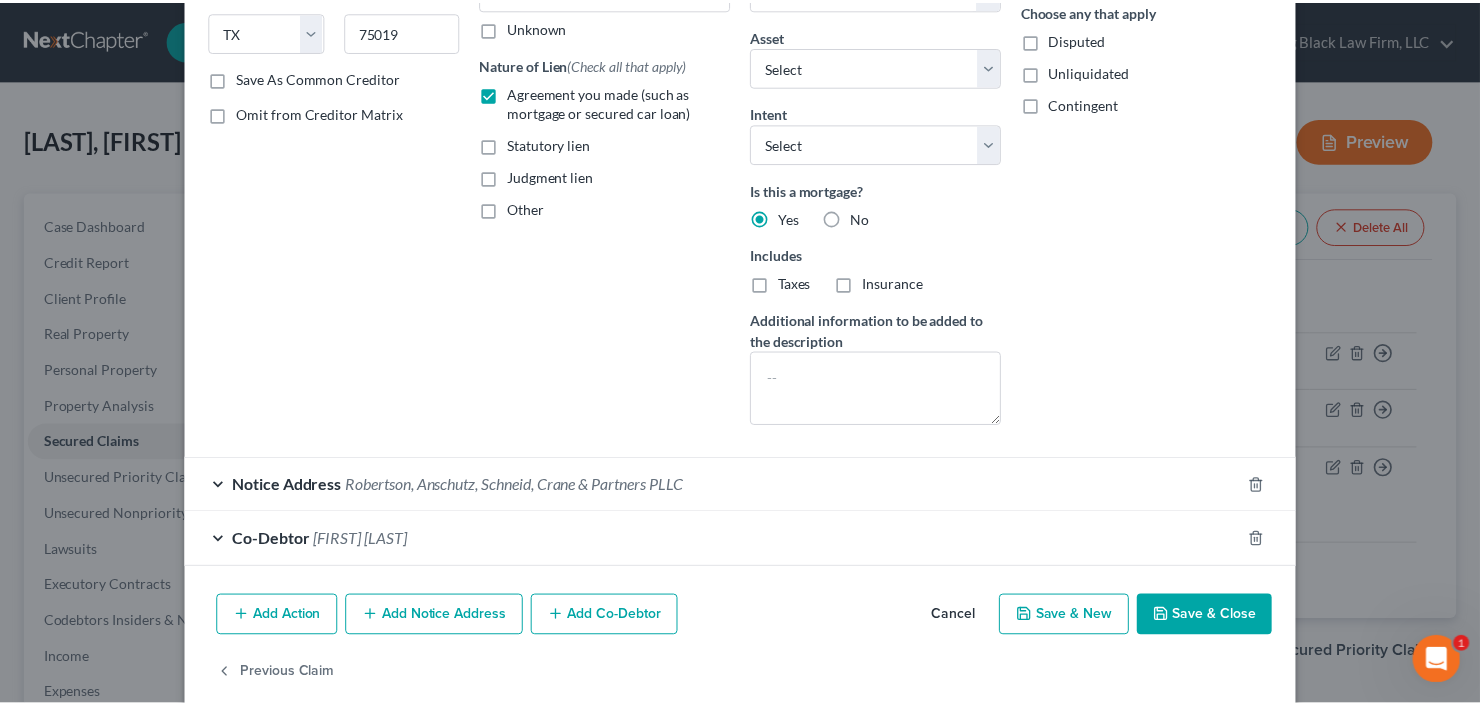 scroll, scrollTop: 350, scrollLeft: 0, axis: vertical 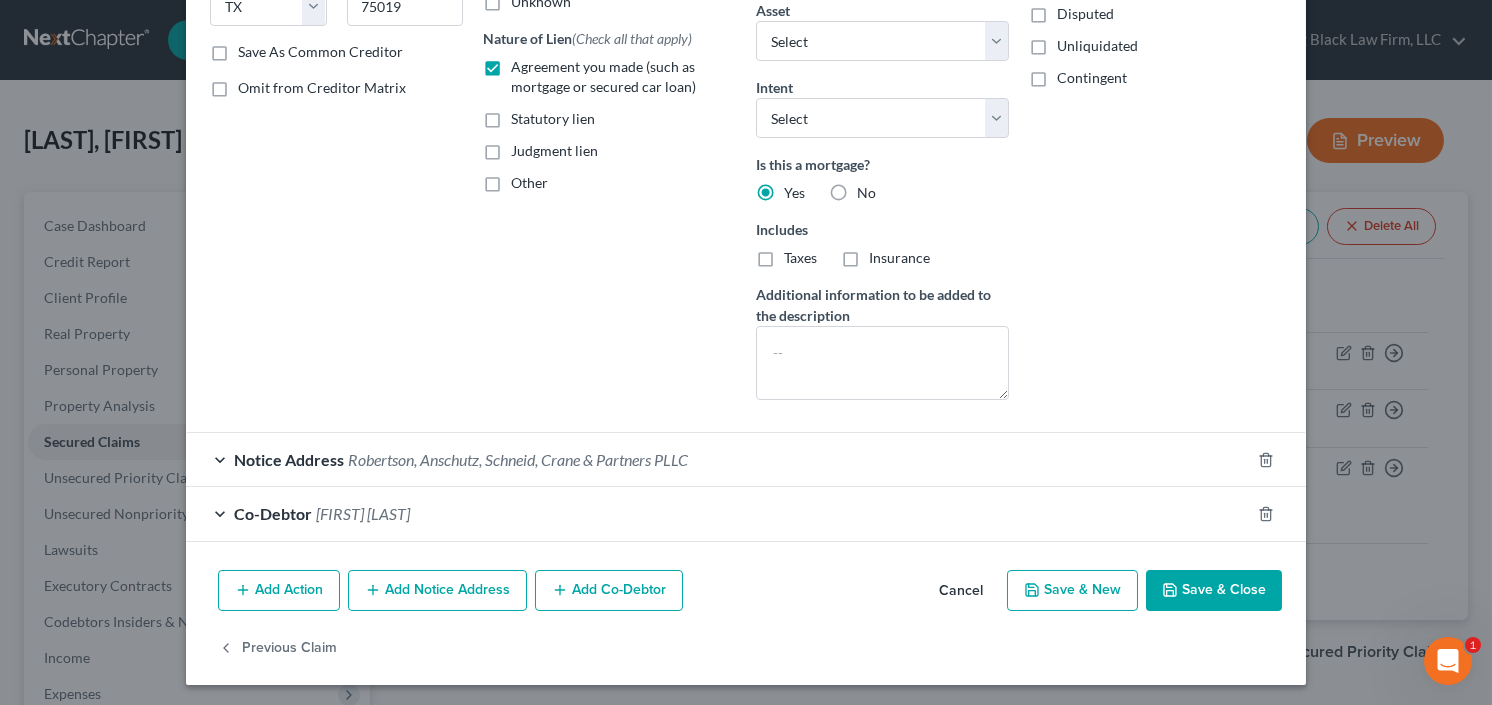 click on "Save & Close" at bounding box center (1214, 591) 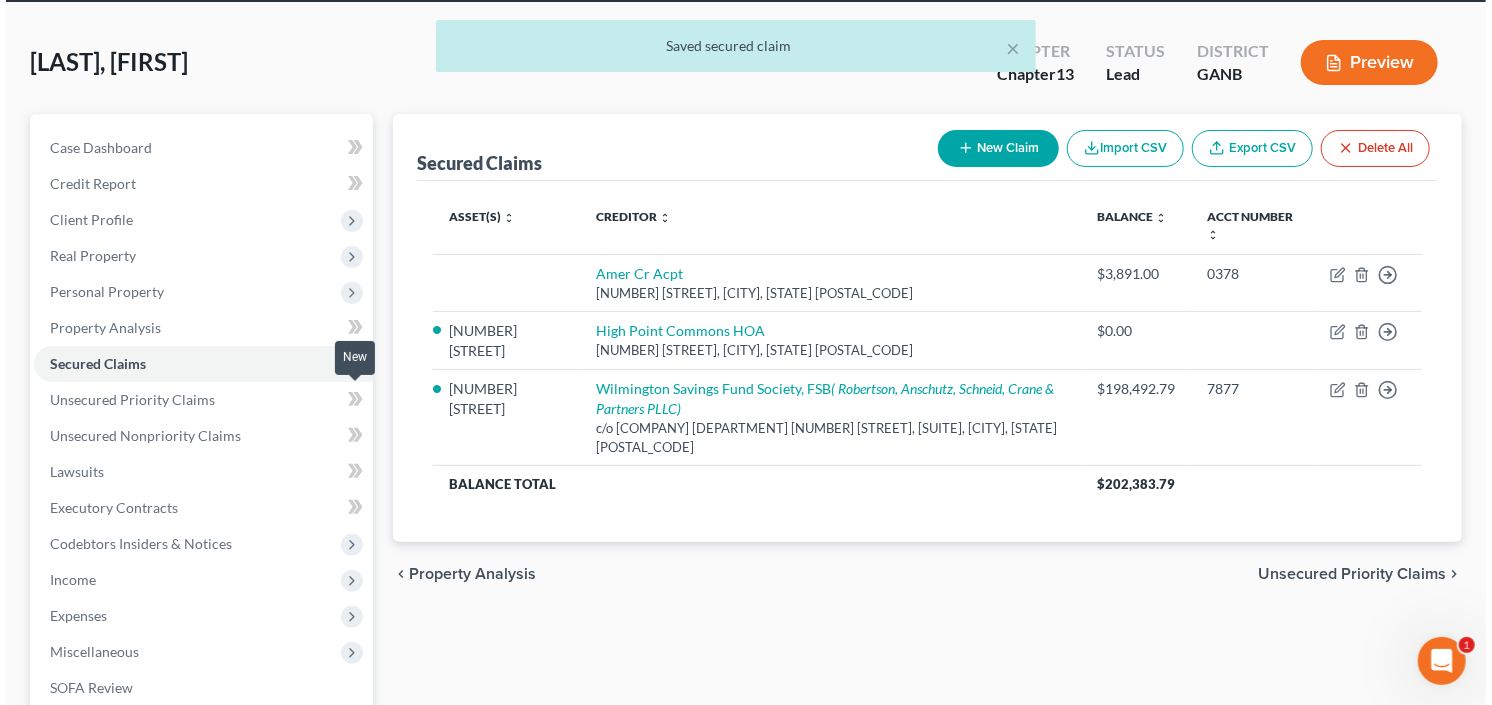 scroll, scrollTop: 240, scrollLeft: 0, axis: vertical 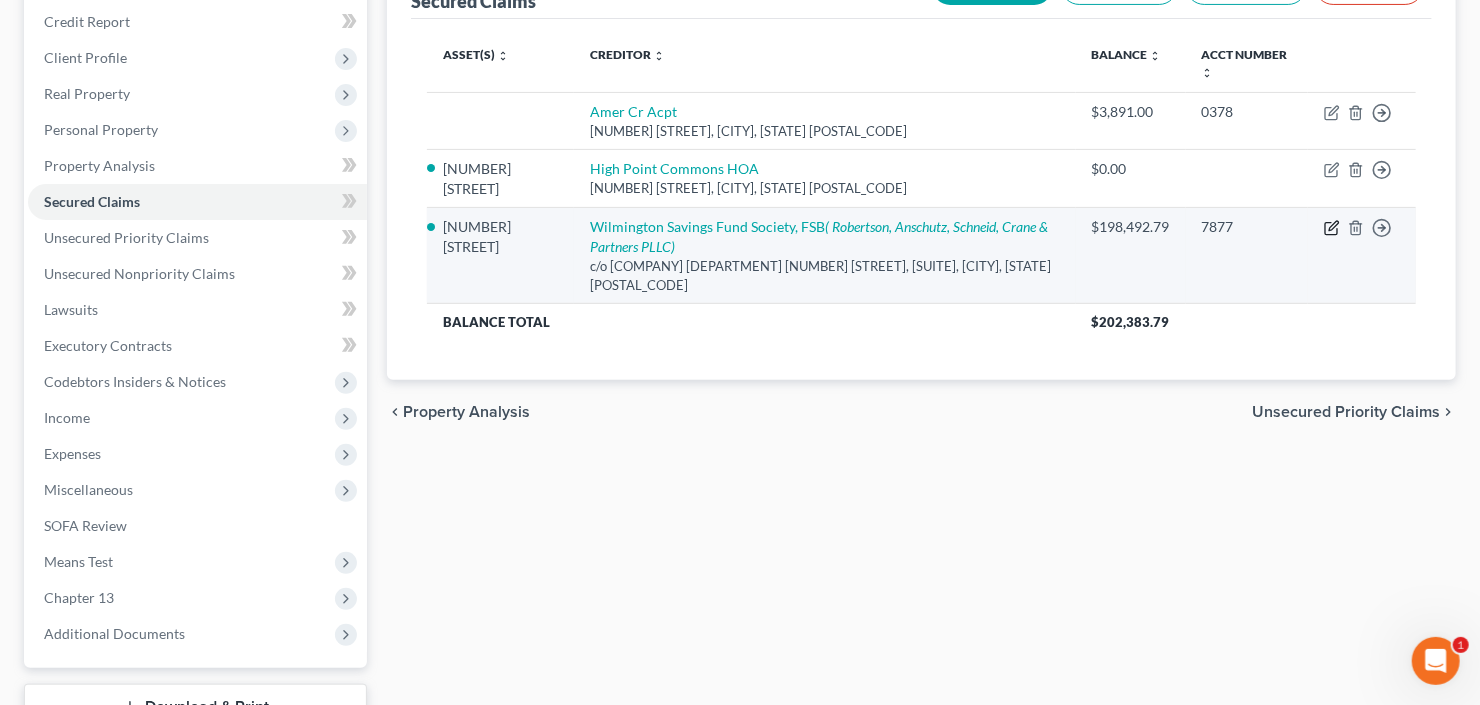 click 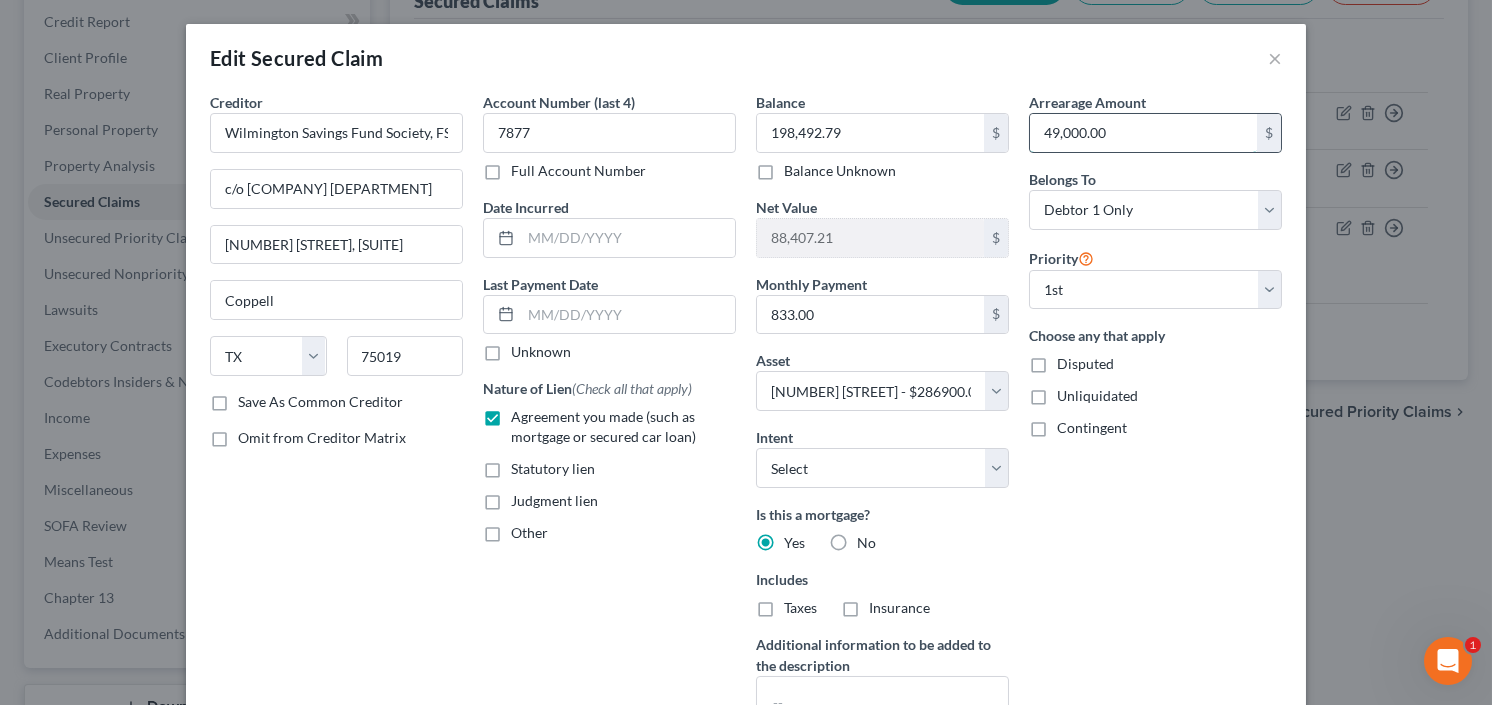 click on "49,000.00" at bounding box center (1143, 133) 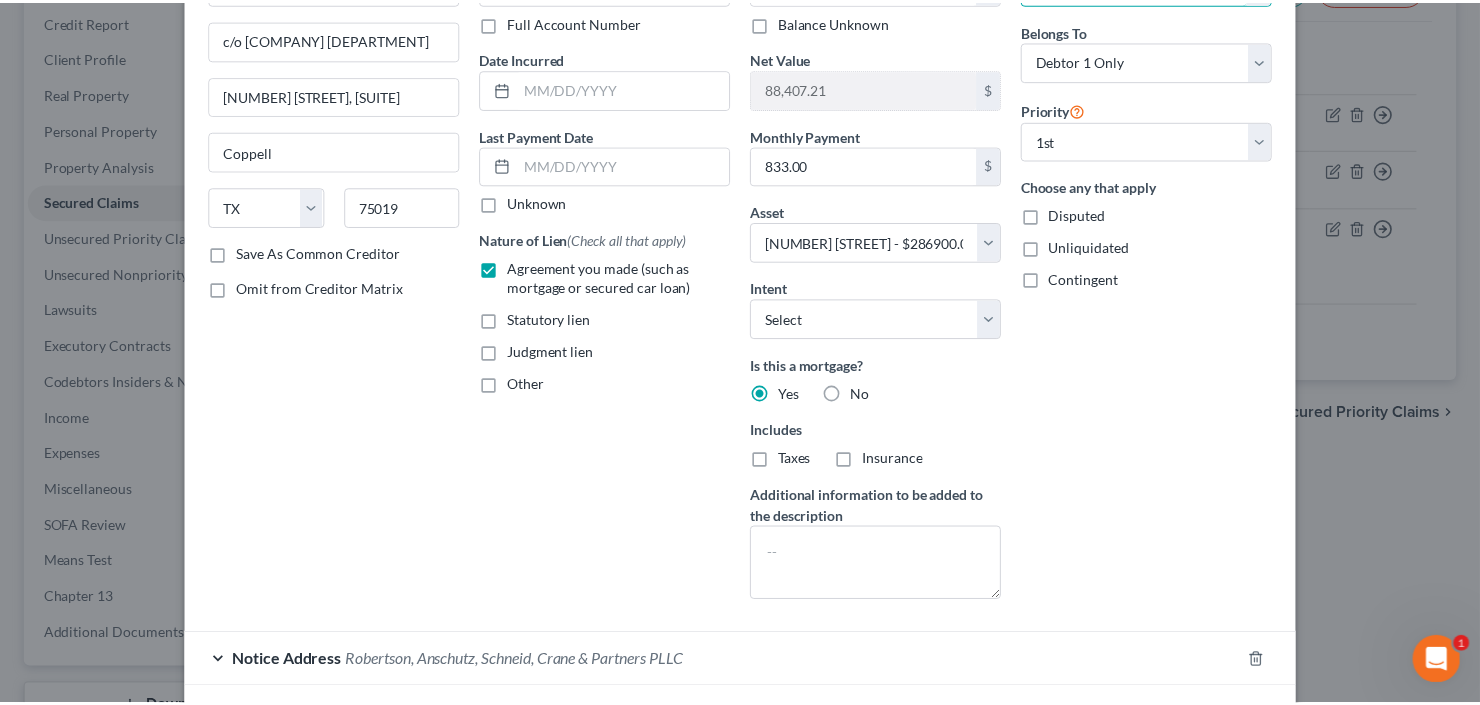 scroll, scrollTop: 240, scrollLeft: 0, axis: vertical 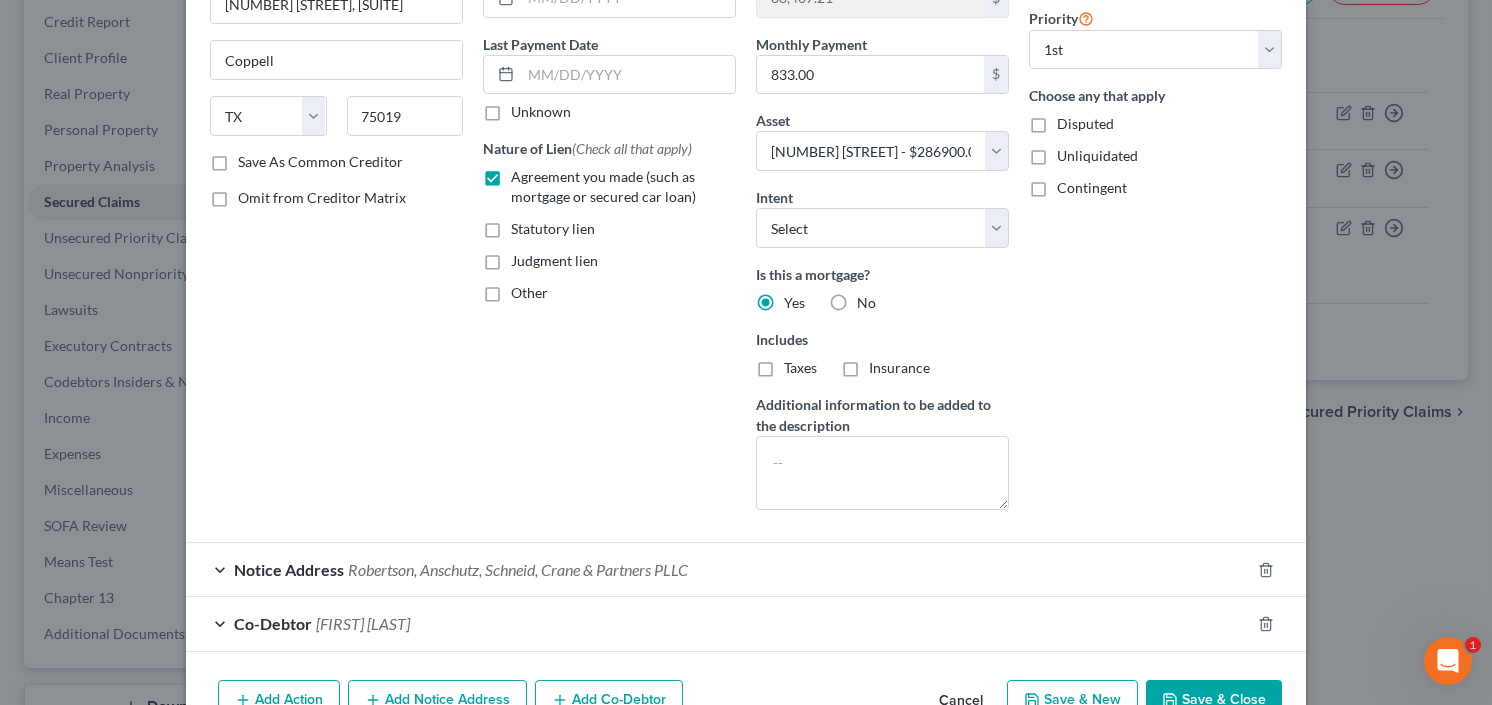 type on "56,000" 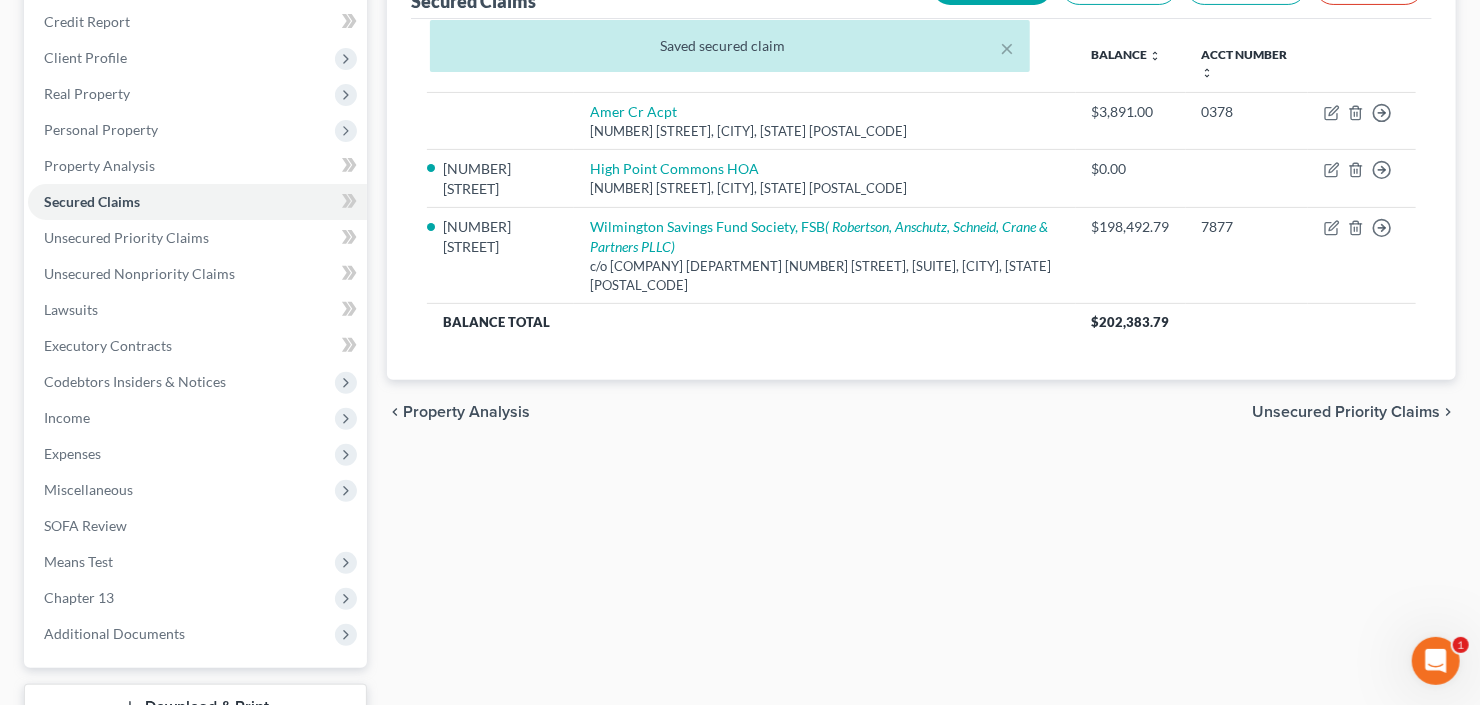 scroll, scrollTop: 390, scrollLeft: 0, axis: vertical 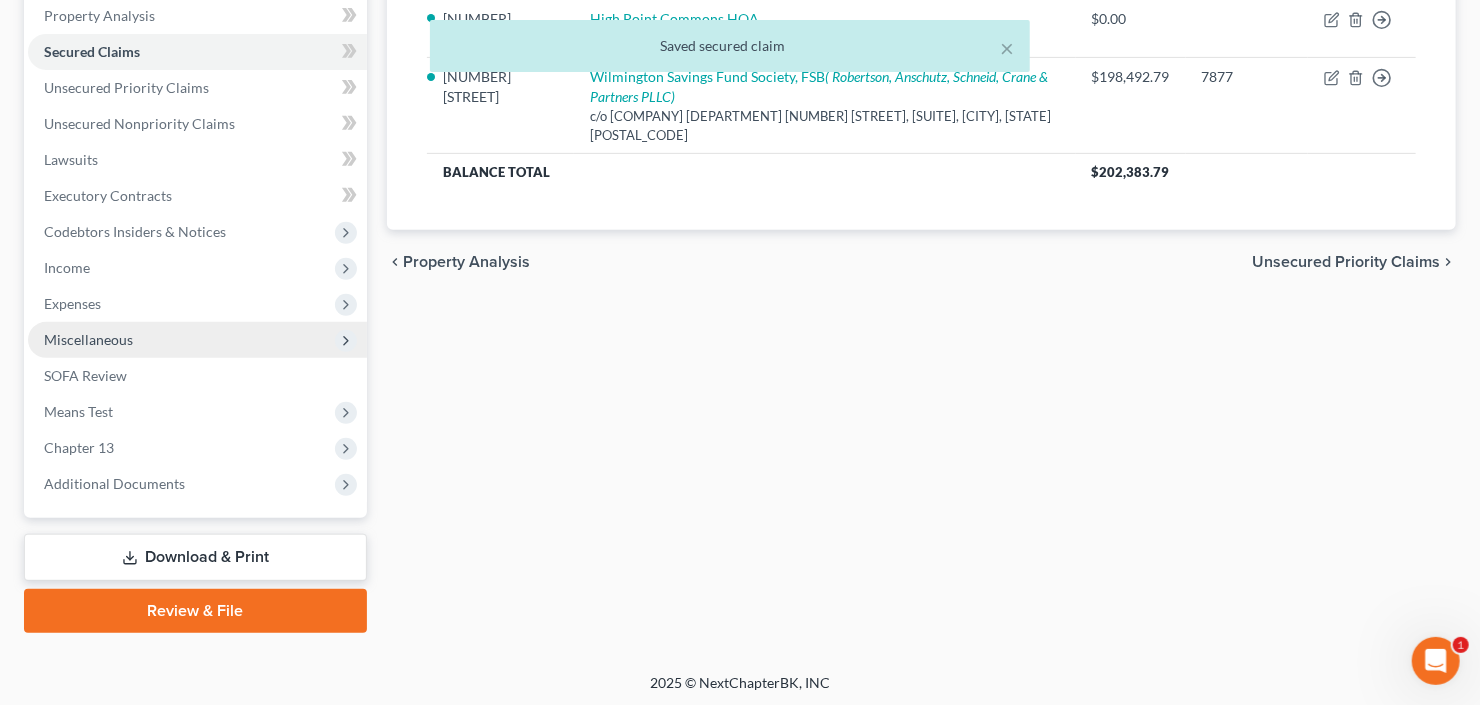 click on "Miscellaneous" at bounding box center (88, 339) 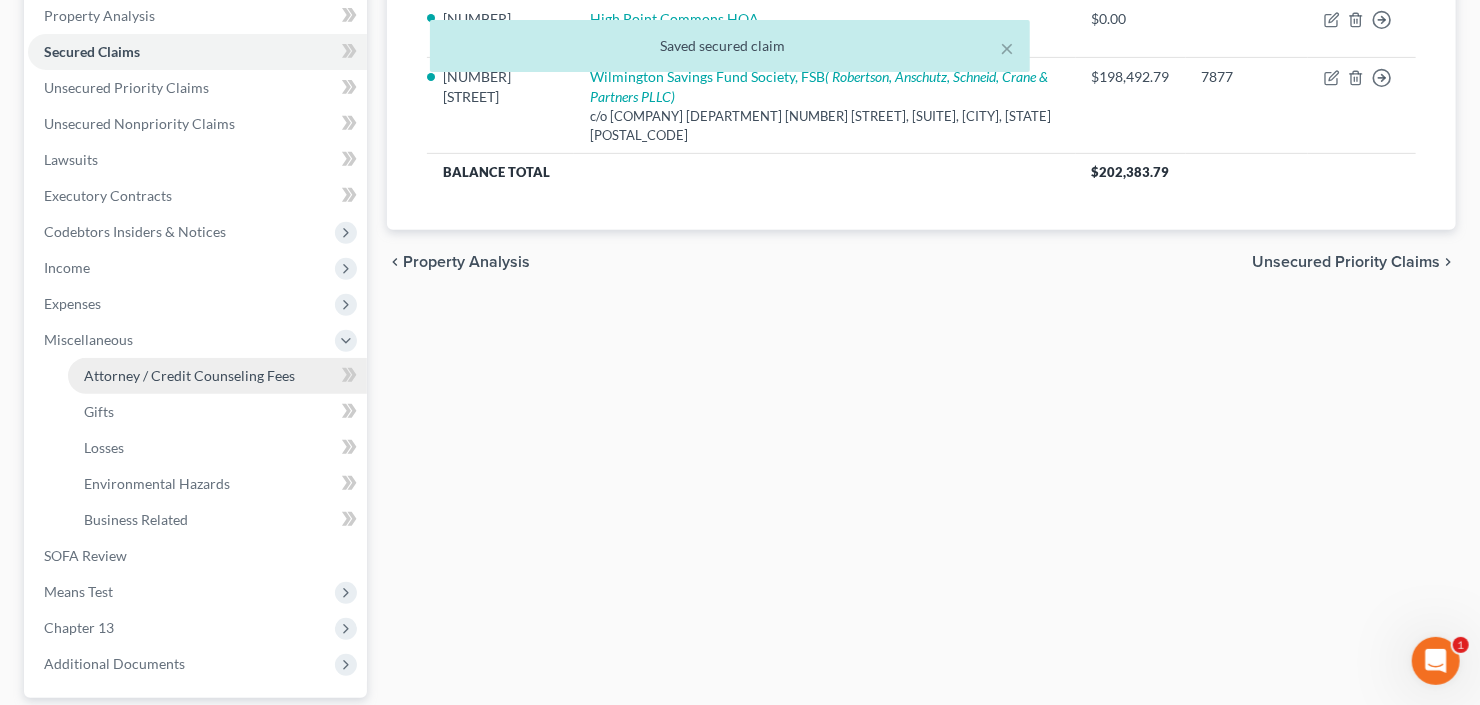 click on "Attorney / Credit Counseling Fees" at bounding box center [189, 375] 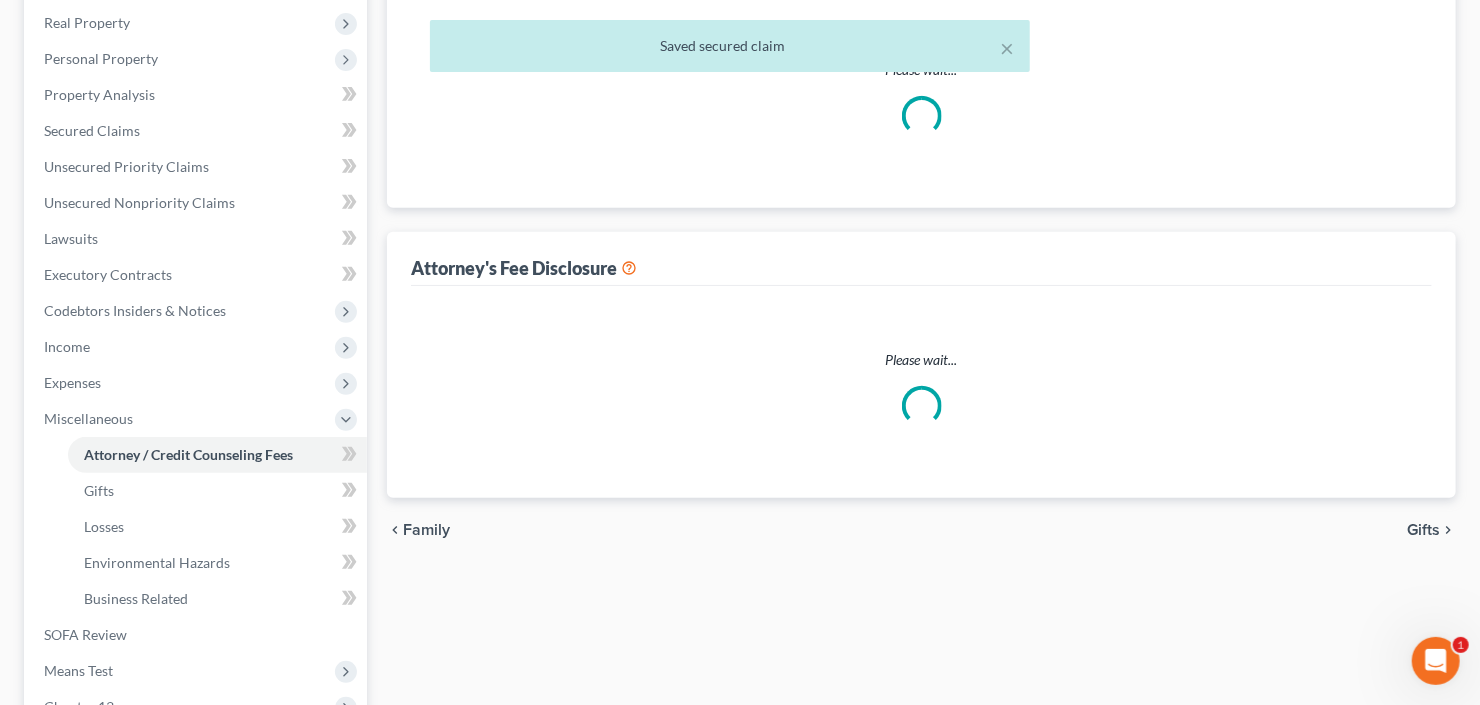scroll, scrollTop: 66, scrollLeft: 0, axis: vertical 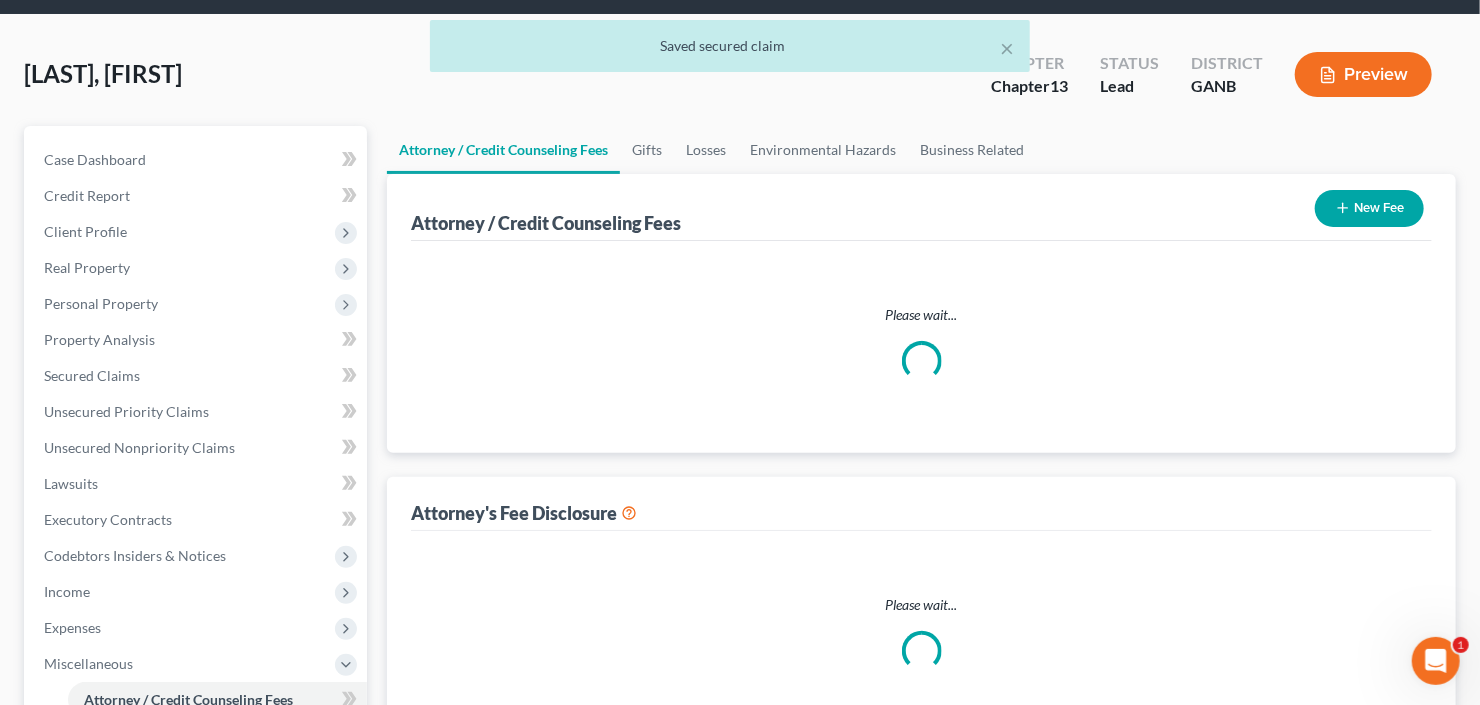select on "2" 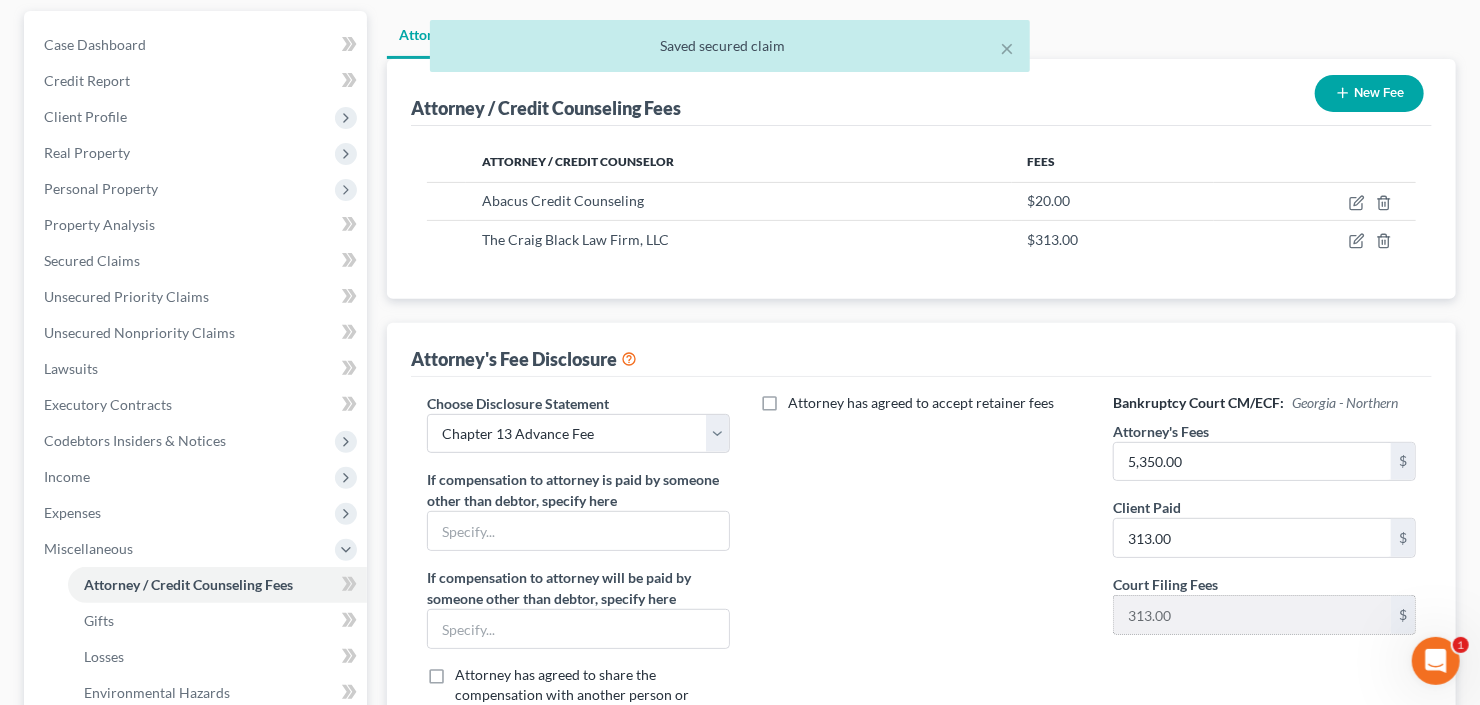 scroll, scrollTop: 240, scrollLeft: 0, axis: vertical 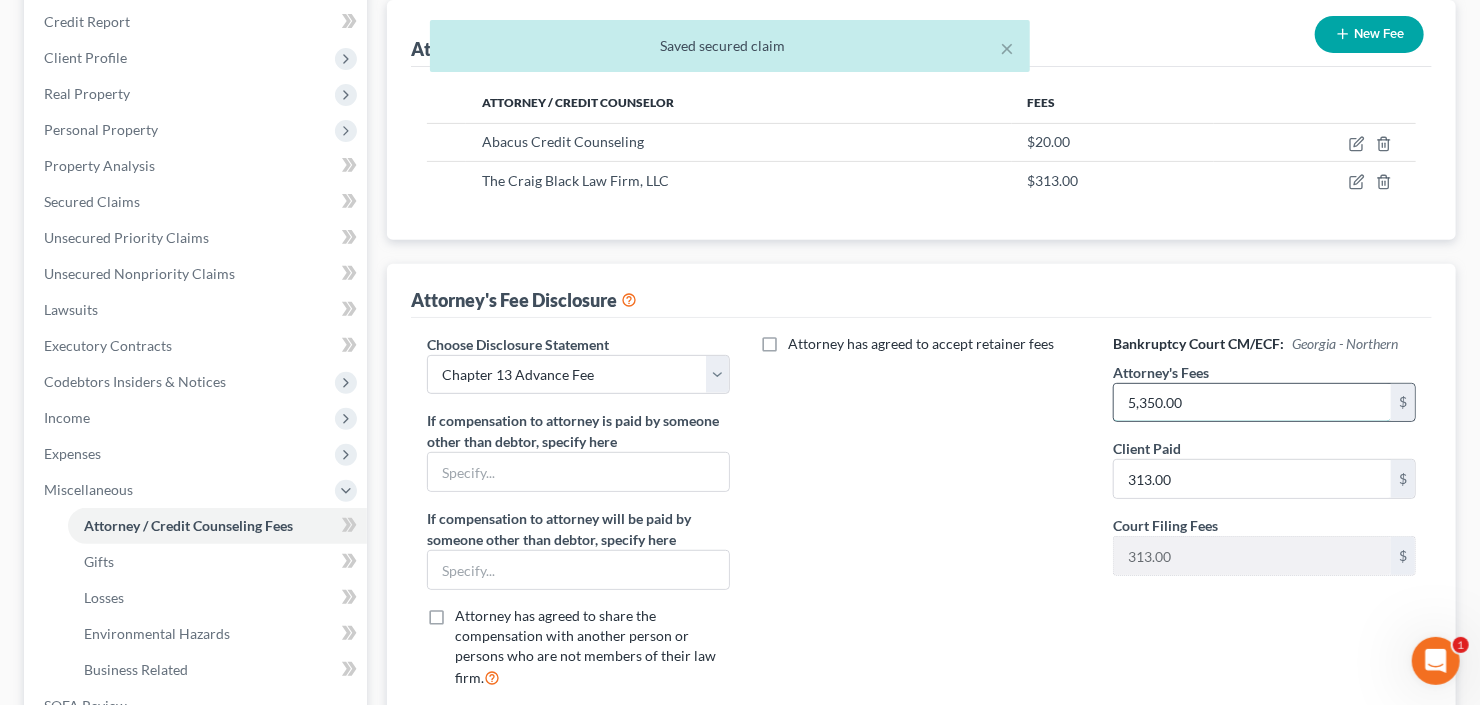 click on "5,350.00" at bounding box center (1252, 403) 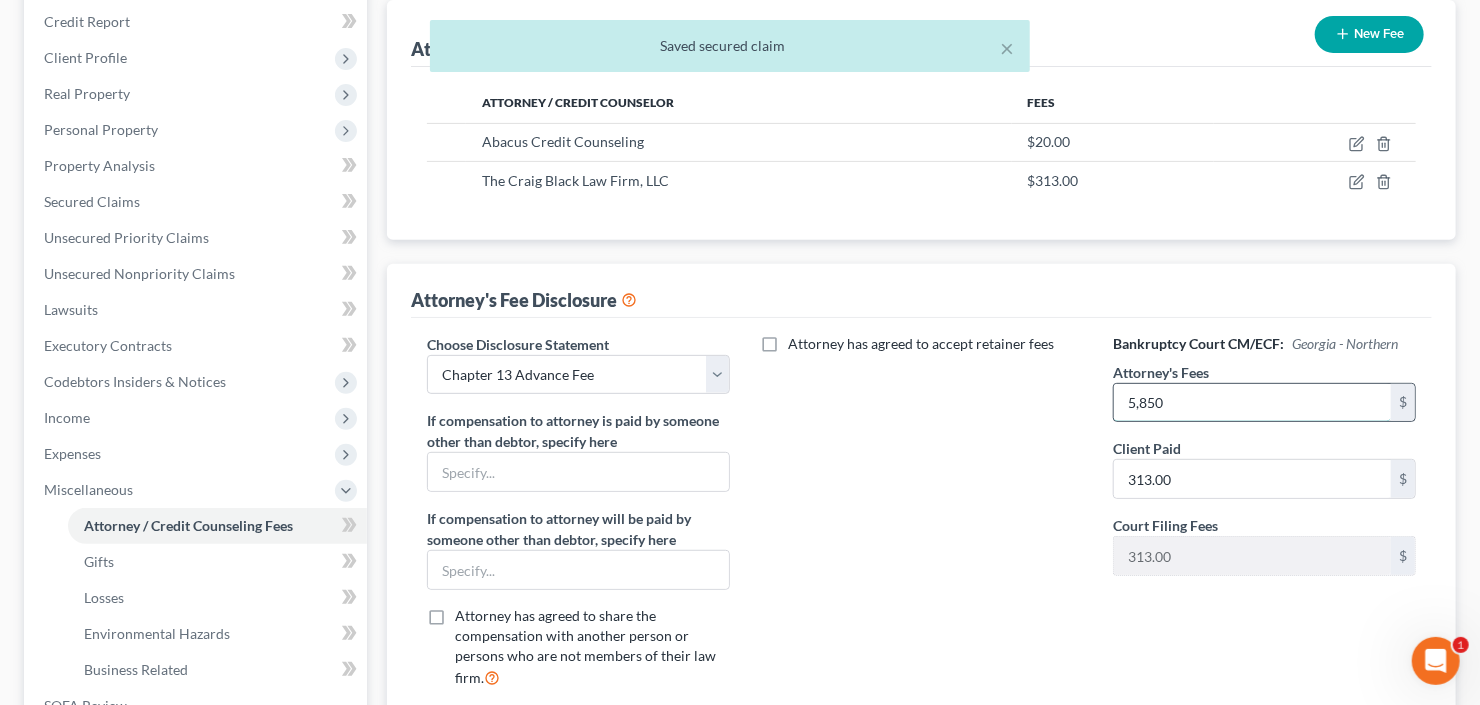 type on "5,850" 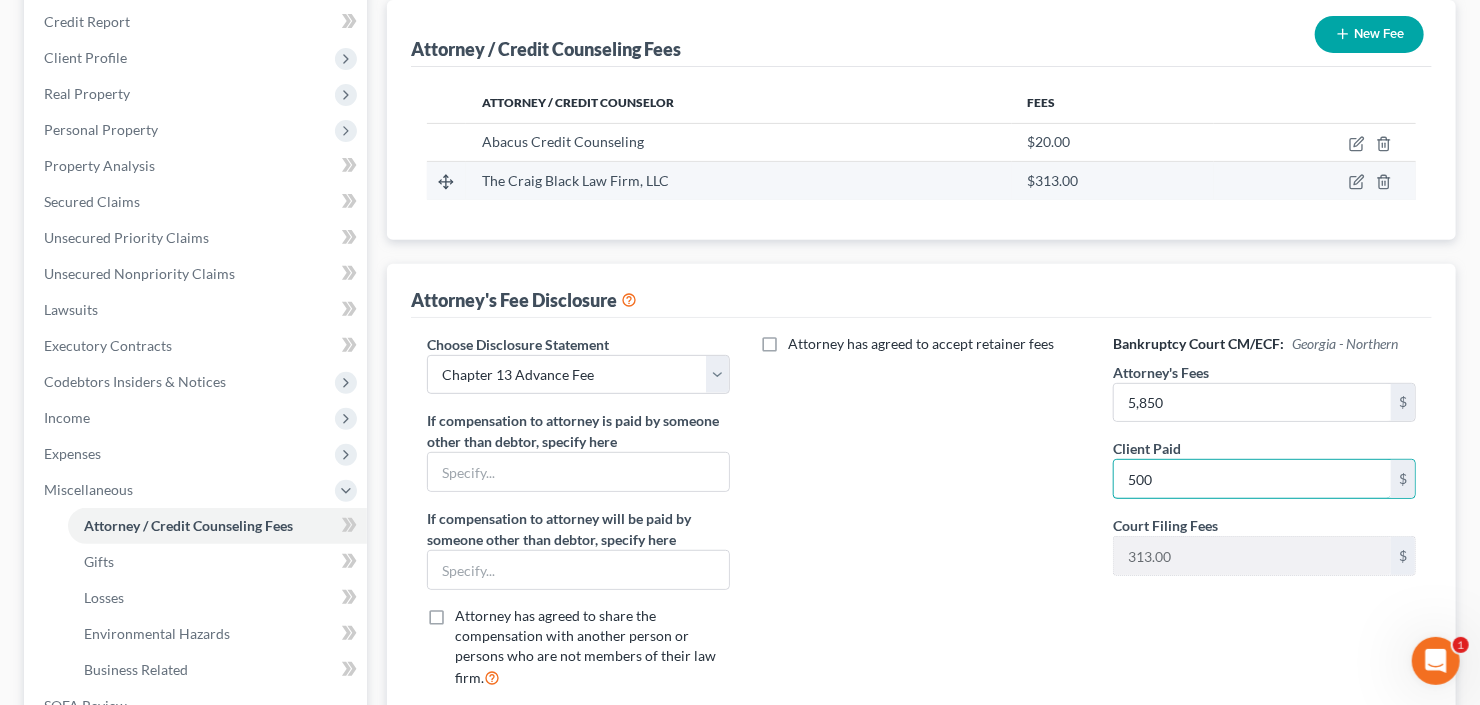 type on "500" 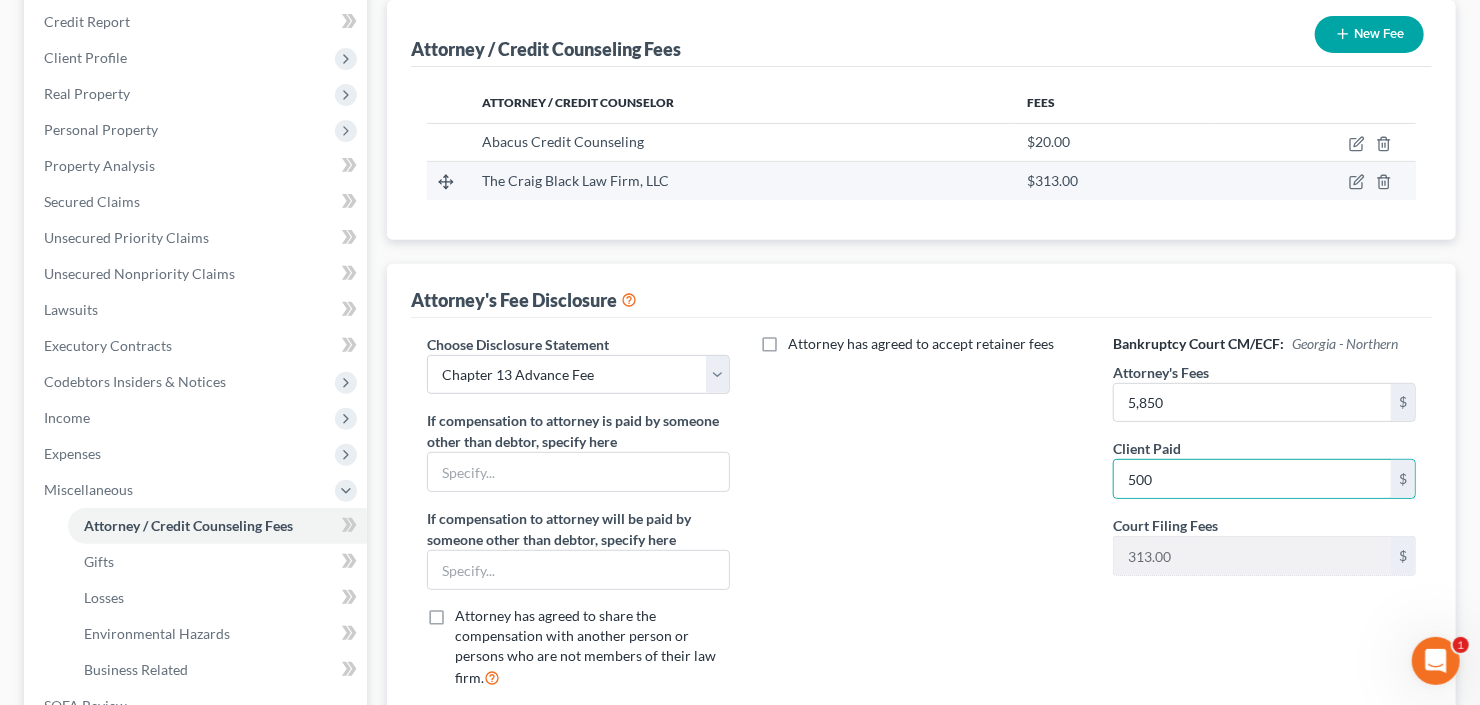 click at bounding box center (1315, 181) 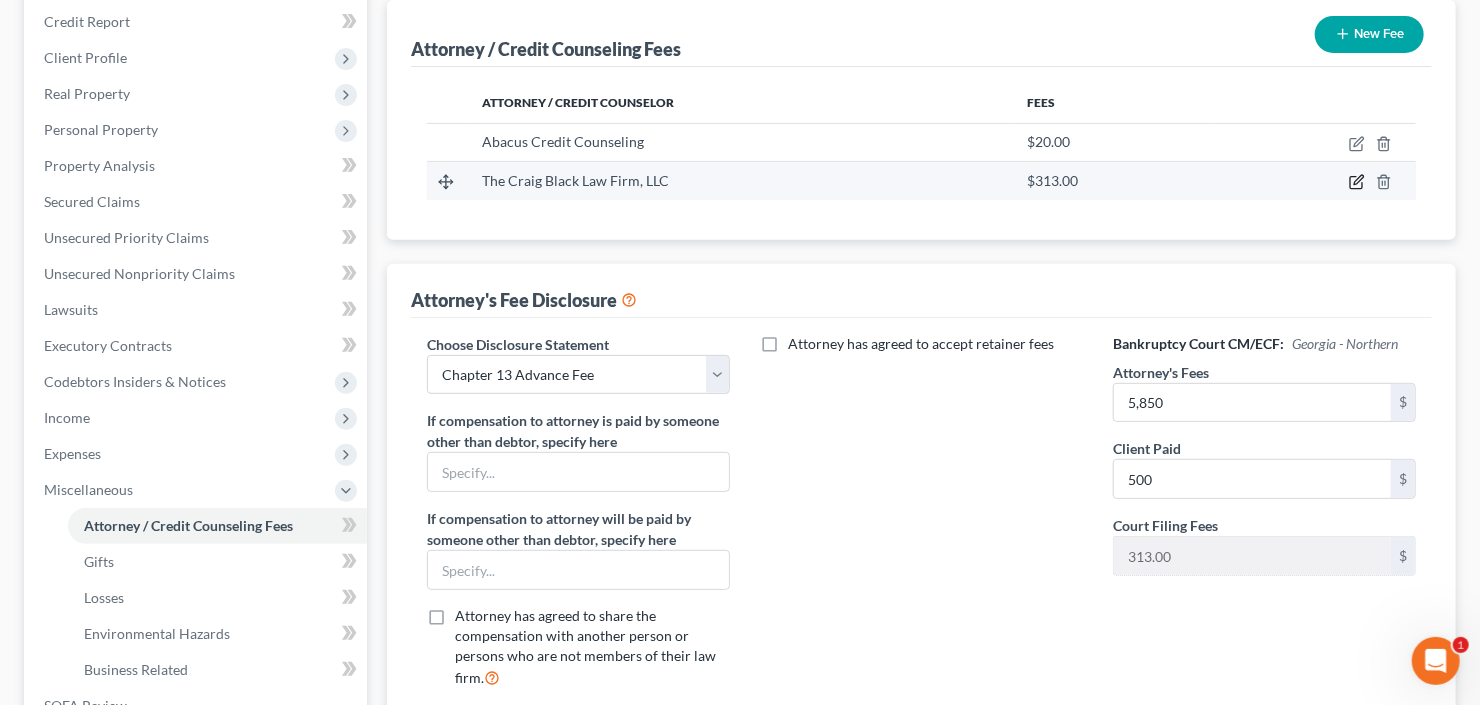 click 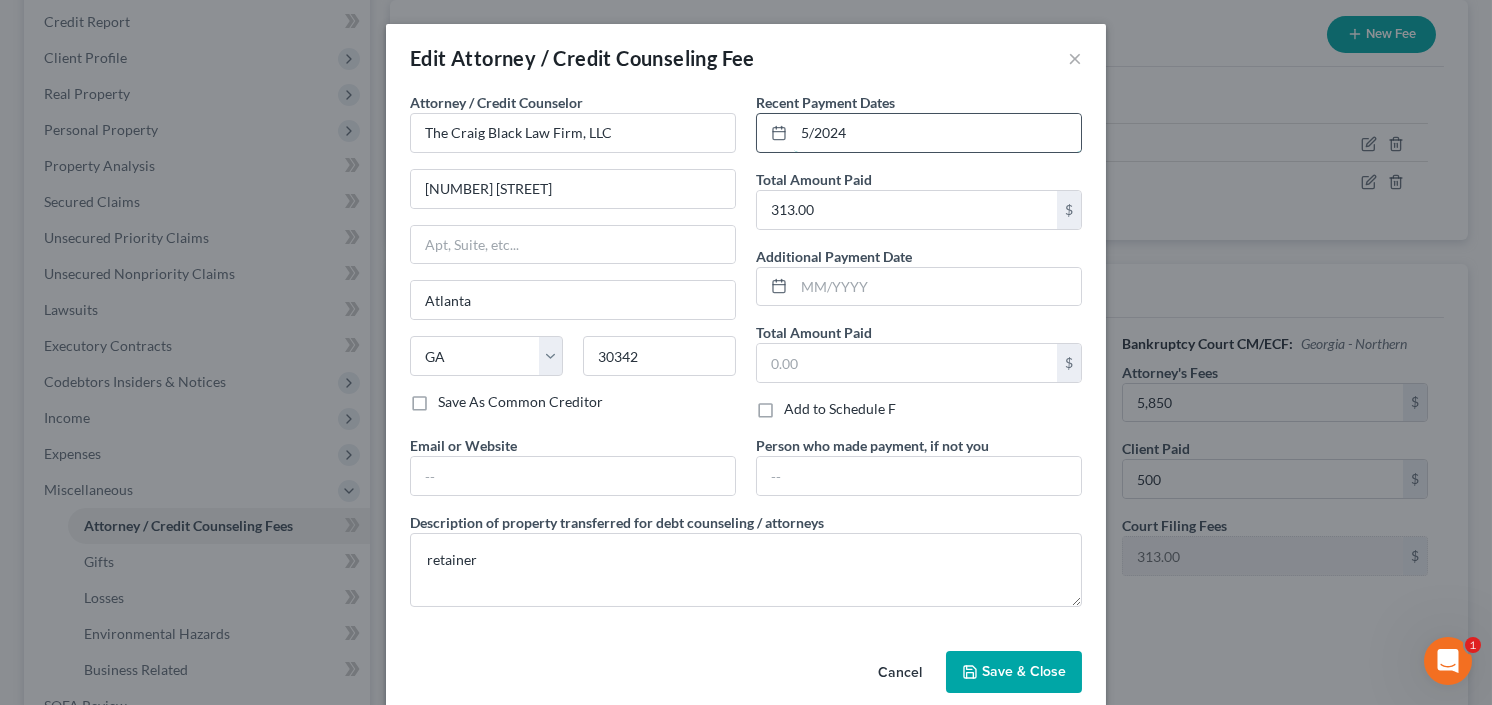 click on "5/2024" at bounding box center [937, 133] 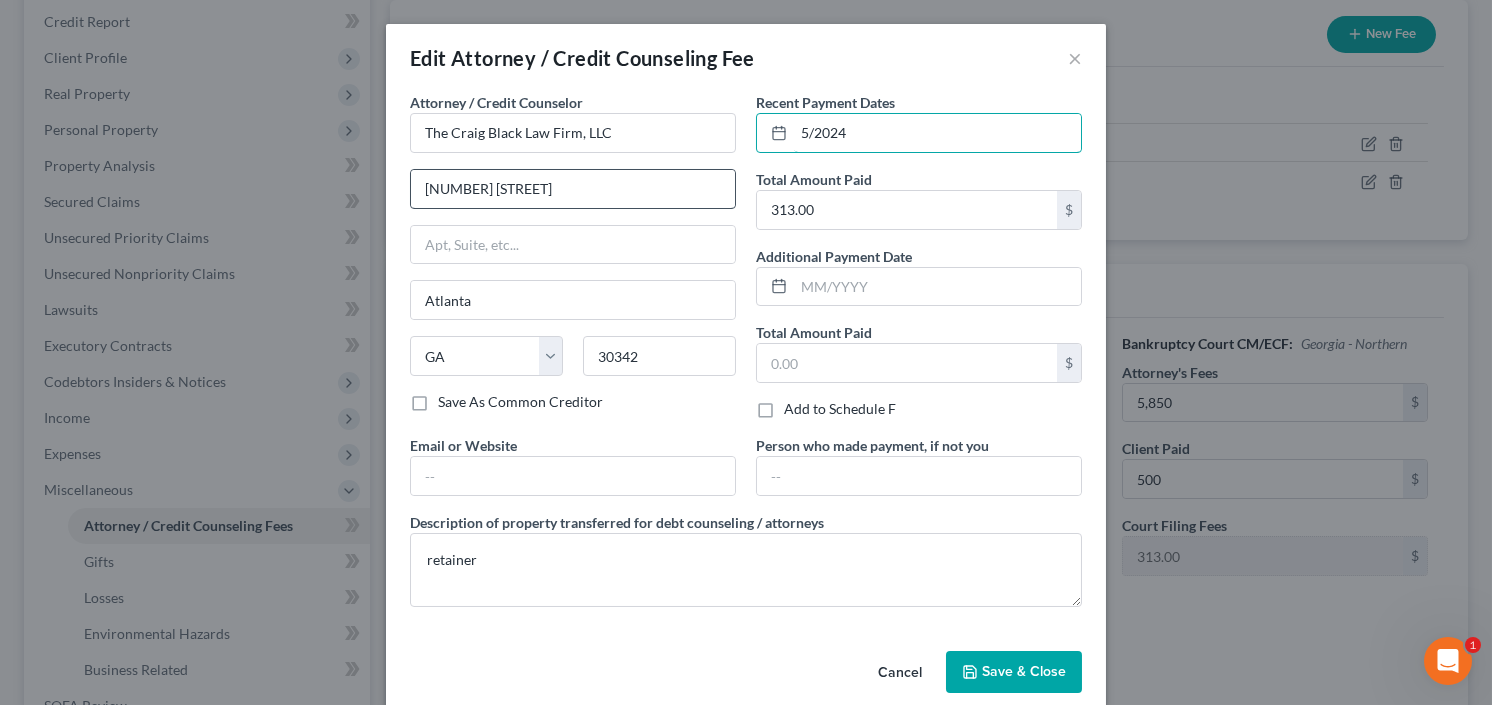 drag, startPoint x: 960, startPoint y: 122, endPoint x: 605, endPoint y: 182, distance: 360.03473 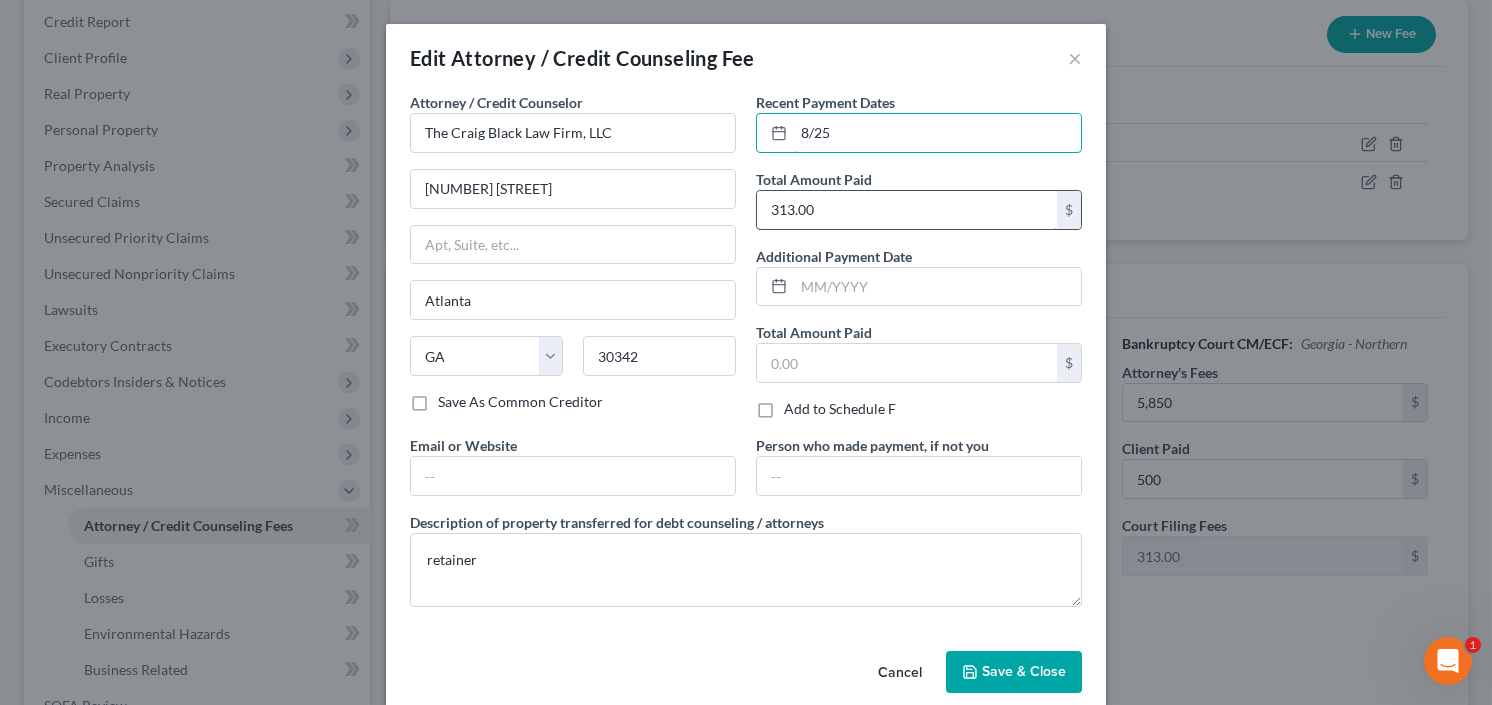 type on "8/25" 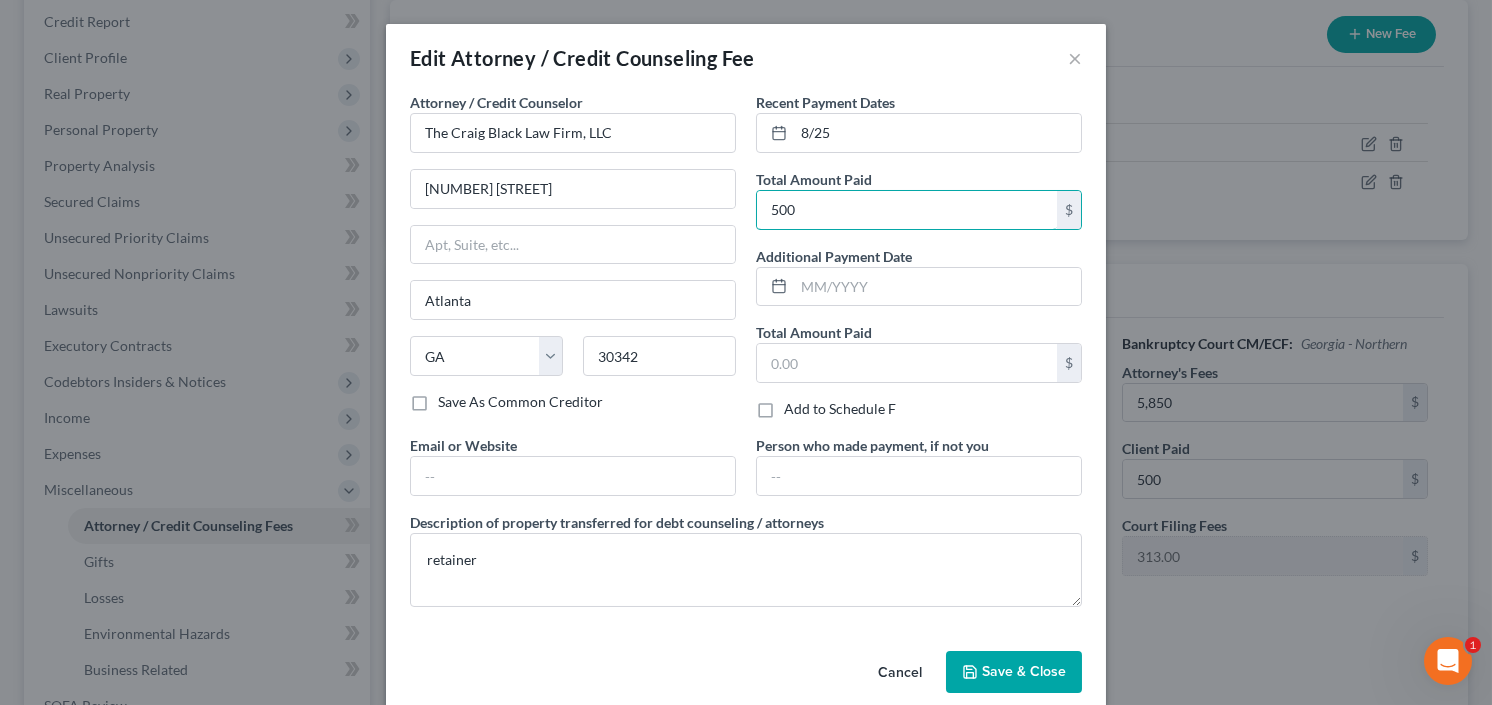 type on "500" 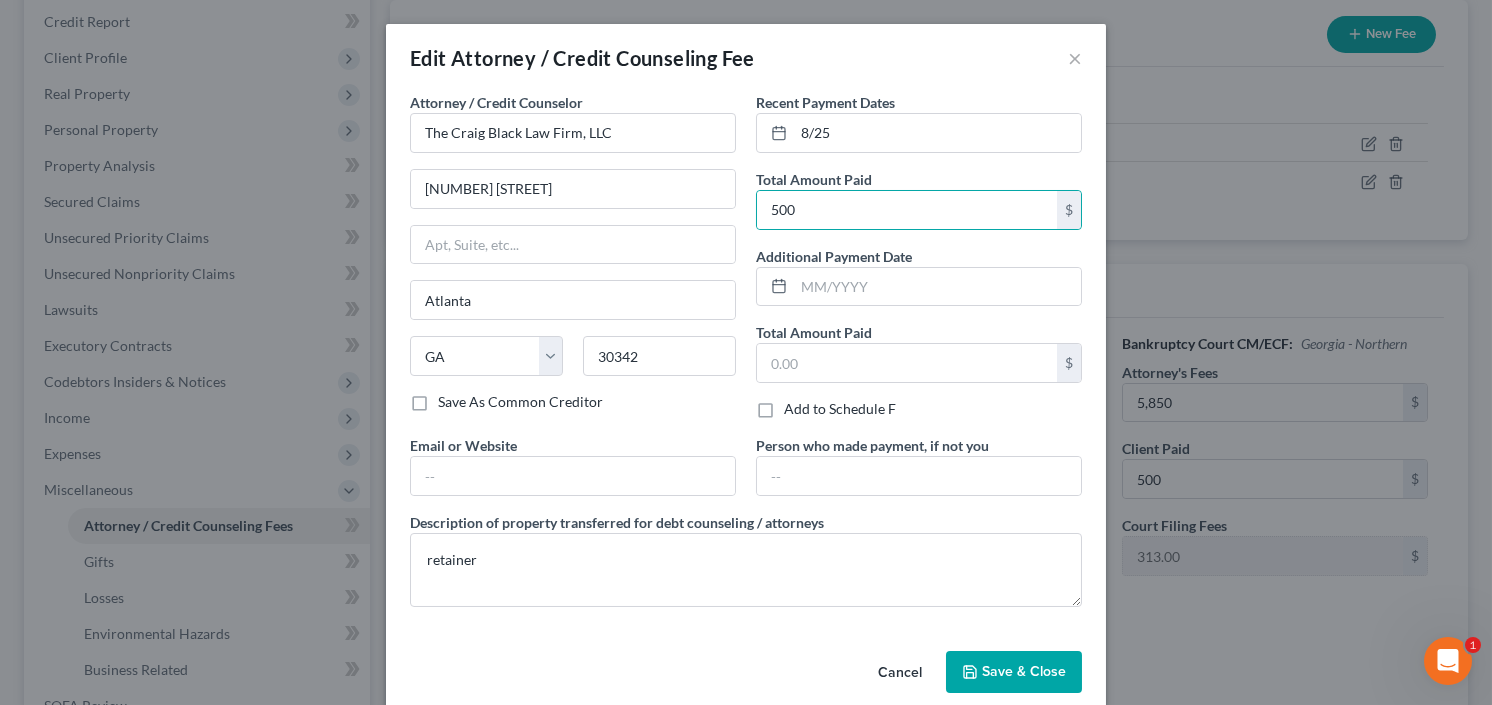 click on "Save & Close" at bounding box center (1024, 671) 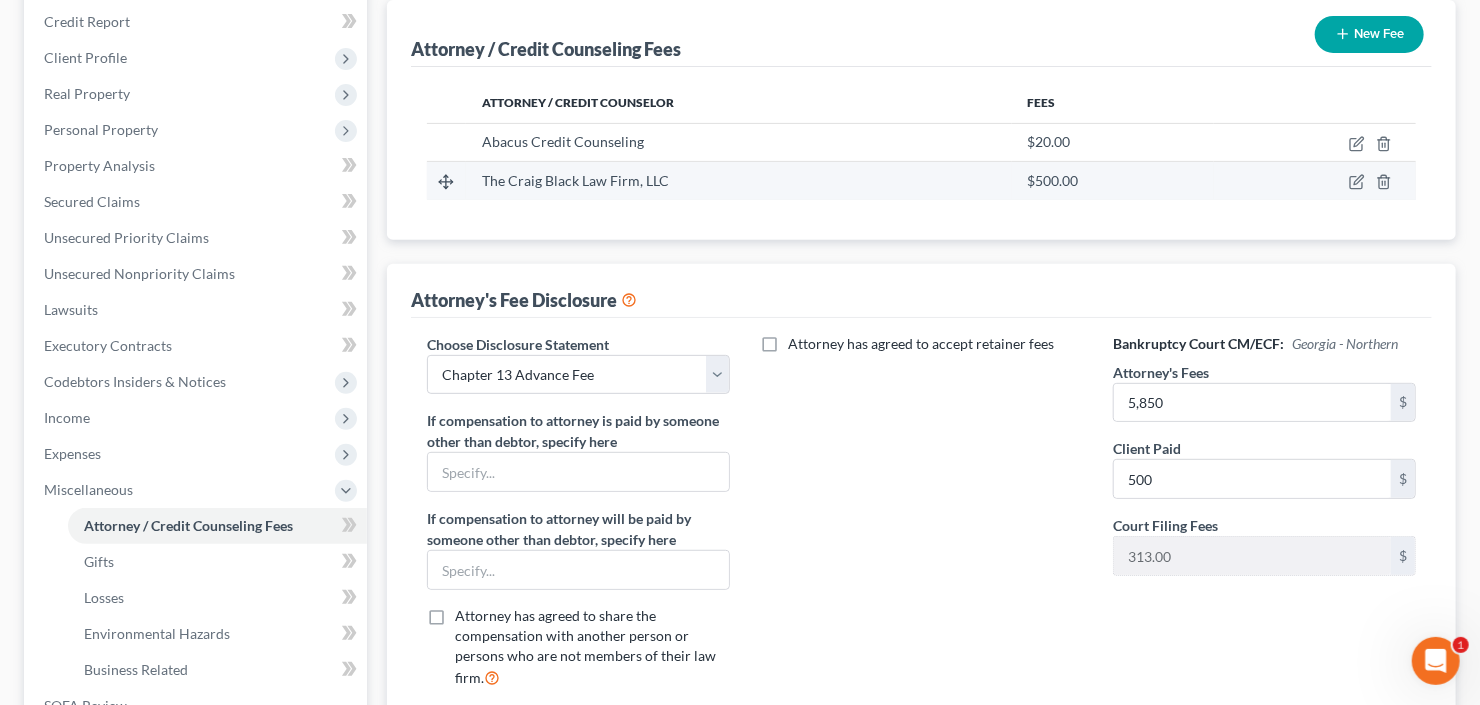 click at bounding box center (1315, 181) 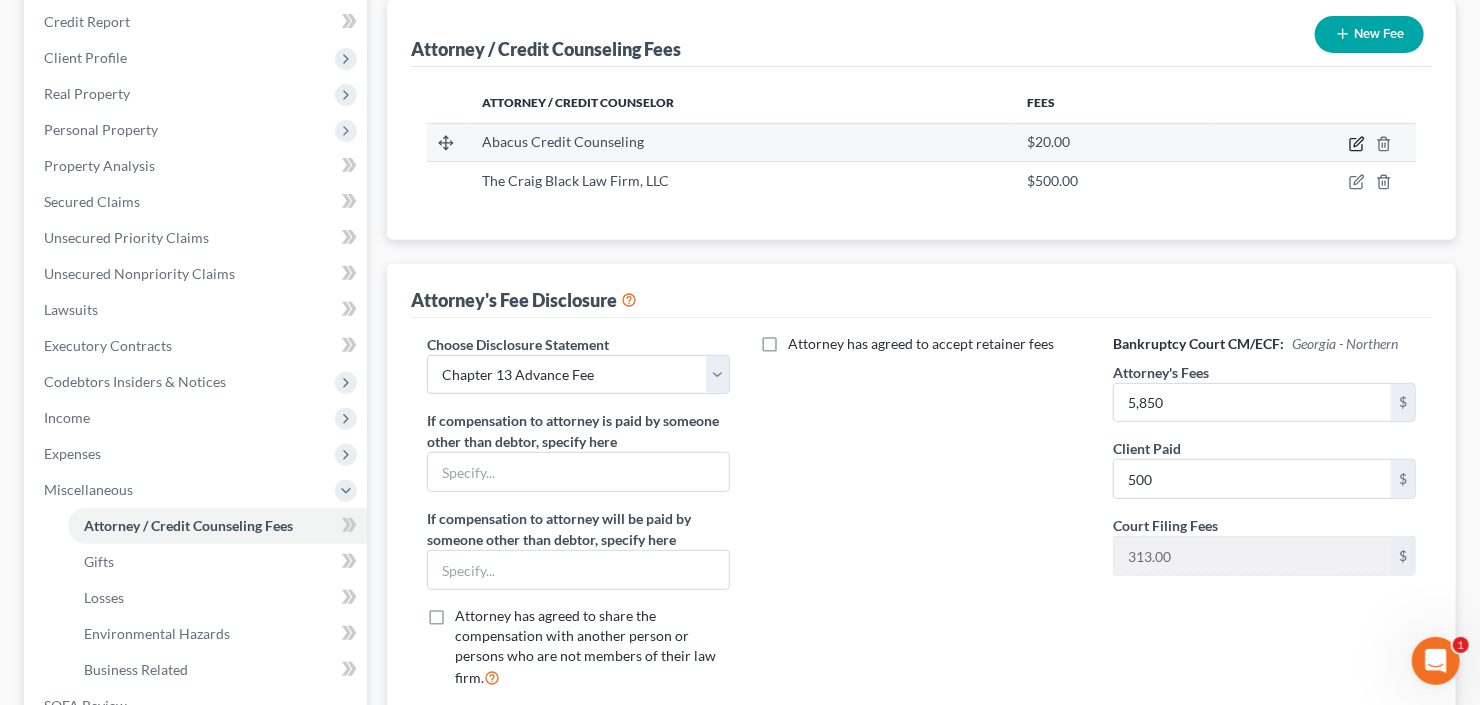 click 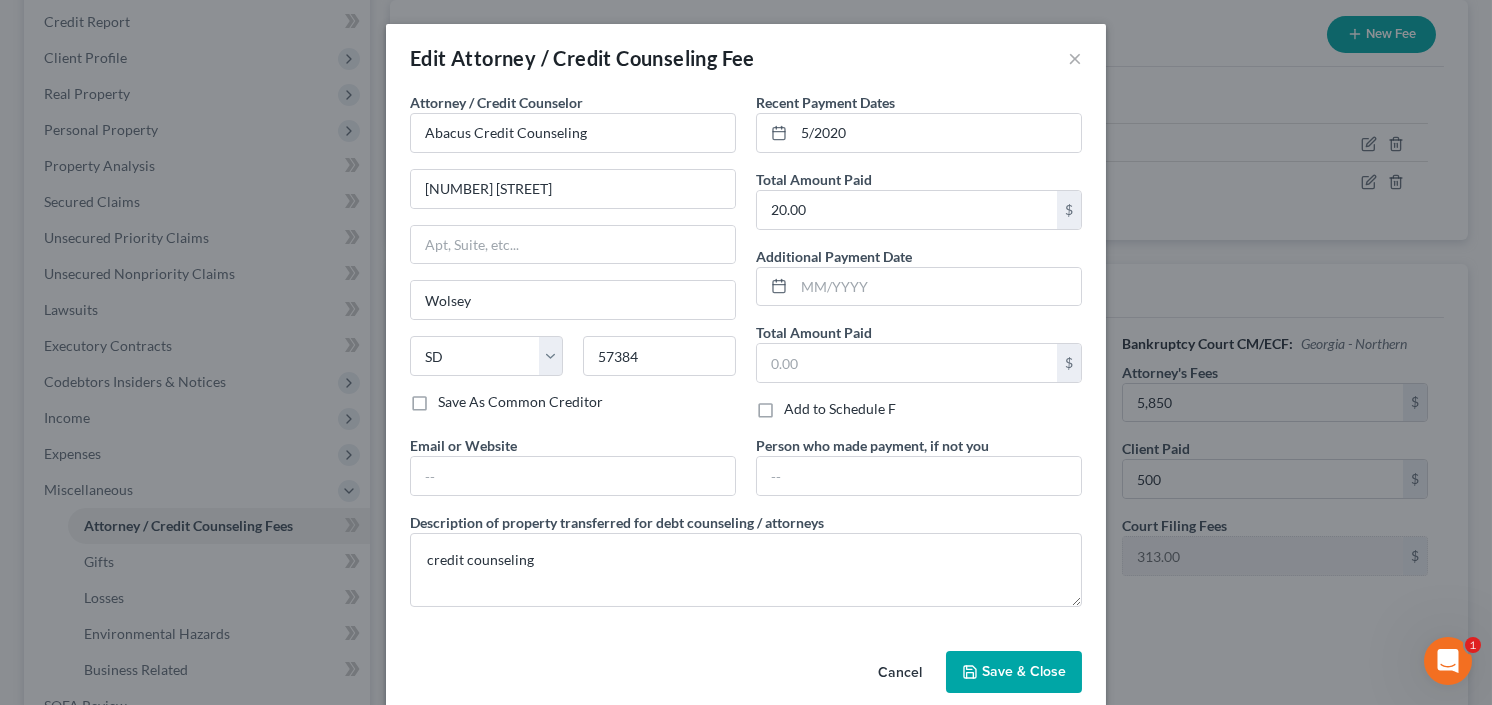 click on "Recent Payment Dates         5/2020" at bounding box center (919, 122) 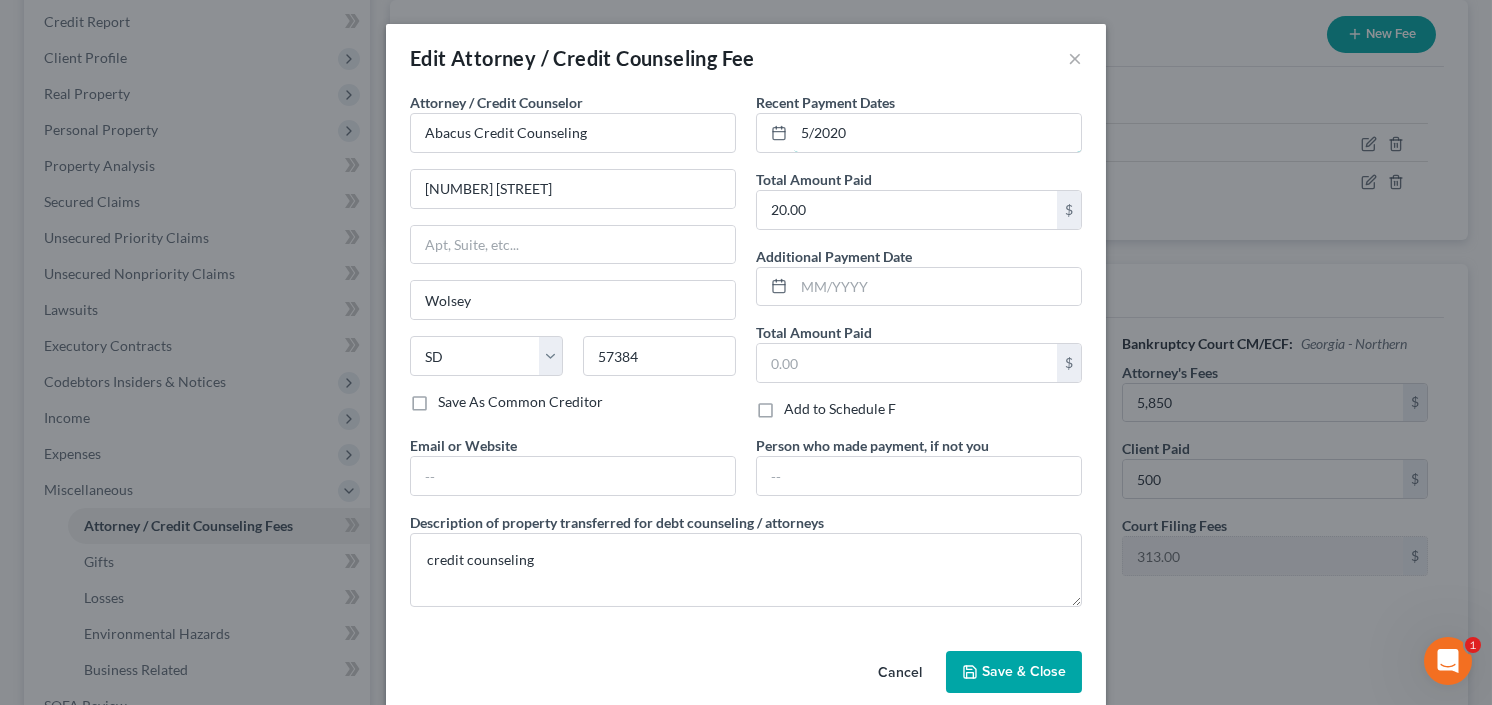 click on "5/2020" at bounding box center [937, 133] 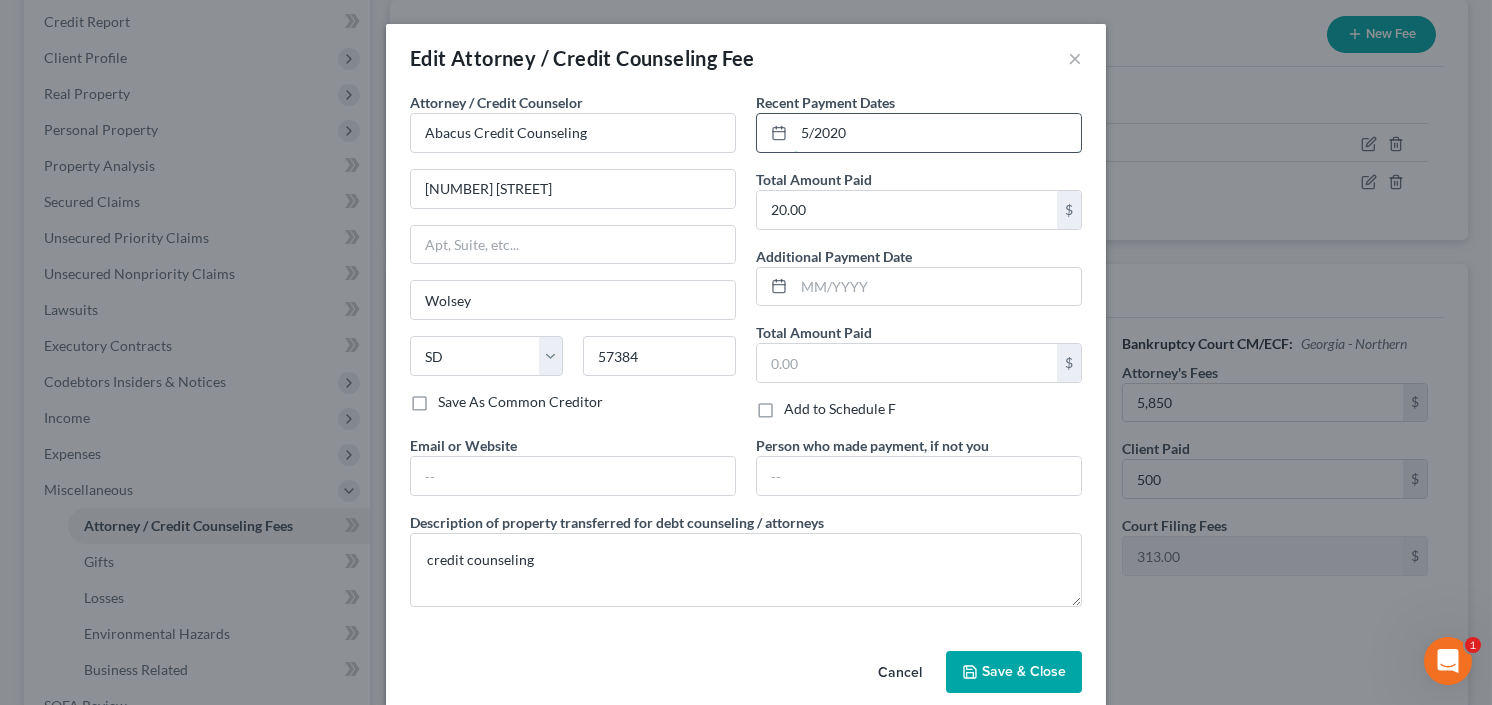drag, startPoint x: 758, startPoint y: 143, endPoint x: 806, endPoint y: 147, distance: 48.166378 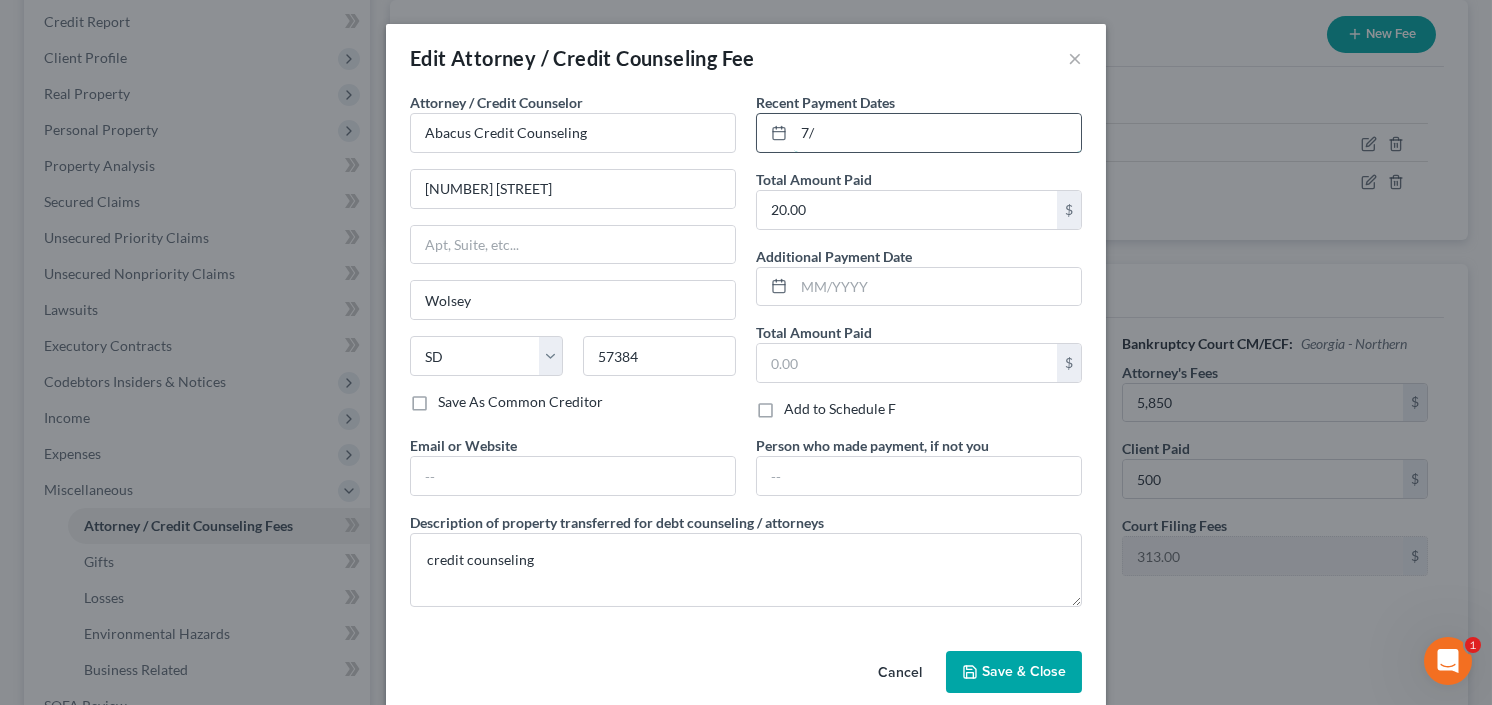 type on "7" 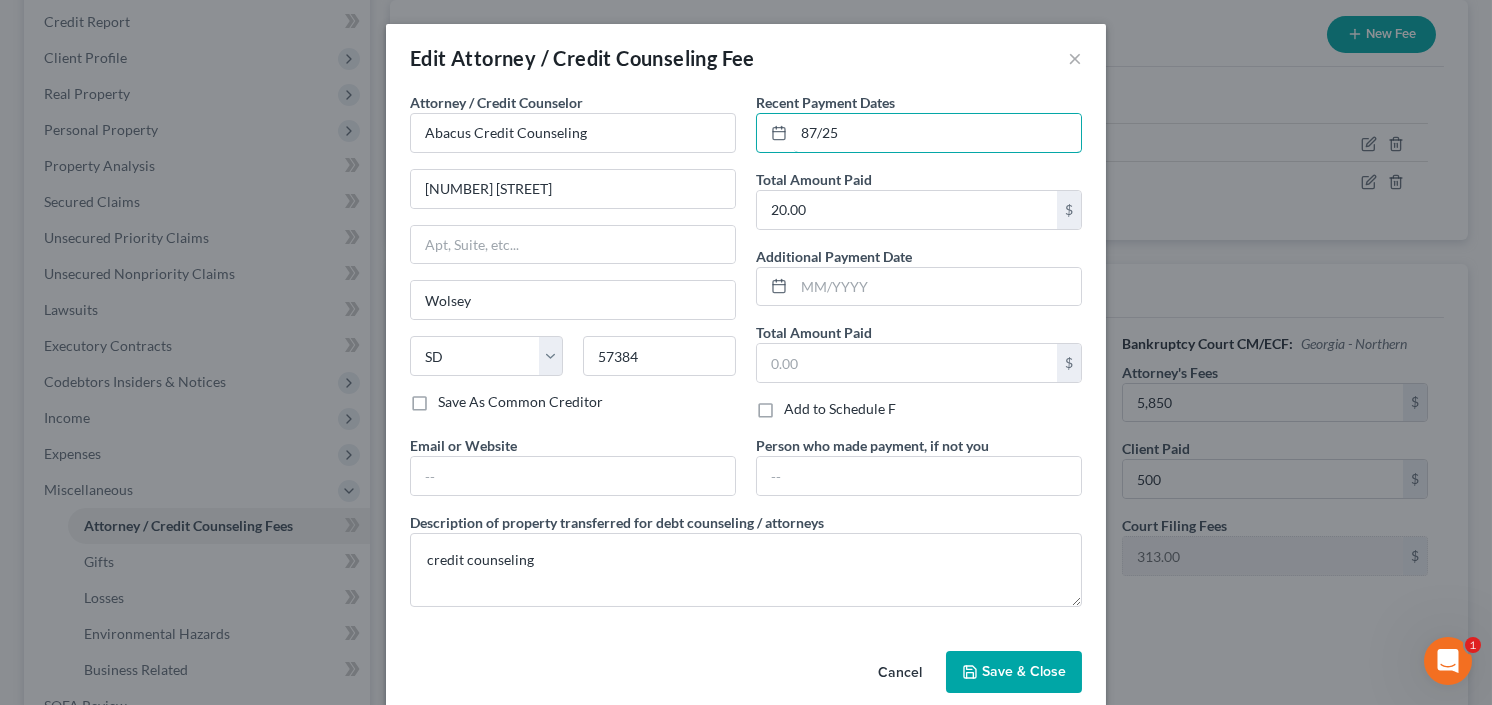 type on "87/25" 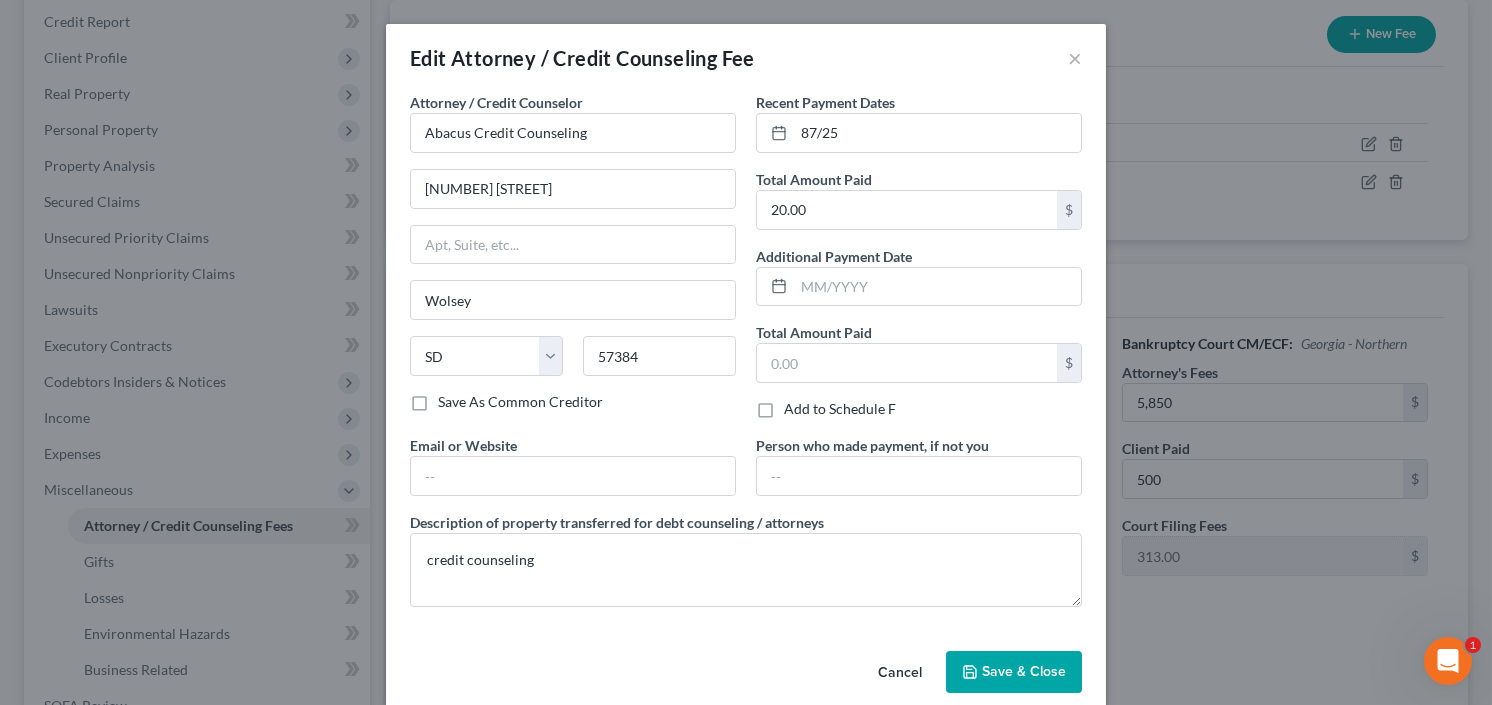 click on "Save & Close" at bounding box center (1024, 671) 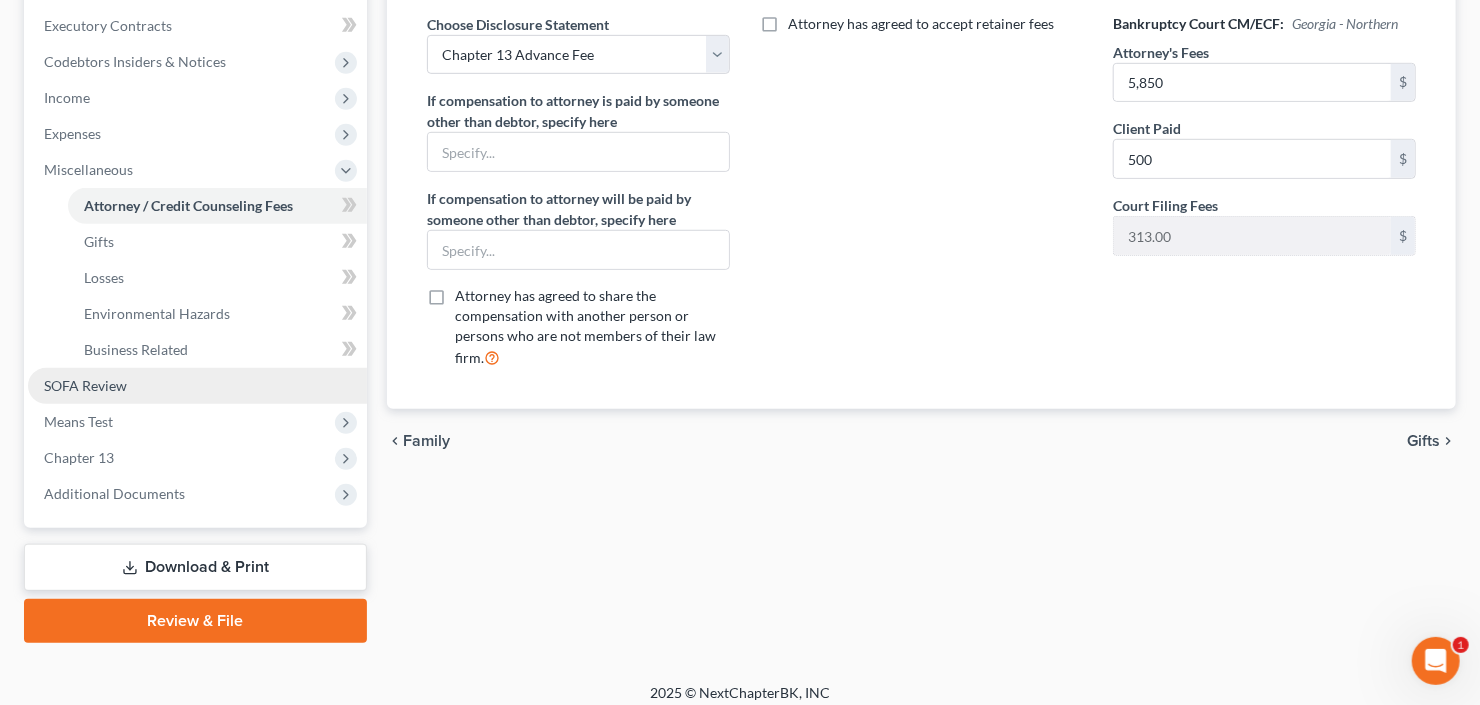 click on "SOFA Review" at bounding box center (197, 386) 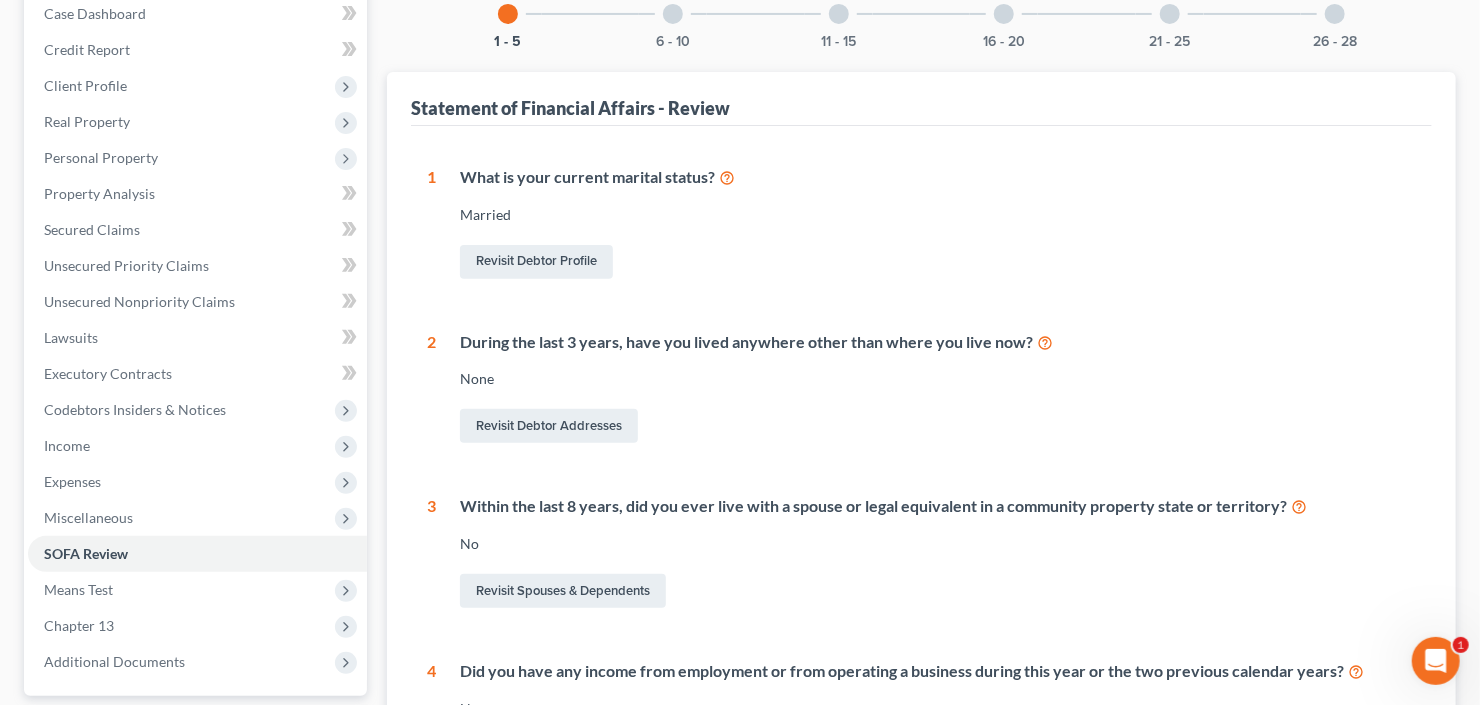 scroll, scrollTop: 240, scrollLeft: 0, axis: vertical 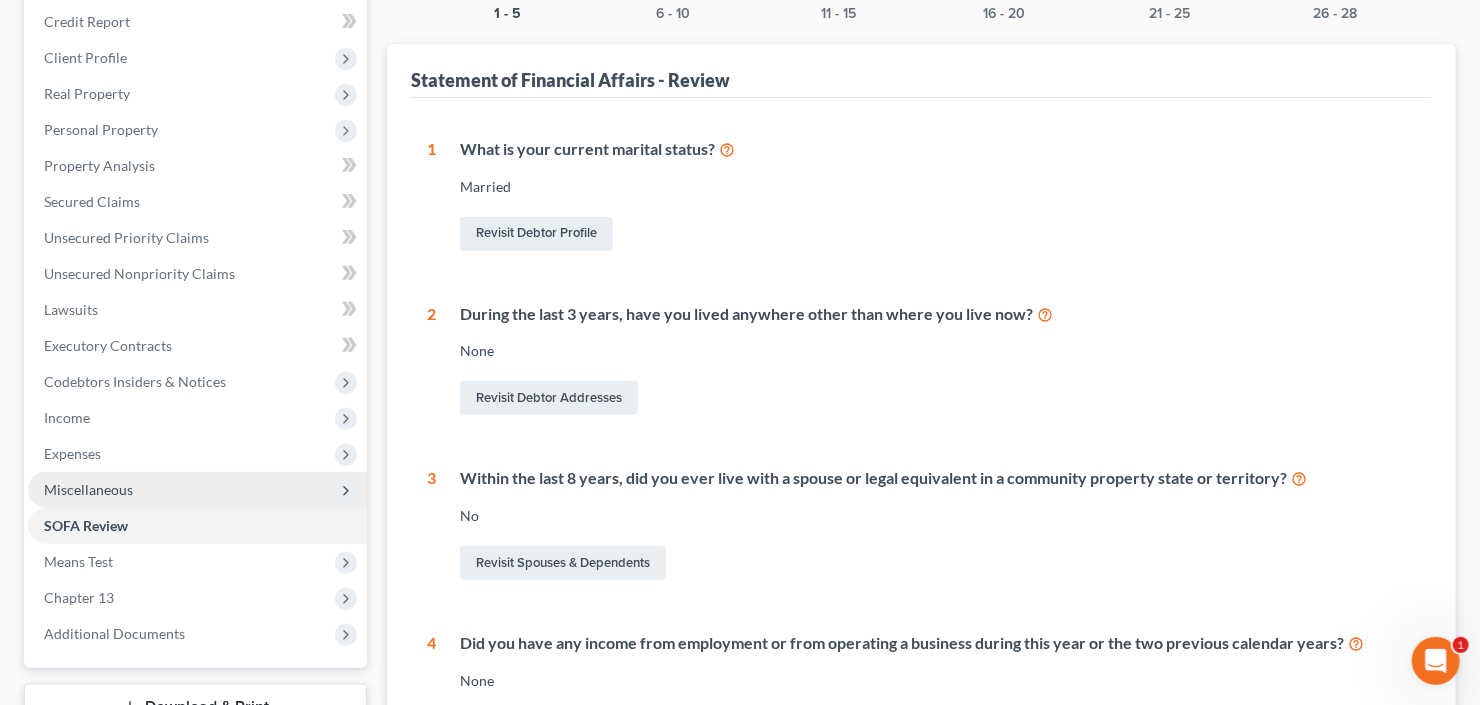 click on "Miscellaneous" at bounding box center [197, 490] 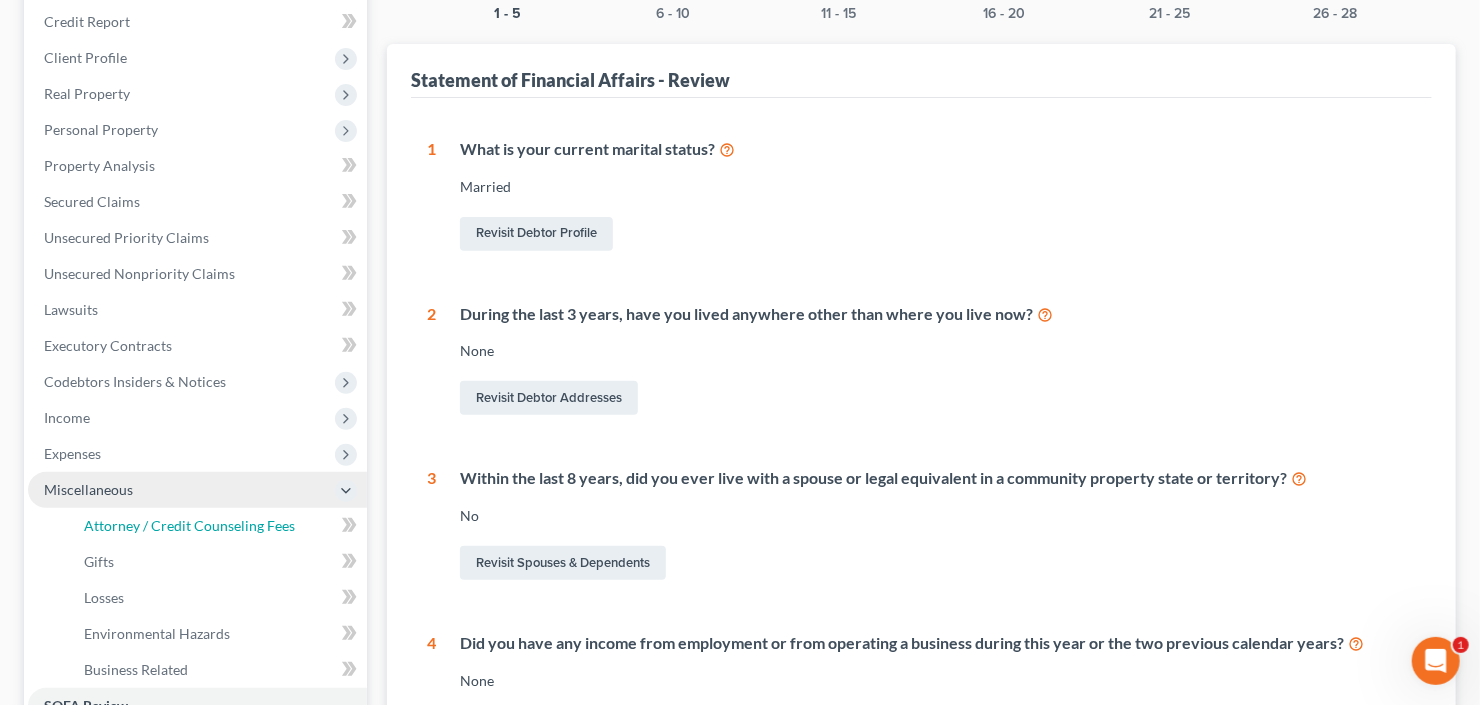 click on "Attorney / Credit Counseling Fees" at bounding box center [189, 525] 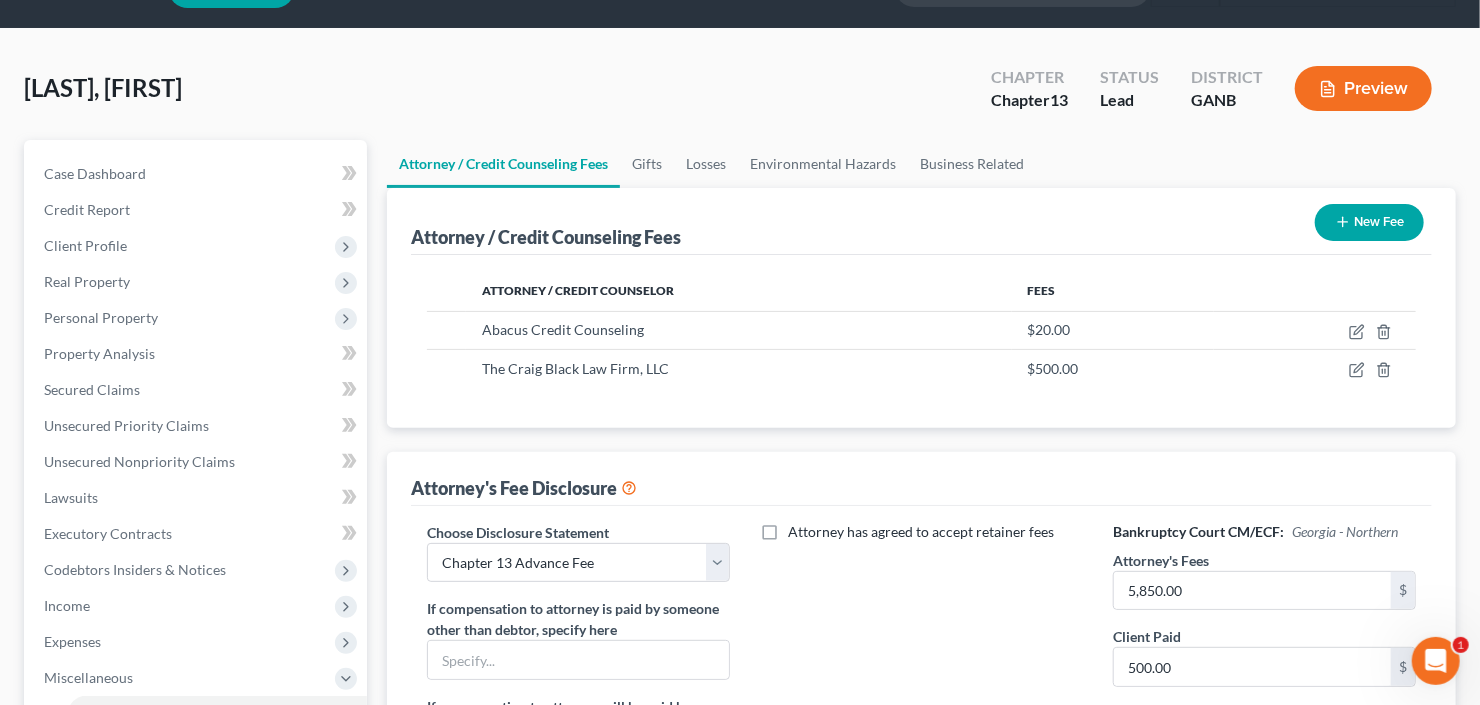 scroll, scrollTop: 80, scrollLeft: 0, axis: vertical 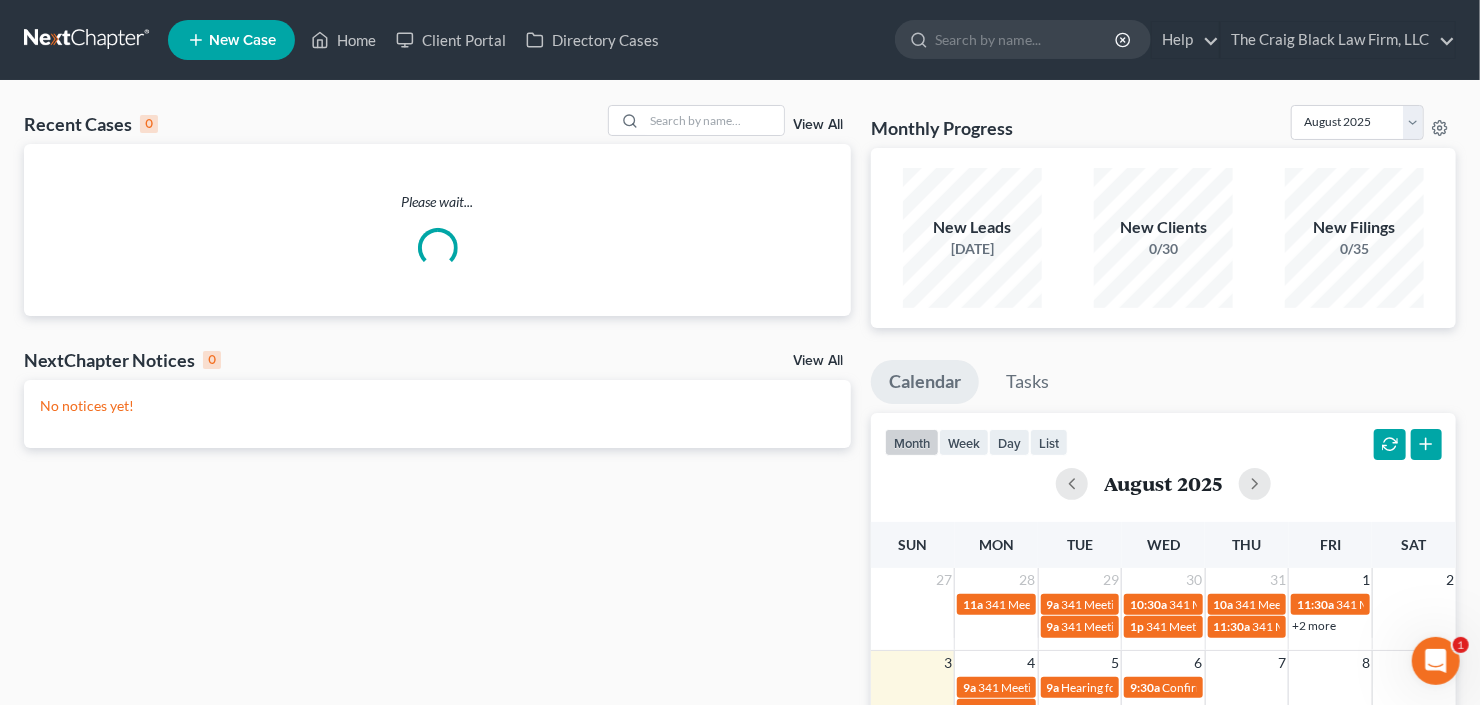 click on "New Case" at bounding box center [231, 40] 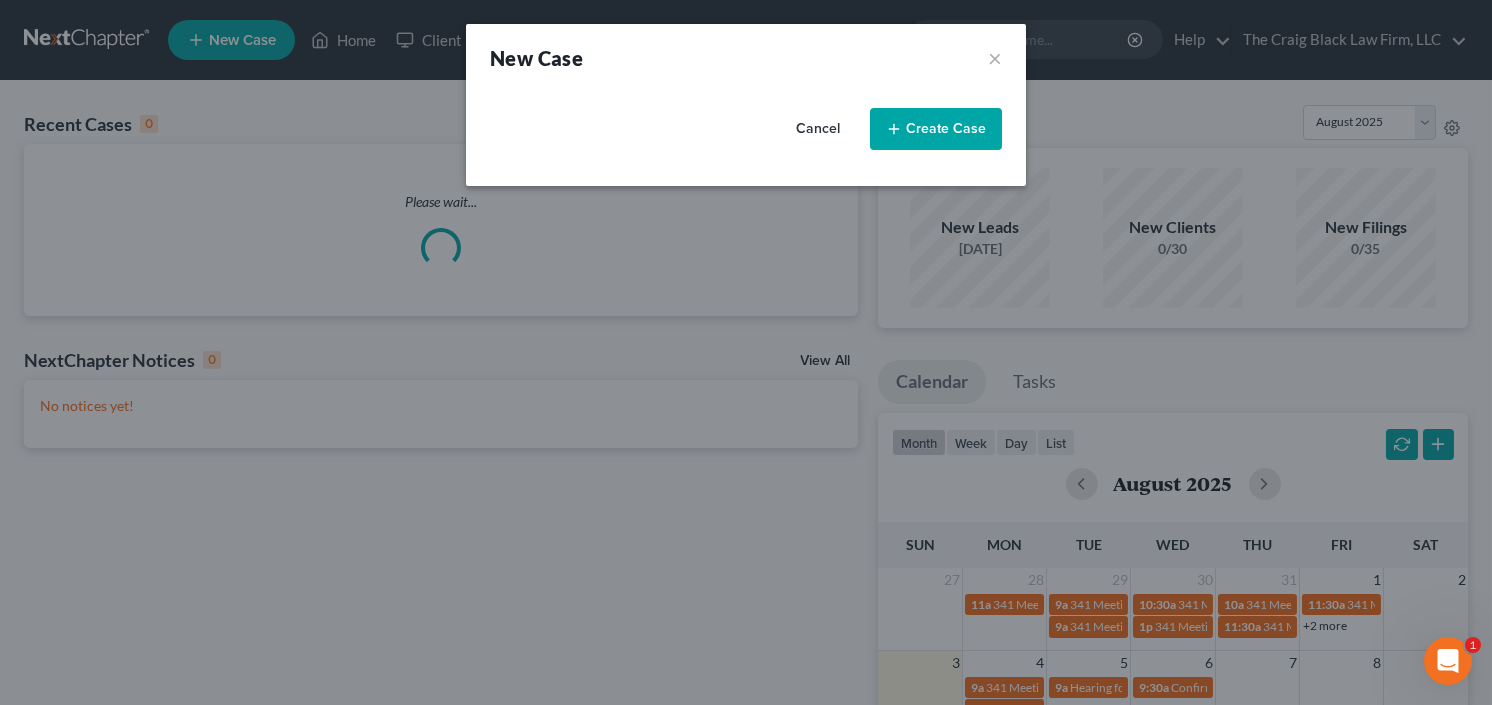 select on "19" 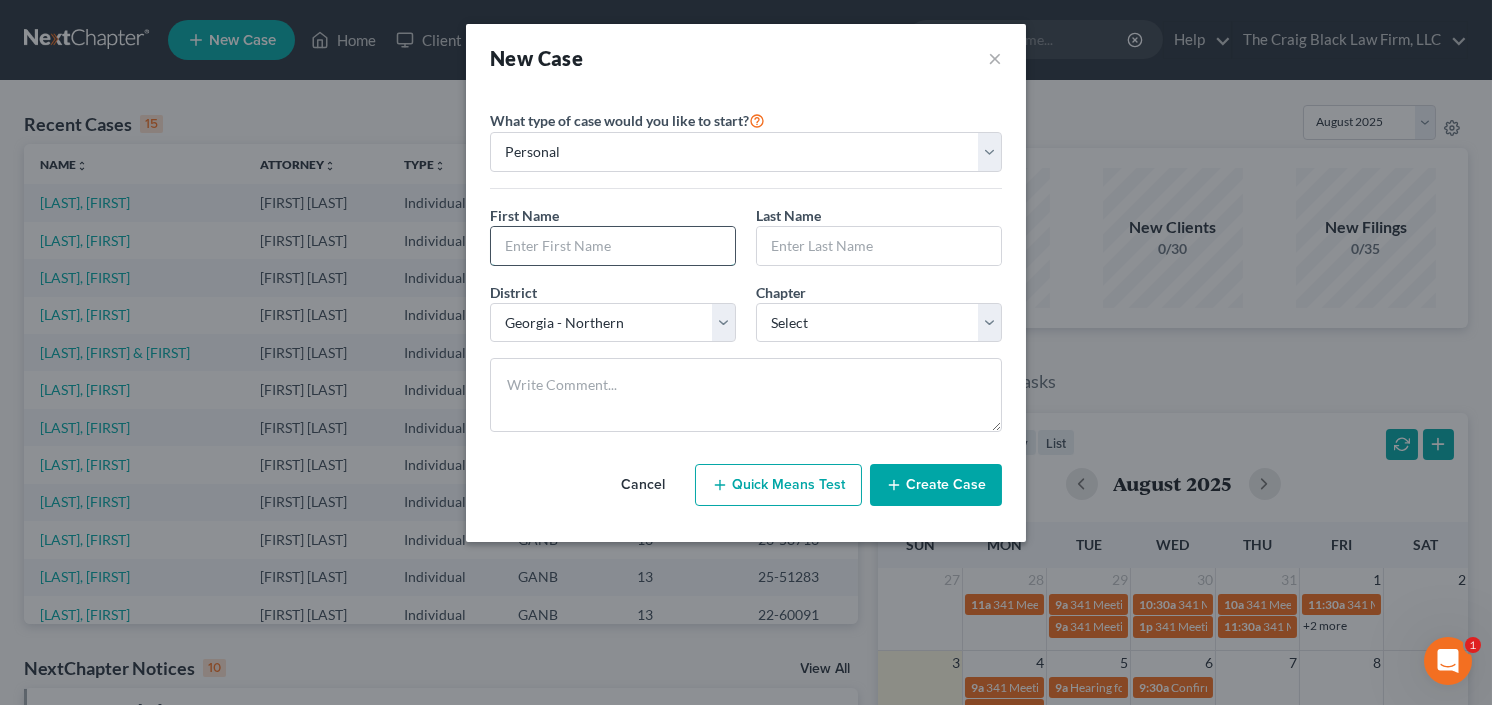 click at bounding box center [613, 246] 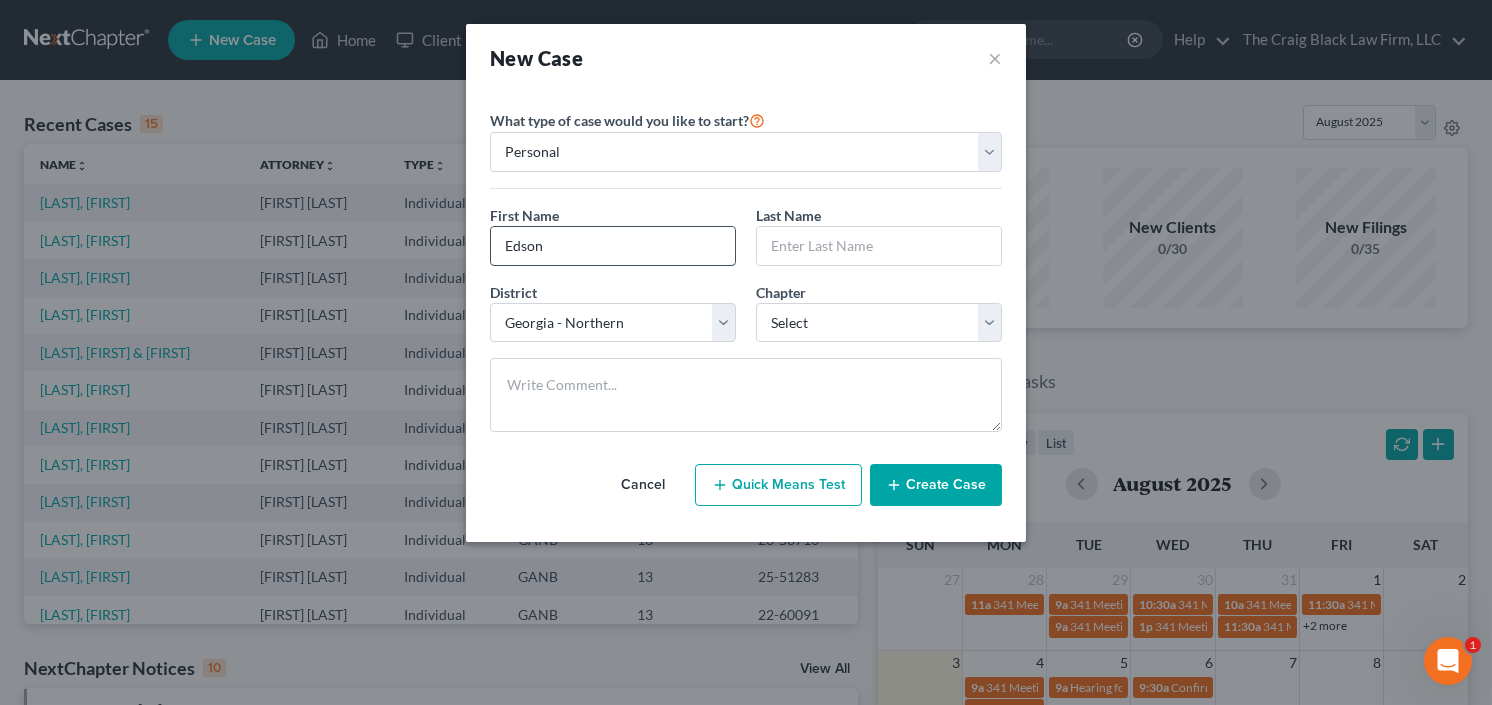 type on "Edson" 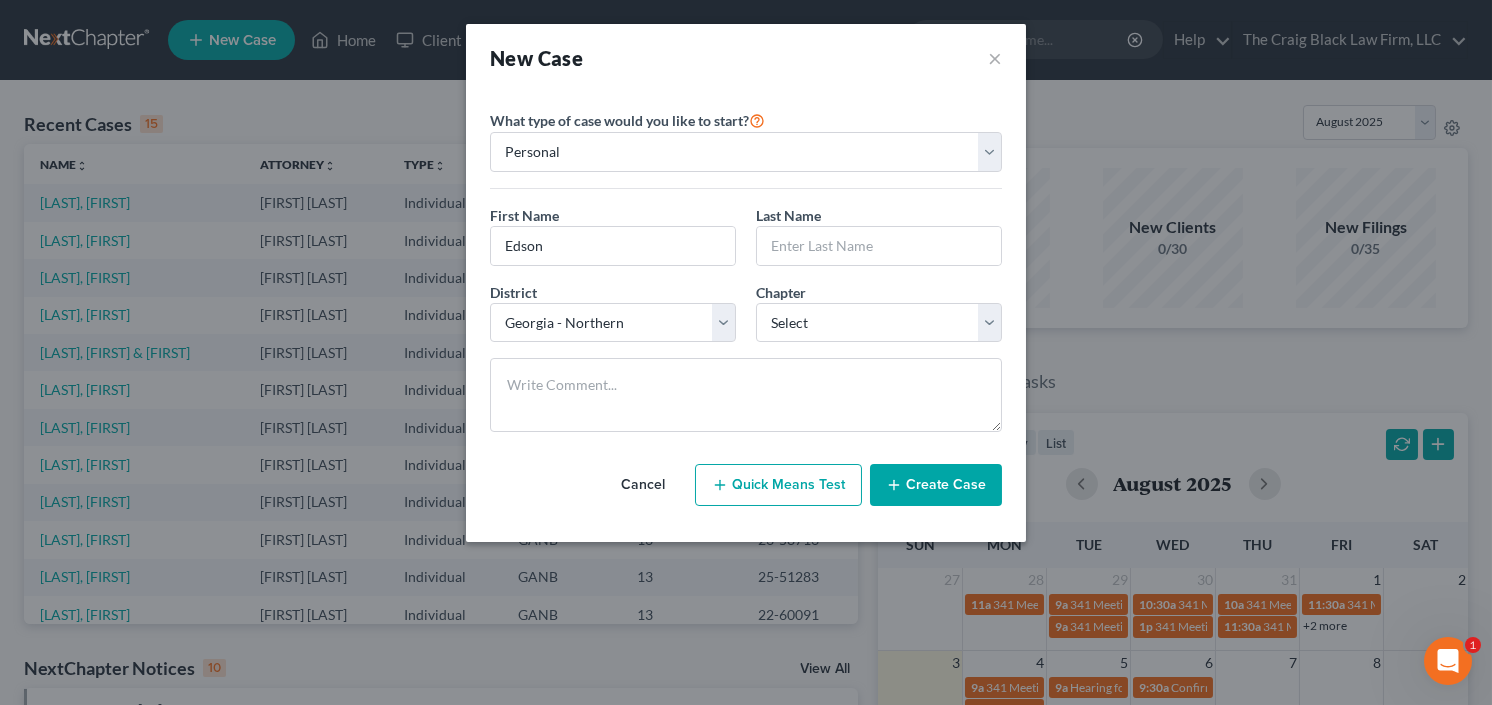 click on "New Case ×" at bounding box center (746, 58) 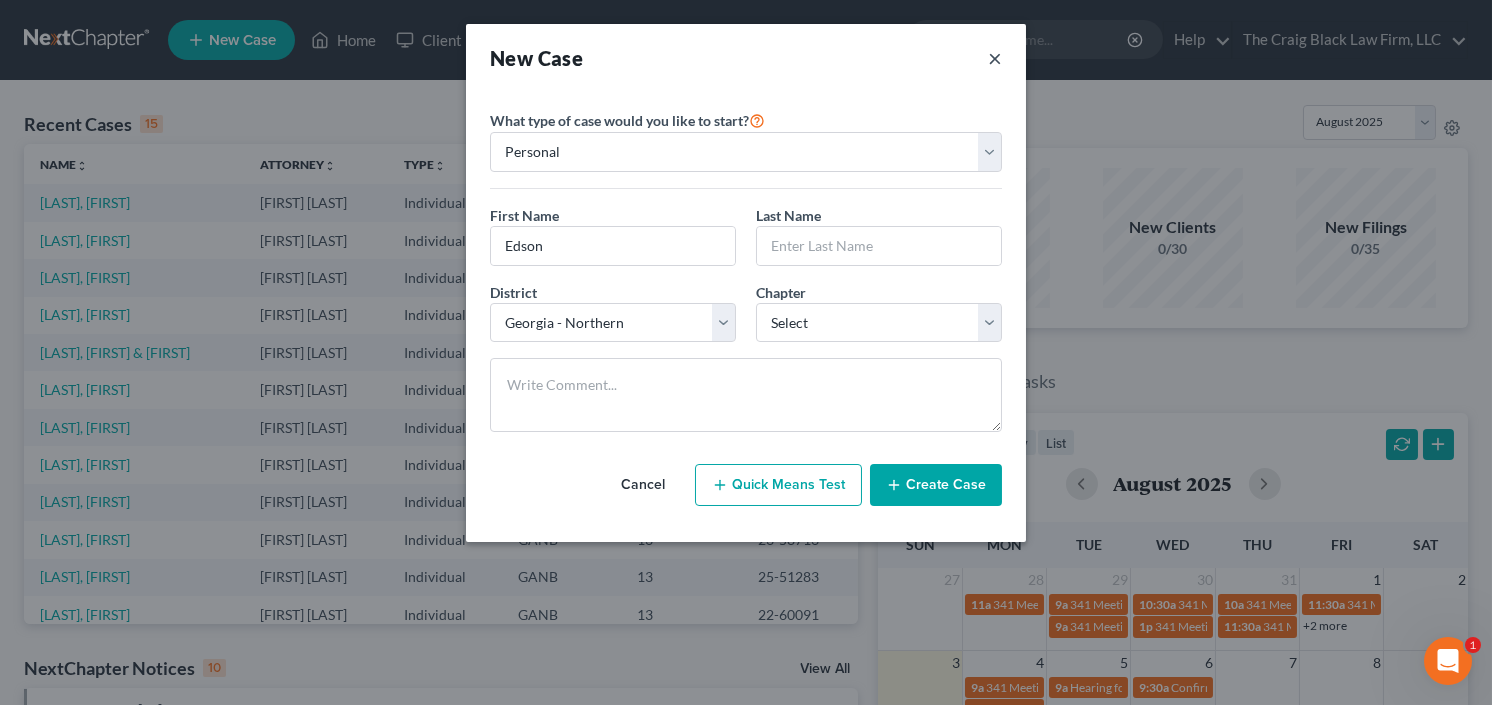 click on "×" at bounding box center [995, 58] 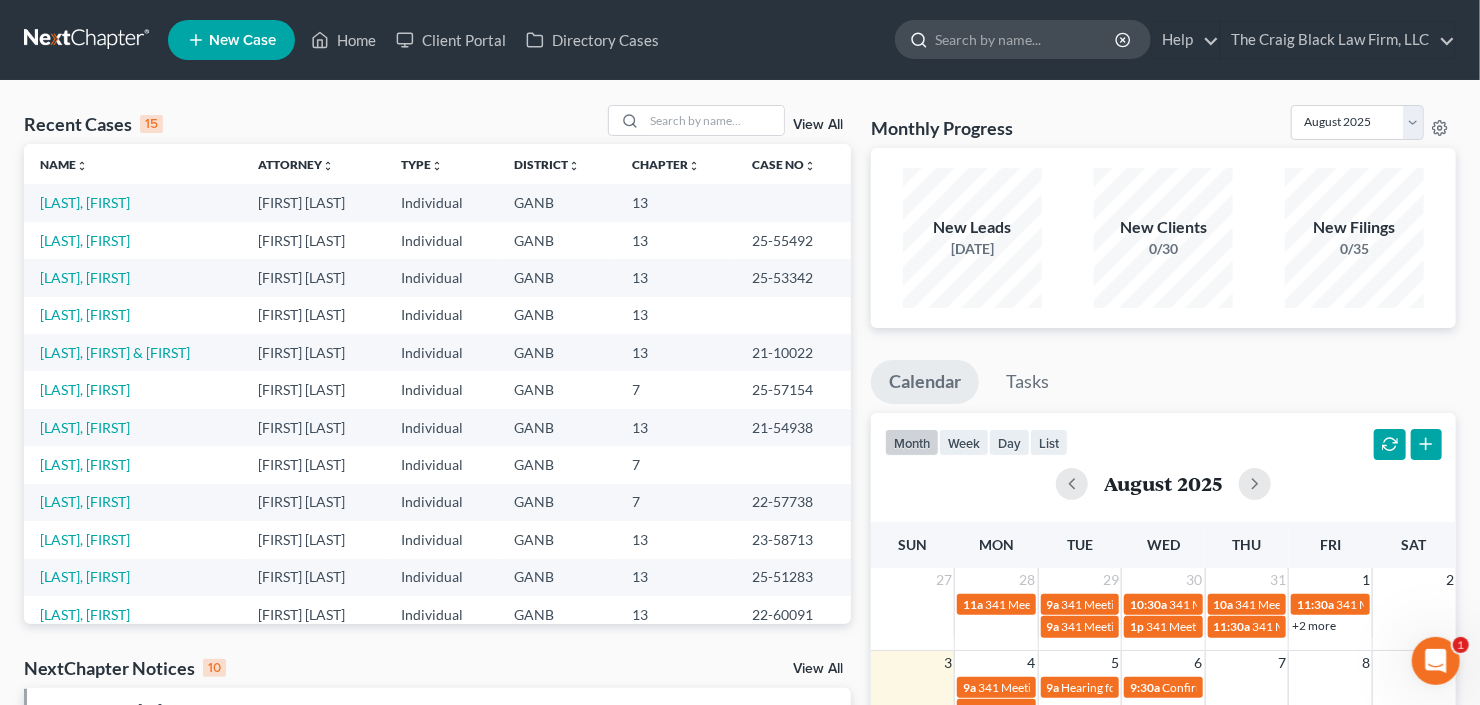 click at bounding box center [1026, 39] 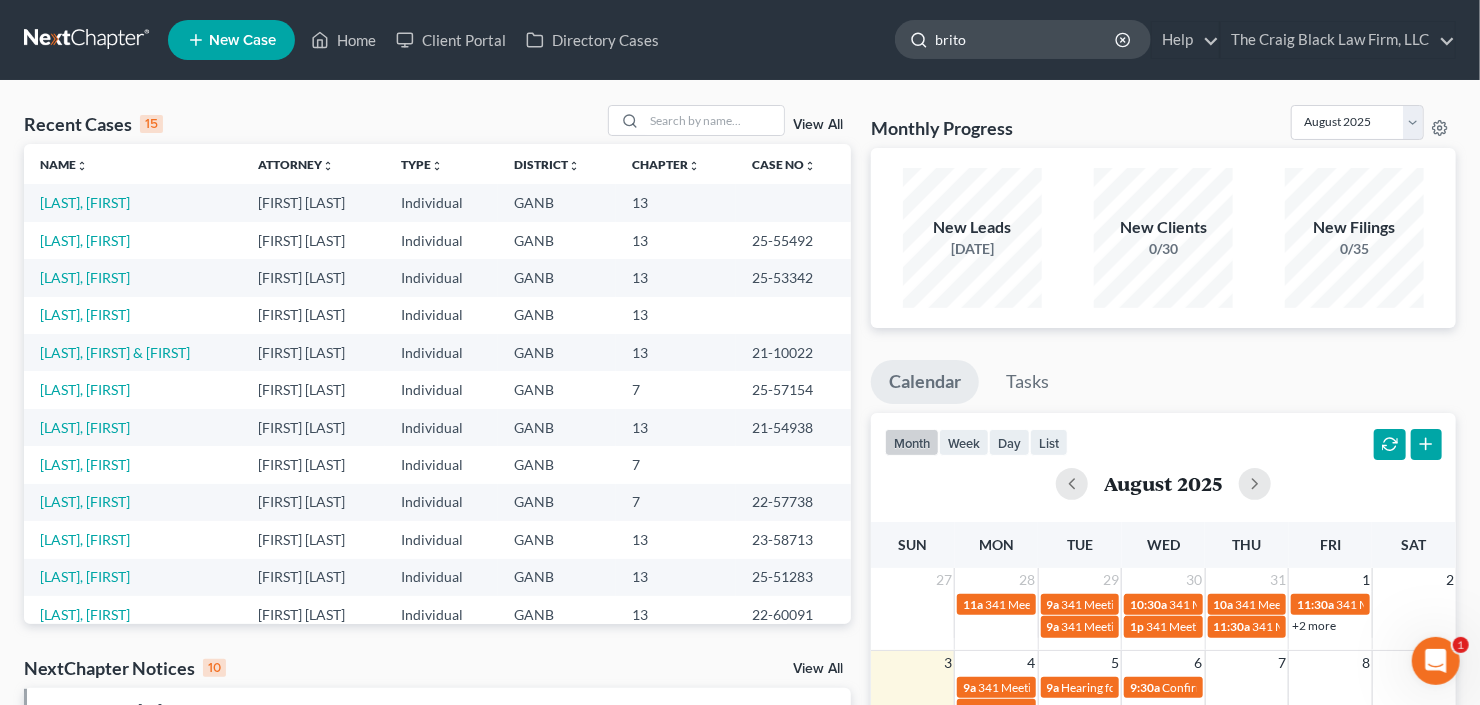 type on "brito" 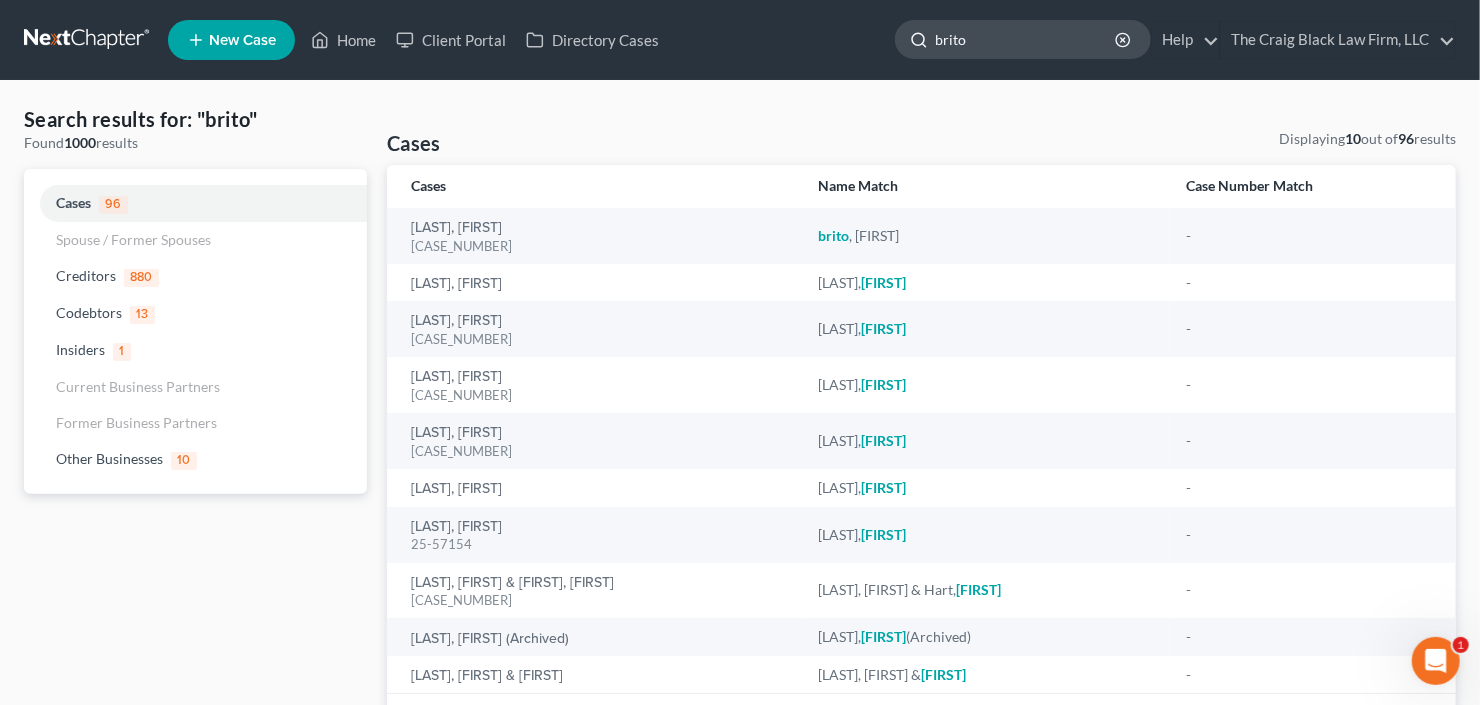 click on "brito" 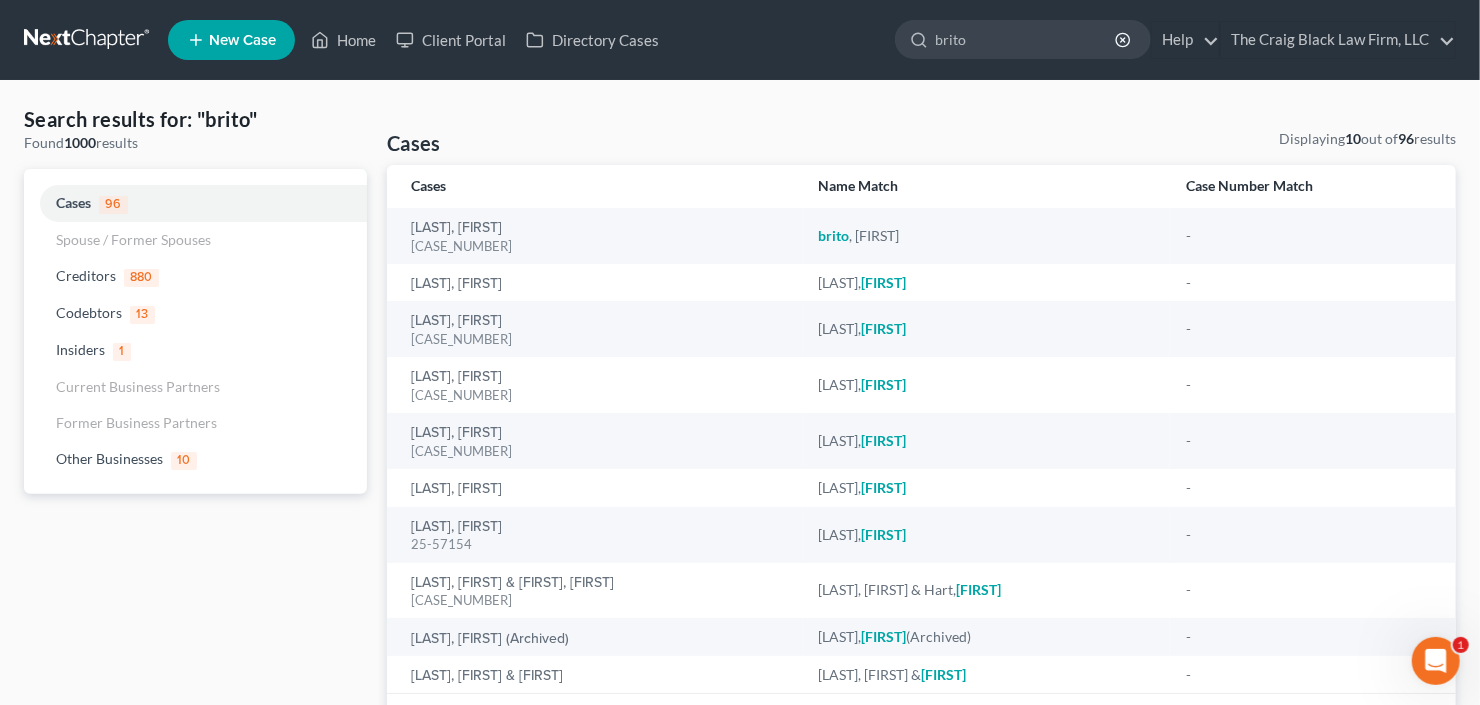 drag, startPoint x: 987, startPoint y: 49, endPoint x: 801, endPoint y: 67, distance: 186.86894 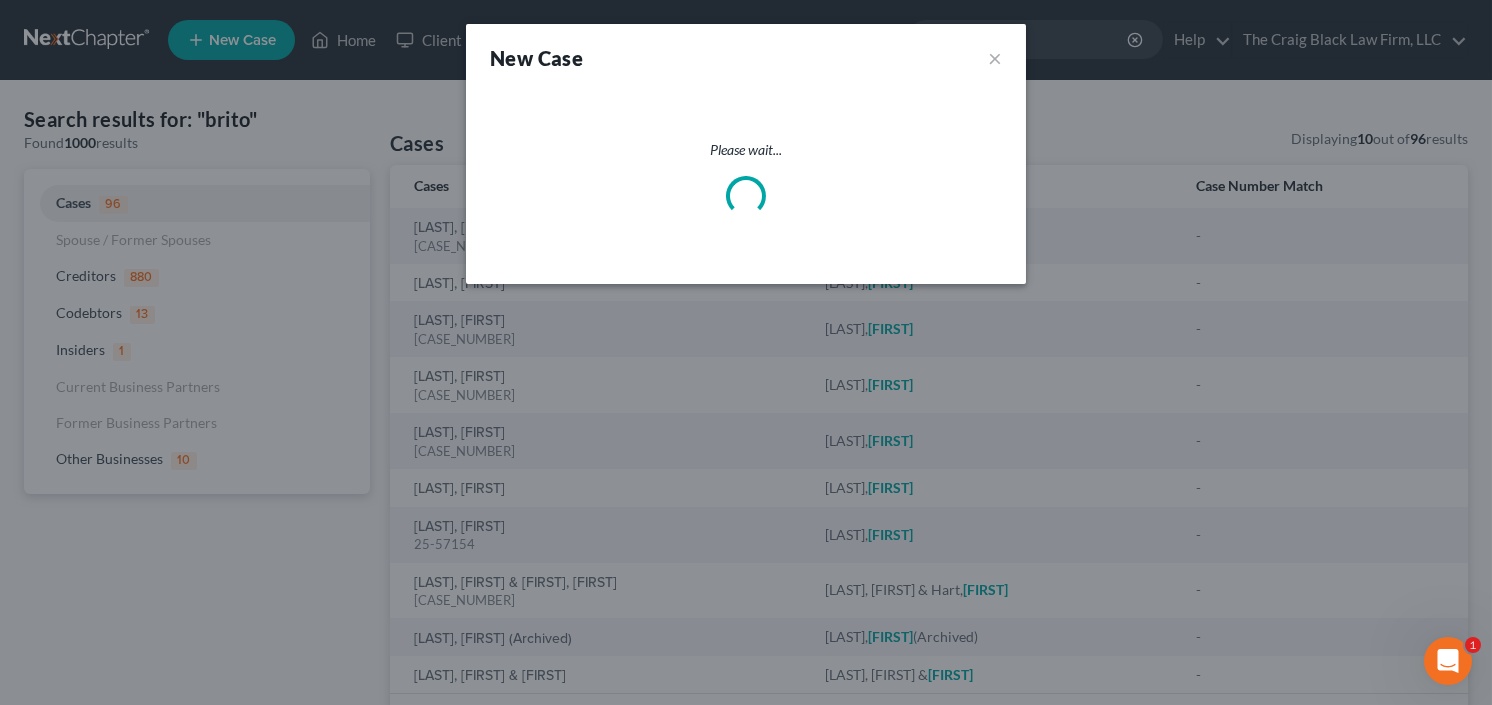 select on "19" 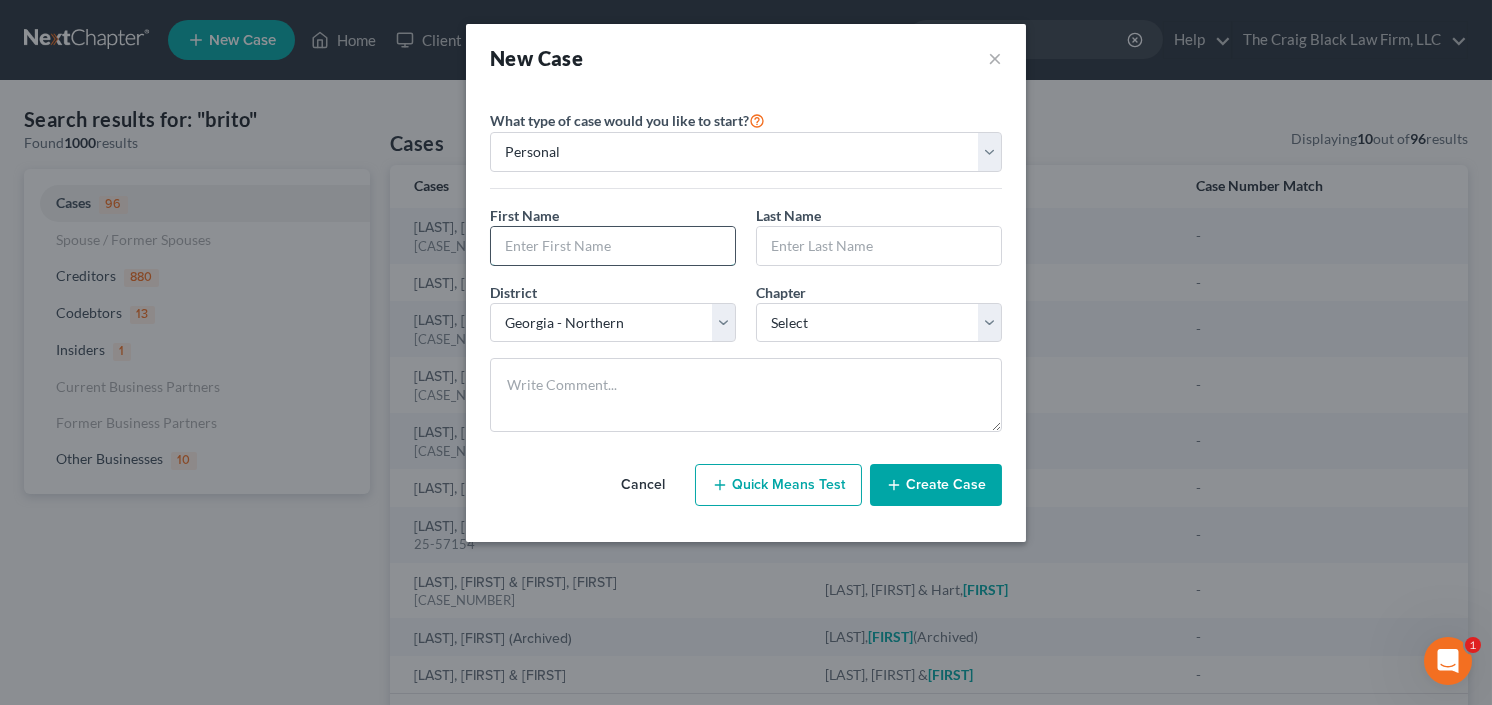 click at bounding box center [613, 246] 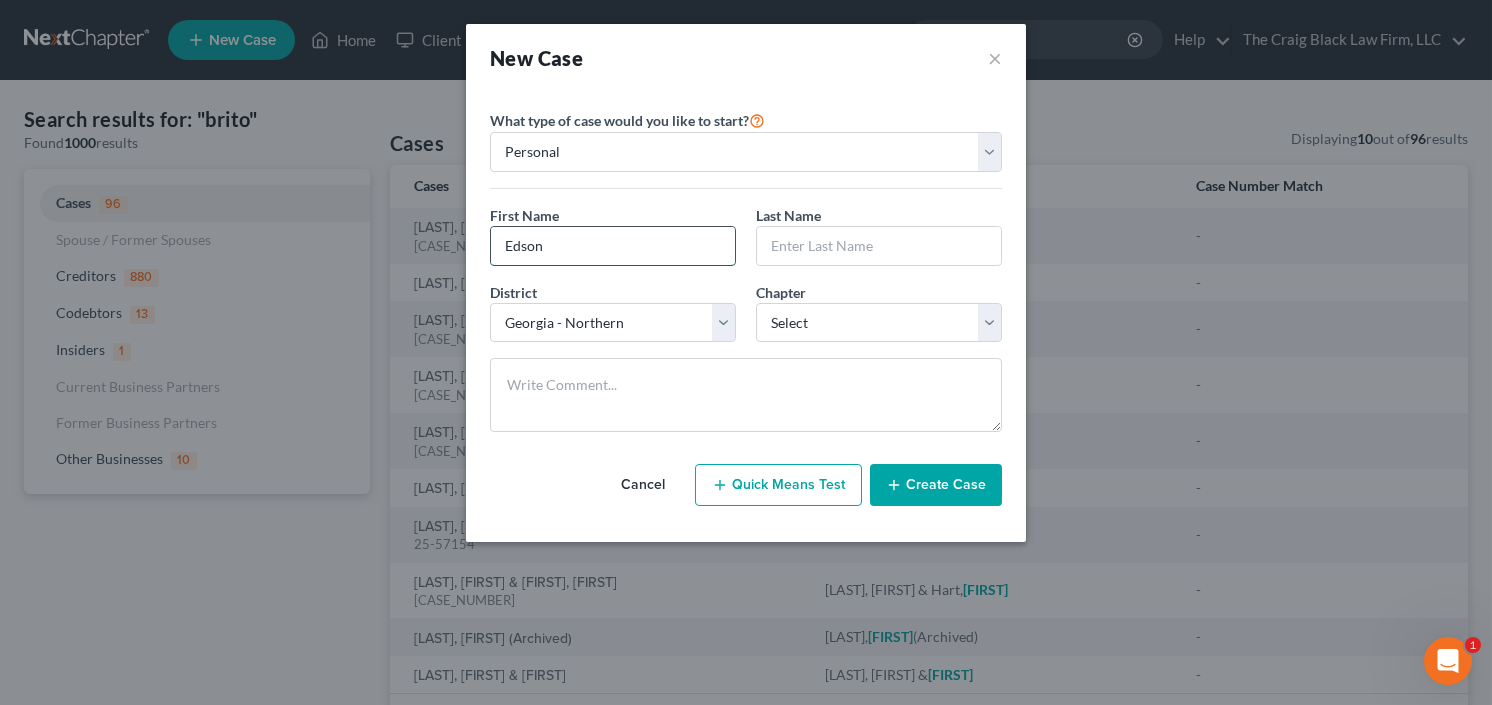 type on "Edson" 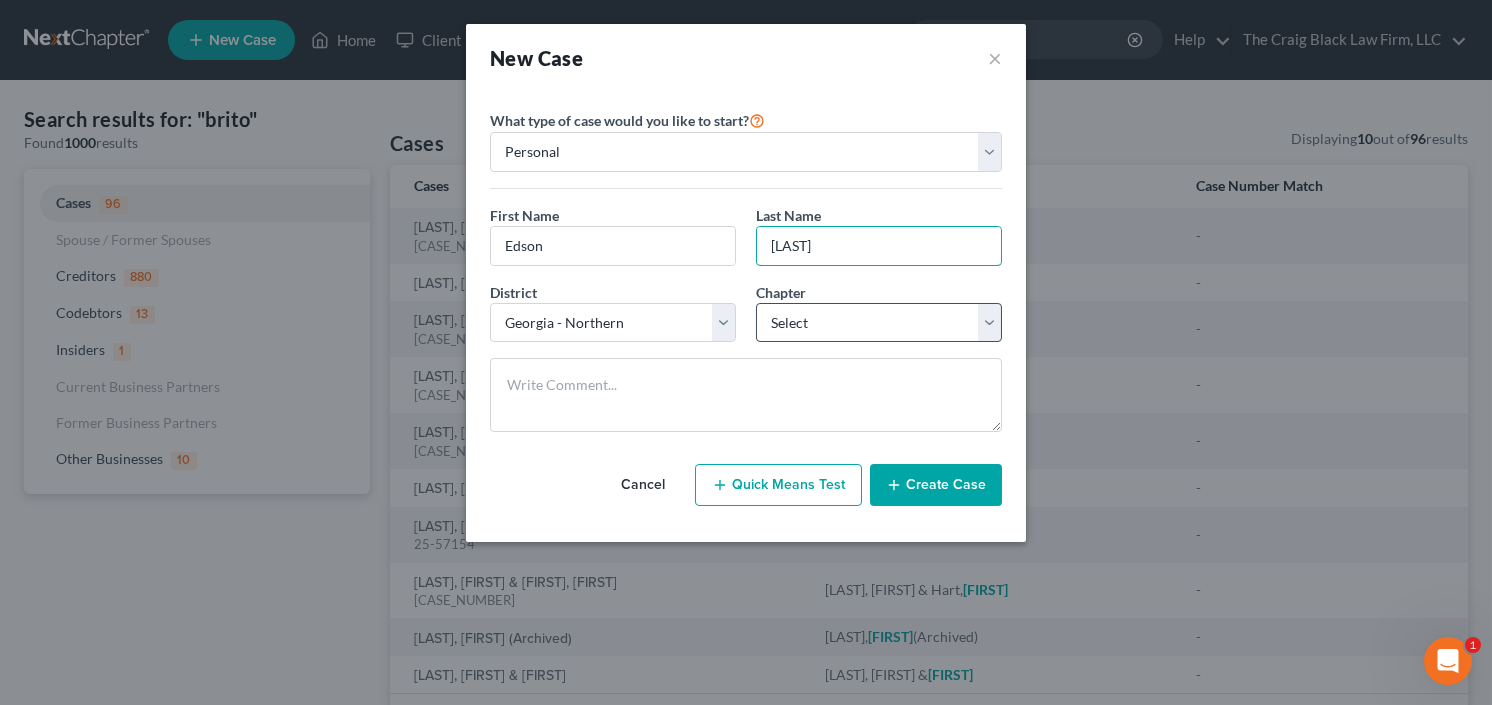 type on "[LAST]" 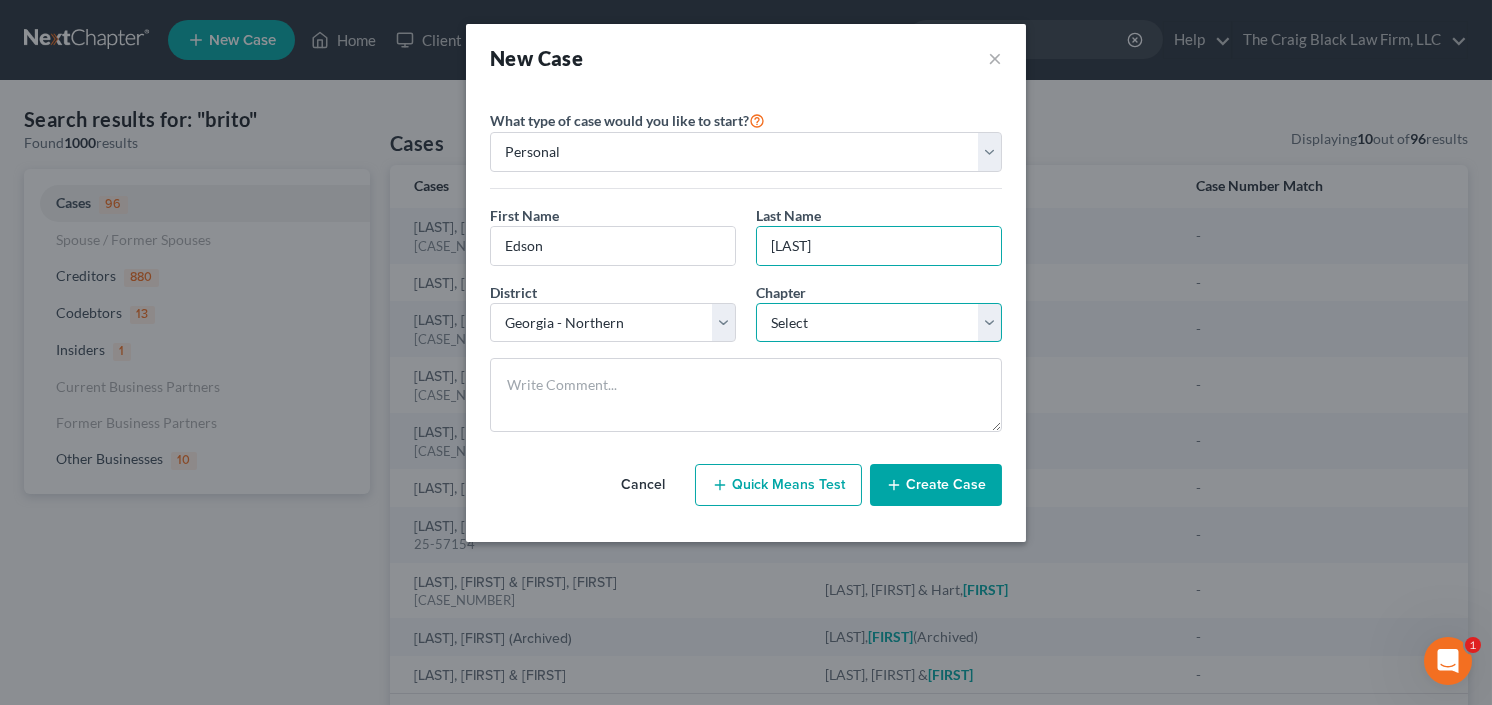 click on "Select 7 11 12 13" at bounding box center [879, 323] 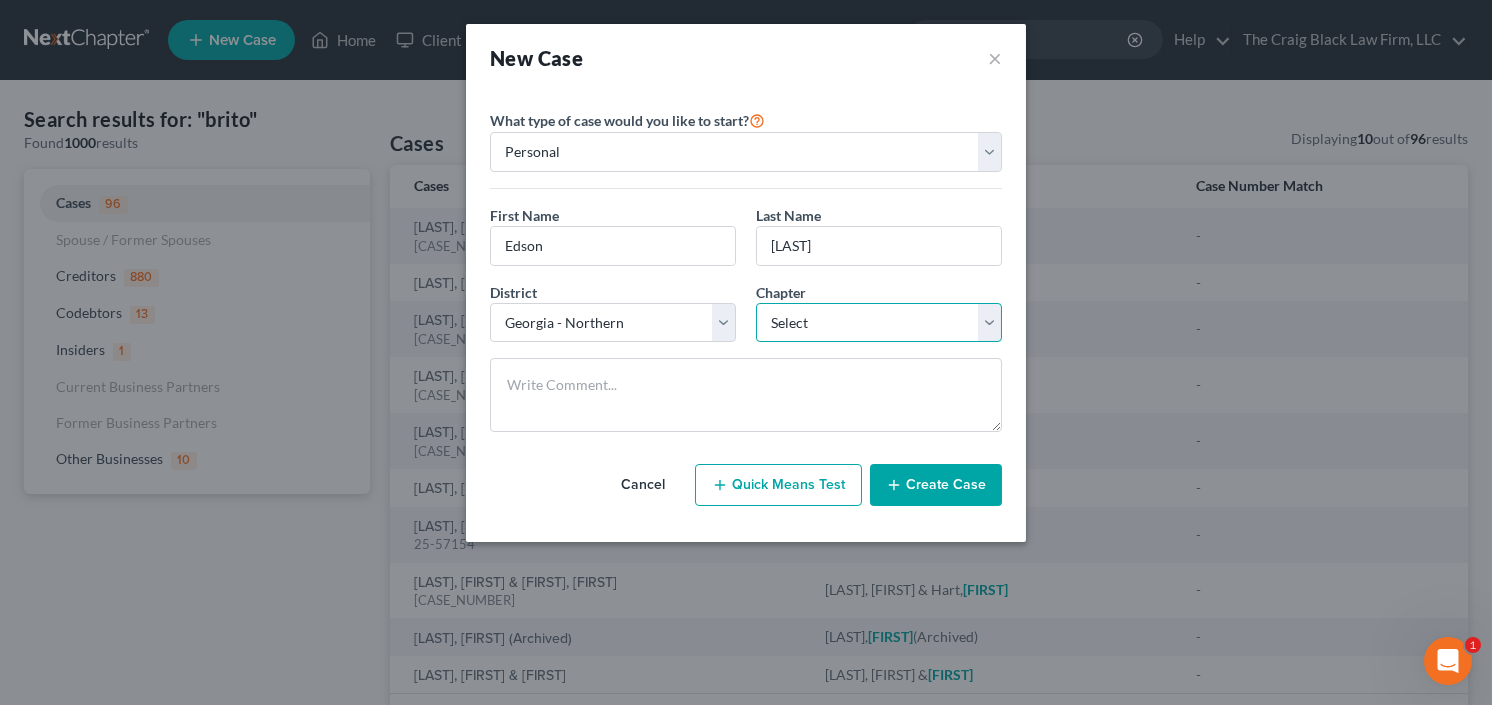 click on "Select 7 11 12 13" at bounding box center (879, 323) 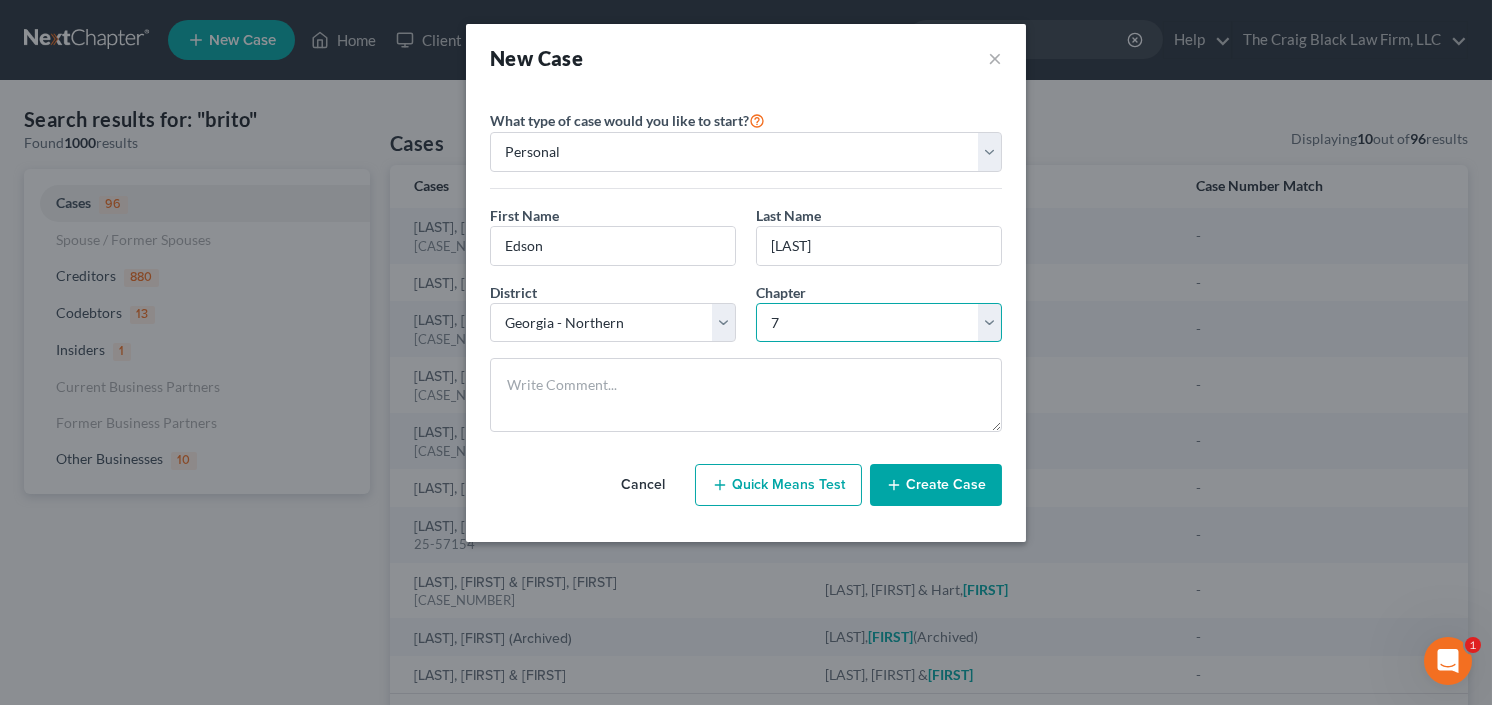 click on "Select 7 11 12 13" at bounding box center (879, 323) 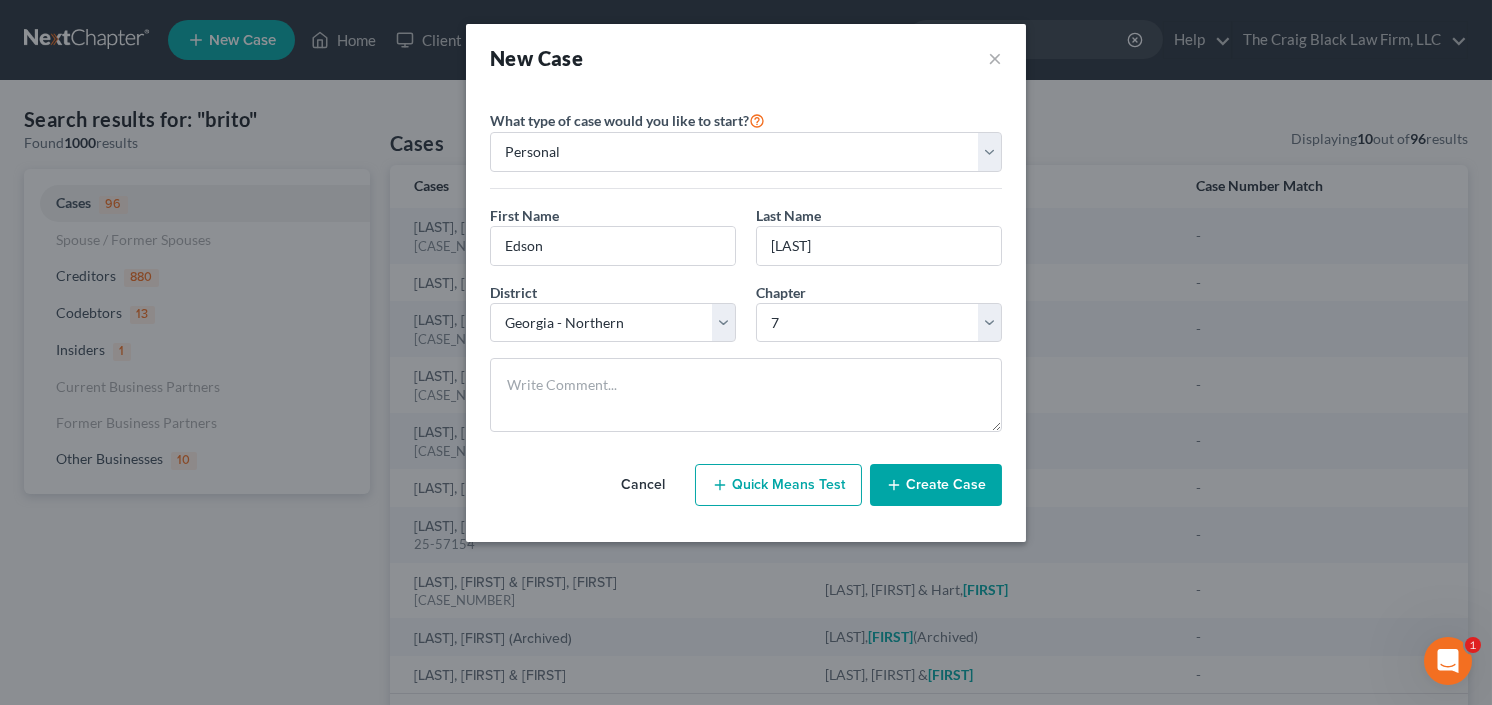 click on "Create Case" at bounding box center (936, 485) 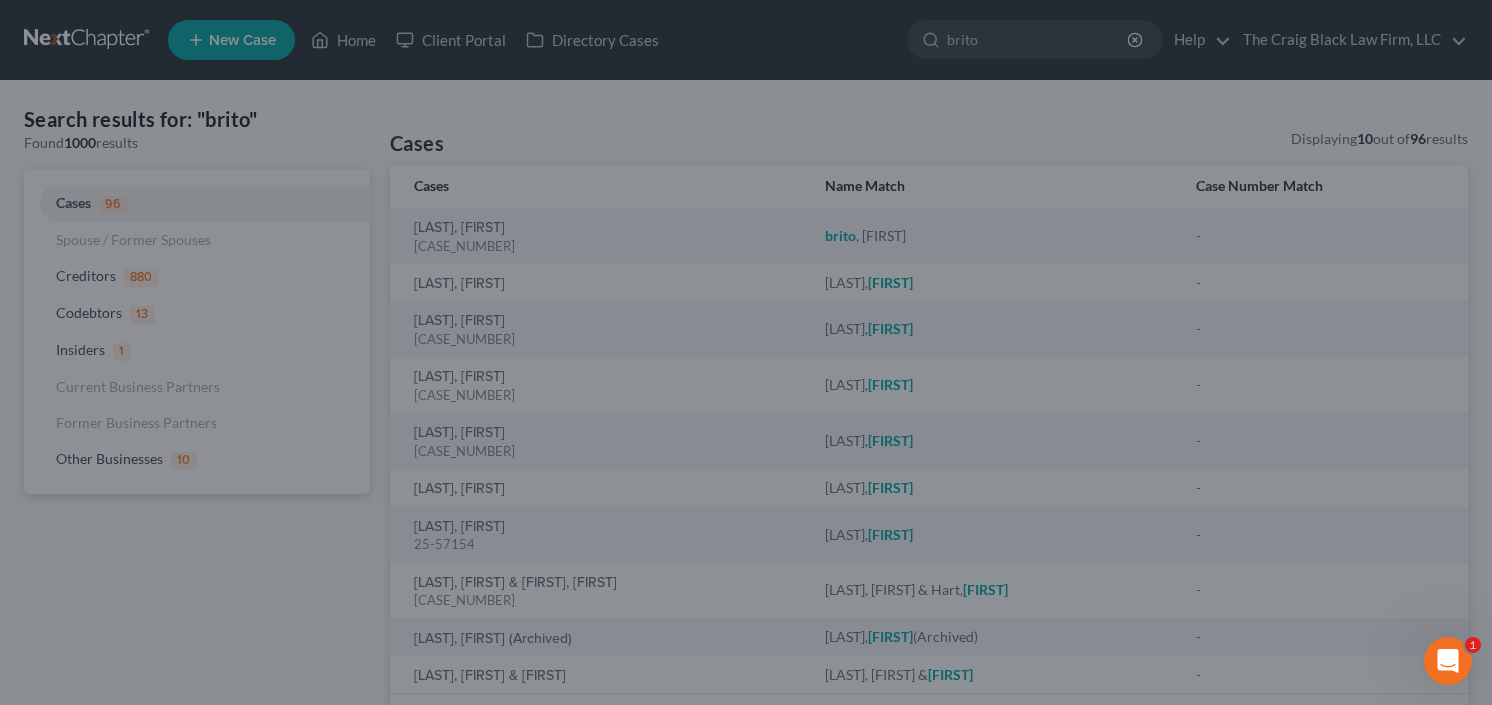 type 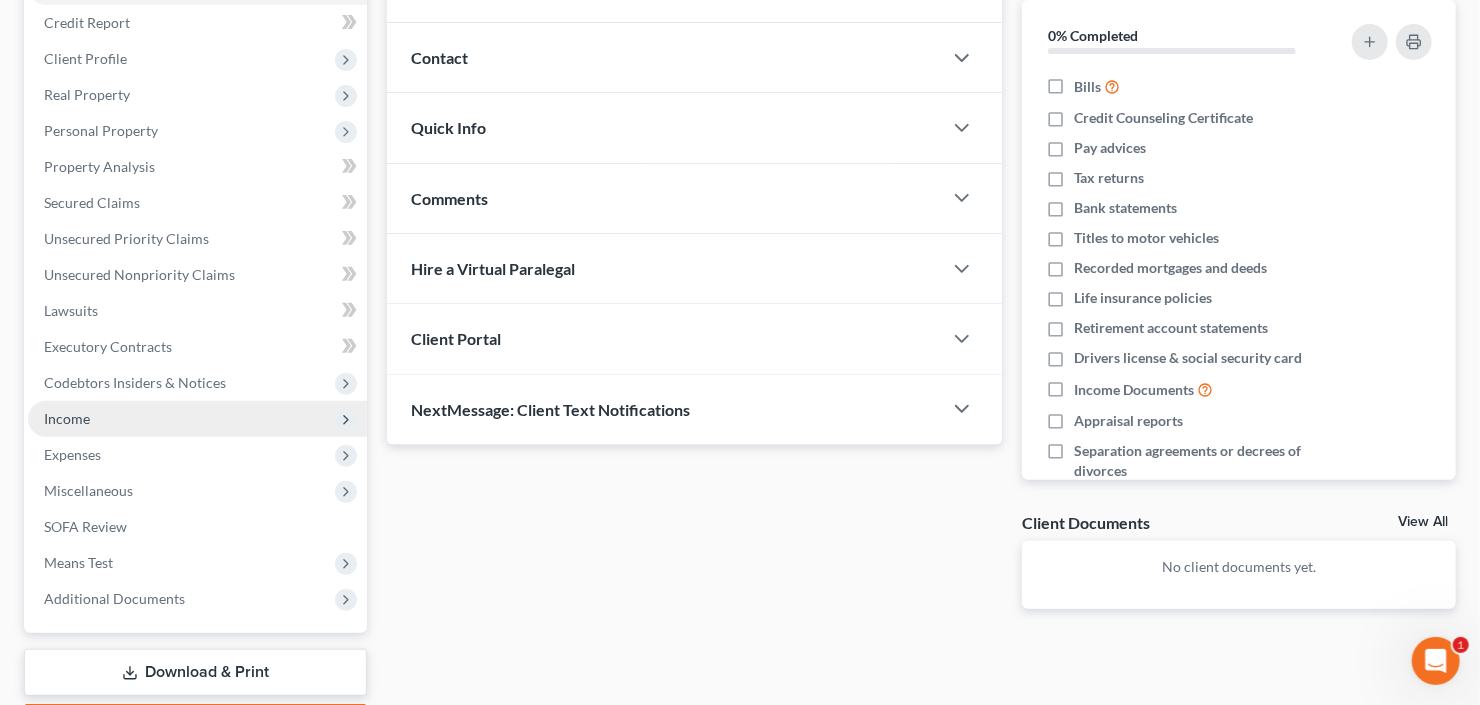 scroll, scrollTop: 240, scrollLeft: 0, axis: vertical 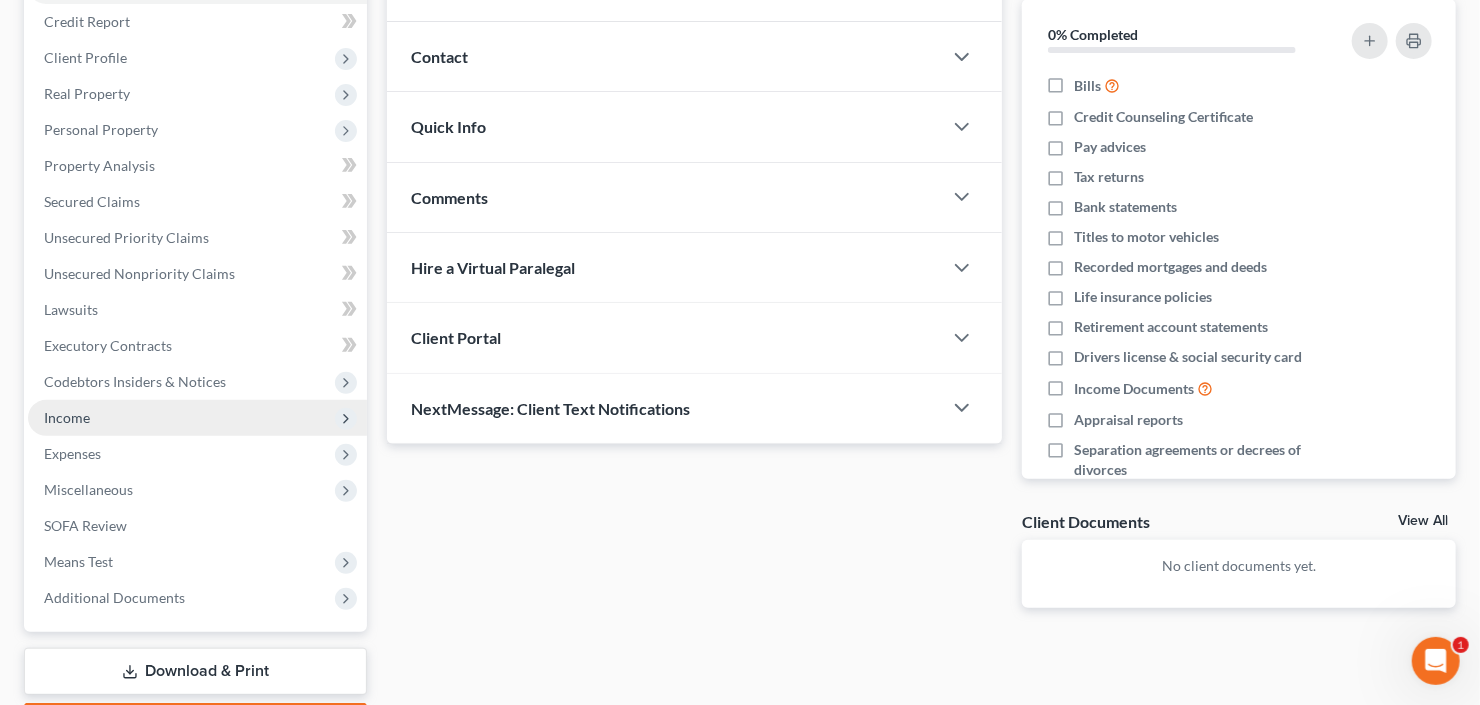 click on "Income" at bounding box center (197, 418) 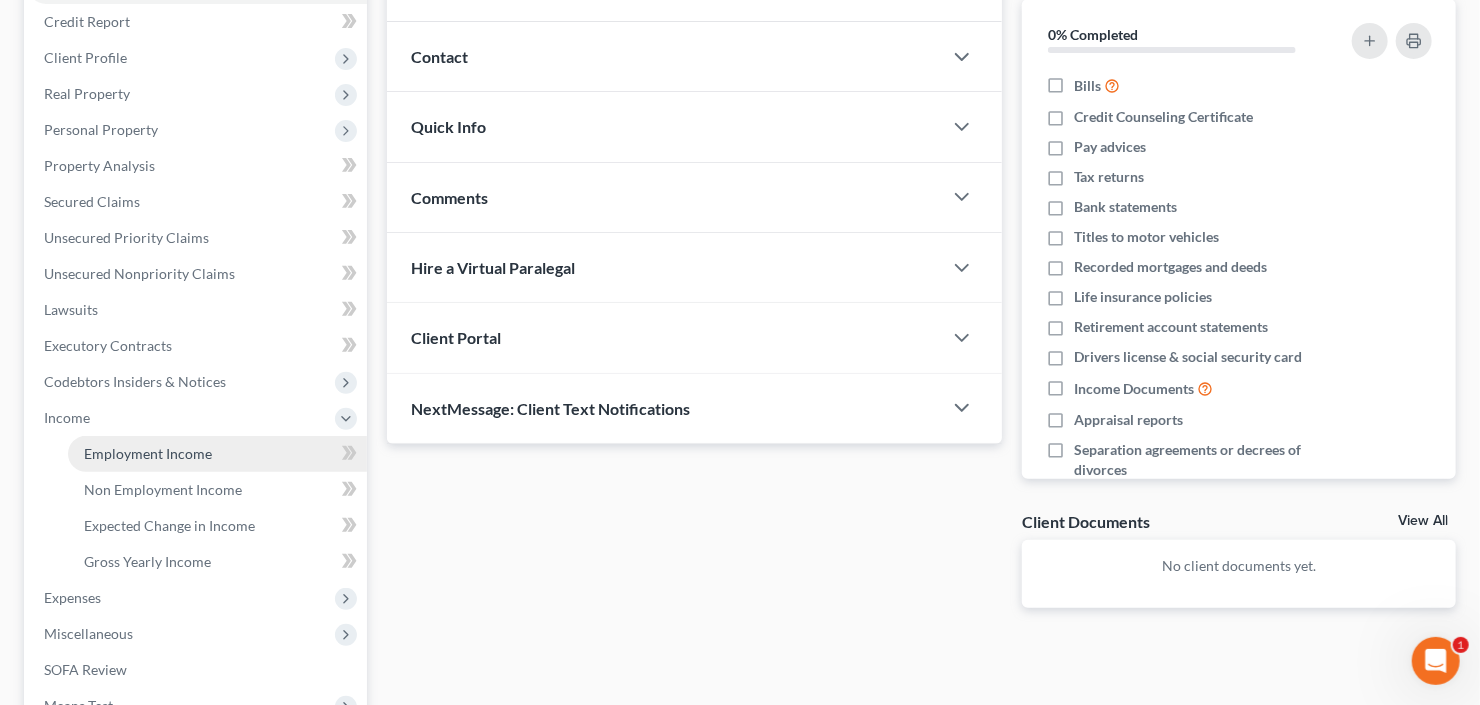 click on "Employment Income" at bounding box center (148, 453) 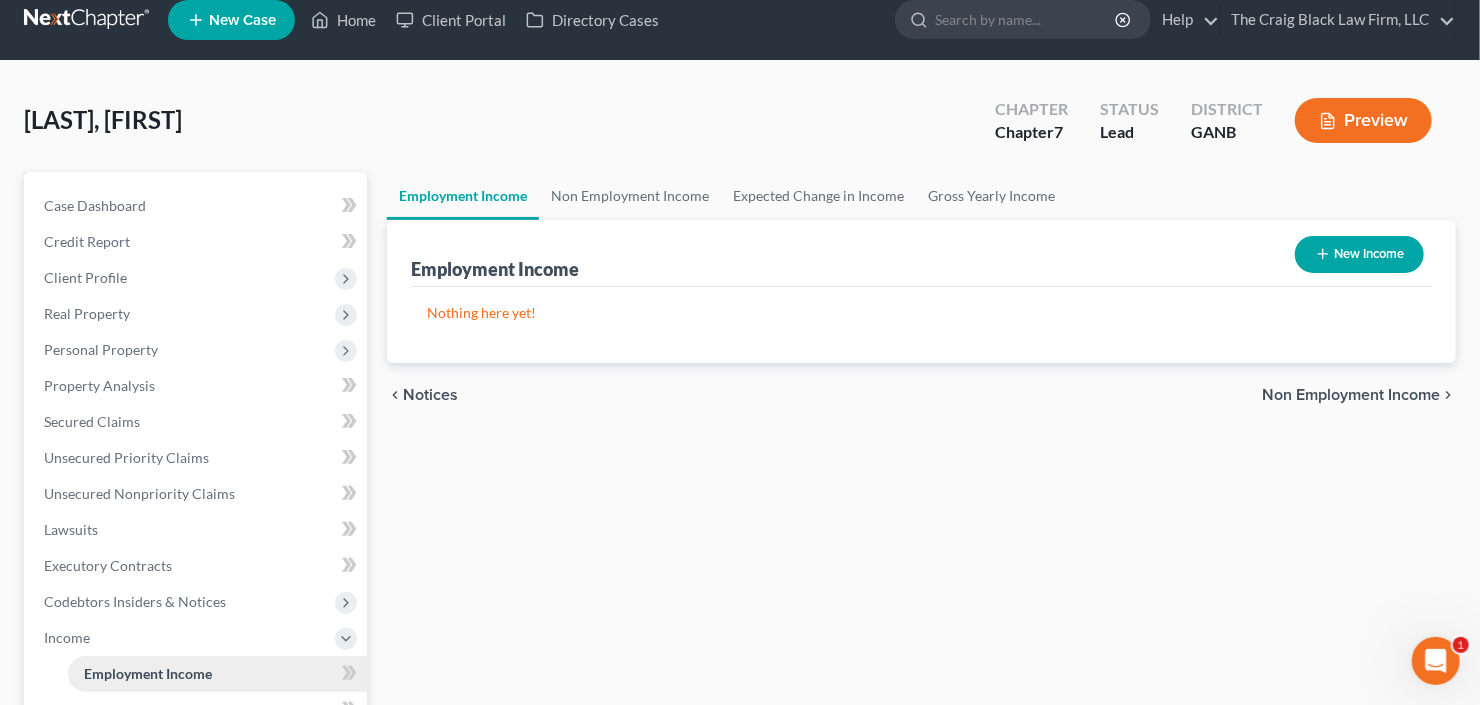 scroll, scrollTop: 0, scrollLeft: 0, axis: both 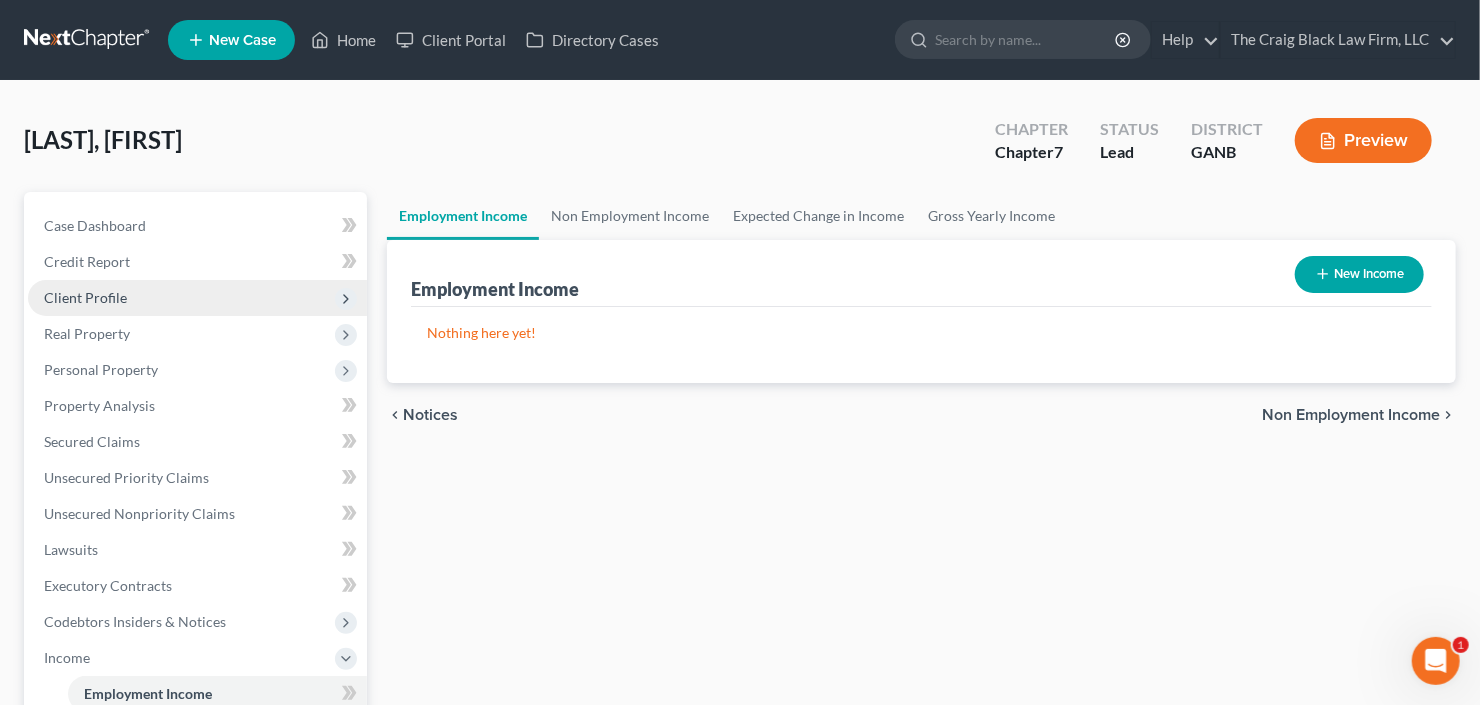 click on "Client Profile" at bounding box center [197, 298] 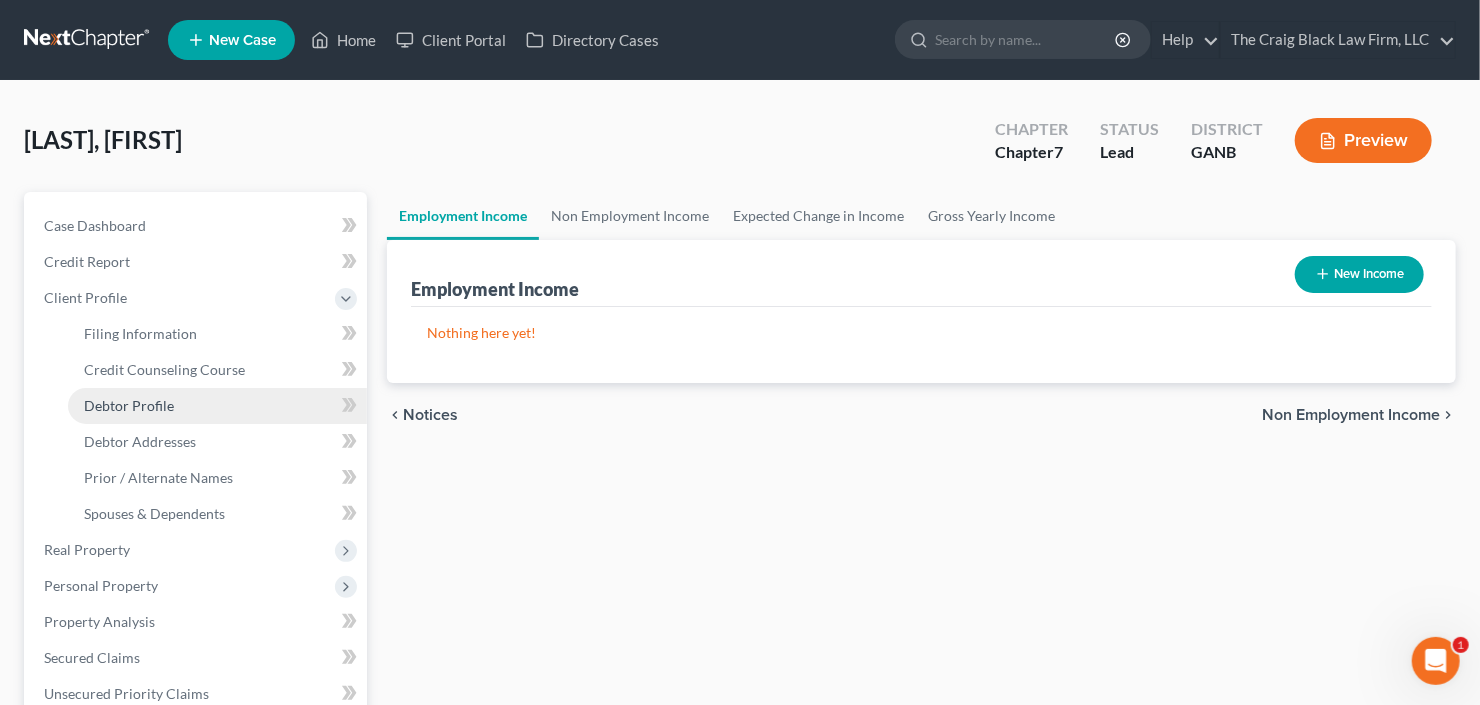 click on "Debtor Profile" at bounding box center [129, 405] 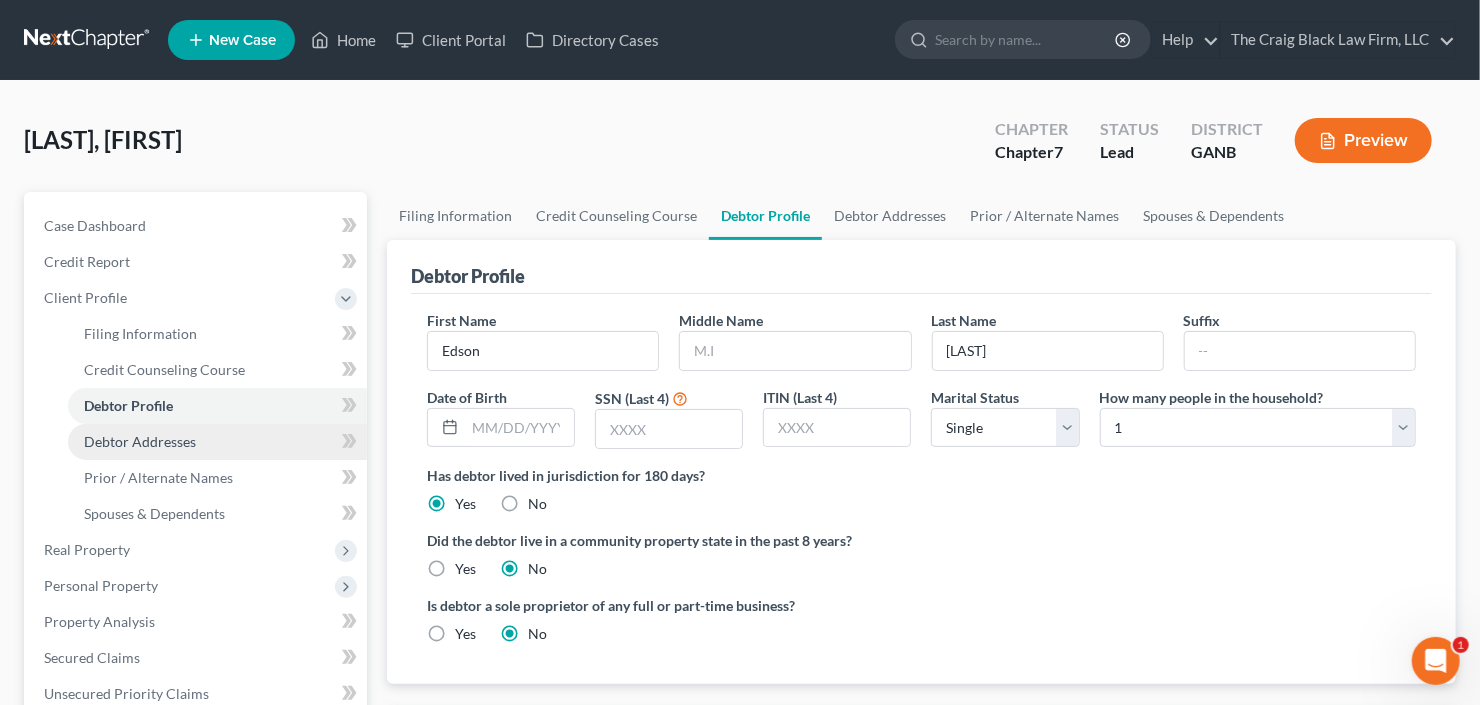 click on "Debtor Addresses" at bounding box center (217, 442) 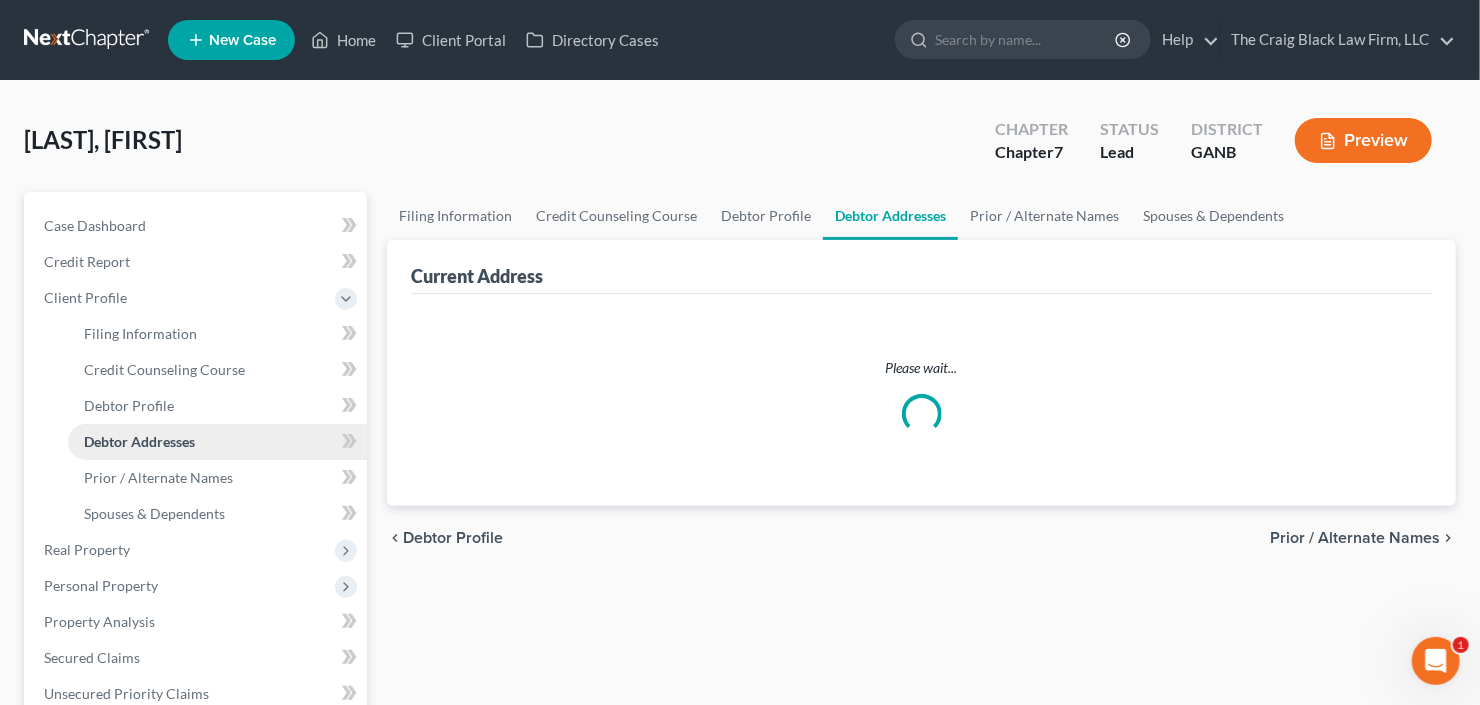 select on "0" 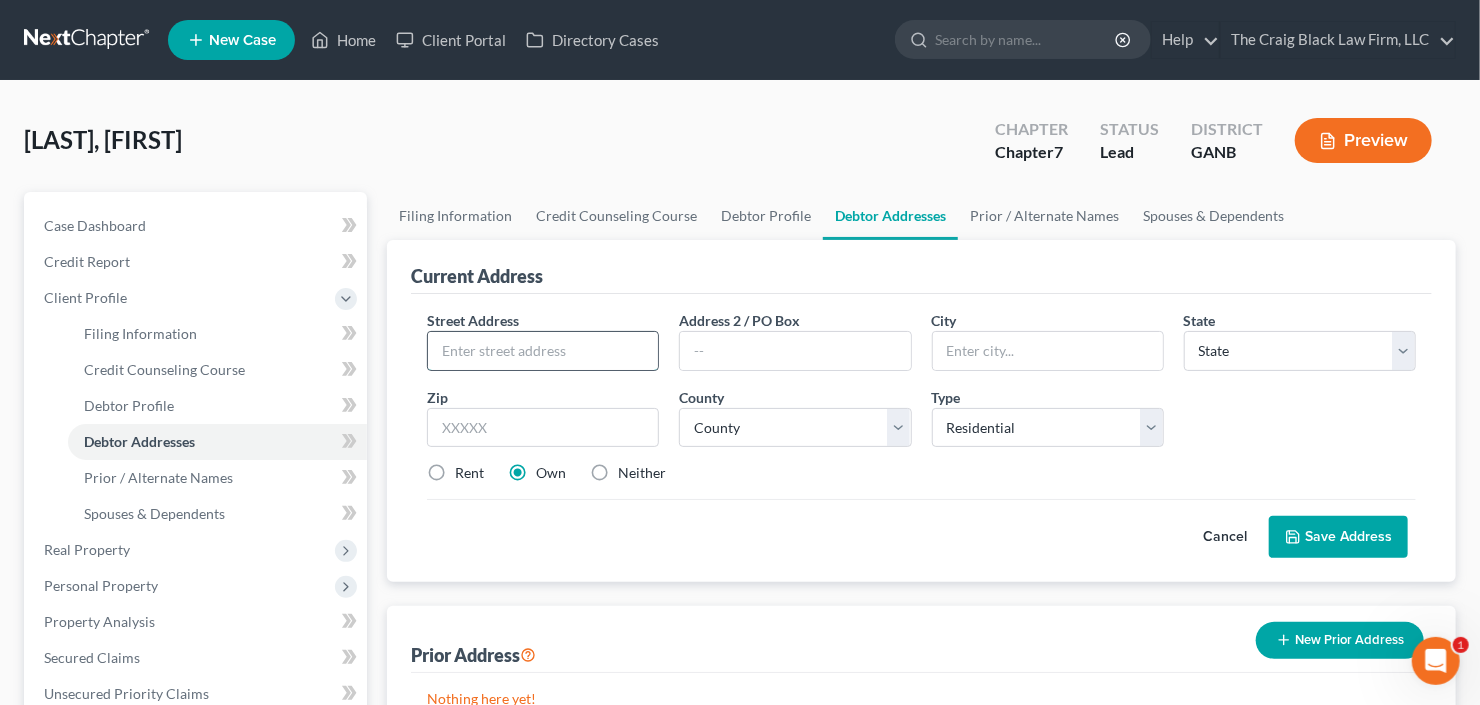 click at bounding box center [543, 351] 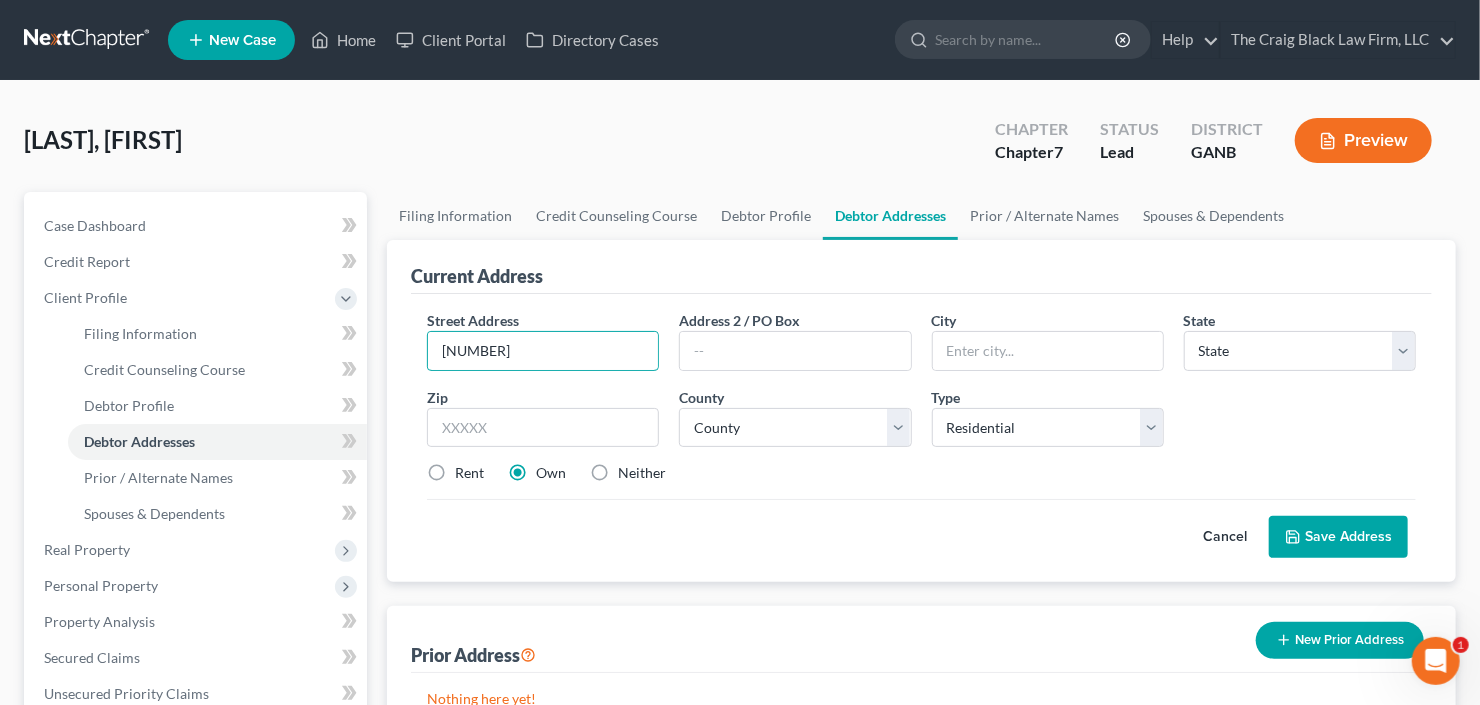 drag, startPoint x: 514, startPoint y: 350, endPoint x: 410, endPoint y: 348, distance: 104.019226 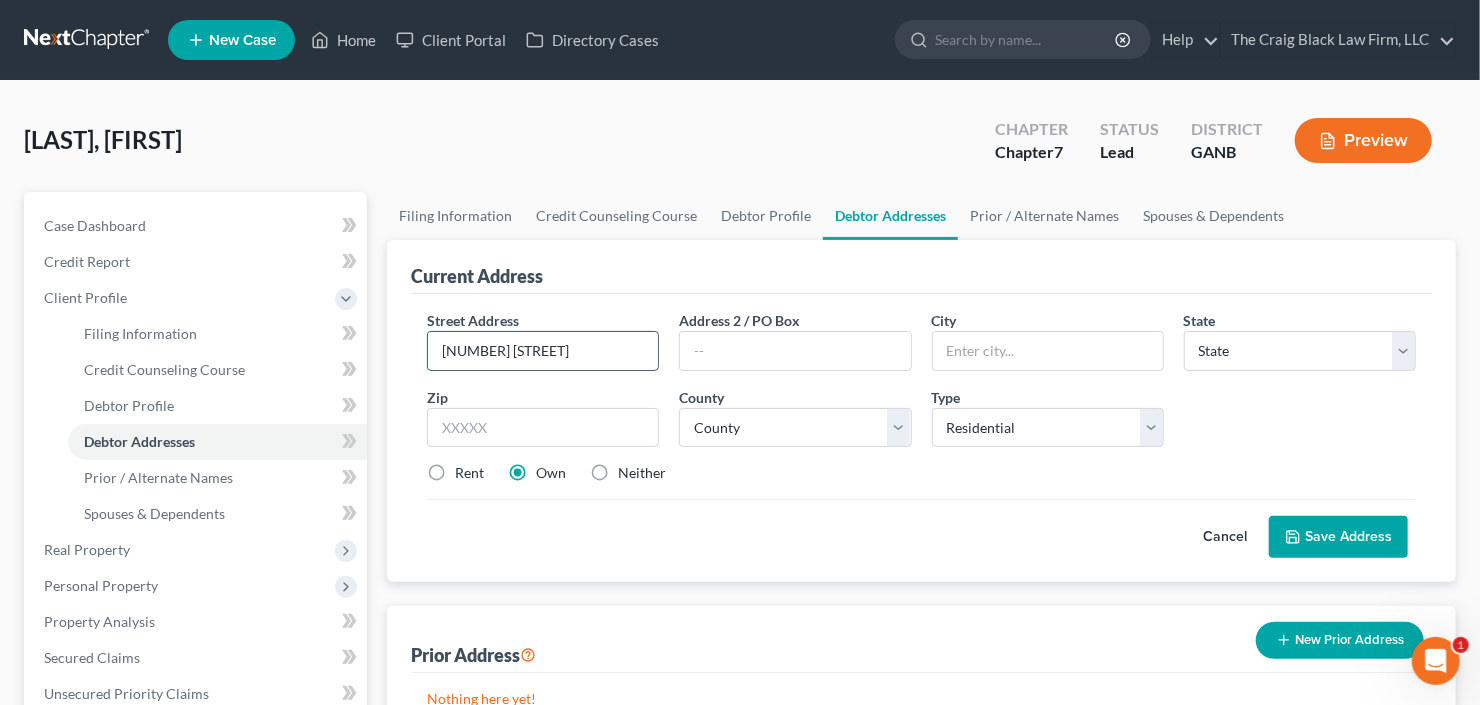 click on "[NUMBER] [STREET]" at bounding box center (543, 351) 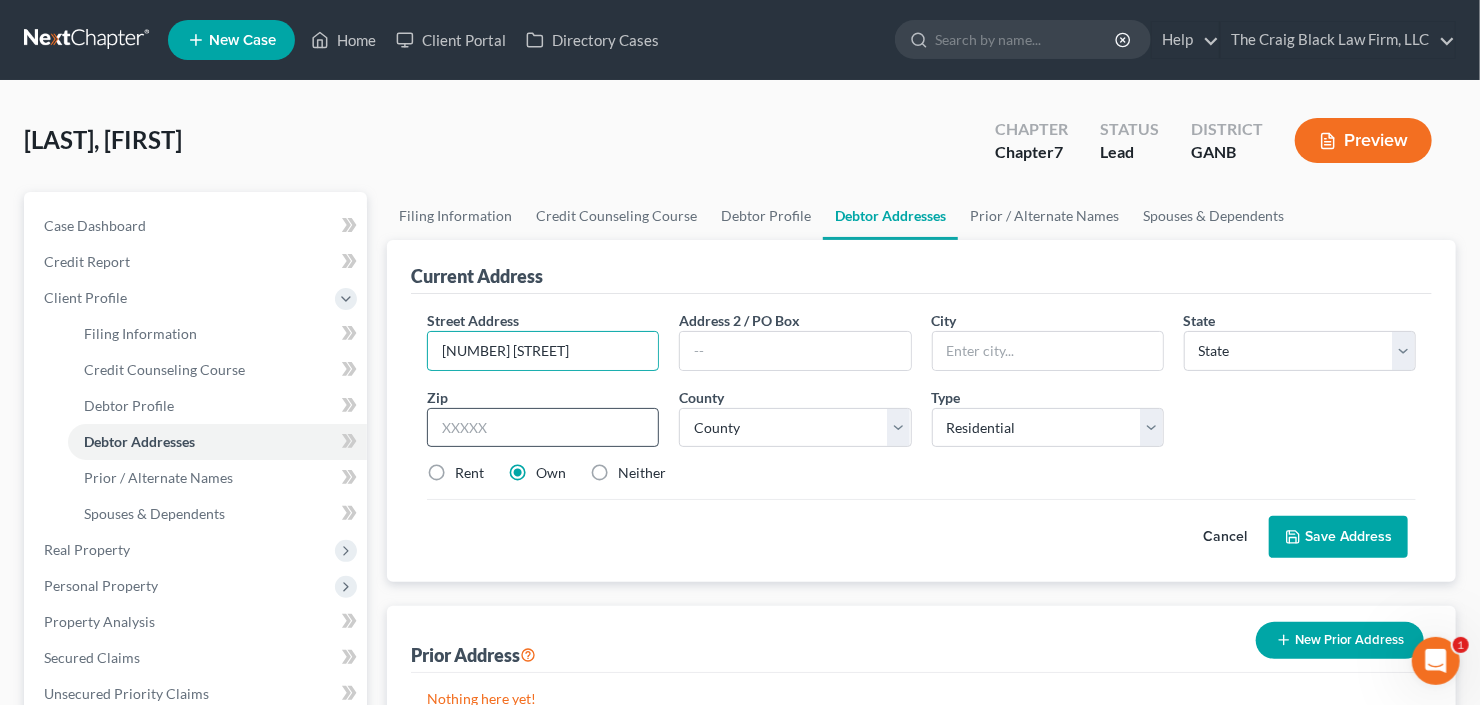 type on "[NUMBER] [STREET]" 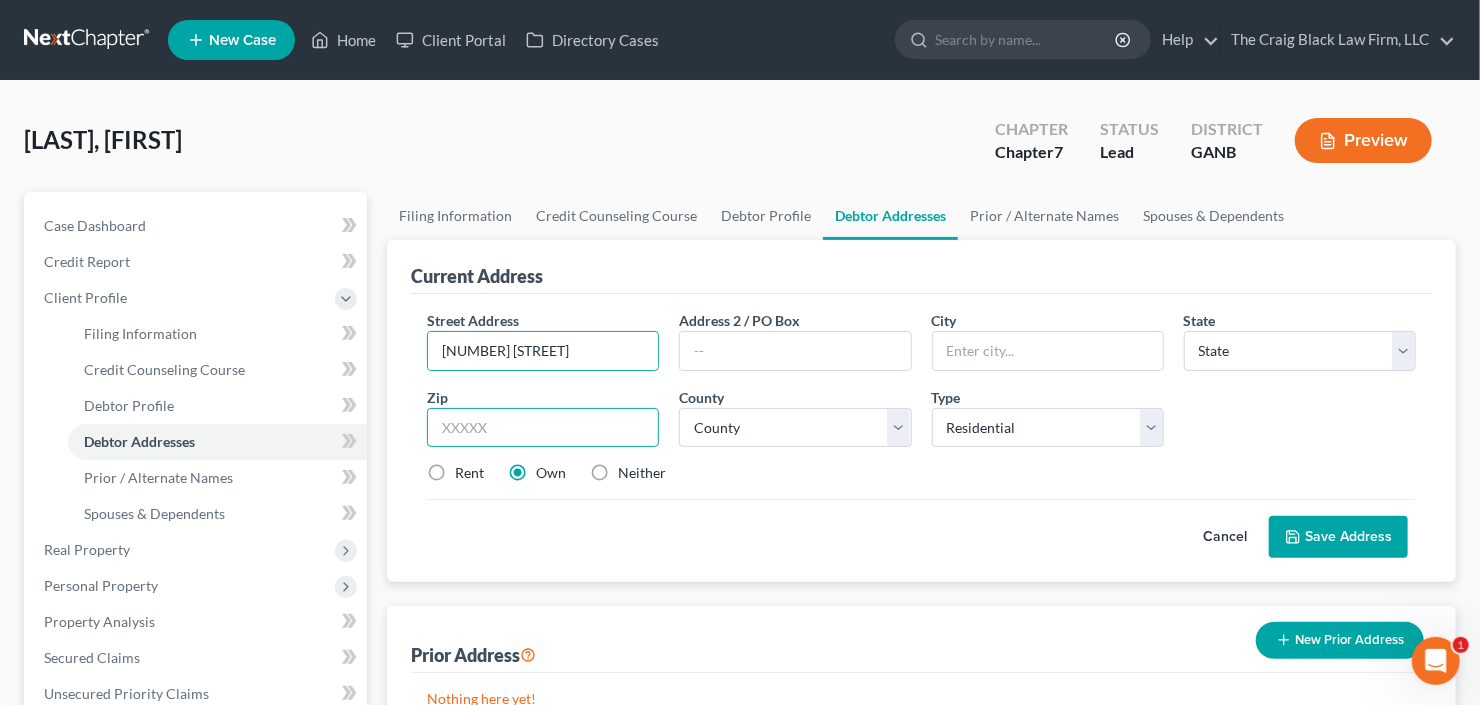 click at bounding box center [543, 428] 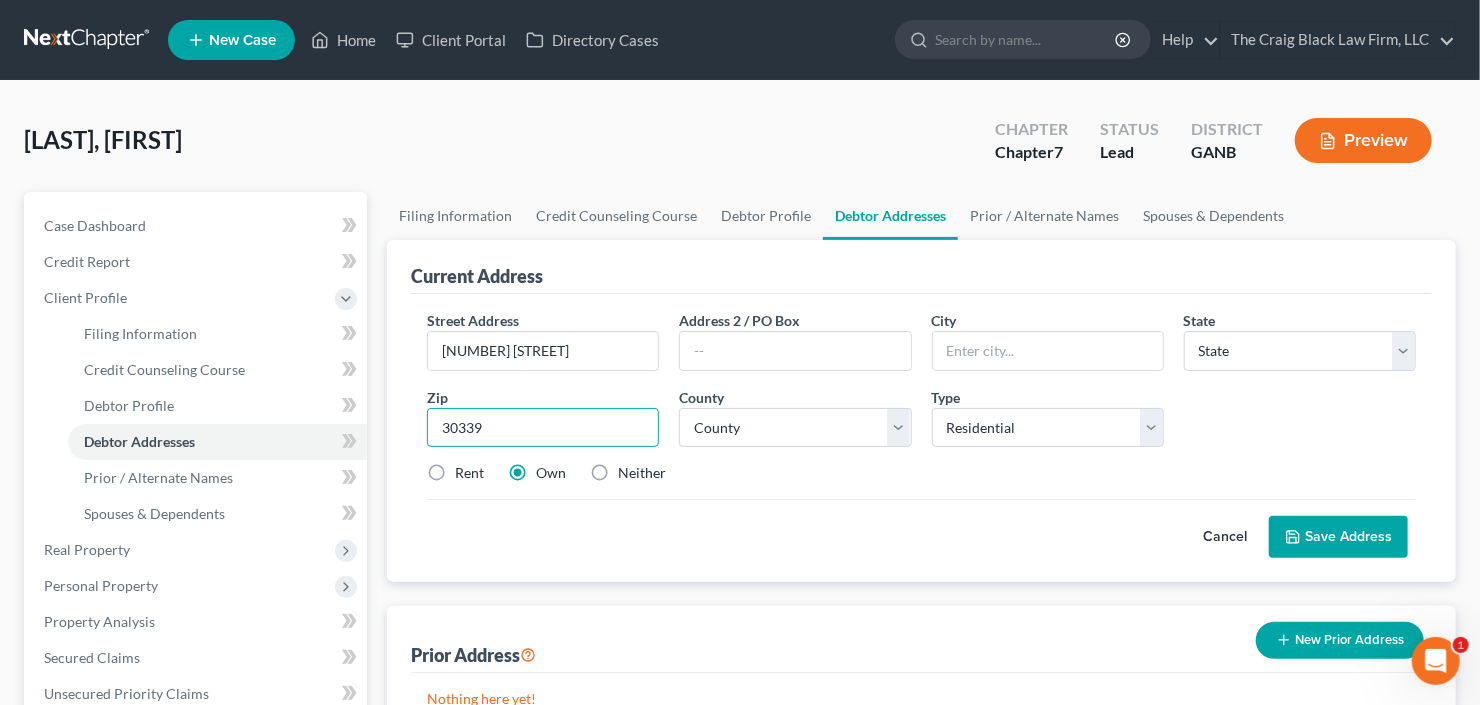 type on "30339" 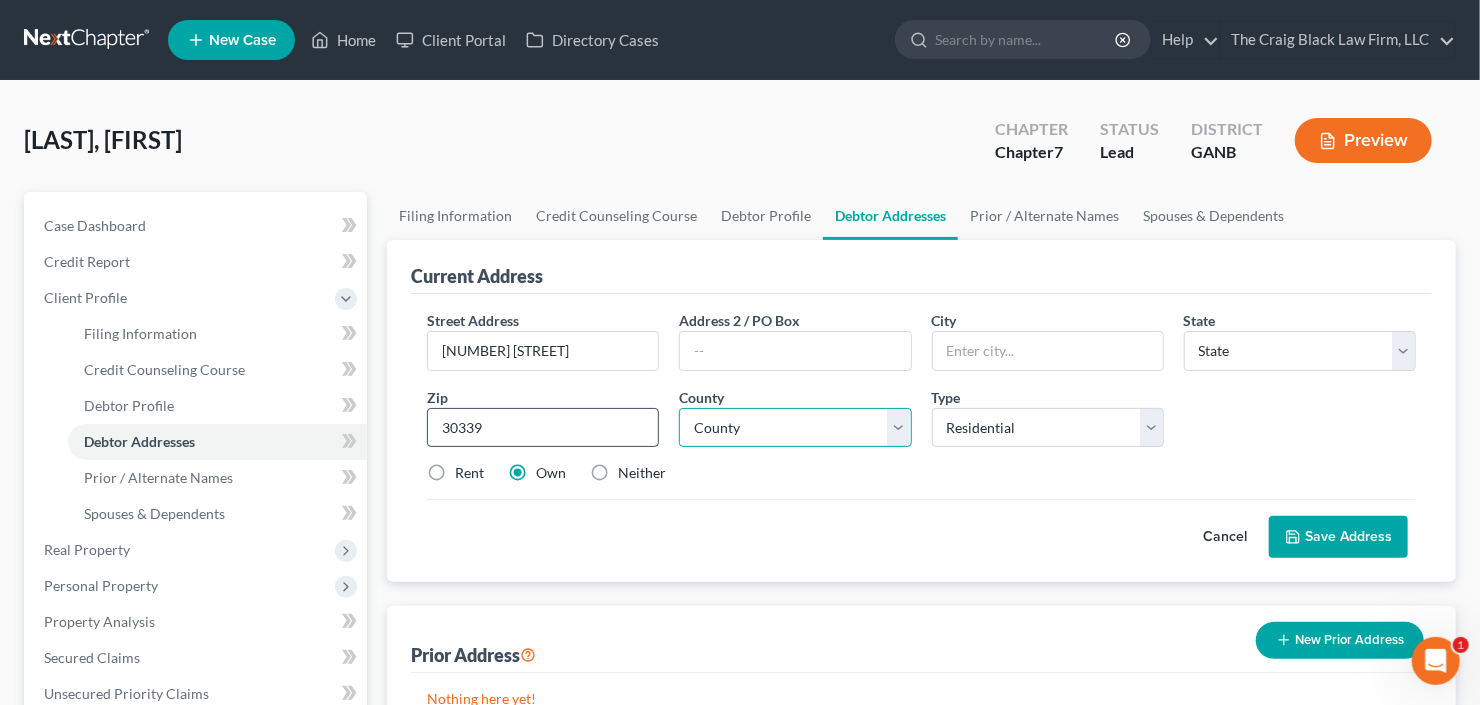 type on "Atlanta" 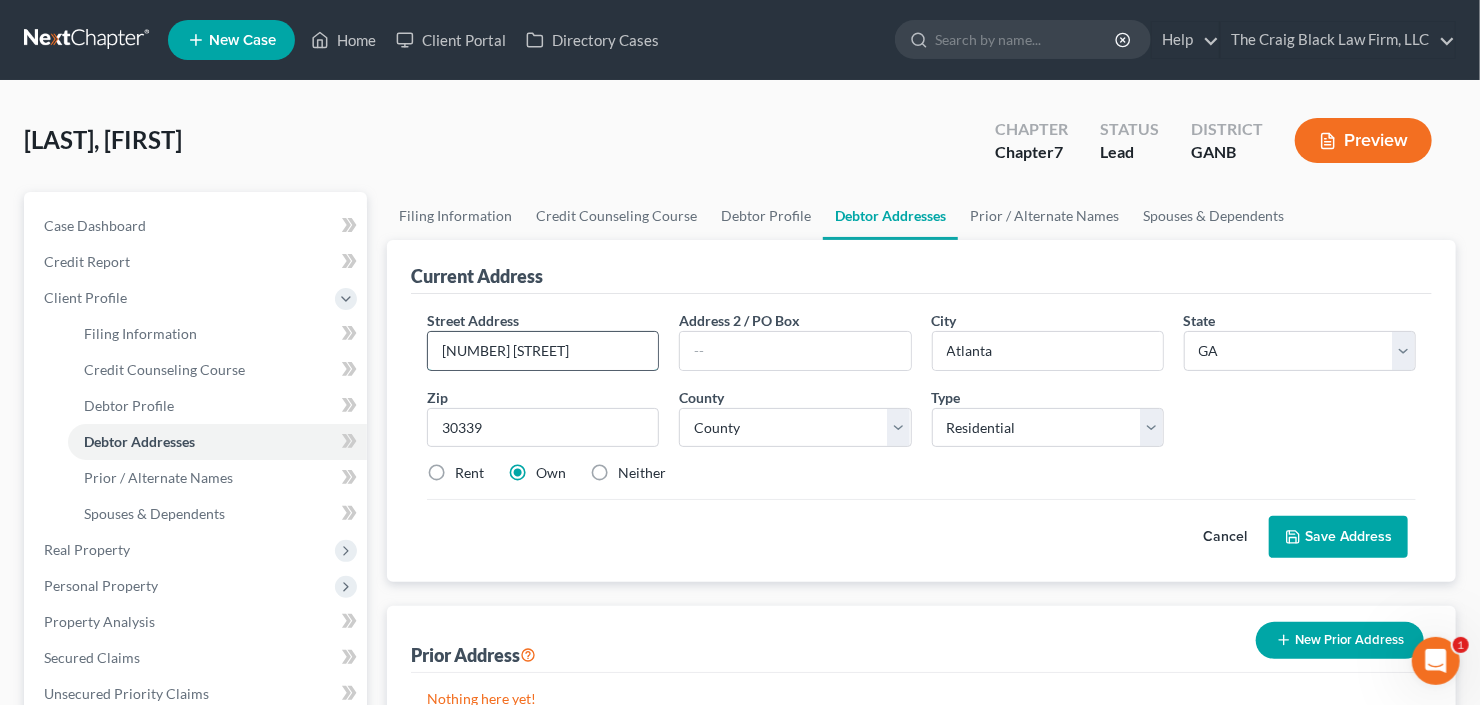 drag, startPoint x: 527, startPoint y: 352, endPoint x: 480, endPoint y: 349, distance: 47.095646 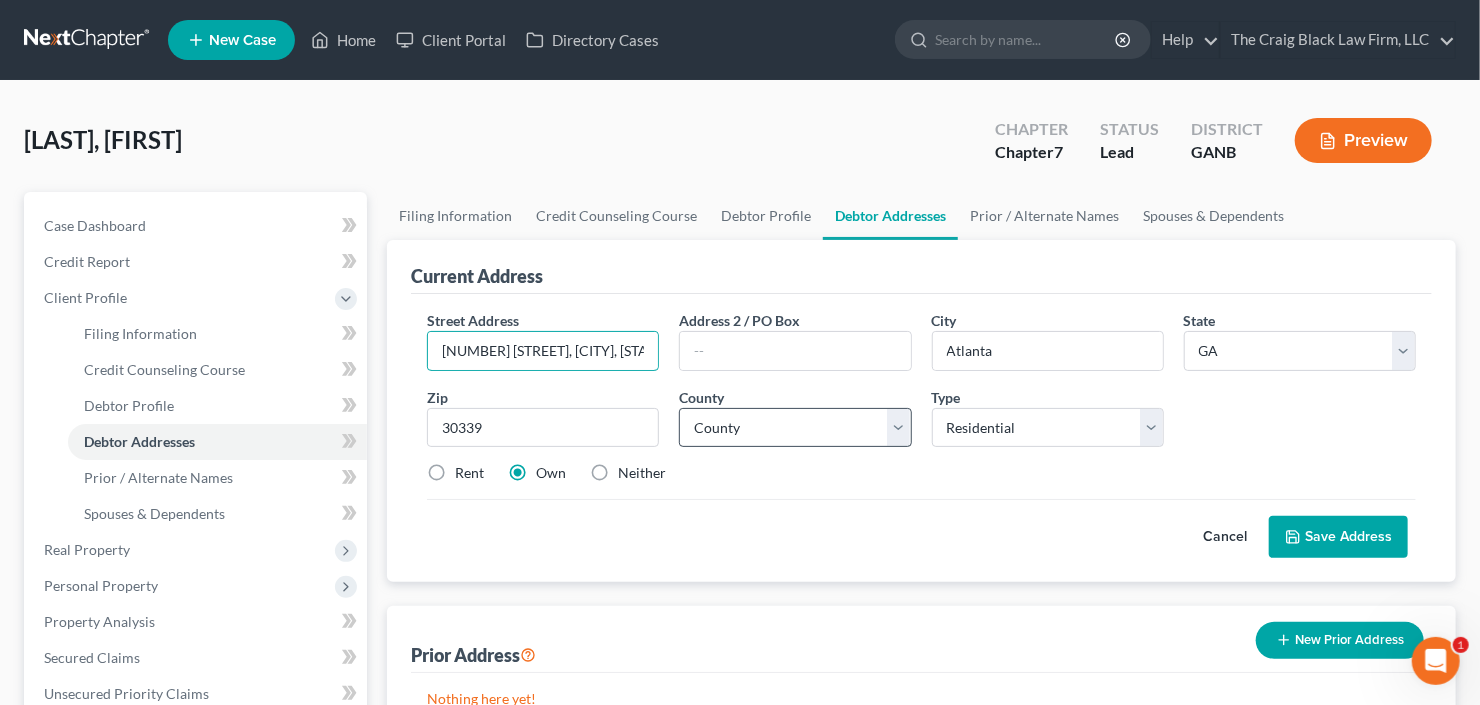 type on "[NUMBER] [STREET], [CITY], [STATE] [ZIP]" 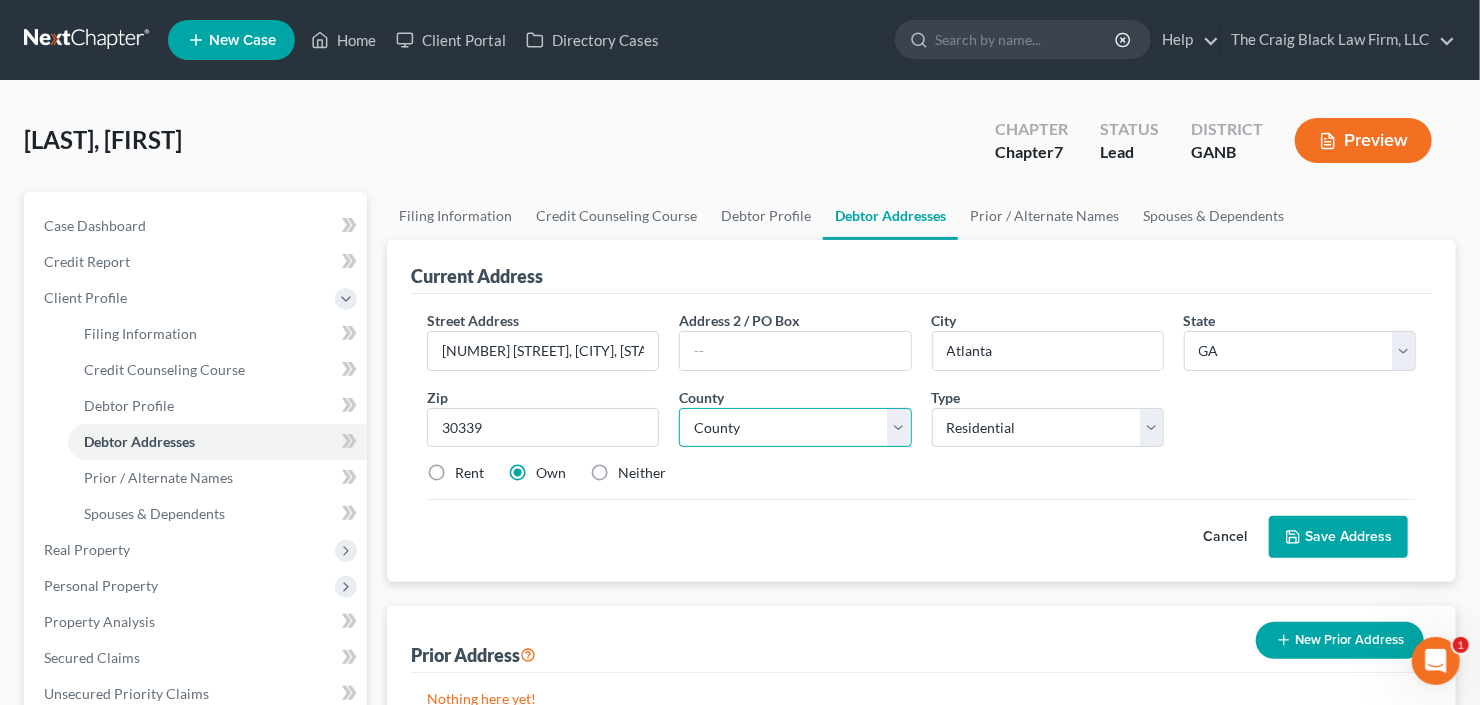 click on "County Appling County Atkinson County Bacon County Baker County Baldwin County Banks County Barrow County Bartow County Ben Hill County Berrien County Bibb County Bleckley County Brantley County Brooks County Bryan County Bulloch County Burke County Butts County Calhoun County Camden County Candler County Carroll County Catoosa County Charlton County Chatham County Chattahoochee County Chattooga County Cherokee County Clarke County Clay County Clayton County Clinch County Cobb County Coffee County Colquitt County Columbia County Cook County Coweta County Crawford County Crisp County Dade County Dawson County DeKalb County Decatur County Dodge County Dooly County Dougherty County Douglas County Early County Echols County Effingham County Elbert County Emanuel County Evans County Fannin County Fayette County Floyd County Forsyth County Franklin County Fulton County Gilmer County Glascock County Glynn County Gordon County Grady County Greene County Gwinnett County Habersham County Hall County Hancock County" at bounding box center (795, 428) 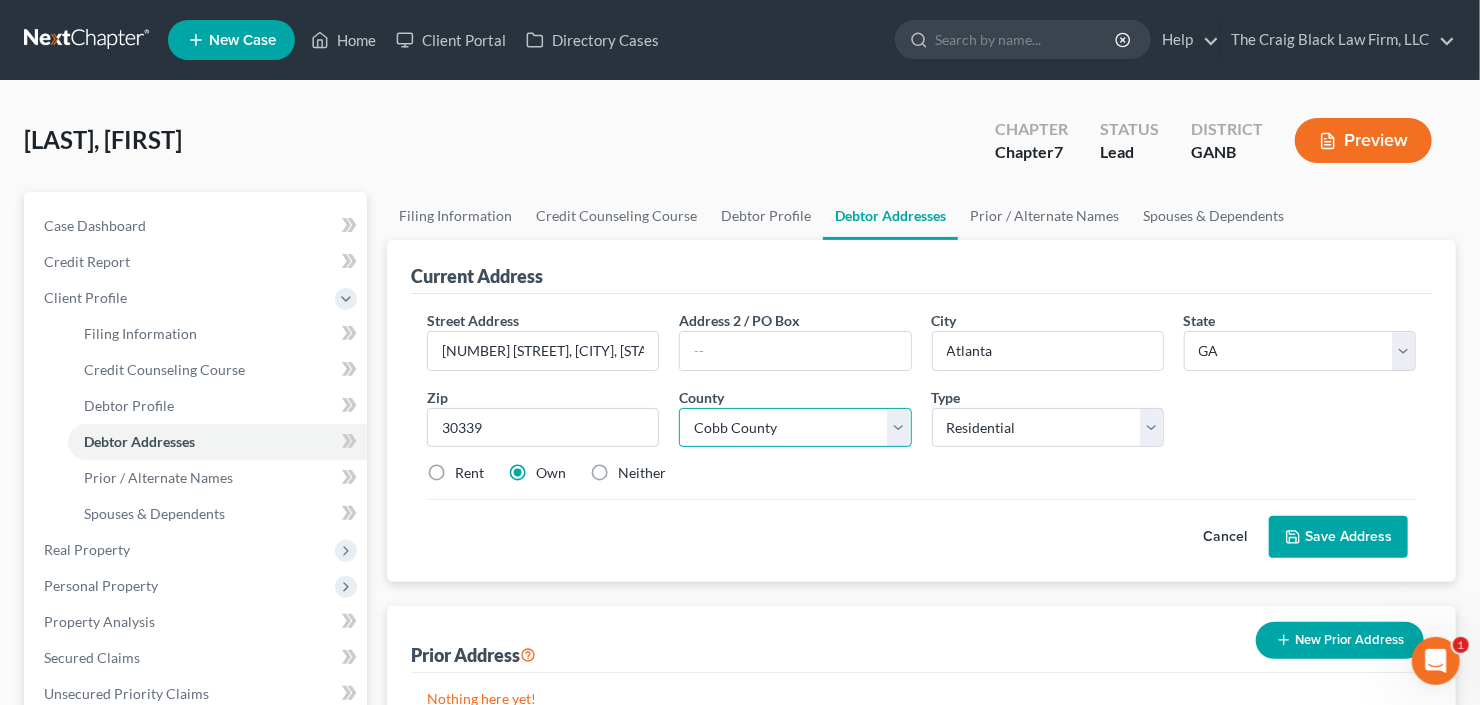 click on "County Appling County Atkinson County Bacon County Baker County Baldwin County Banks County Barrow County Bartow County Ben Hill County Berrien County Bibb County Bleckley County Brantley County Brooks County Bryan County Bulloch County Burke County Butts County Calhoun County Camden County Candler County Carroll County Catoosa County Charlton County Chatham County Chattahoochee County Chattooga County Cherokee County Clarke County Clay County Clayton County Clinch County Cobb County Coffee County Colquitt County Columbia County Cook County Coweta County Crawford County Crisp County Dade County Dawson County DeKalb County Decatur County Dodge County Dooly County Dougherty County Douglas County Early County Echols County Effingham County Elbert County Emanuel County Evans County Fannin County Fayette County Floyd County Forsyth County Franklin County Fulton County Gilmer County Glascock County Glynn County Gordon County Grady County Greene County Gwinnett County Habersham County Hall County Hancock County" at bounding box center [795, 428] 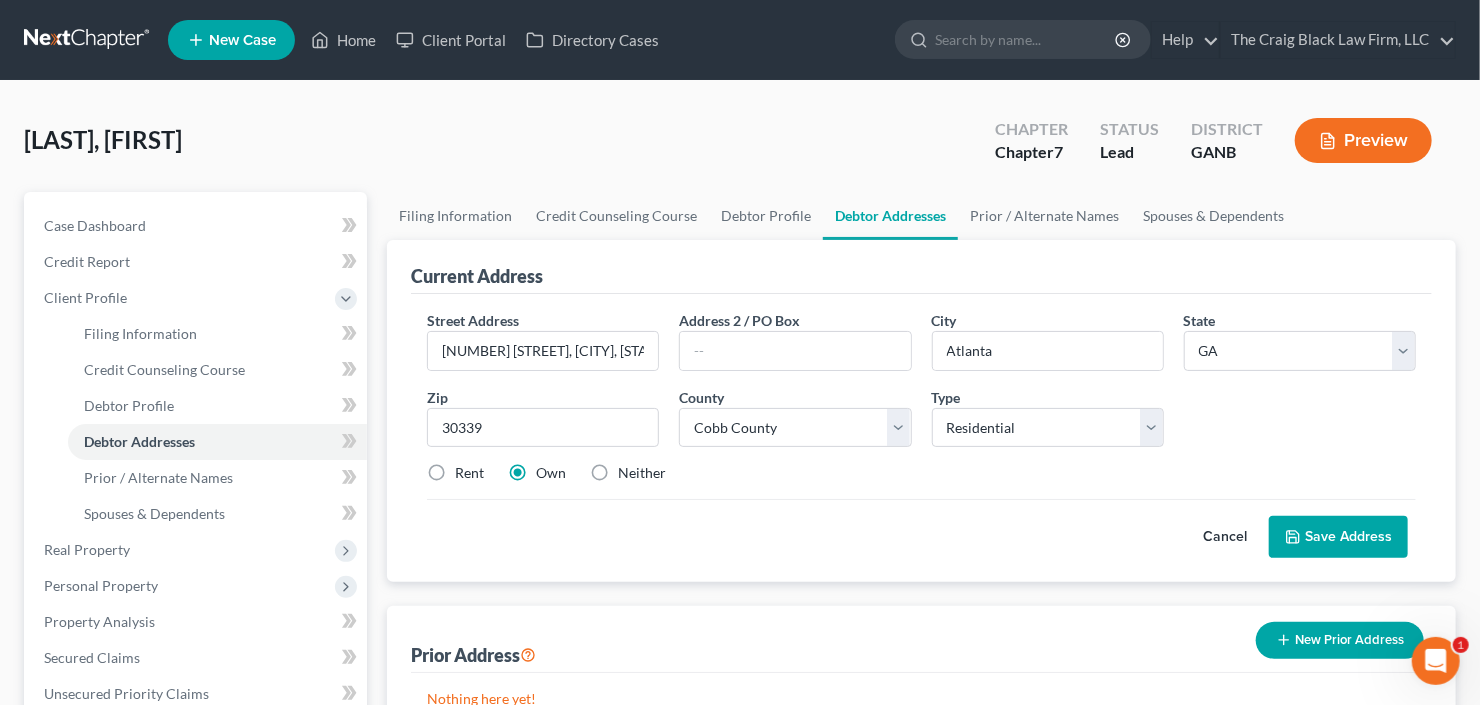click on "Rent" at bounding box center (469, 473) 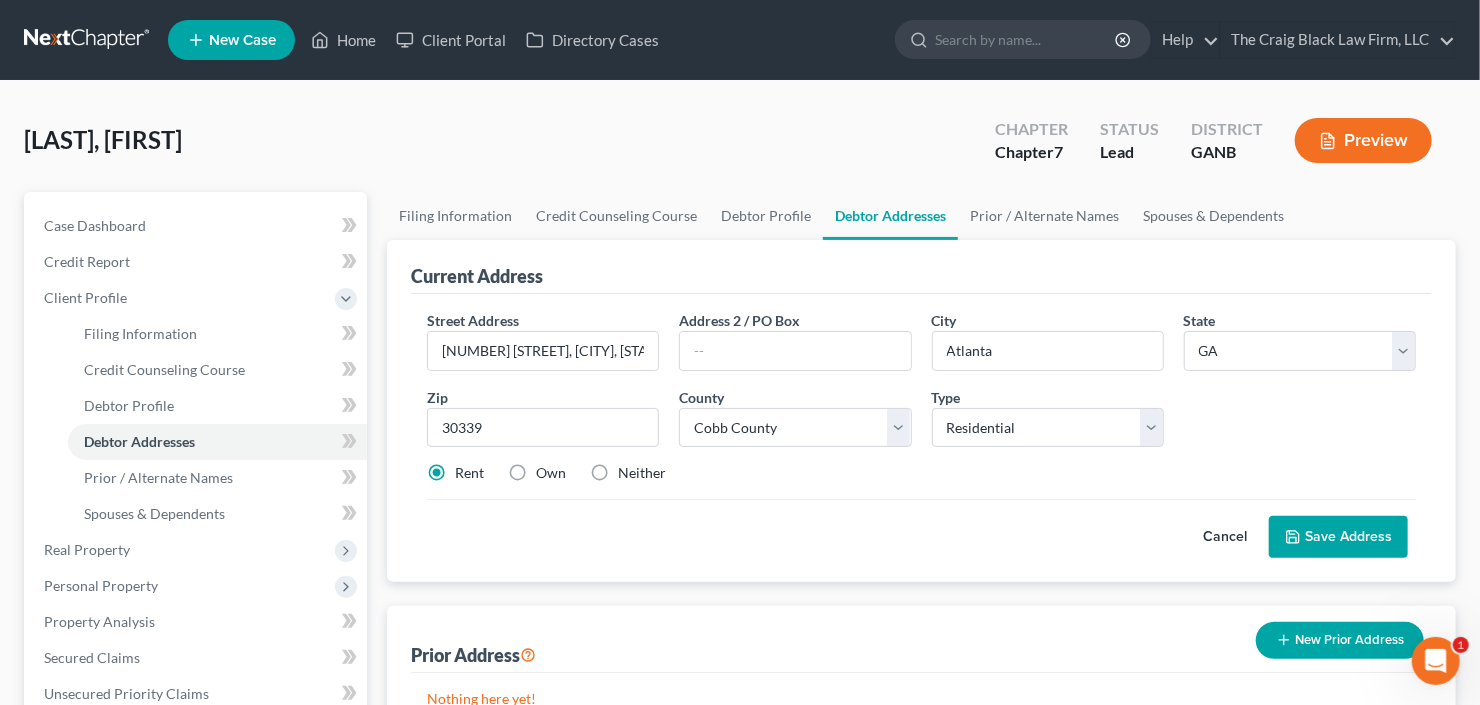 click on "Save Address" at bounding box center [1338, 537] 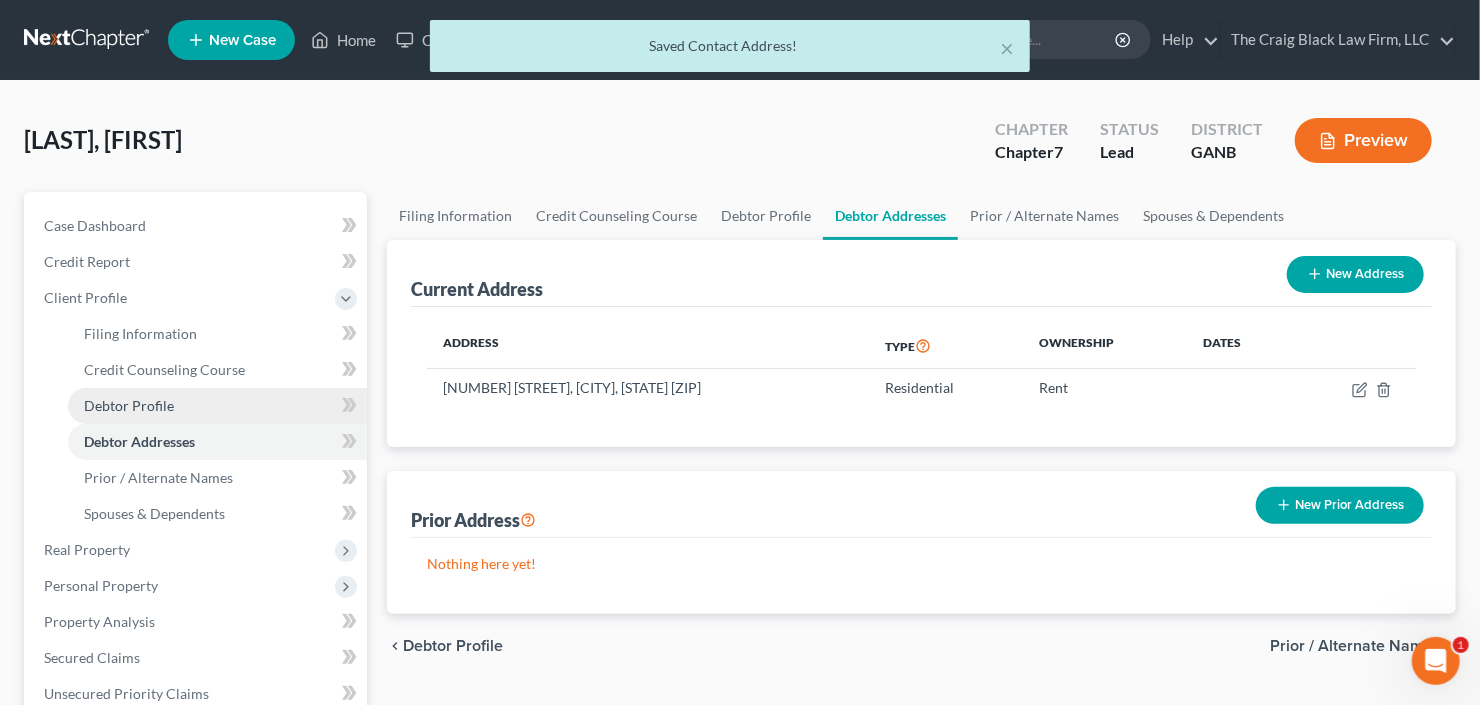 click on "Debtor Profile" at bounding box center (129, 405) 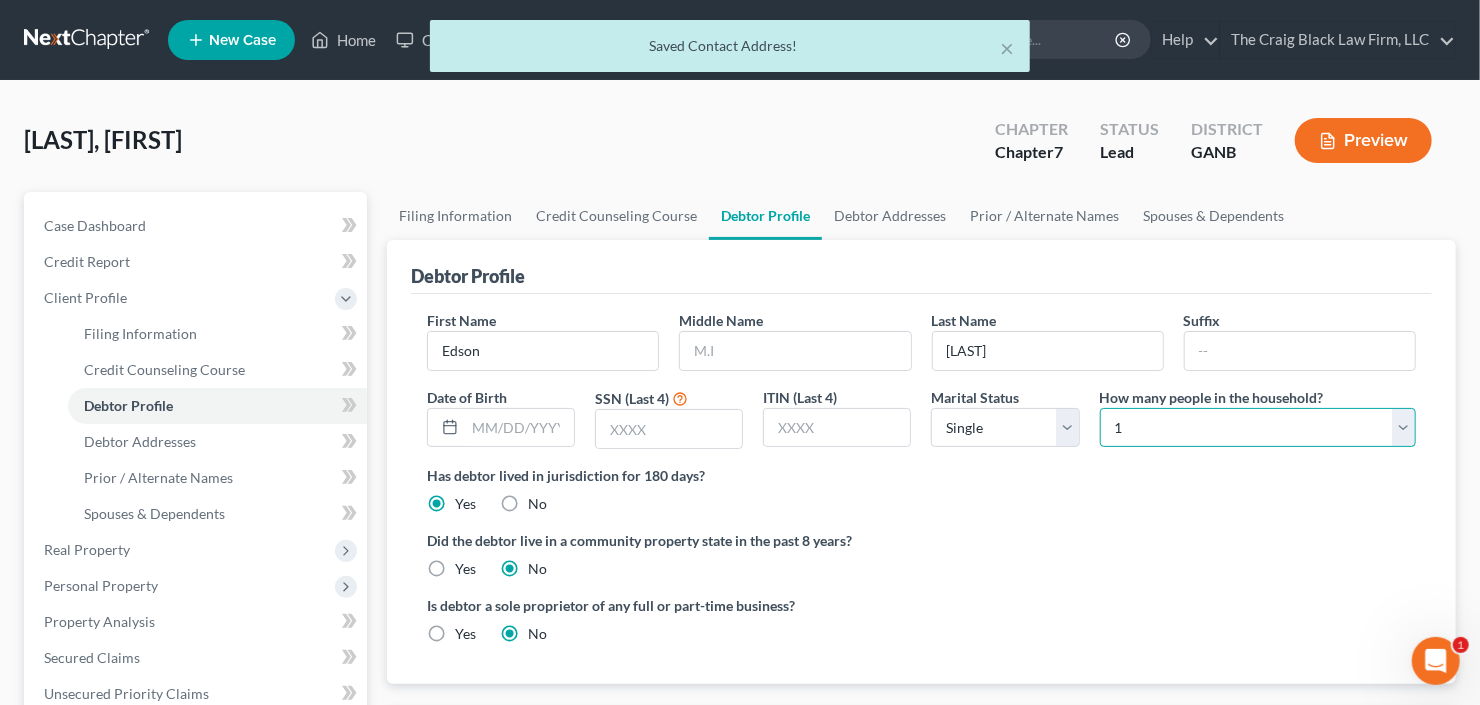 drag, startPoint x: 1158, startPoint y: 413, endPoint x: 1175, endPoint y: 411, distance: 17.117243 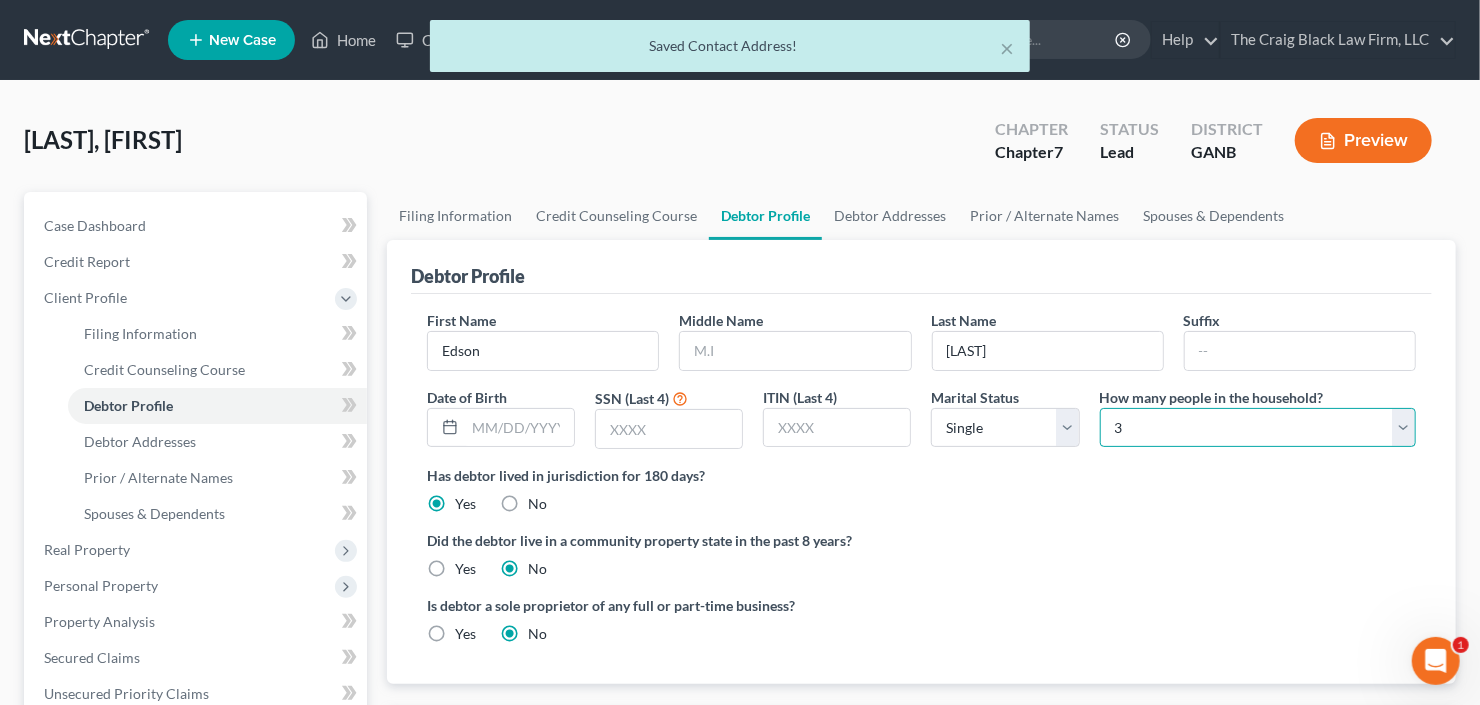 click on "Select 1 2 3 4 5 6 7 8 9 10 11 12 13 14 15 16 17 18 19 20" at bounding box center (1258, 428) 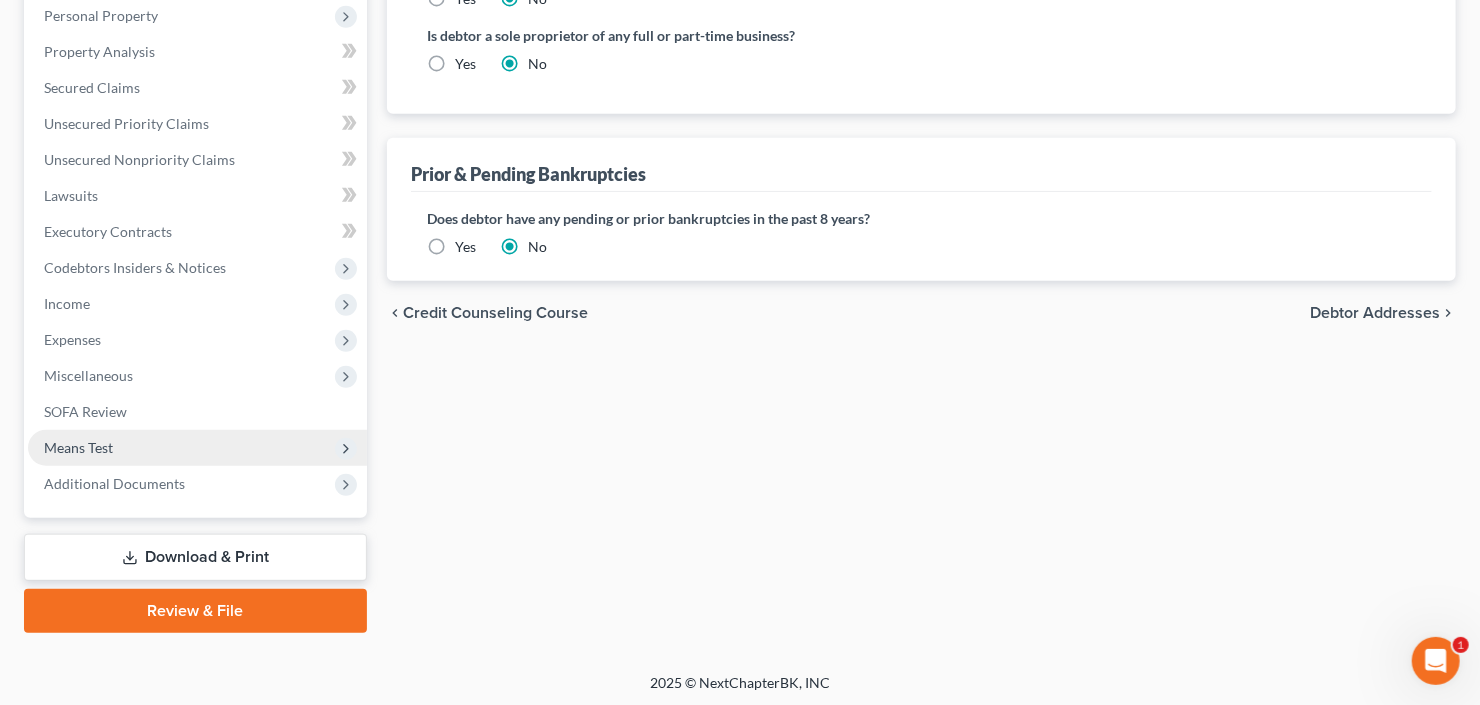 click on "Means Test" at bounding box center [197, 448] 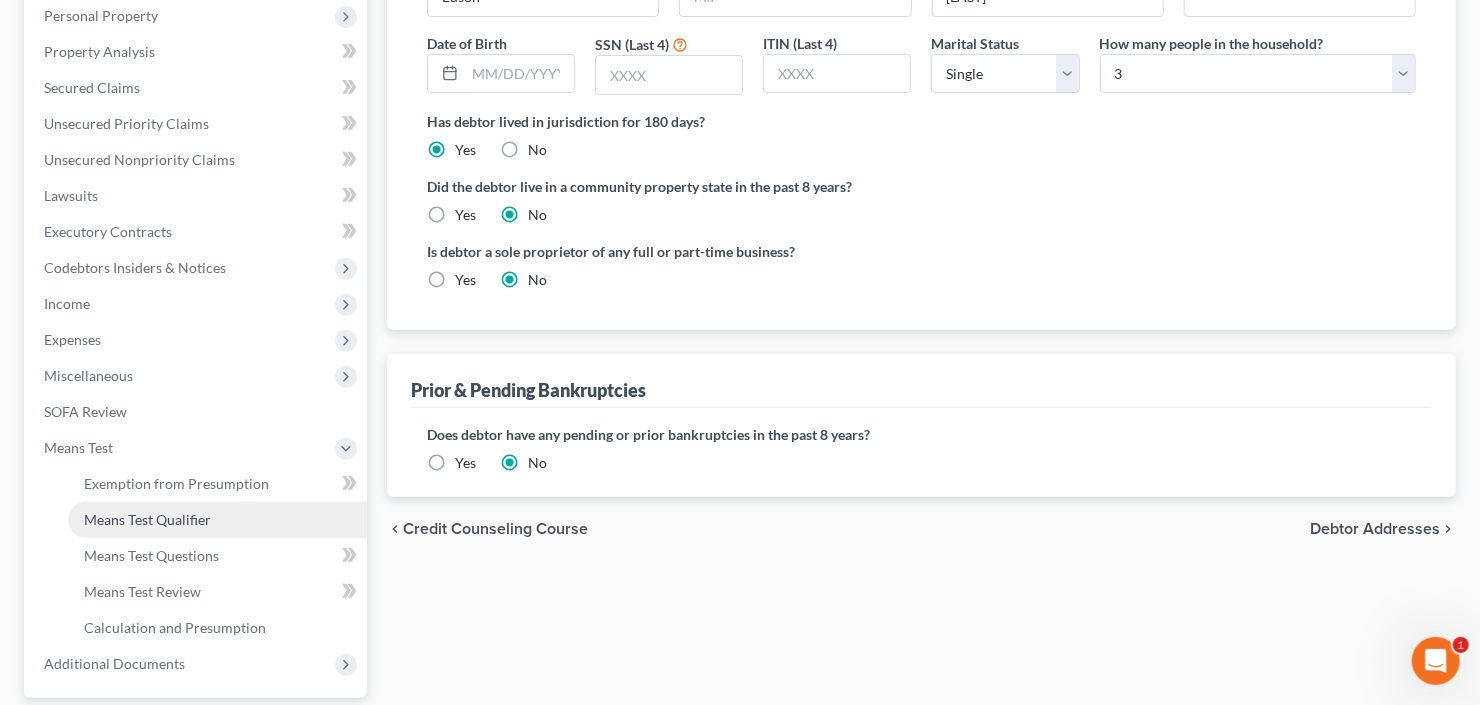 click on "Means Test Qualifier" at bounding box center [147, 519] 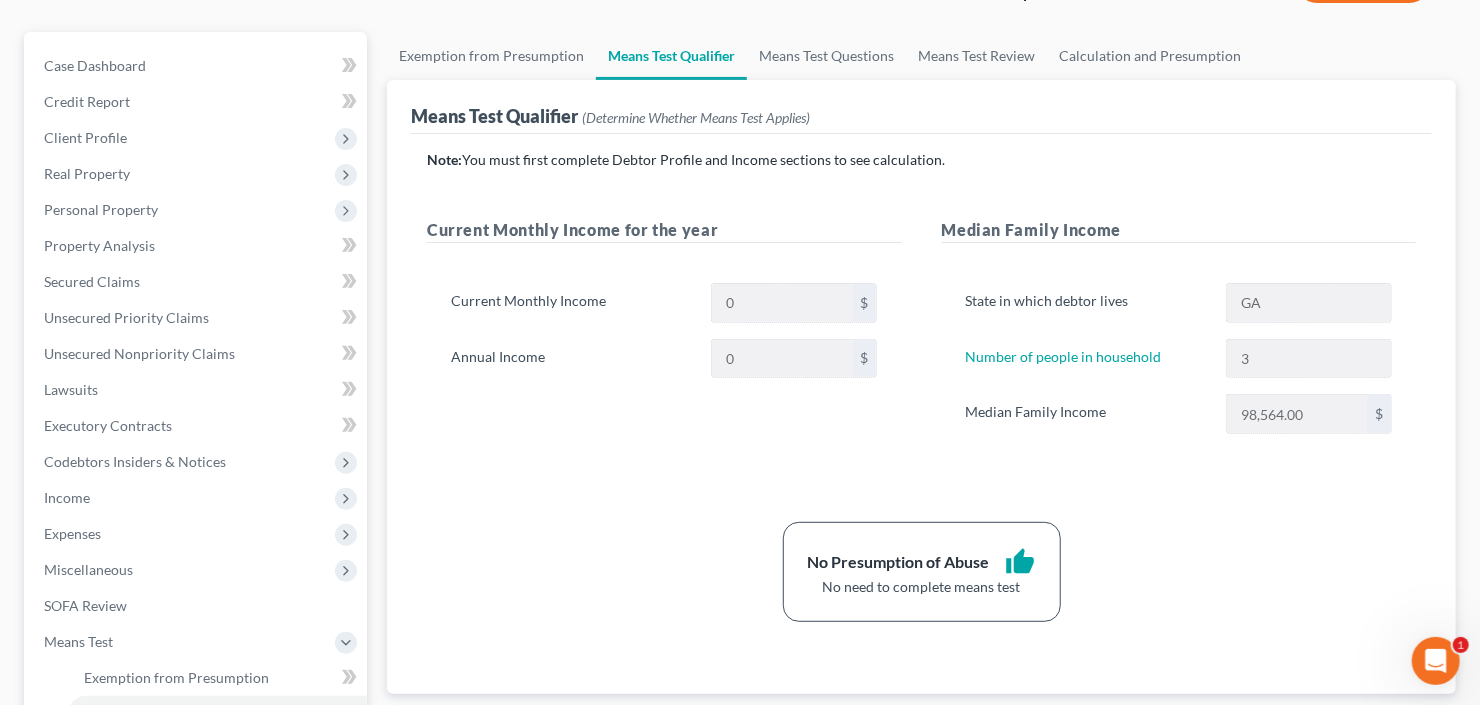 scroll, scrollTop: 240, scrollLeft: 0, axis: vertical 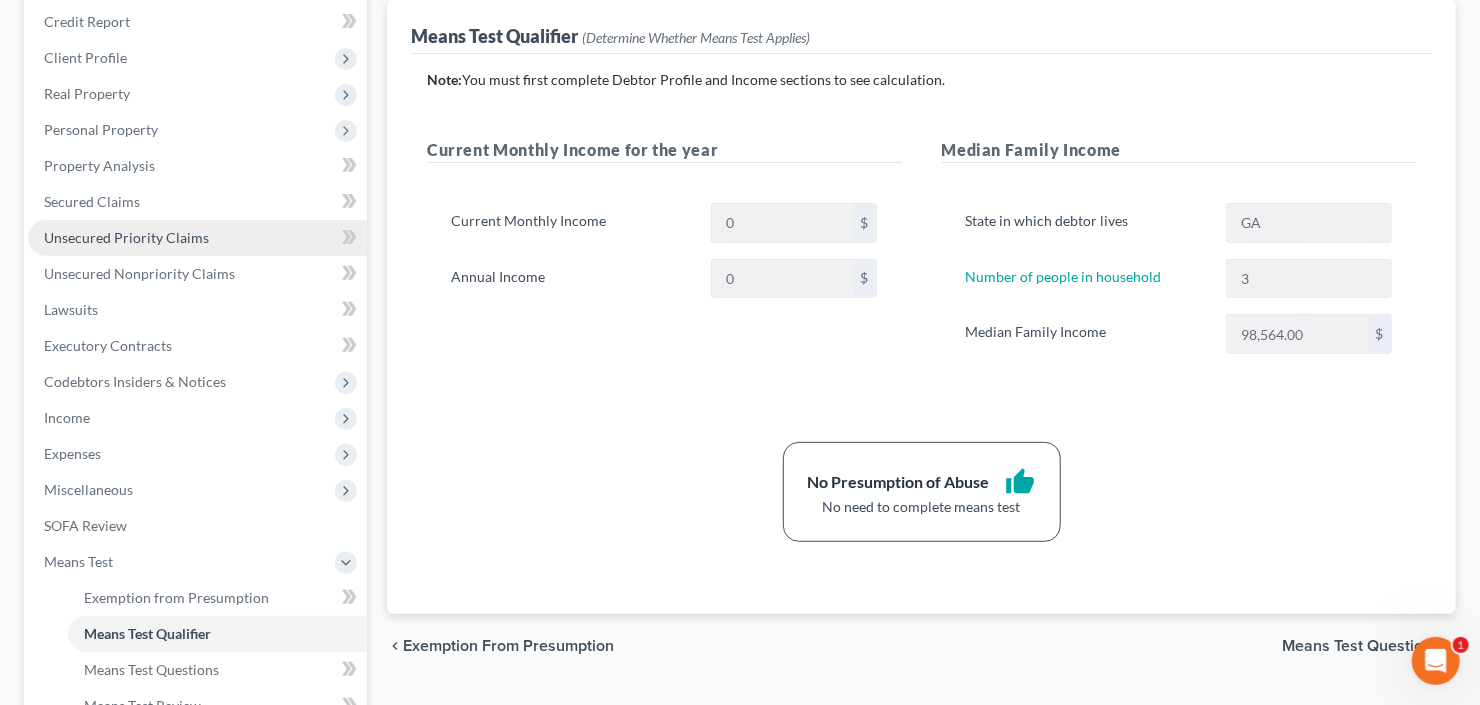 click on "Unsecured Priority Claims" at bounding box center [126, 237] 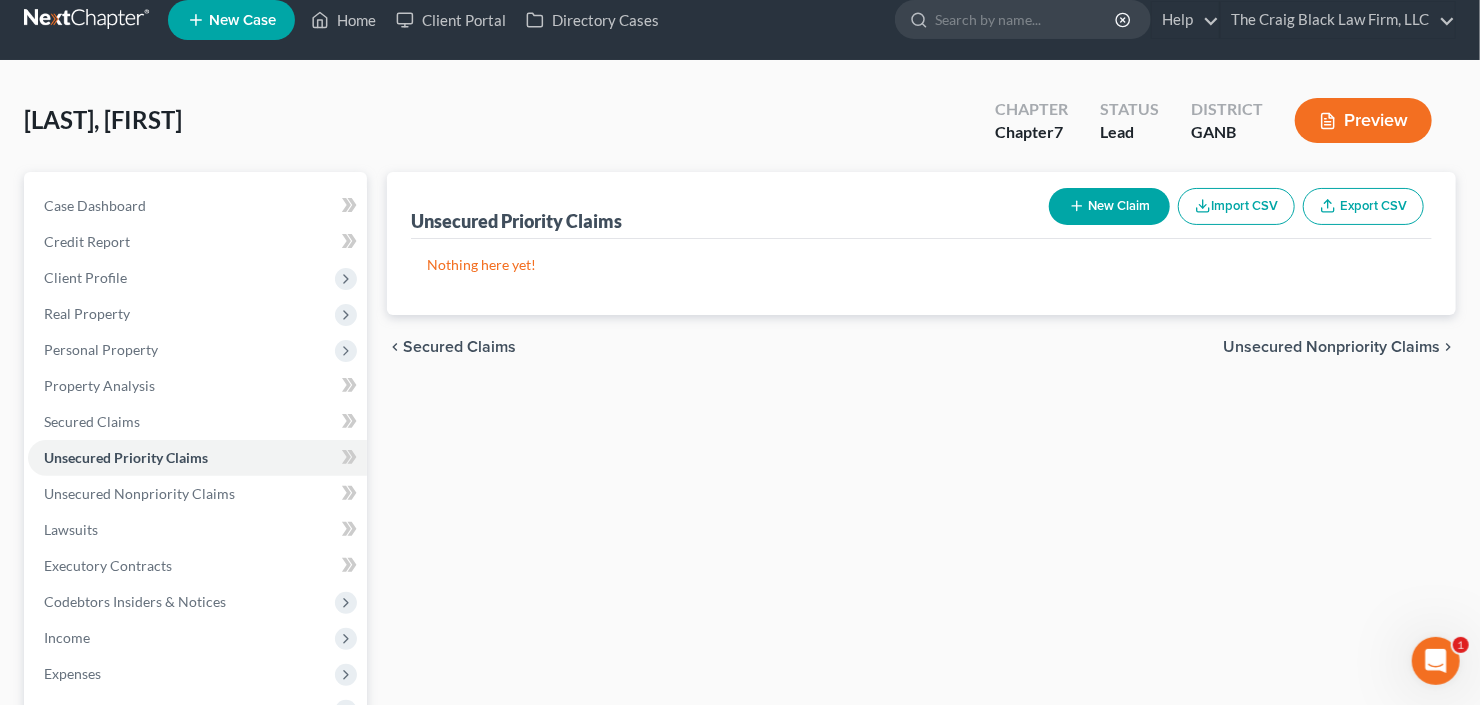 scroll, scrollTop: 0, scrollLeft: 0, axis: both 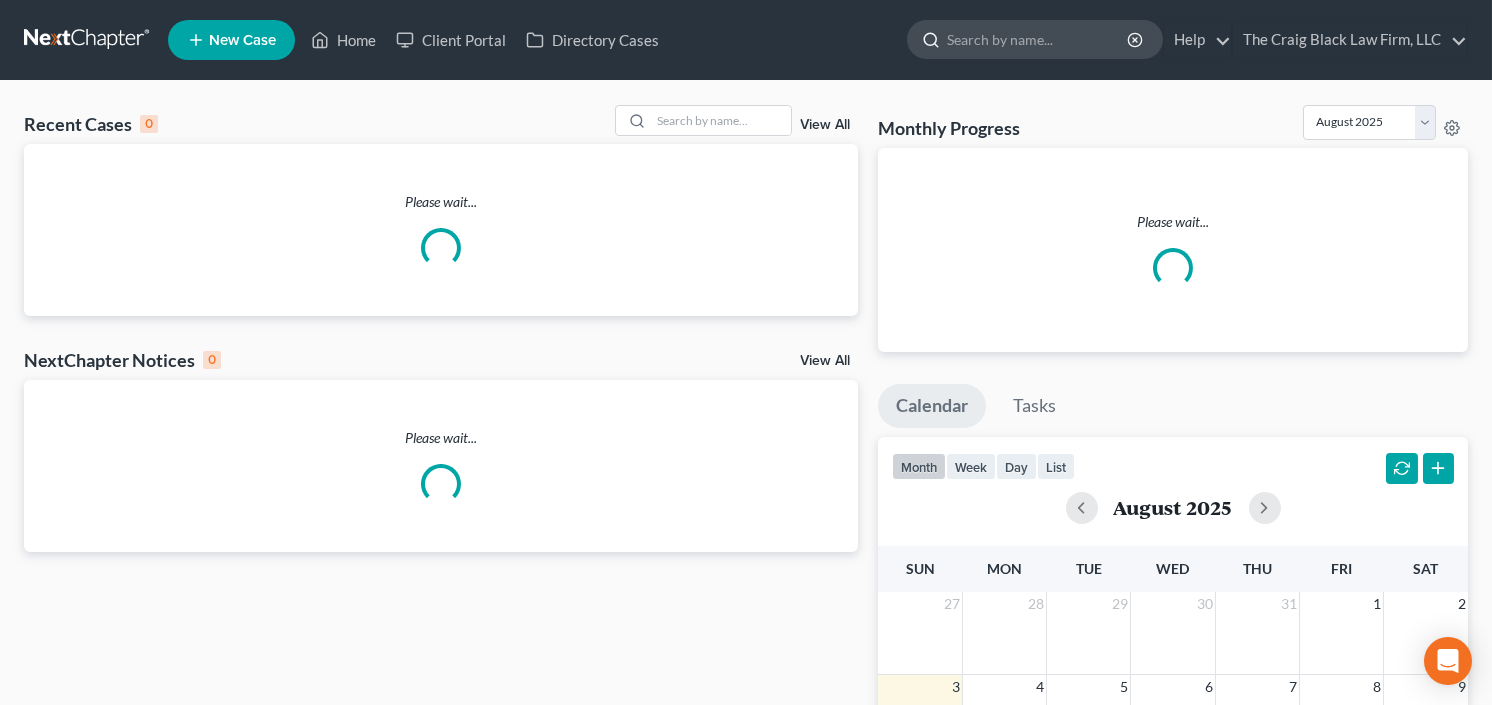 click at bounding box center (1038, 39) 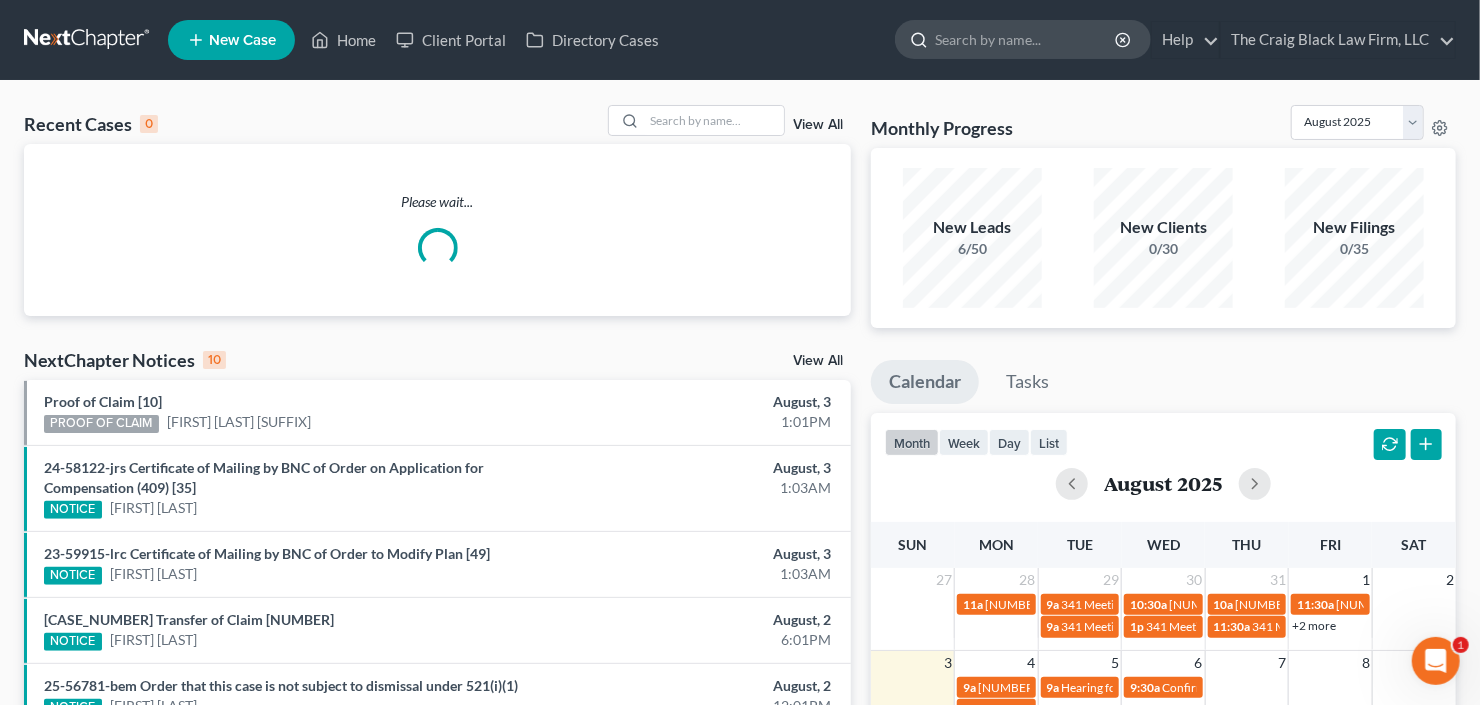 scroll, scrollTop: 0, scrollLeft: 0, axis: both 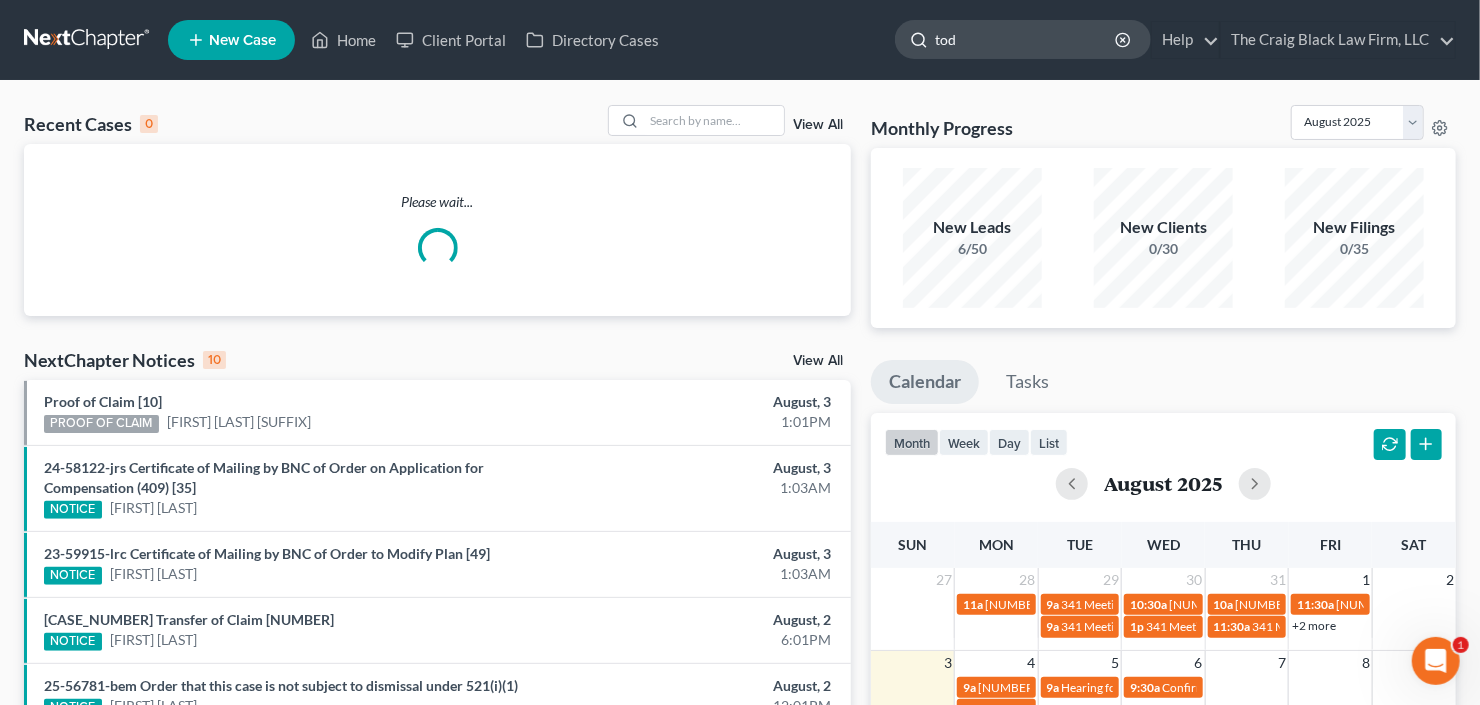 type on "todd" 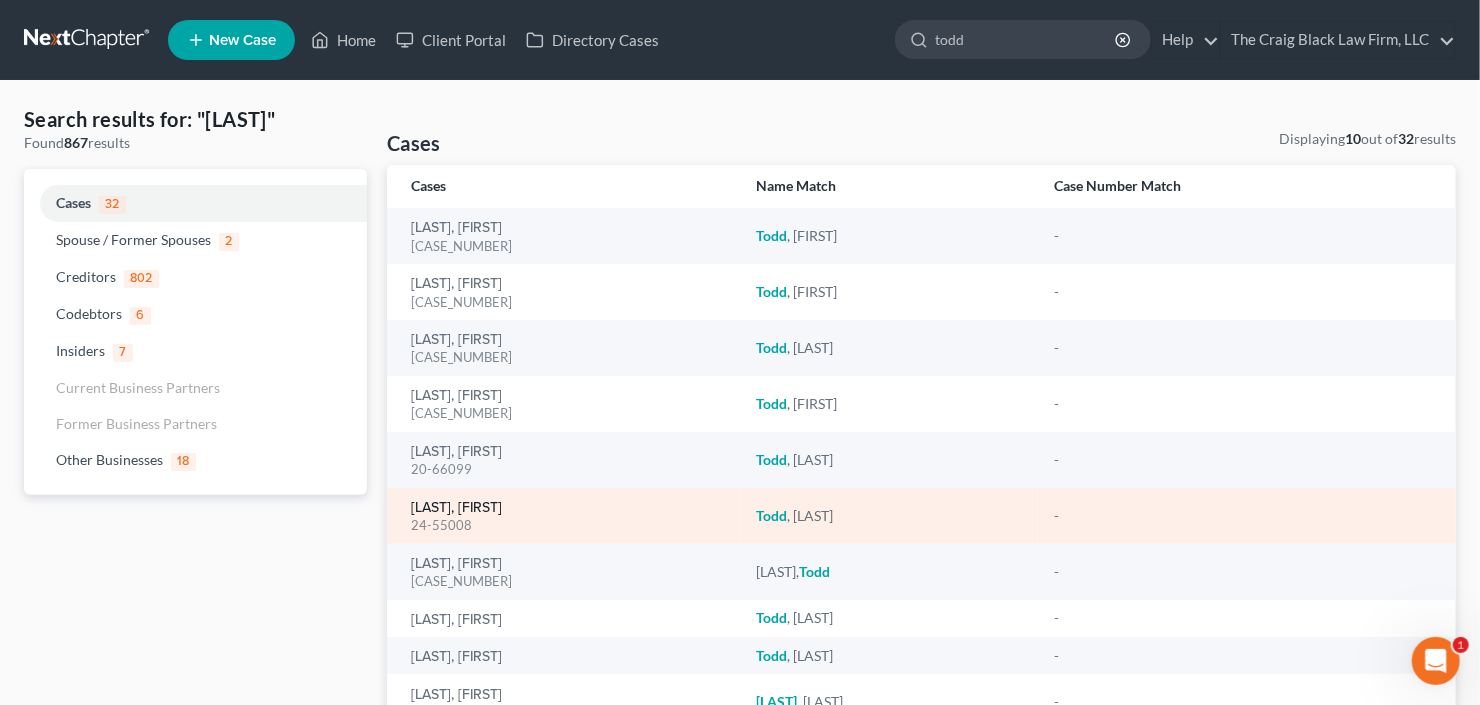 click on "[LAST], [FIRST]" at bounding box center [456, 508] 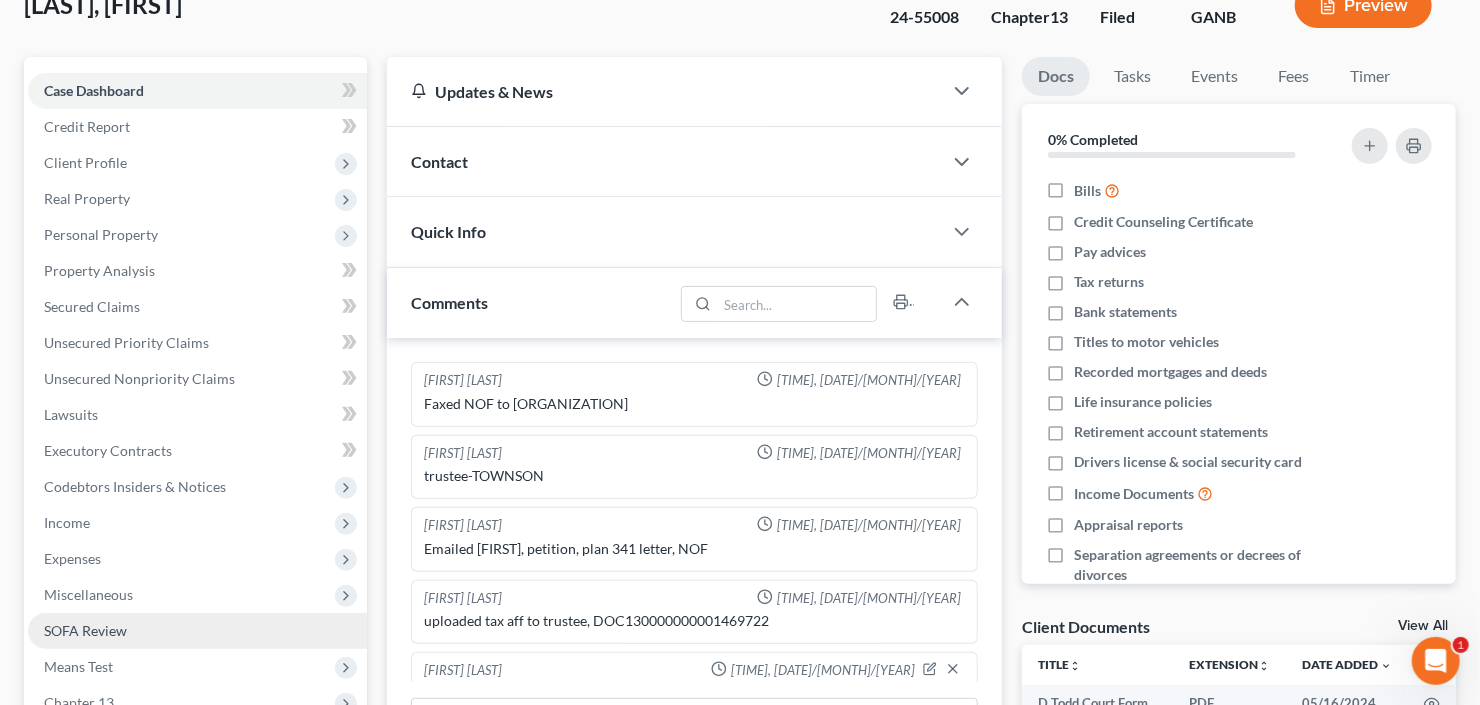 scroll, scrollTop: 320, scrollLeft: 0, axis: vertical 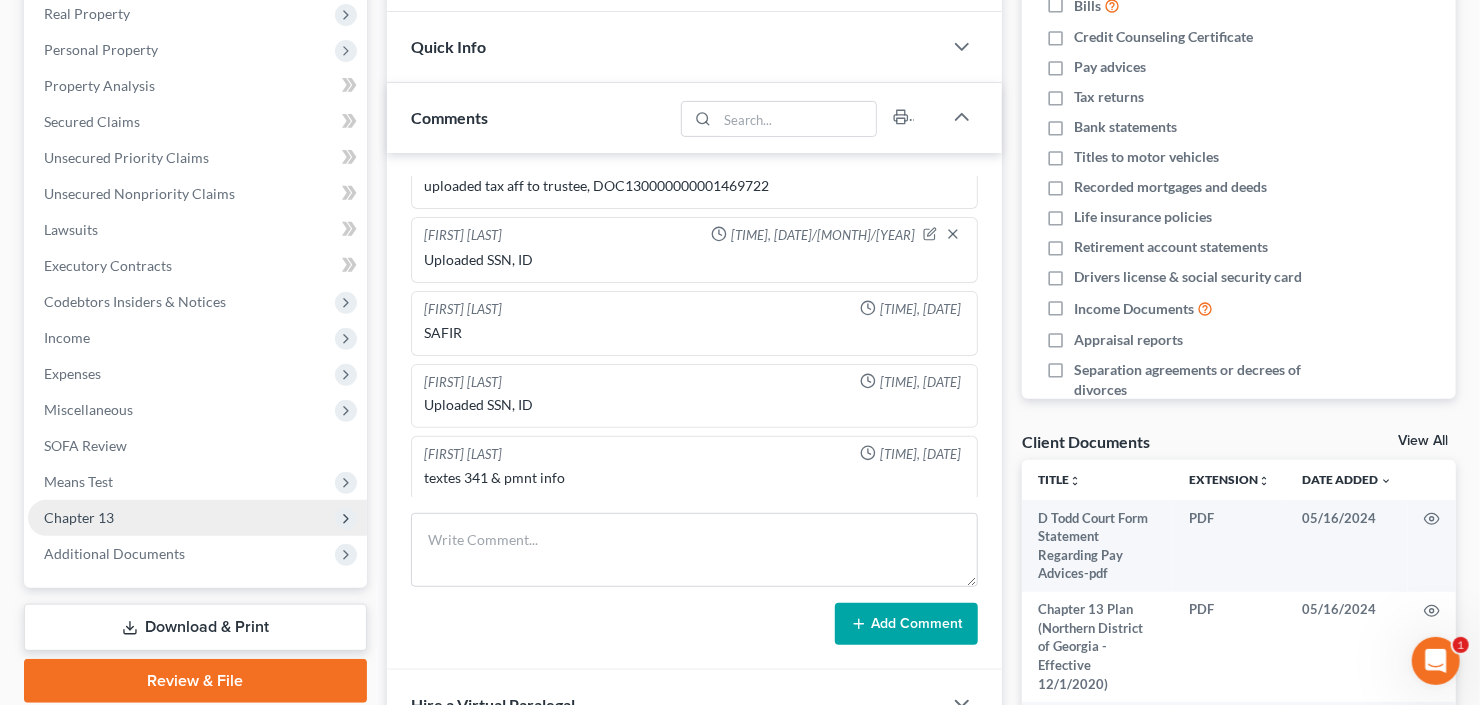 drag, startPoint x: 124, startPoint y: 557, endPoint x: 111, endPoint y: 517, distance: 42.059483 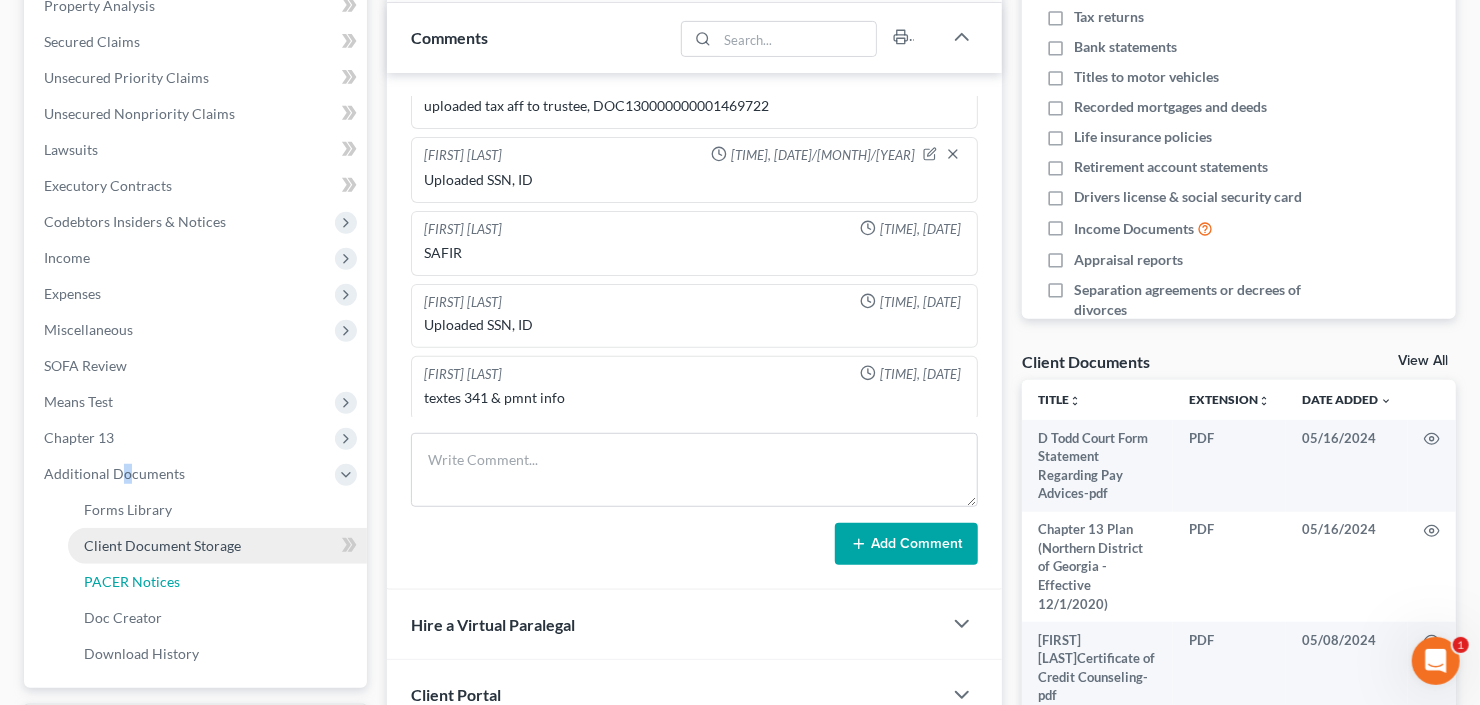 click on "PACER Notices" at bounding box center [132, 581] 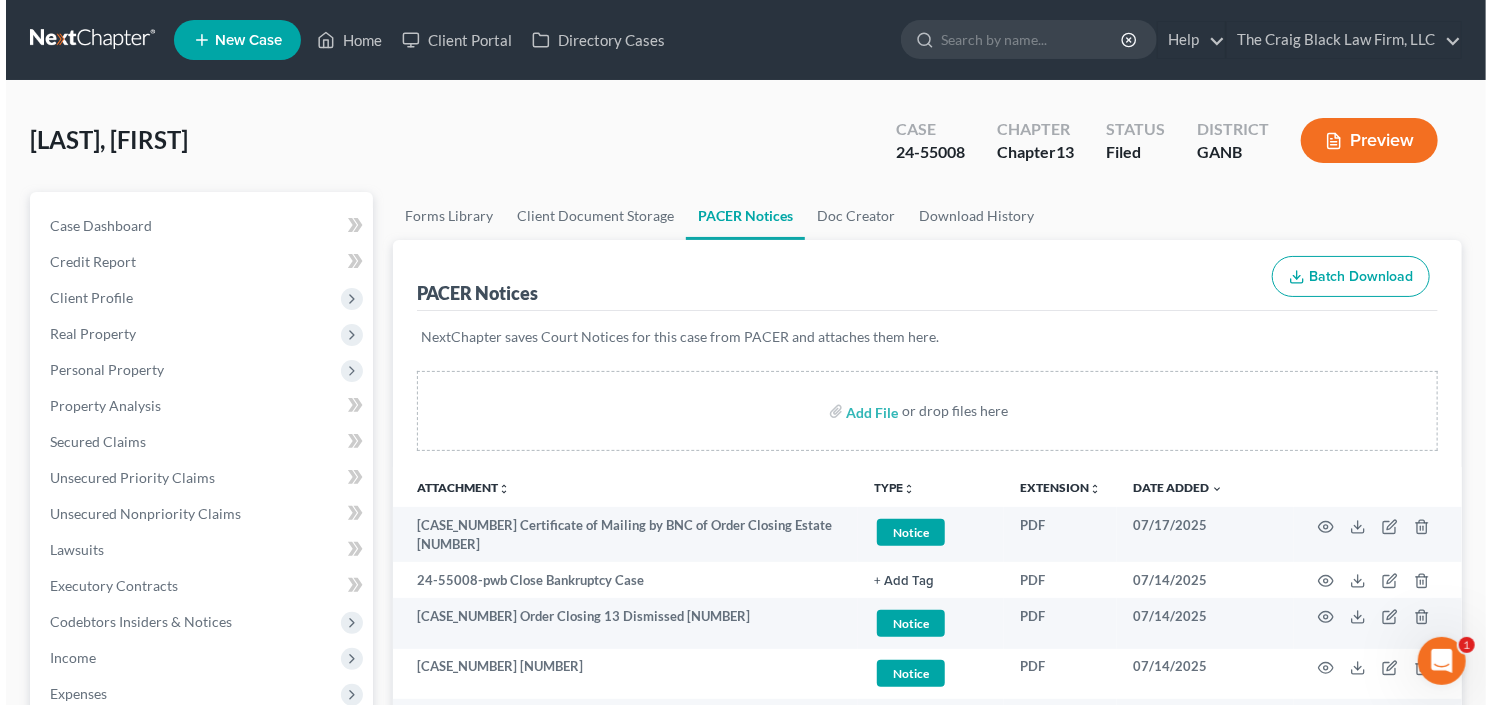 scroll, scrollTop: 570, scrollLeft: 0, axis: vertical 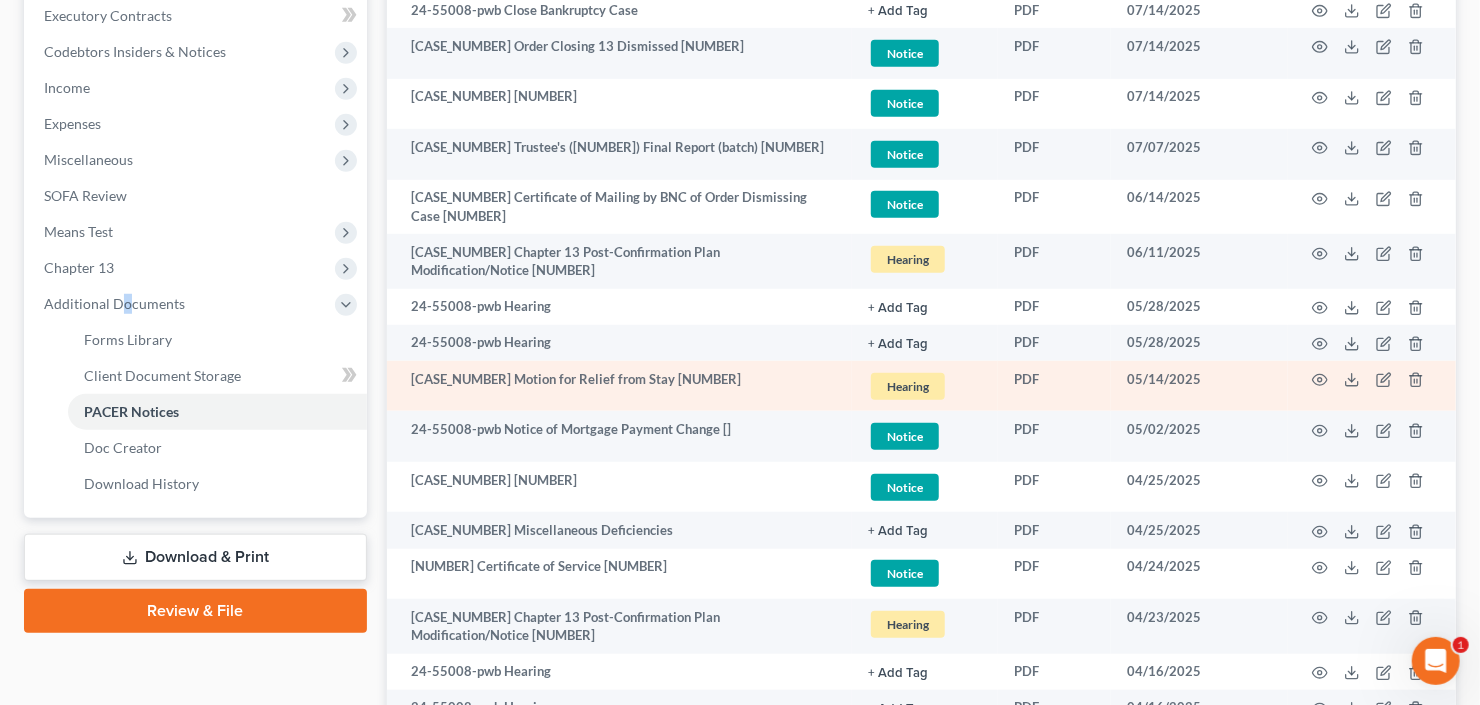 click at bounding box center [1372, 386] 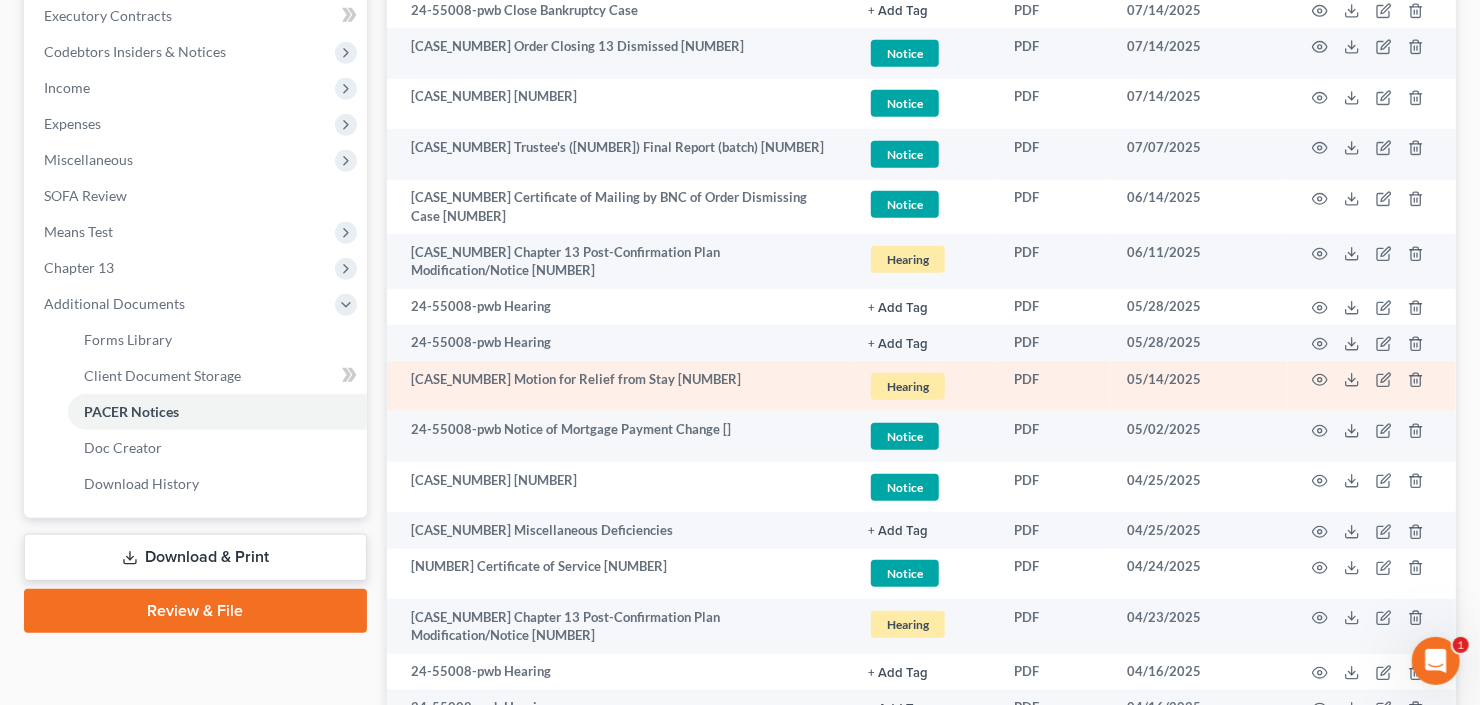 click at bounding box center (1372, 386) 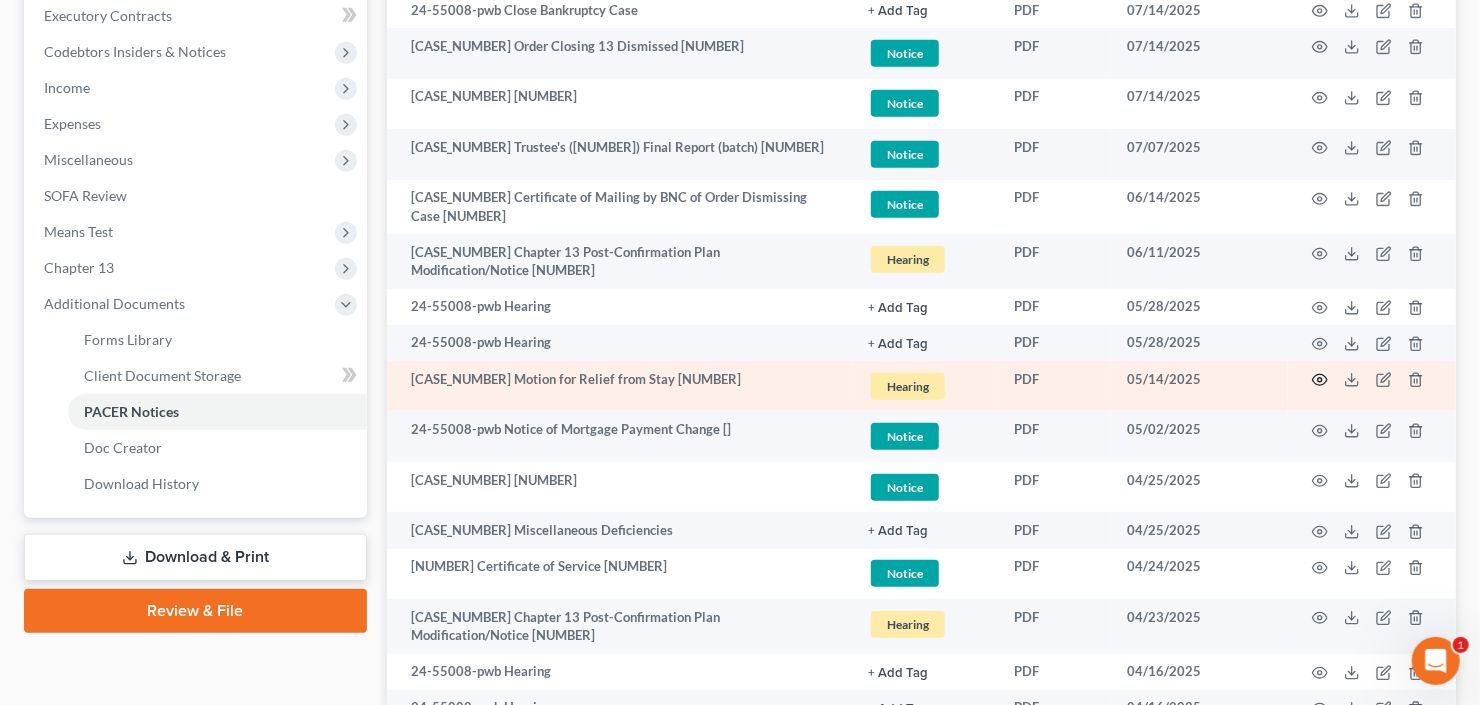 click 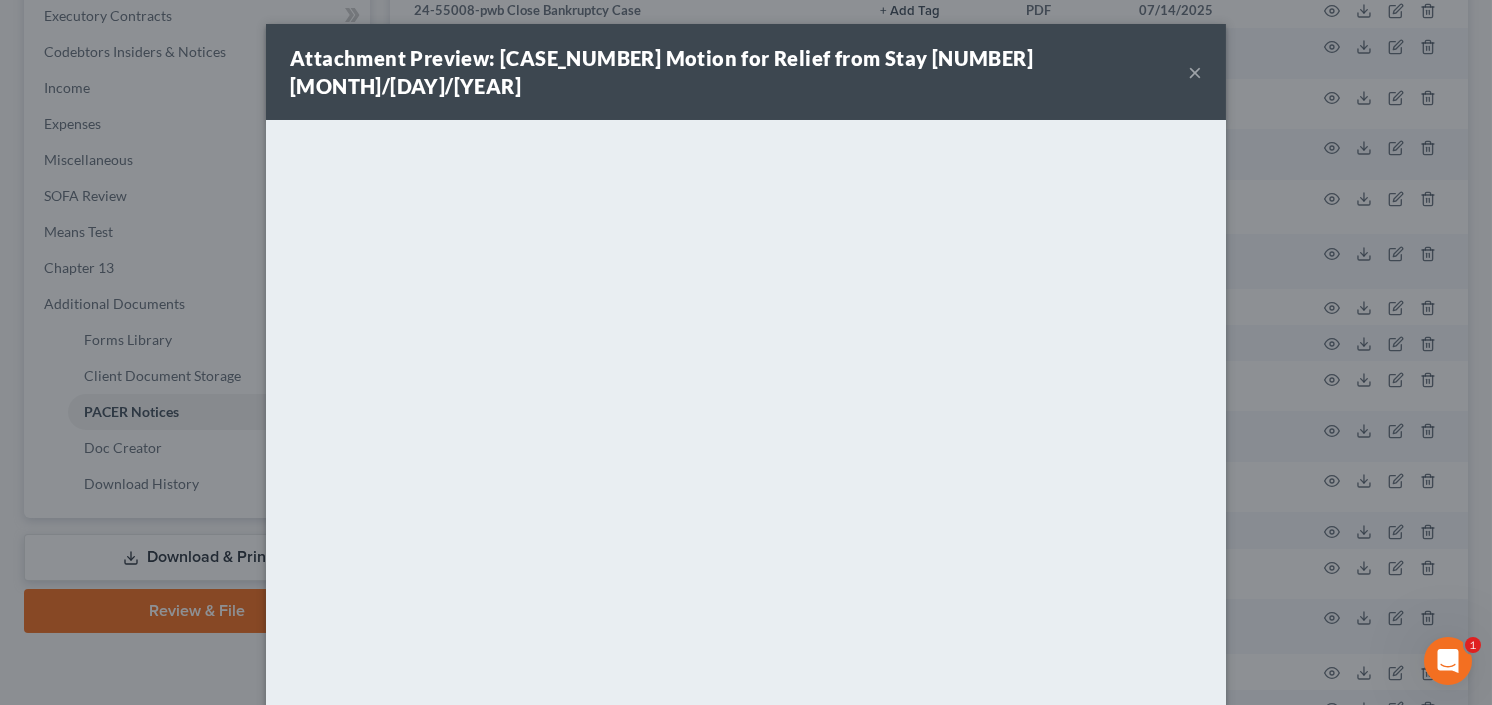 scroll, scrollTop: 131, scrollLeft: 0, axis: vertical 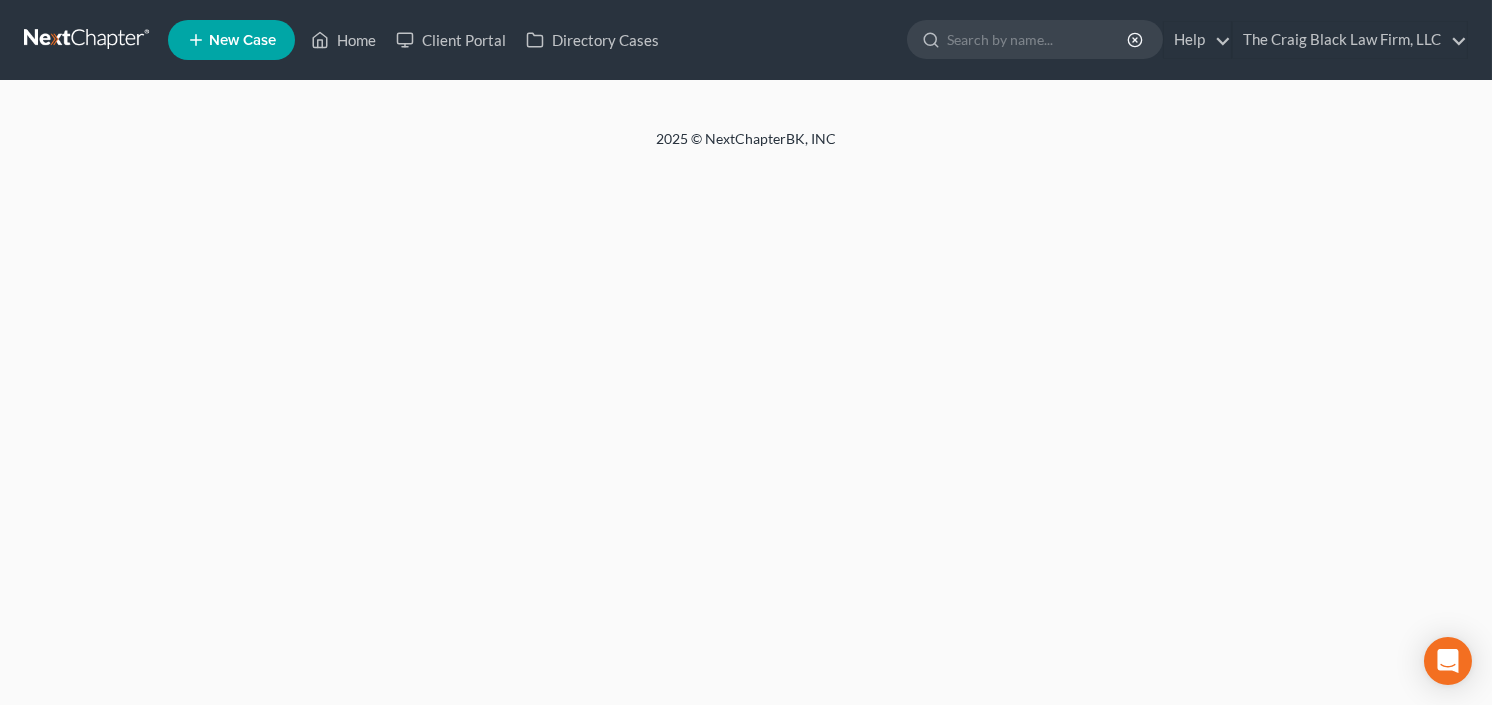 select on "27" 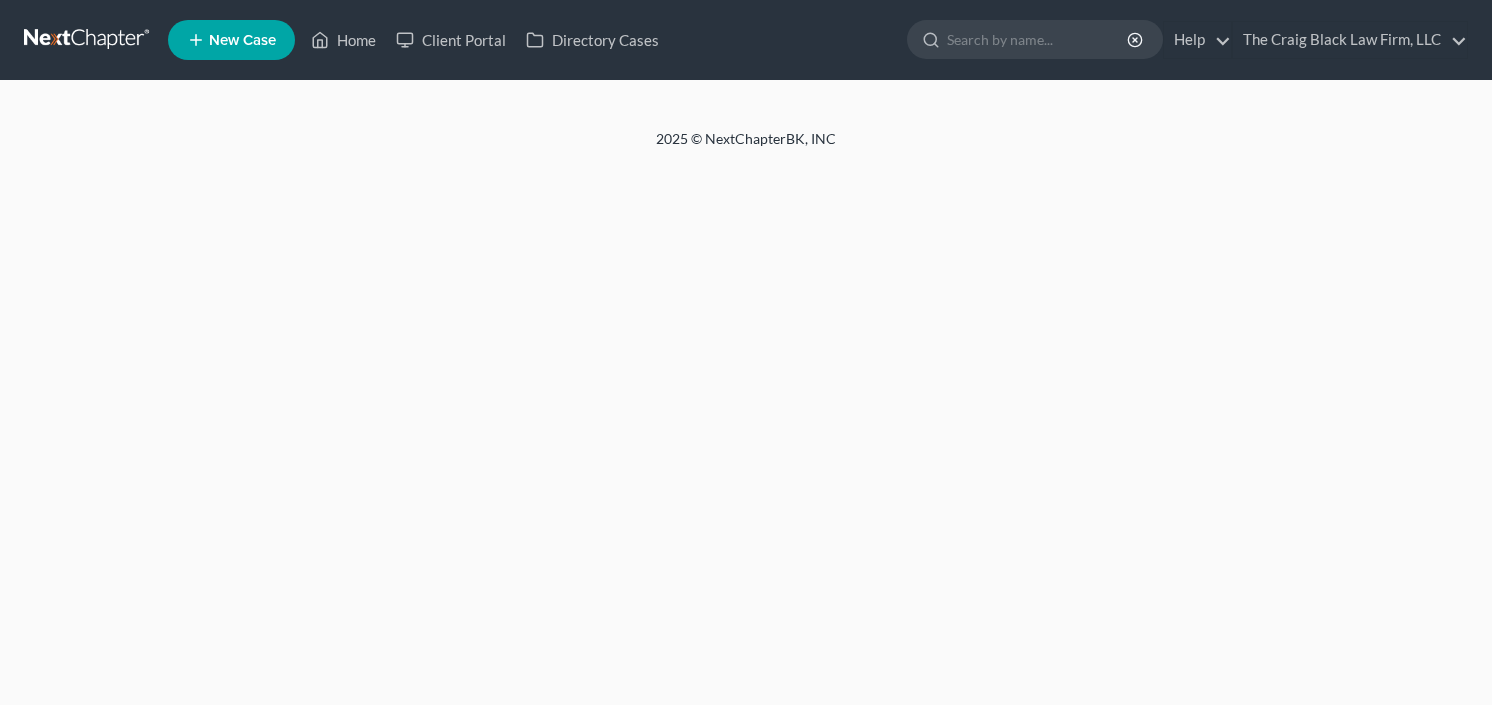 scroll, scrollTop: 0, scrollLeft: 0, axis: both 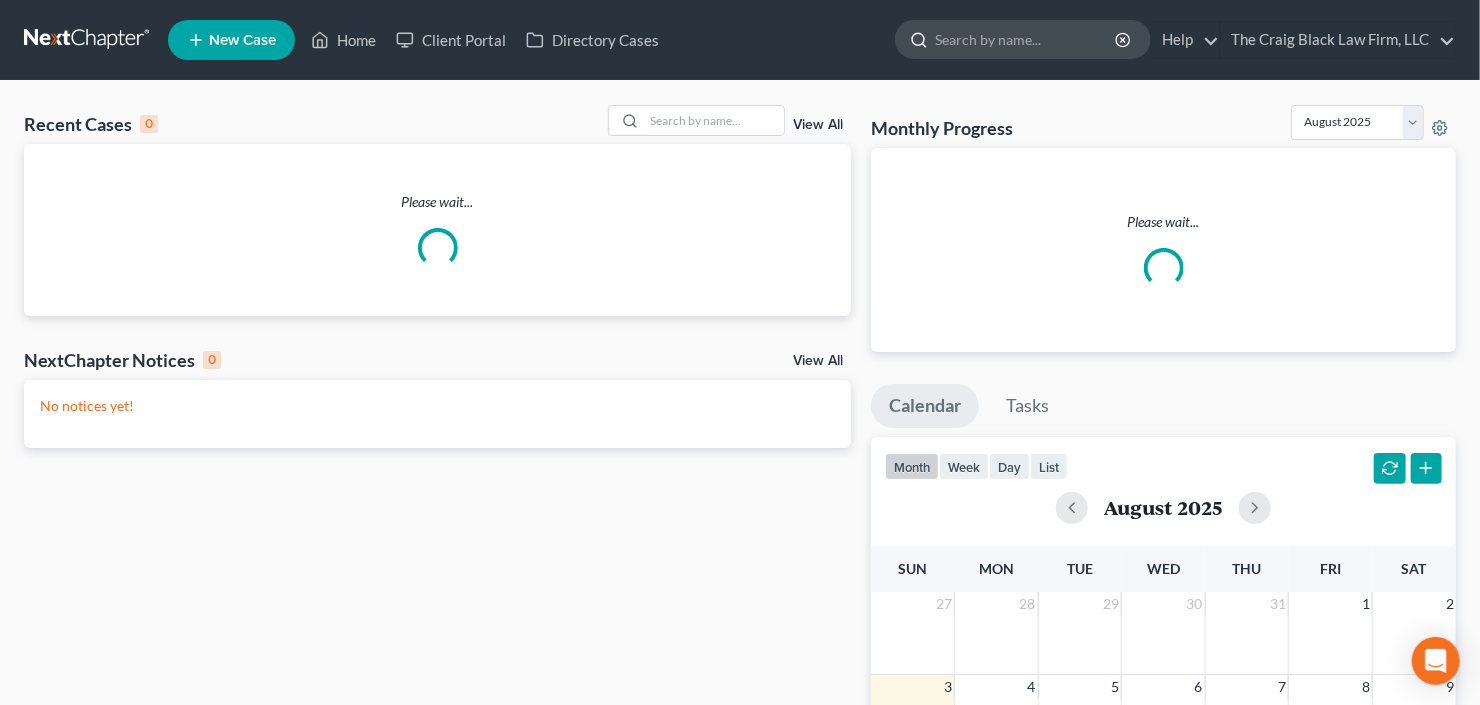 click at bounding box center [1026, 39] 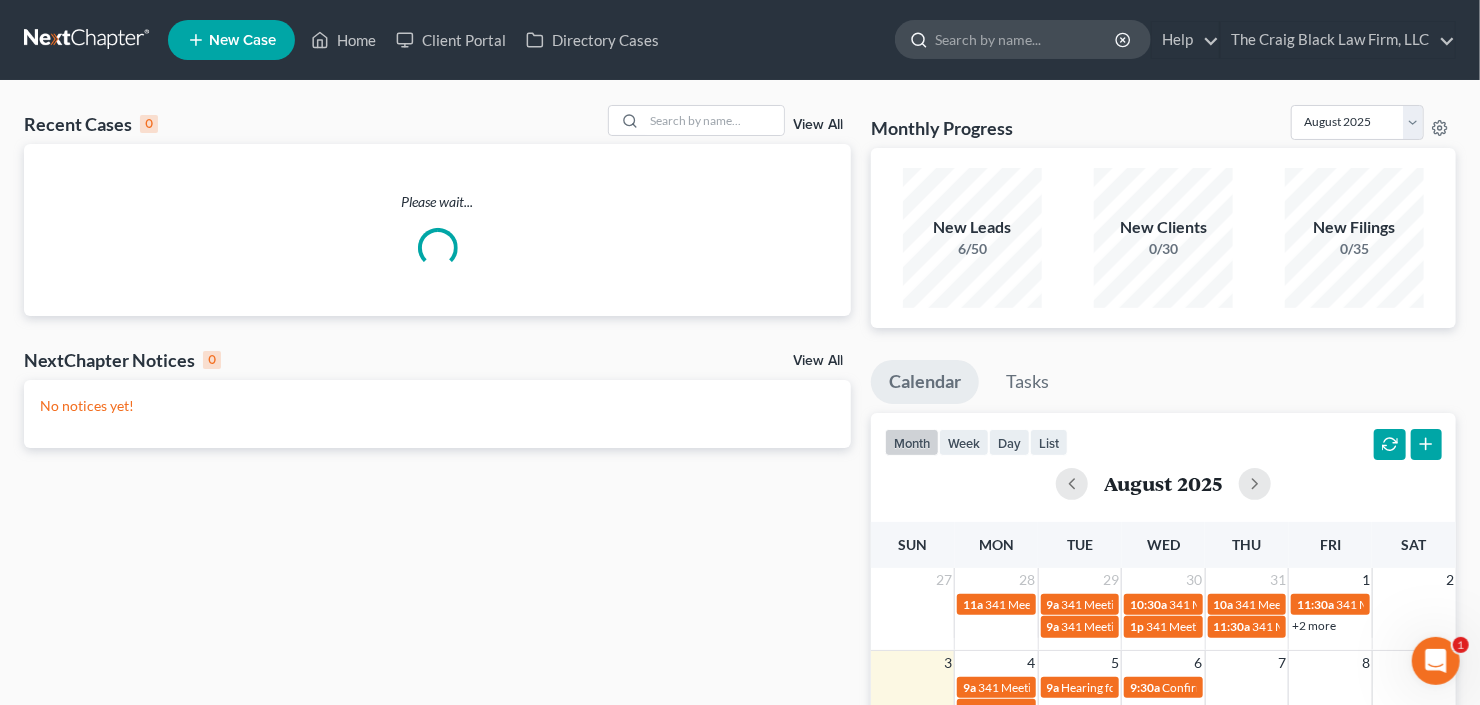 scroll, scrollTop: 0, scrollLeft: 0, axis: both 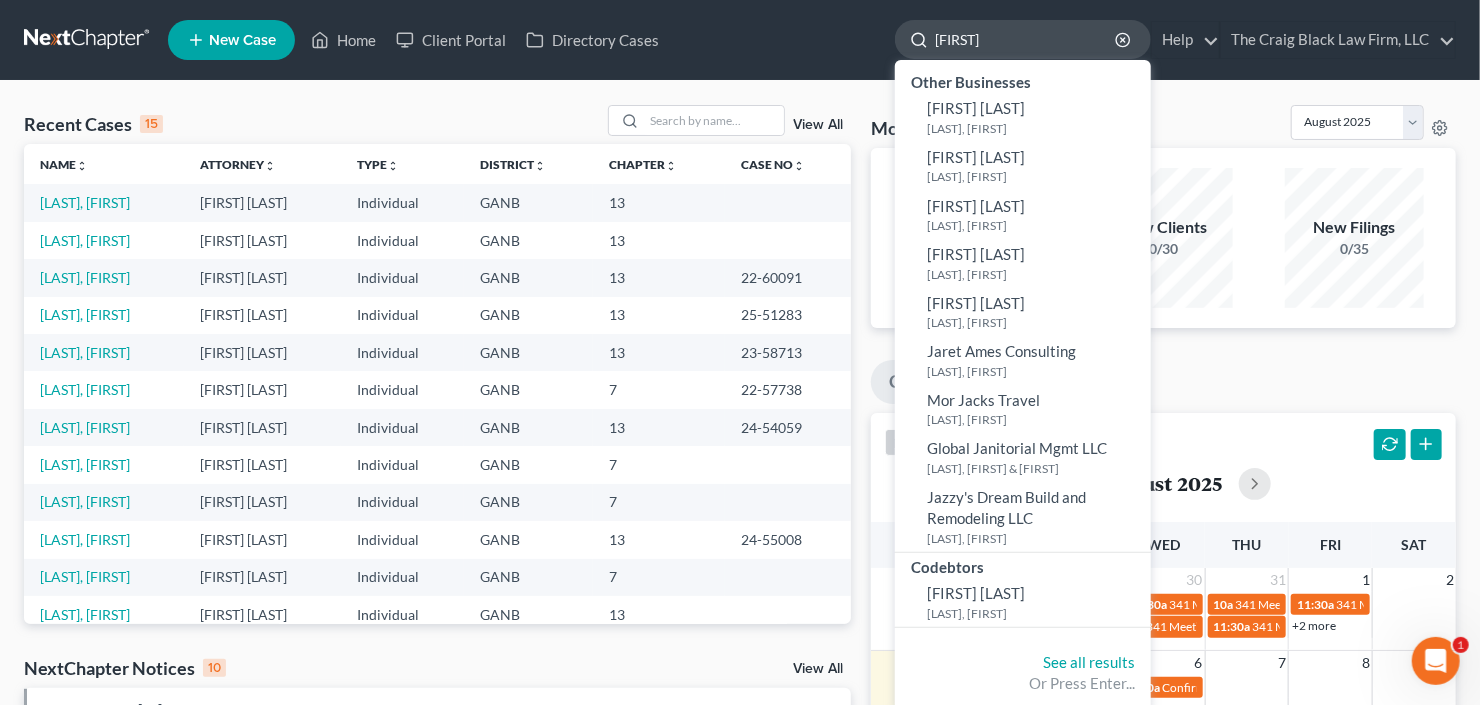 type on "[FIRST]" 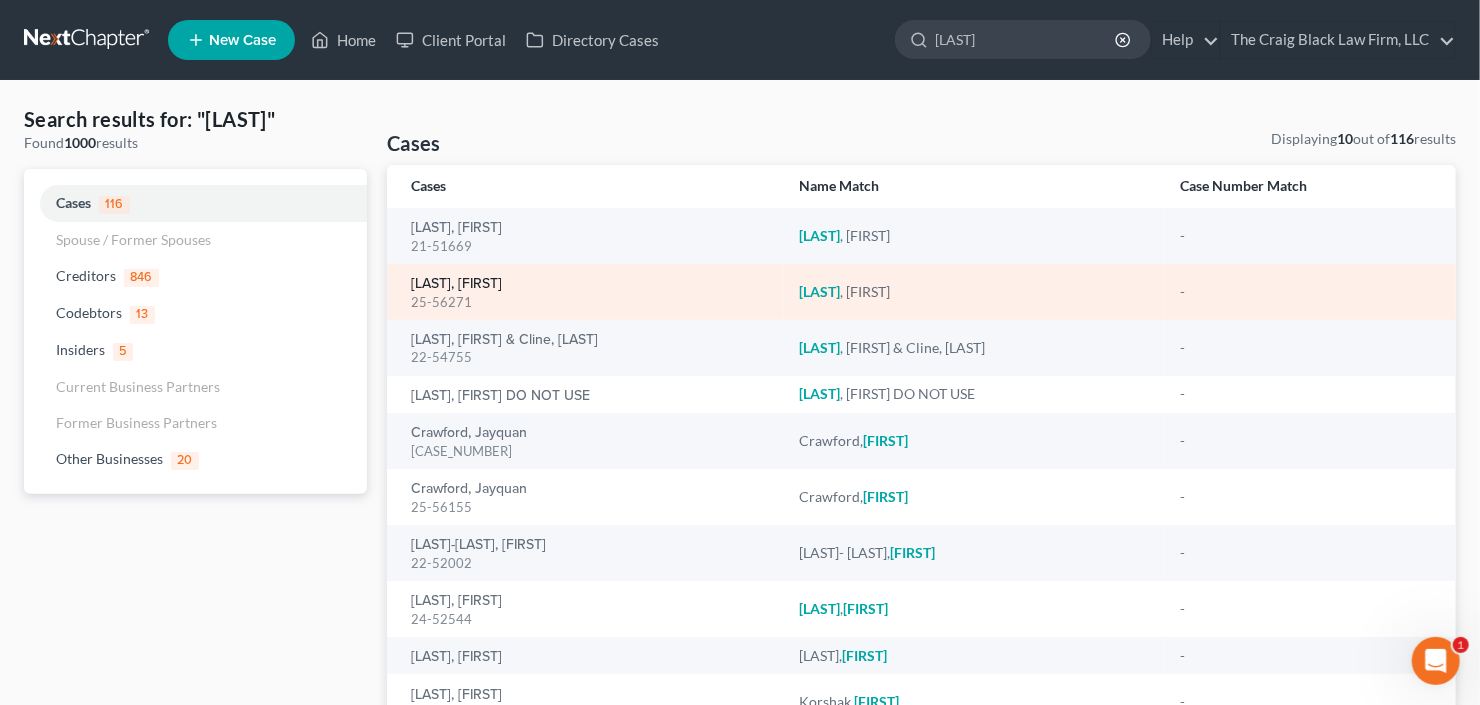 click on "Jaynes, William" at bounding box center [456, 284] 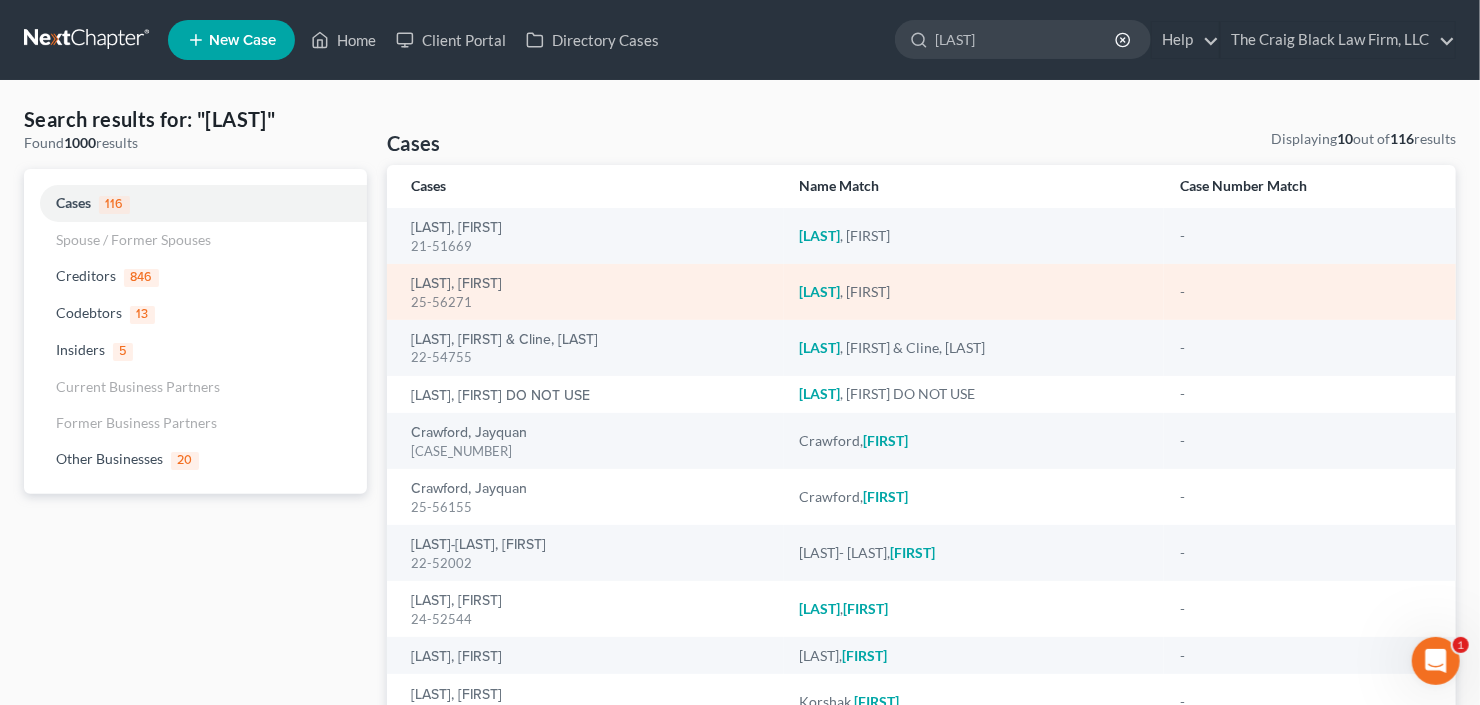 type 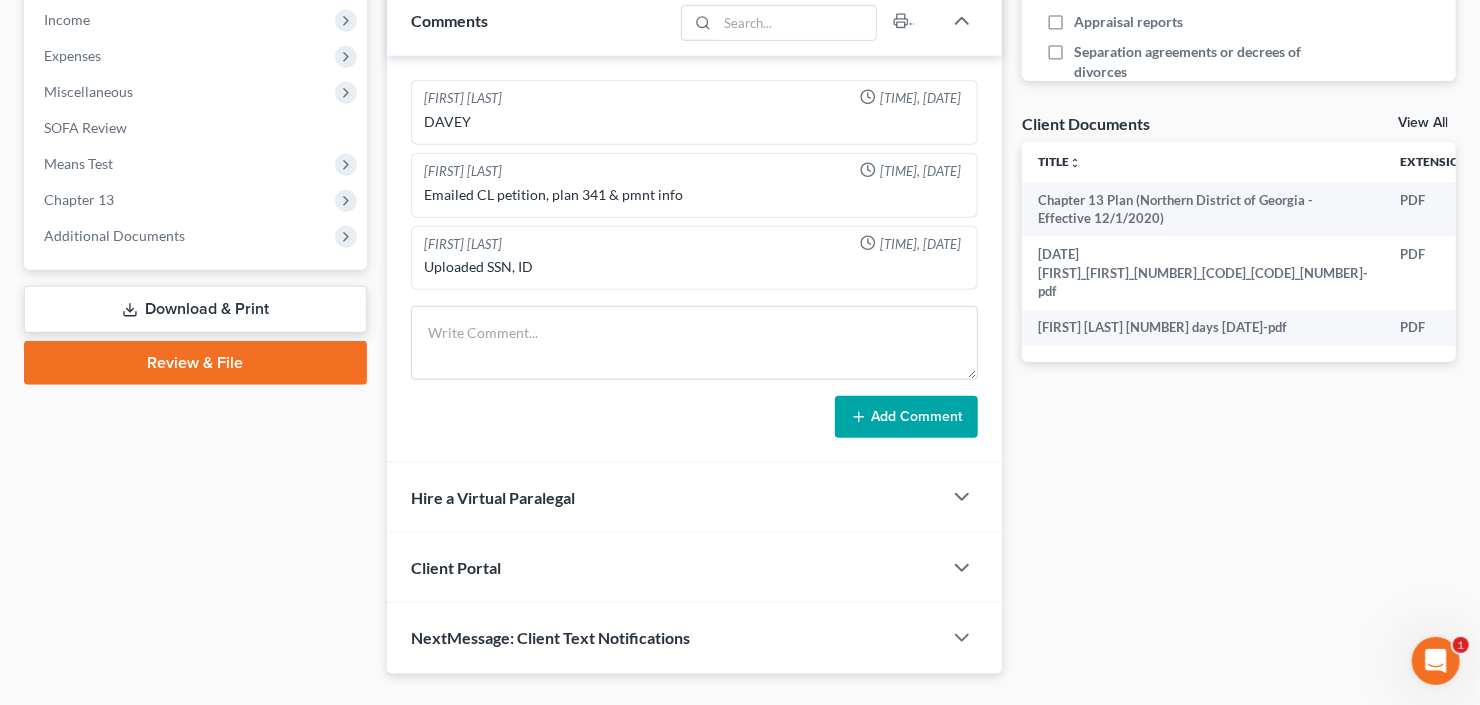 scroll, scrollTop: 640, scrollLeft: 0, axis: vertical 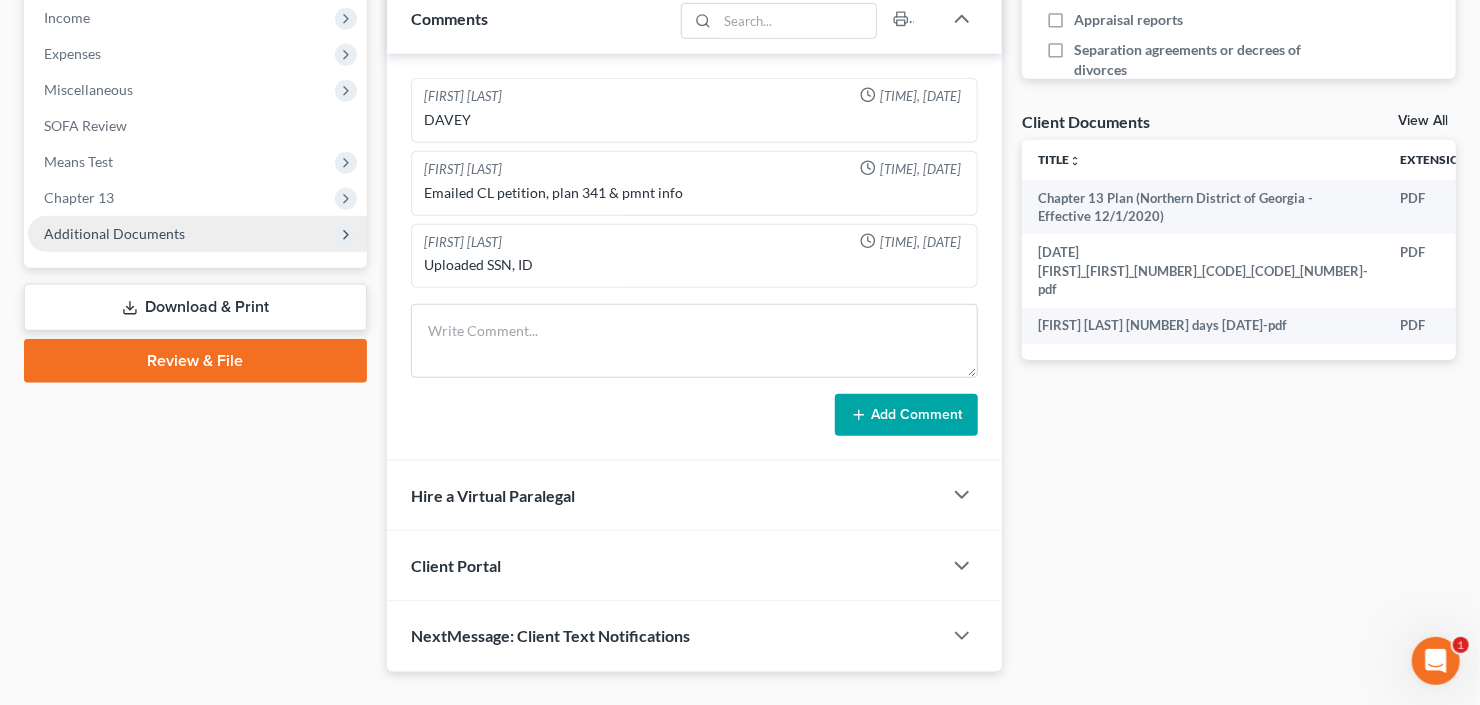 click on "Additional Documents" at bounding box center [114, 233] 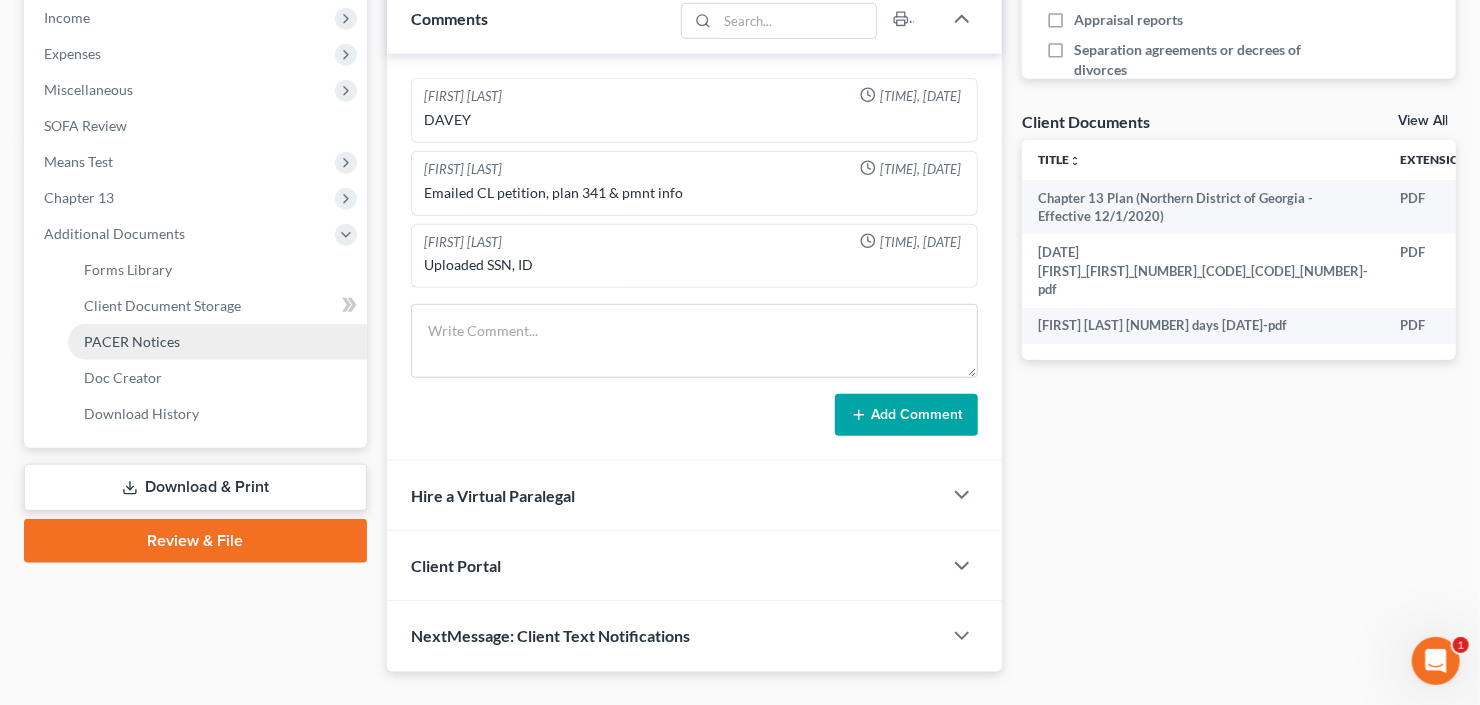 click on "PACER Notices" at bounding box center [132, 341] 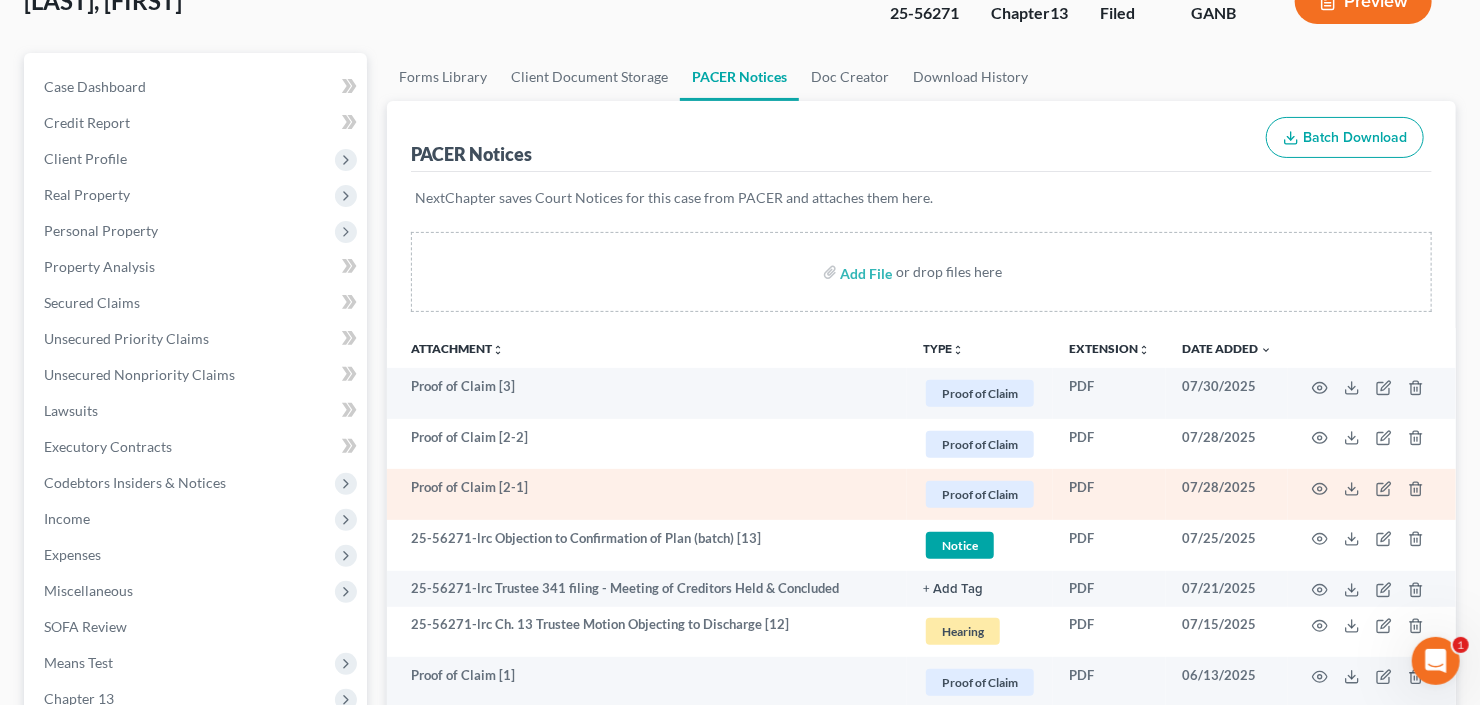 scroll, scrollTop: 240, scrollLeft: 0, axis: vertical 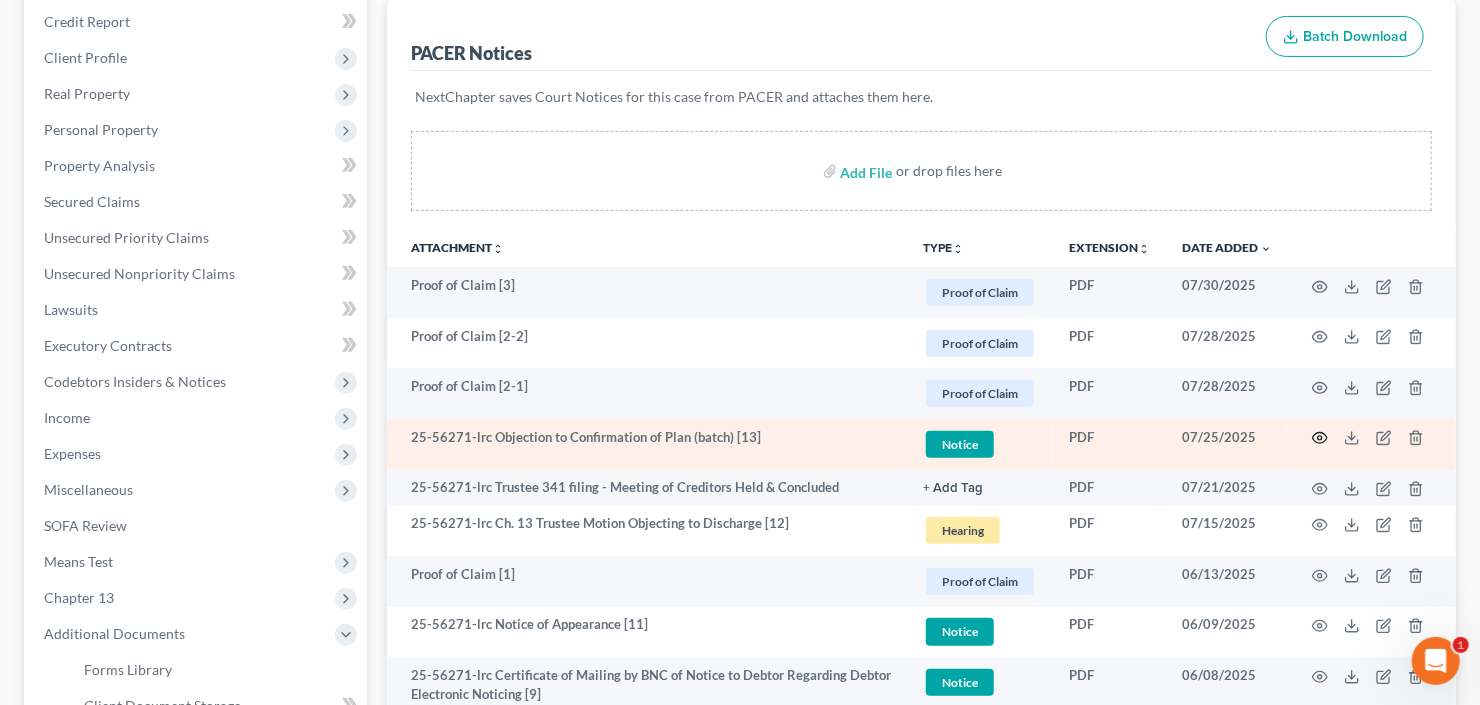 click 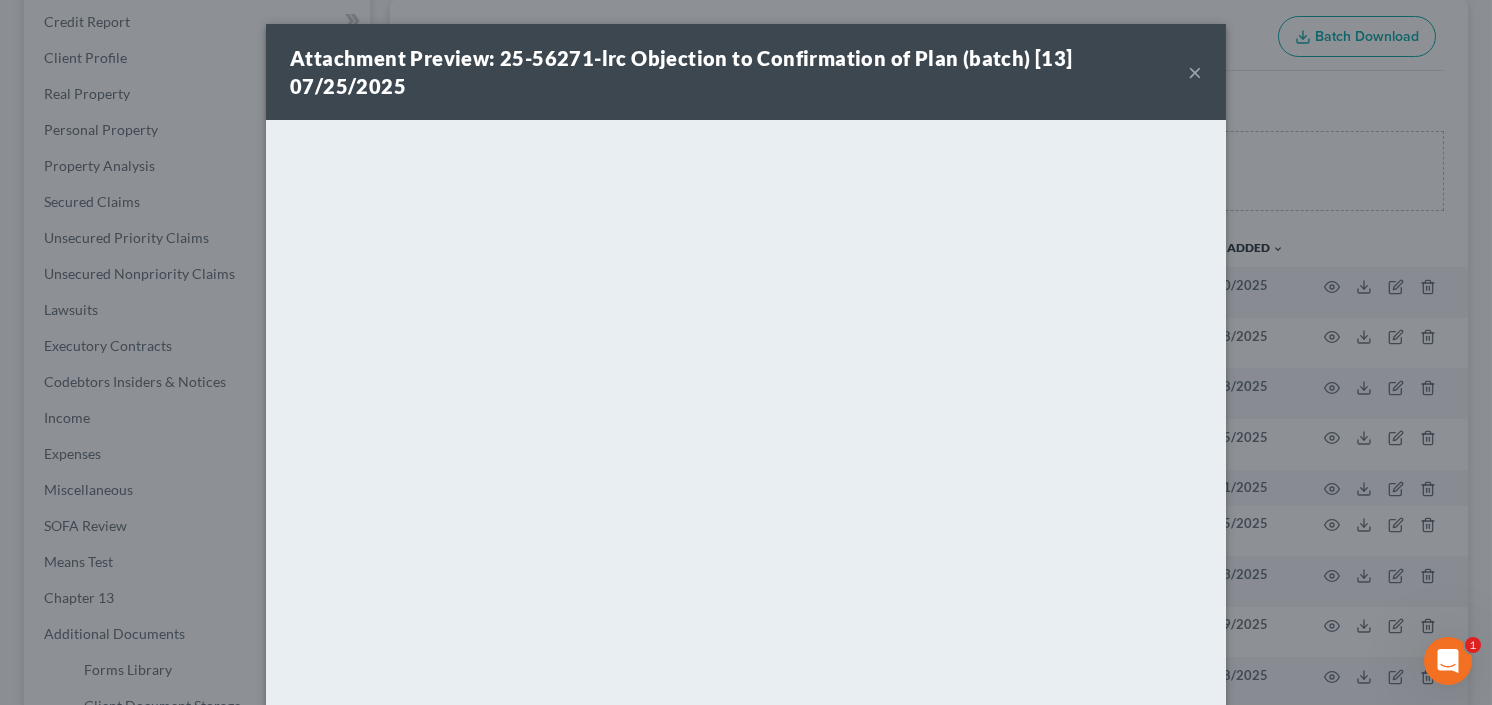 click on "×" at bounding box center (1195, 72) 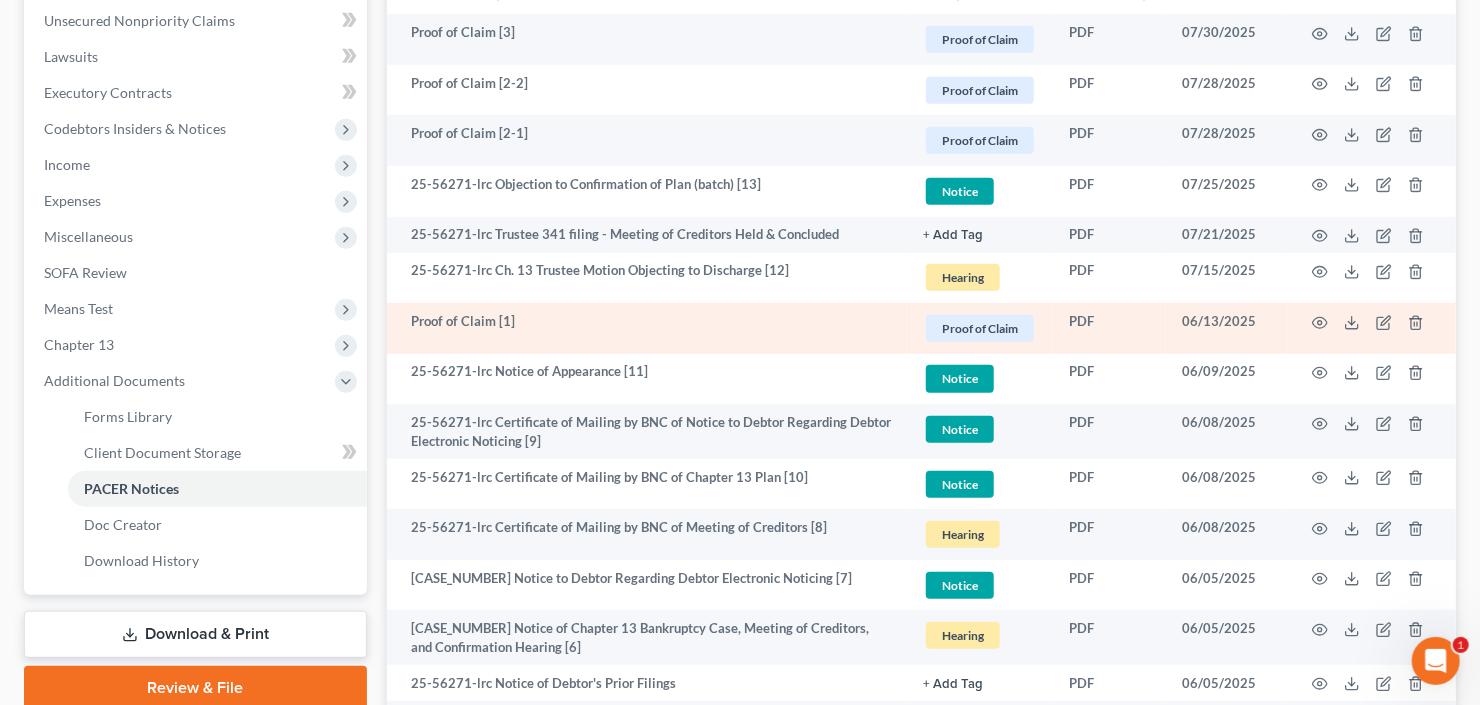 scroll, scrollTop: 400, scrollLeft: 0, axis: vertical 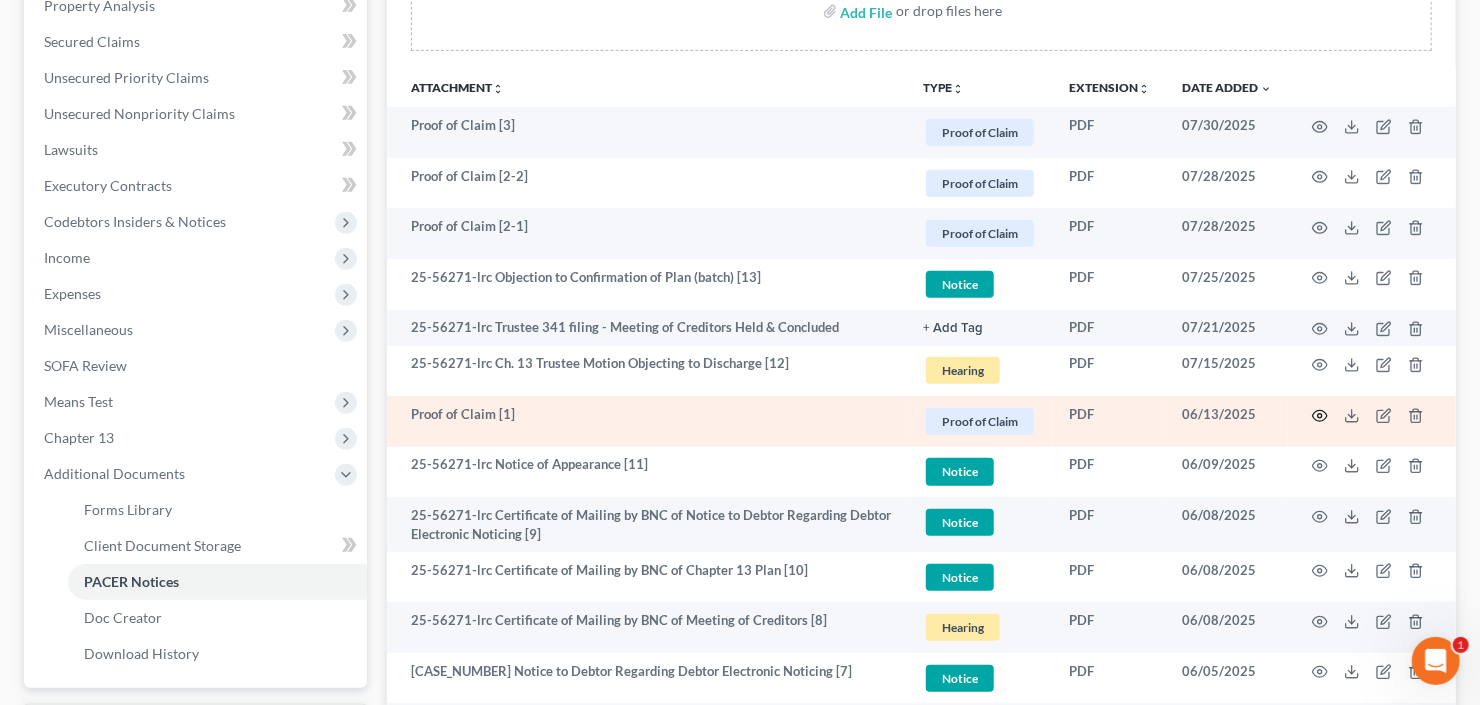 click 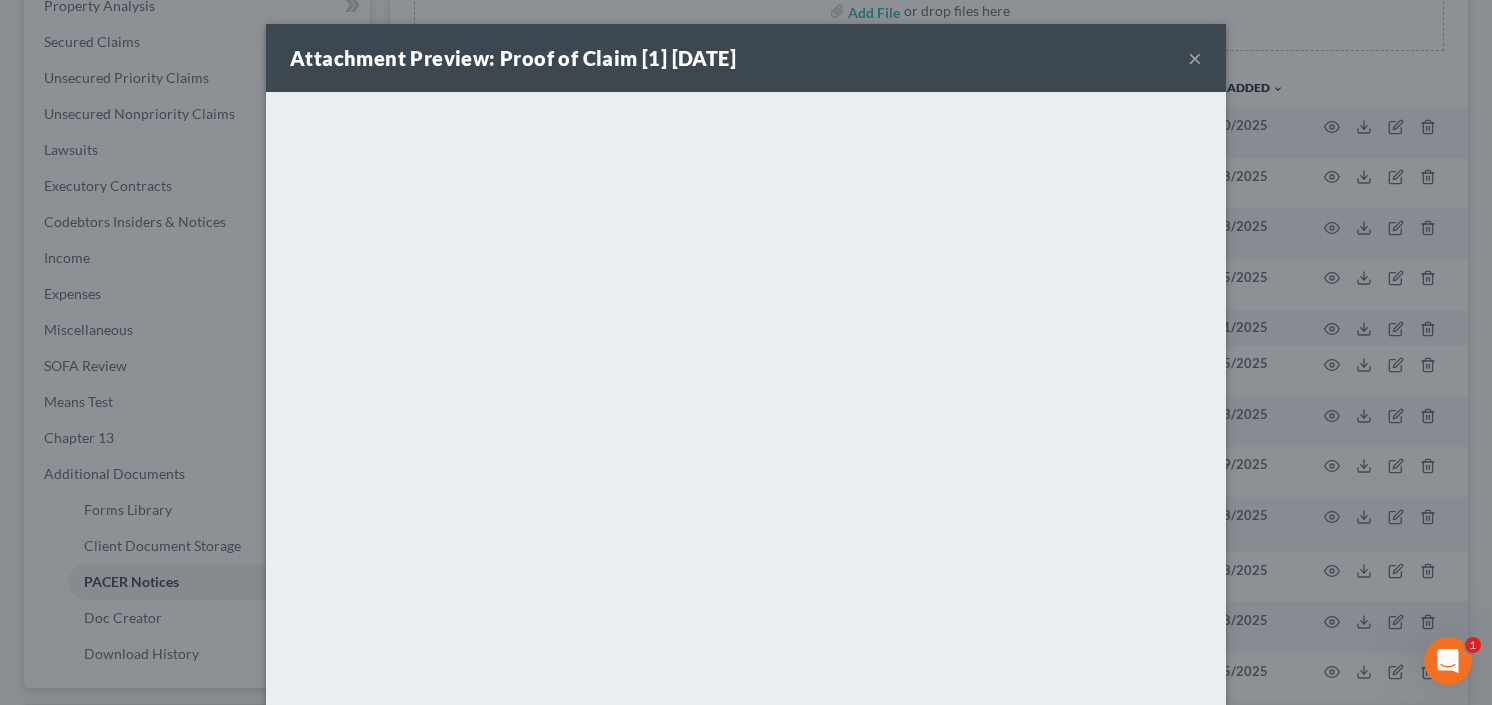 click on "×" at bounding box center [1195, 58] 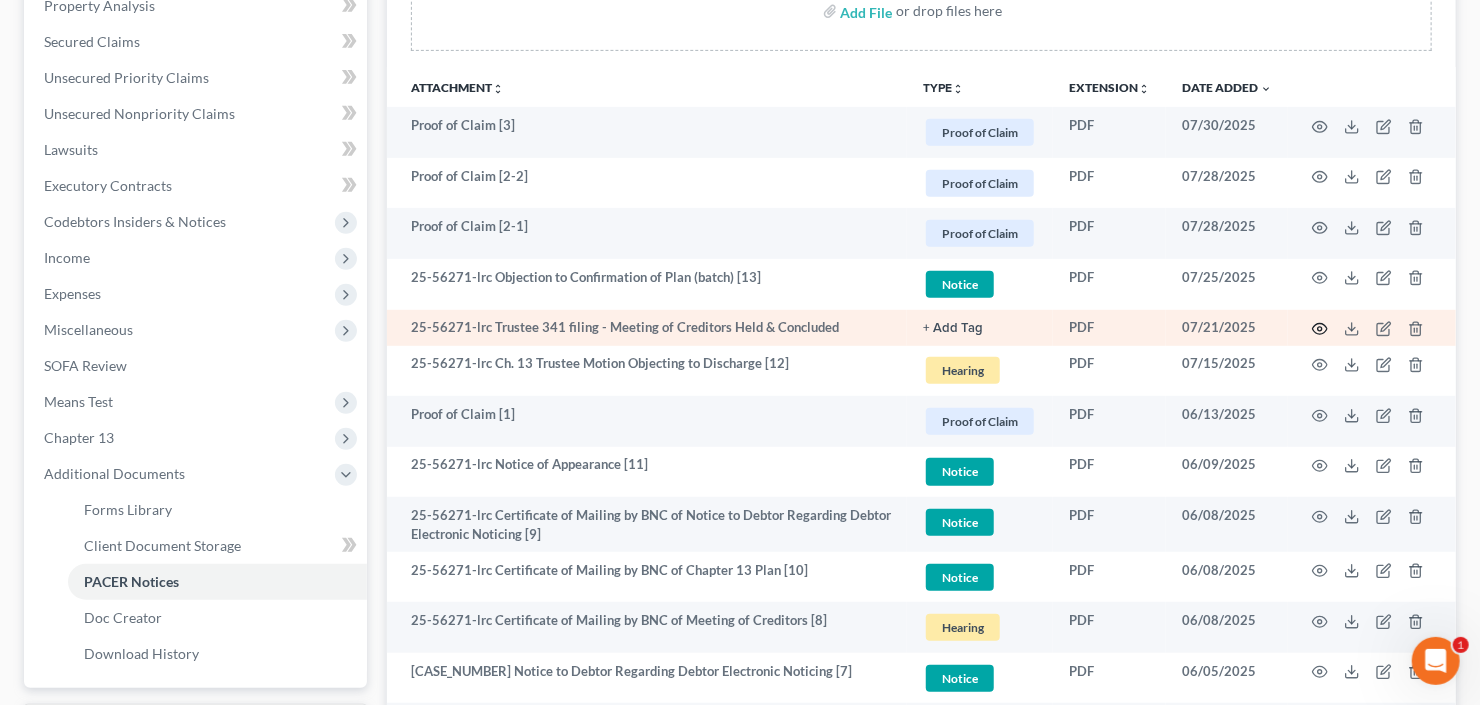 click 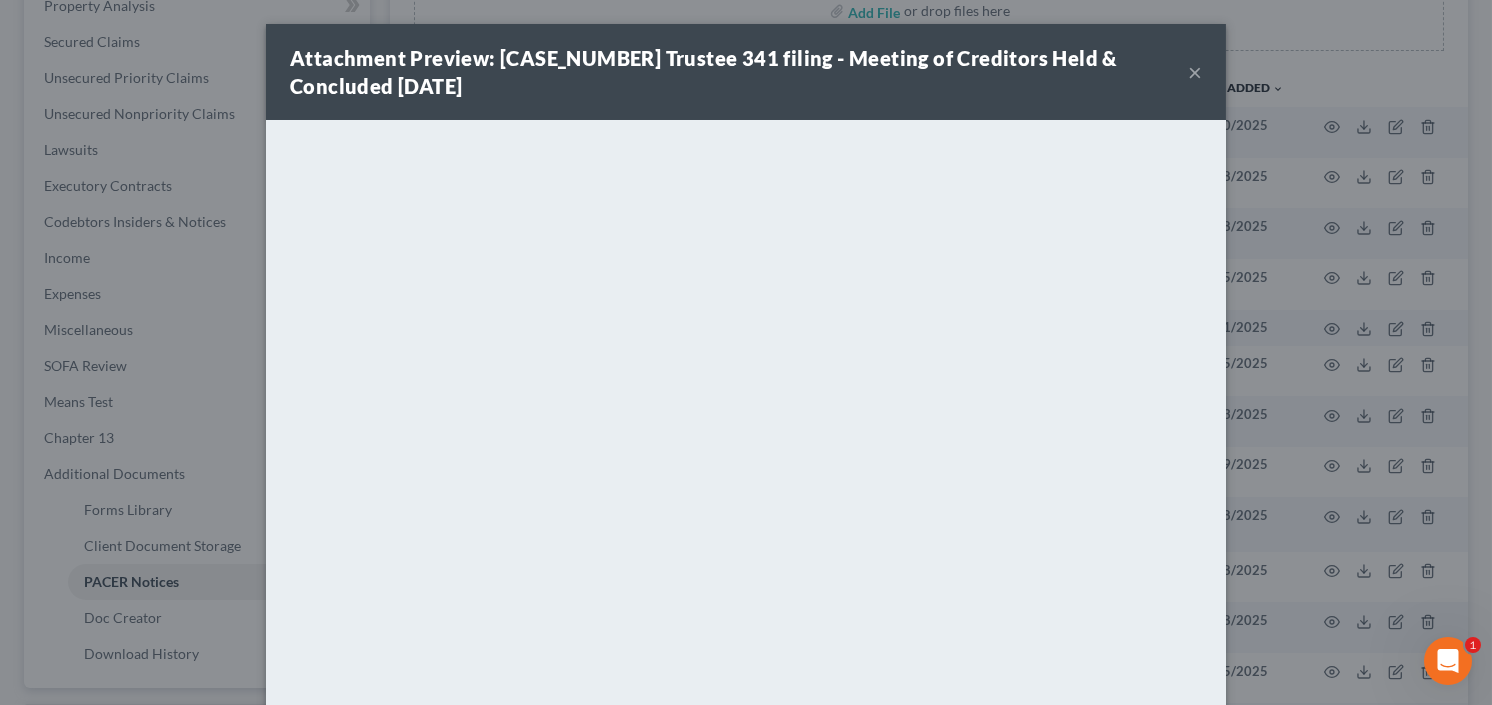 click on "×" at bounding box center [1195, 72] 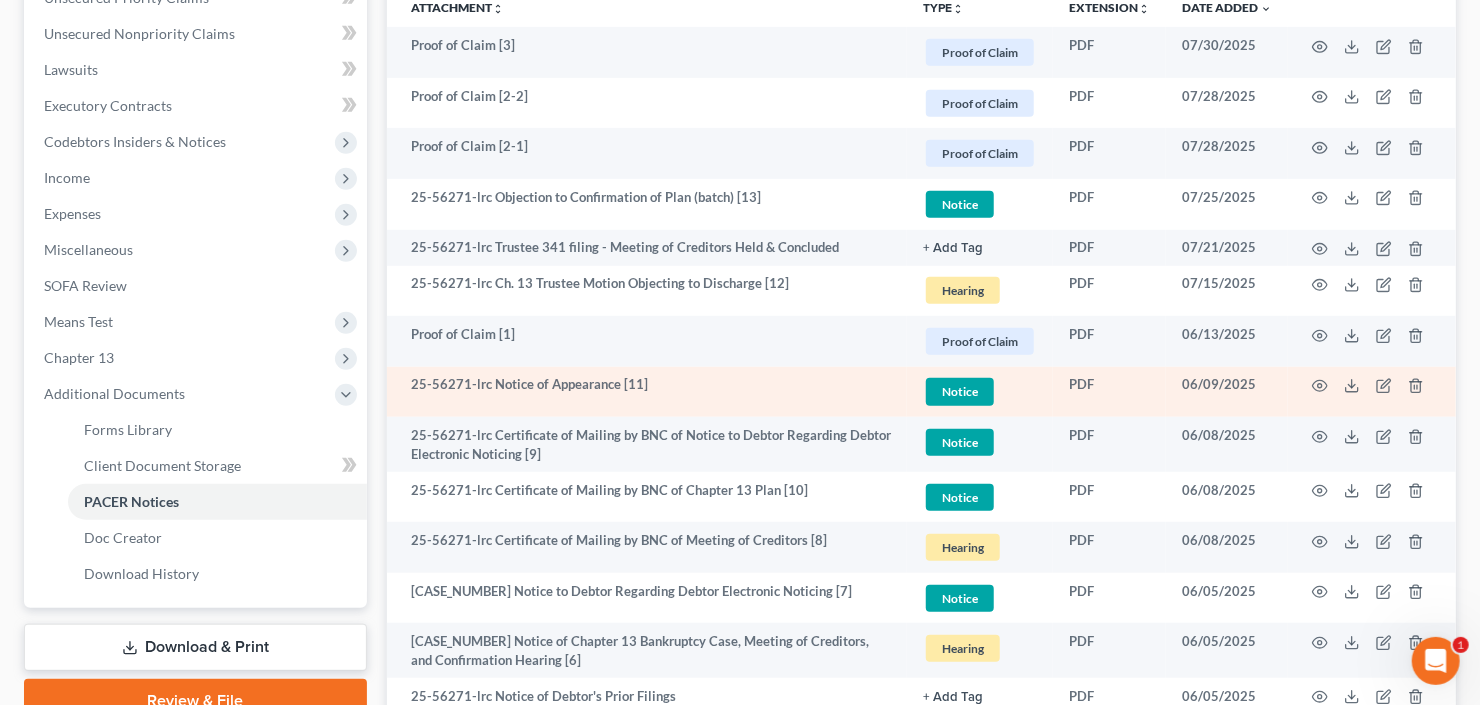 scroll, scrollTop: 560, scrollLeft: 0, axis: vertical 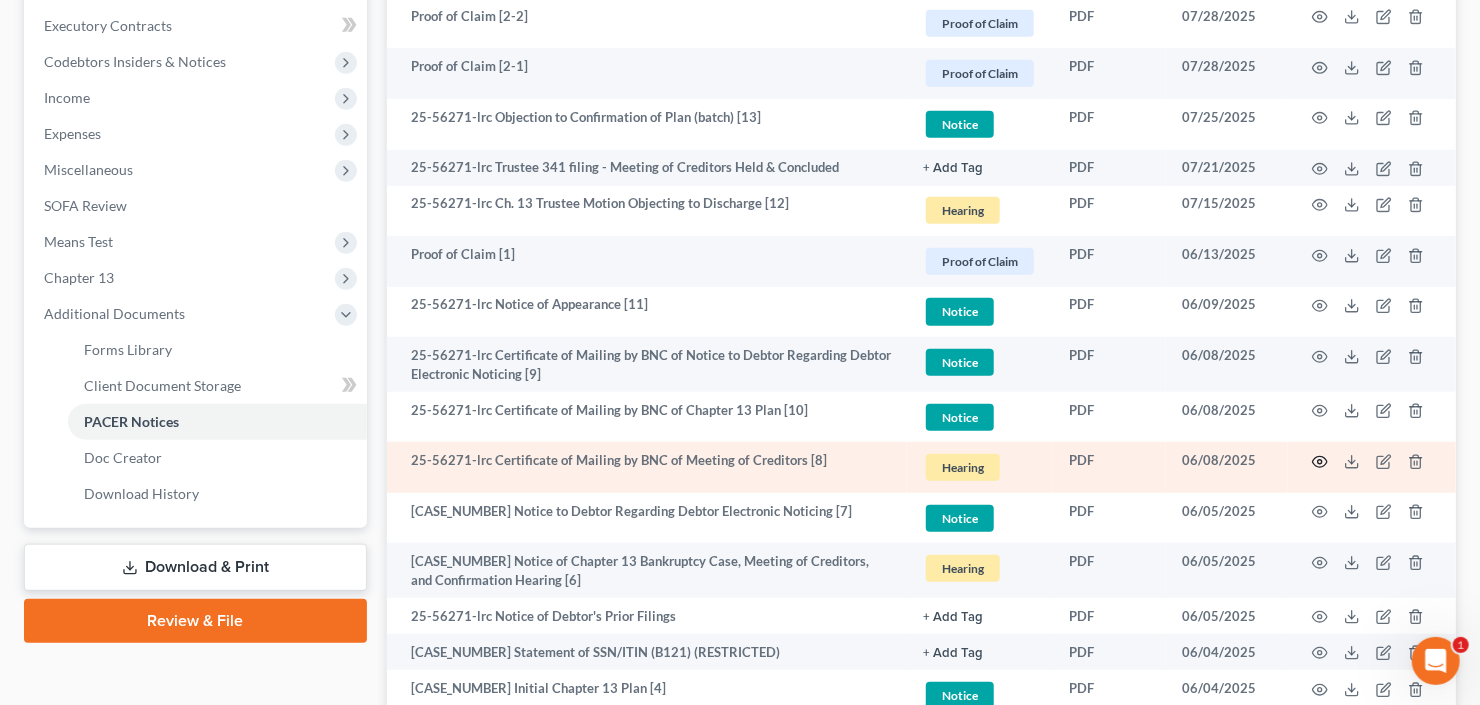 click 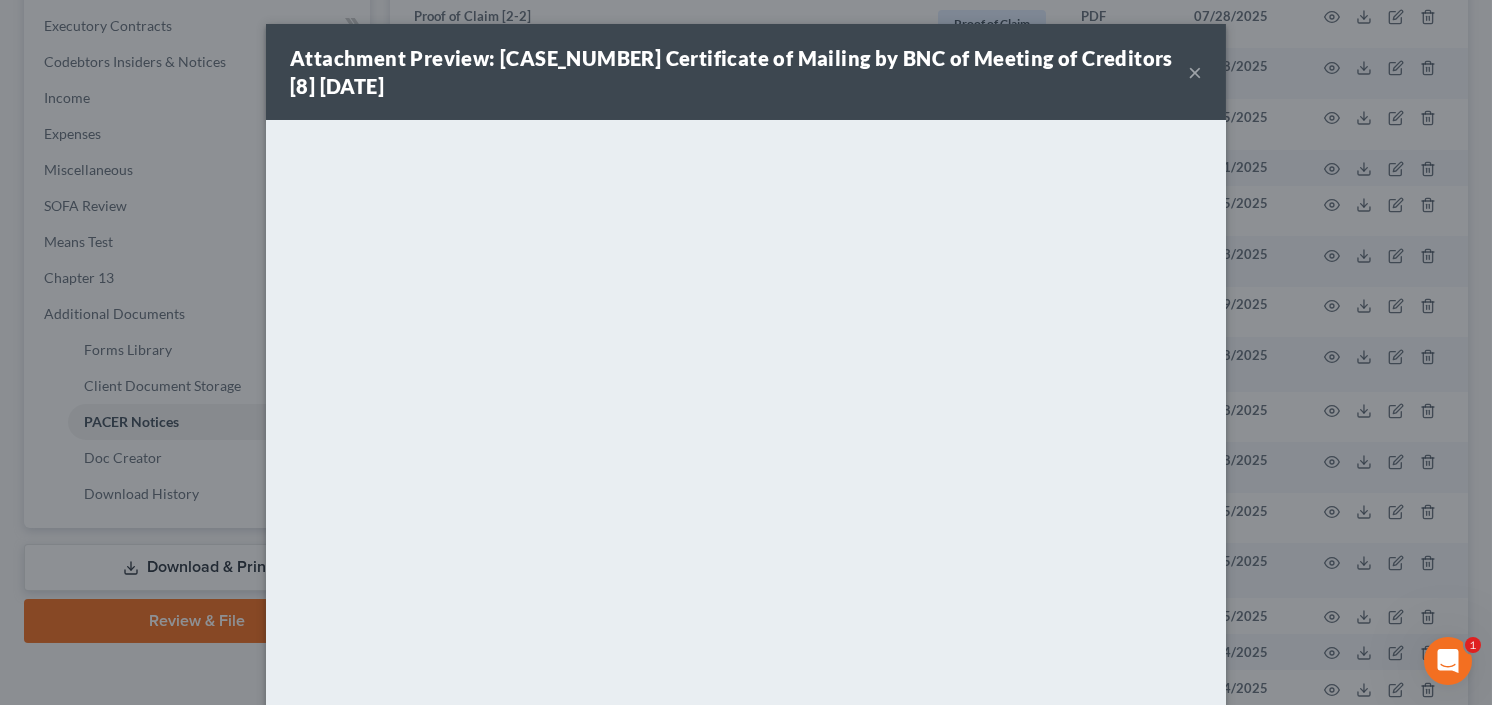 click on "×" at bounding box center [1195, 72] 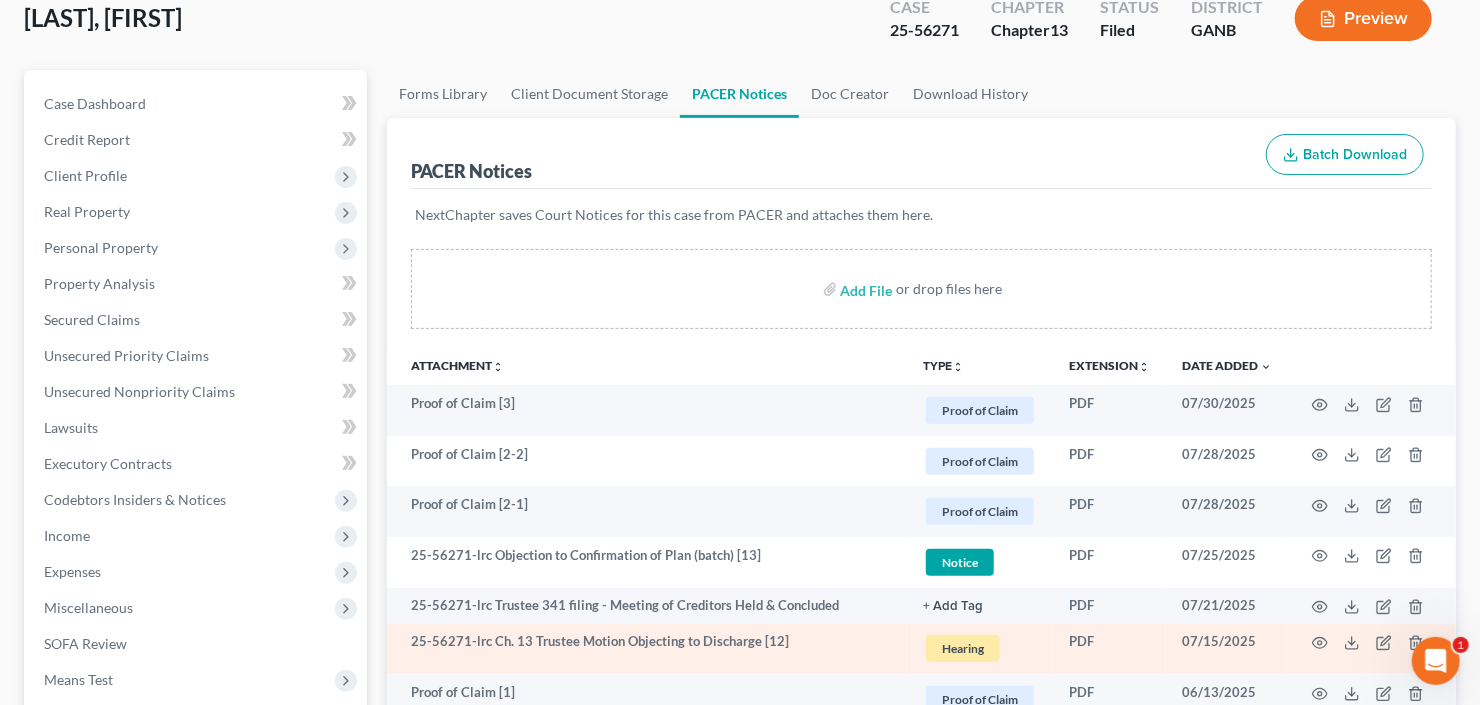 scroll, scrollTop: 240, scrollLeft: 0, axis: vertical 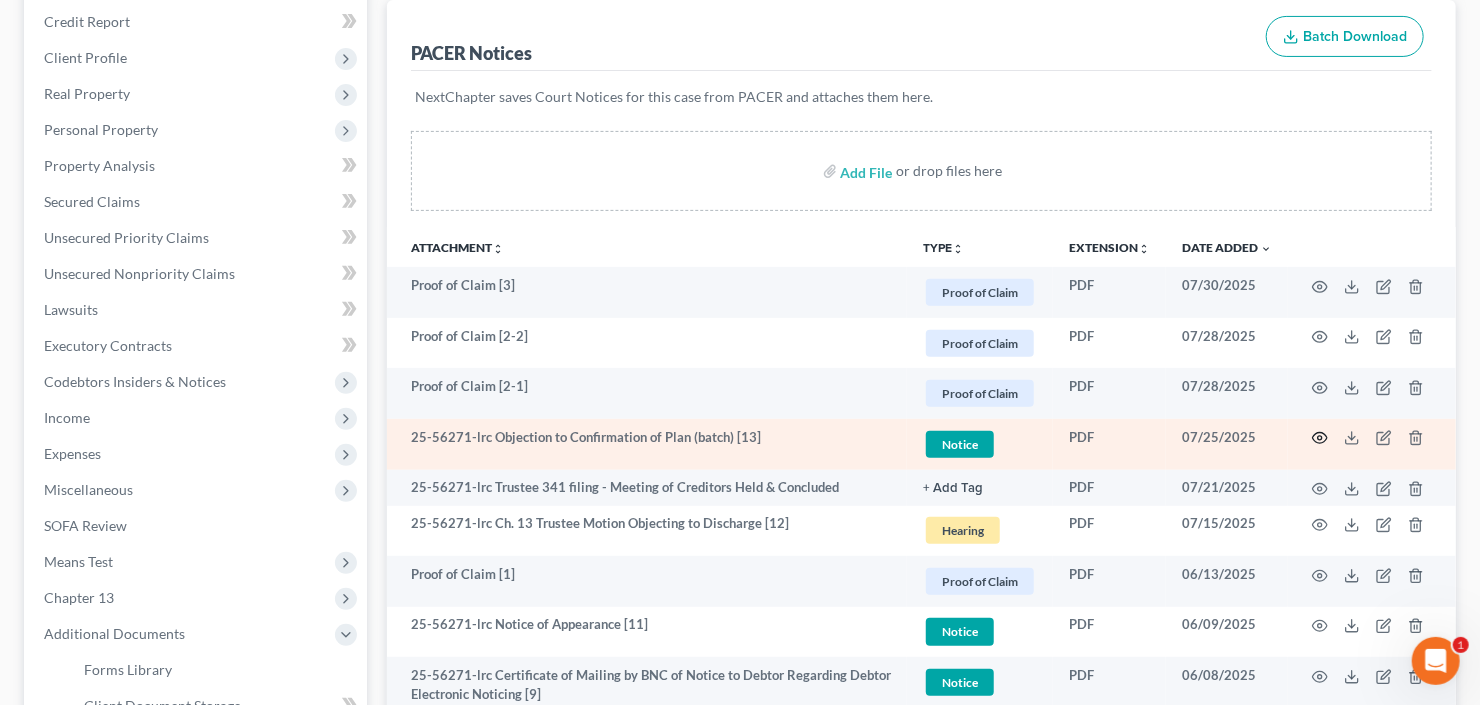 click 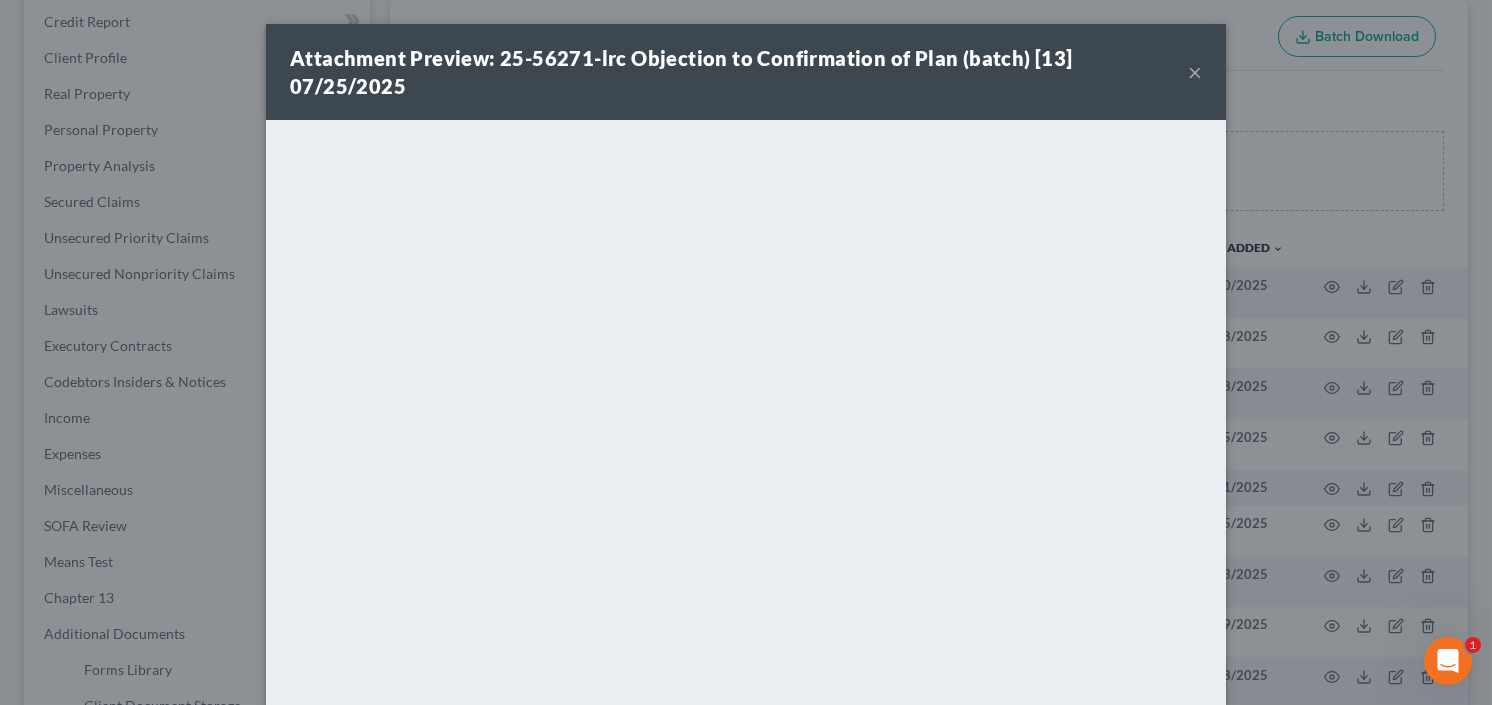 click on "×" at bounding box center [1195, 72] 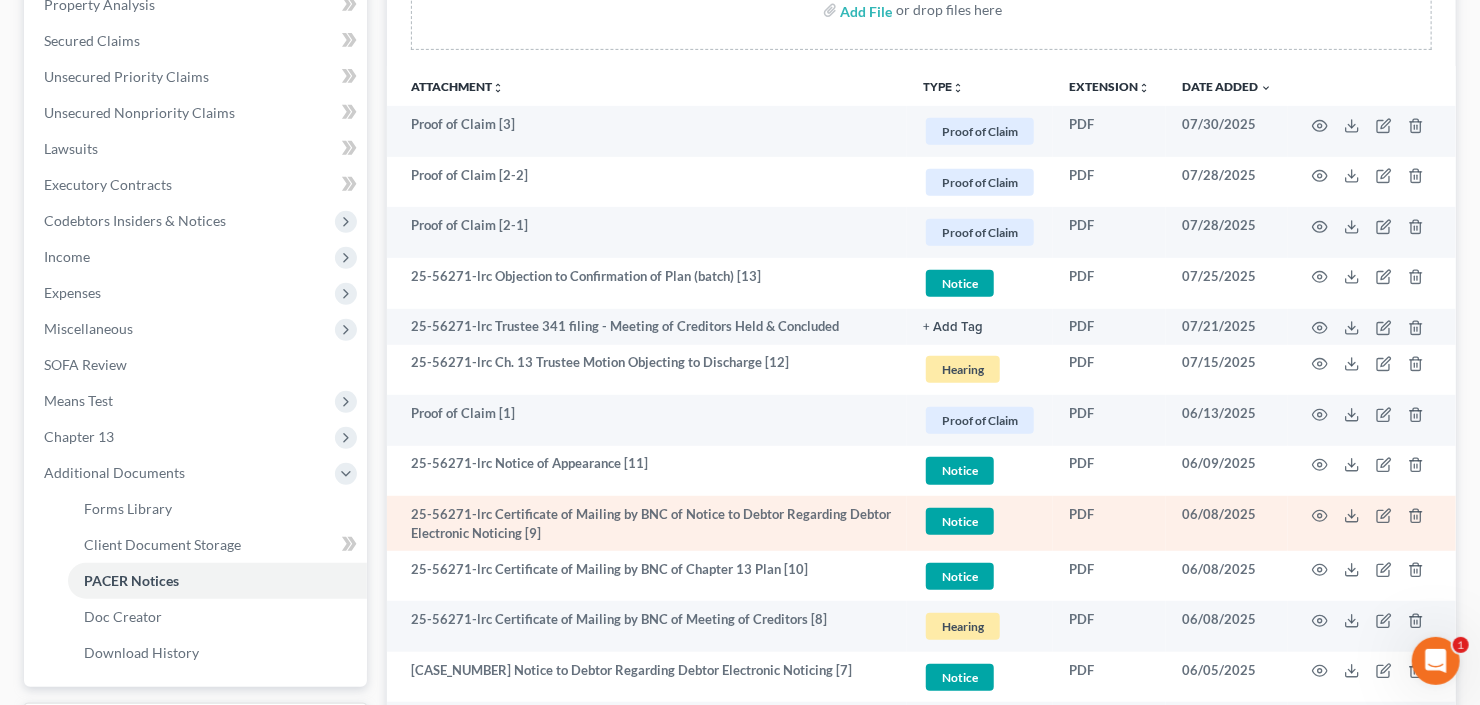 scroll, scrollTop: 400, scrollLeft: 0, axis: vertical 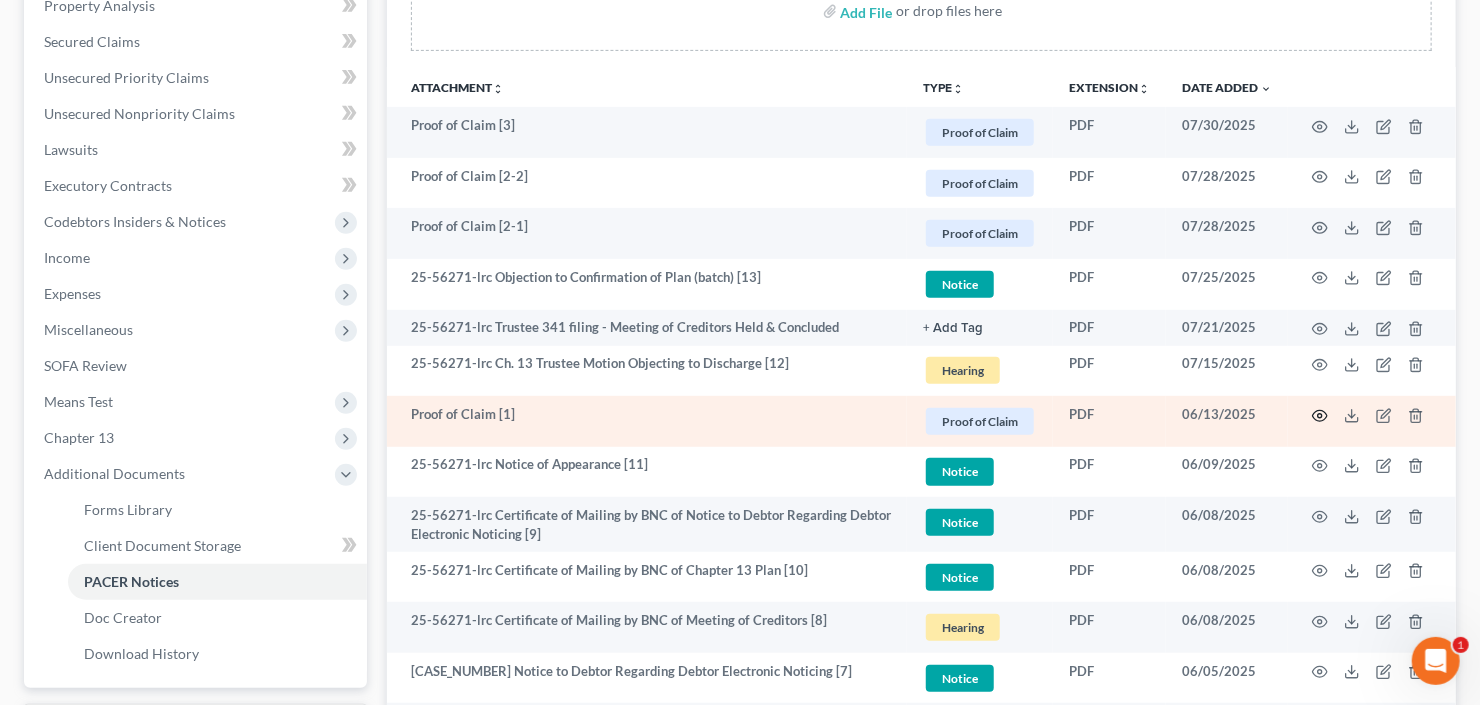 click 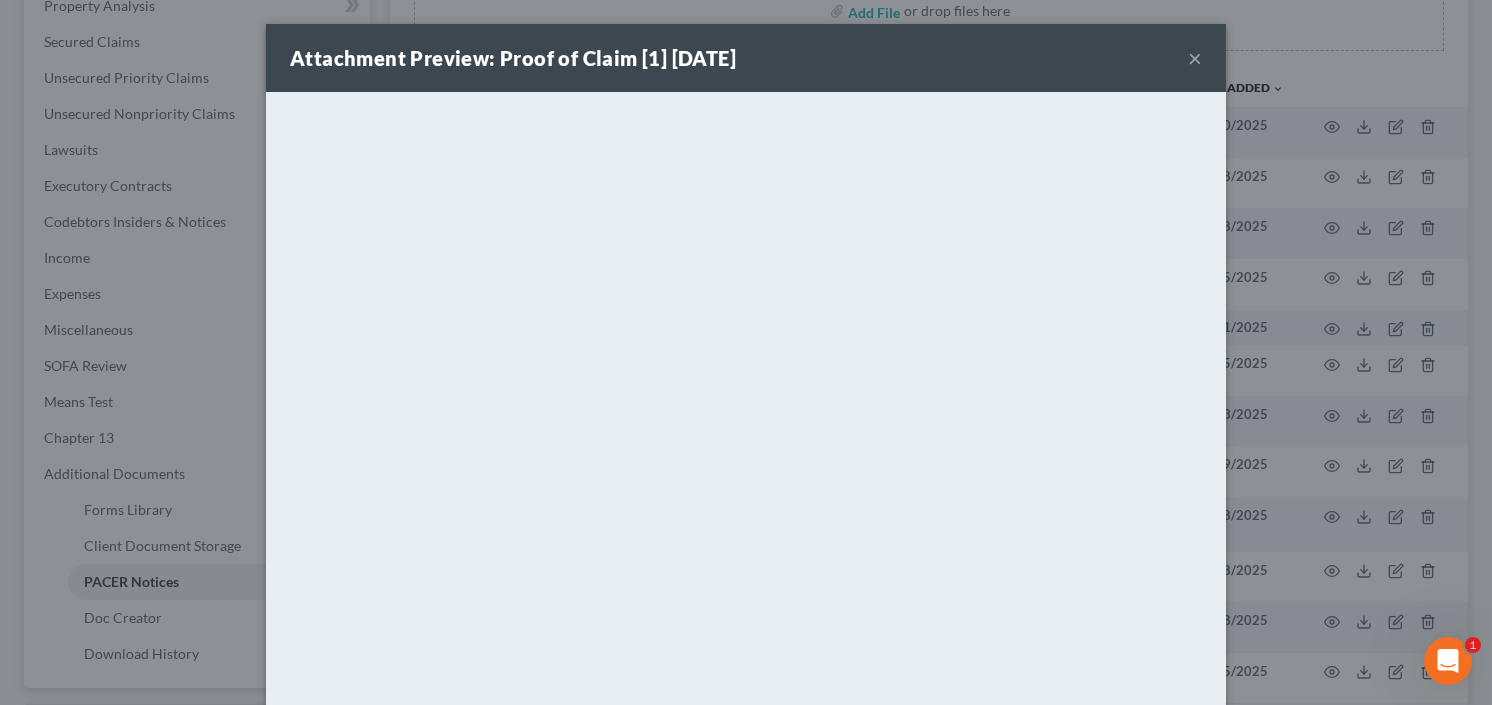 click on "×" at bounding box center [1195, 58] 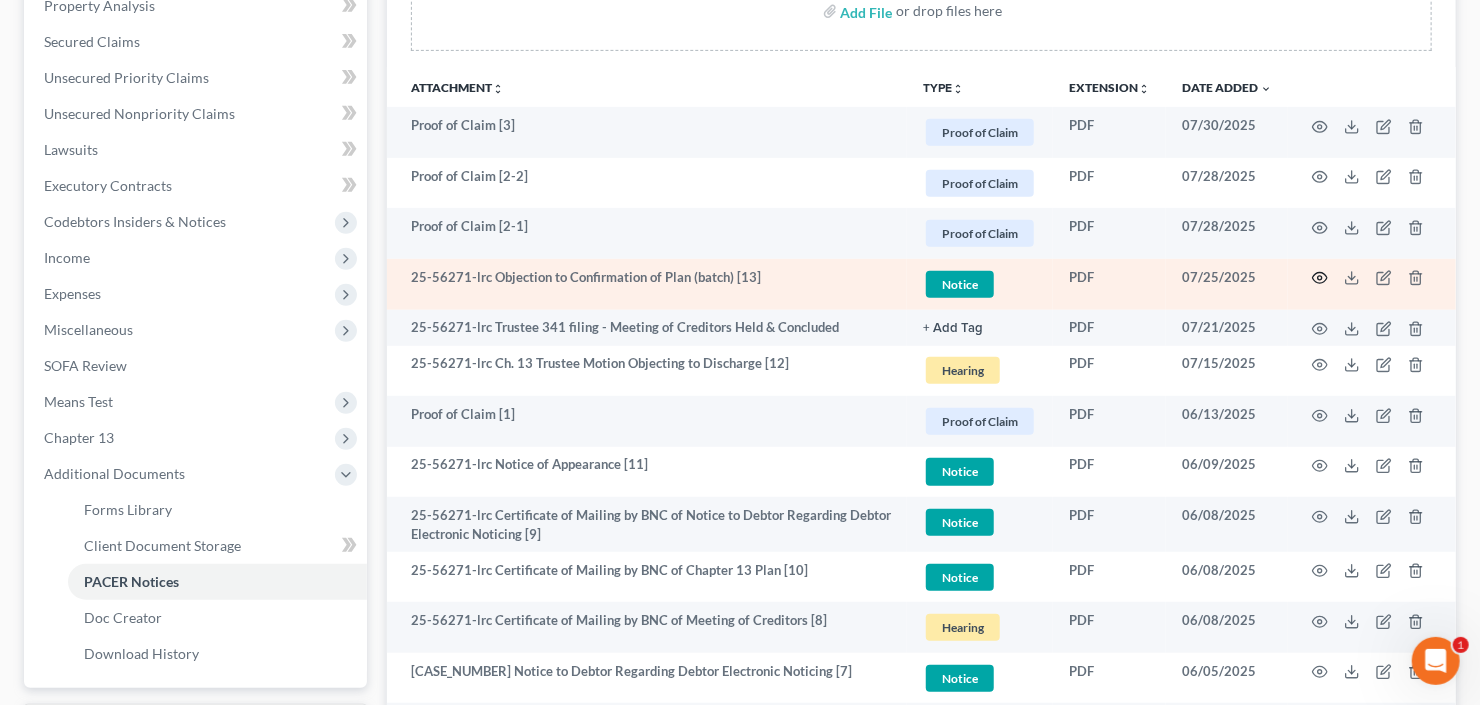 click 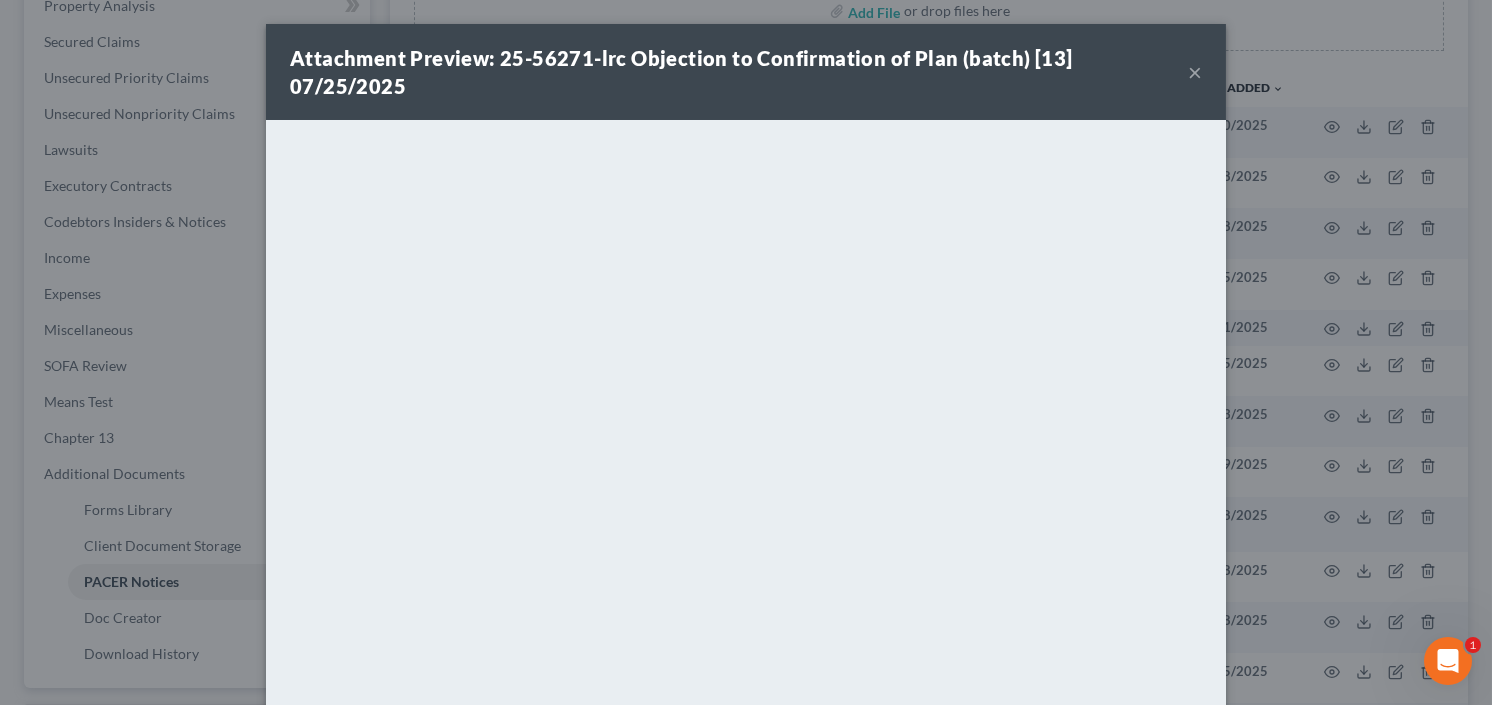 click on "×" at bounding box center (1195, 72) 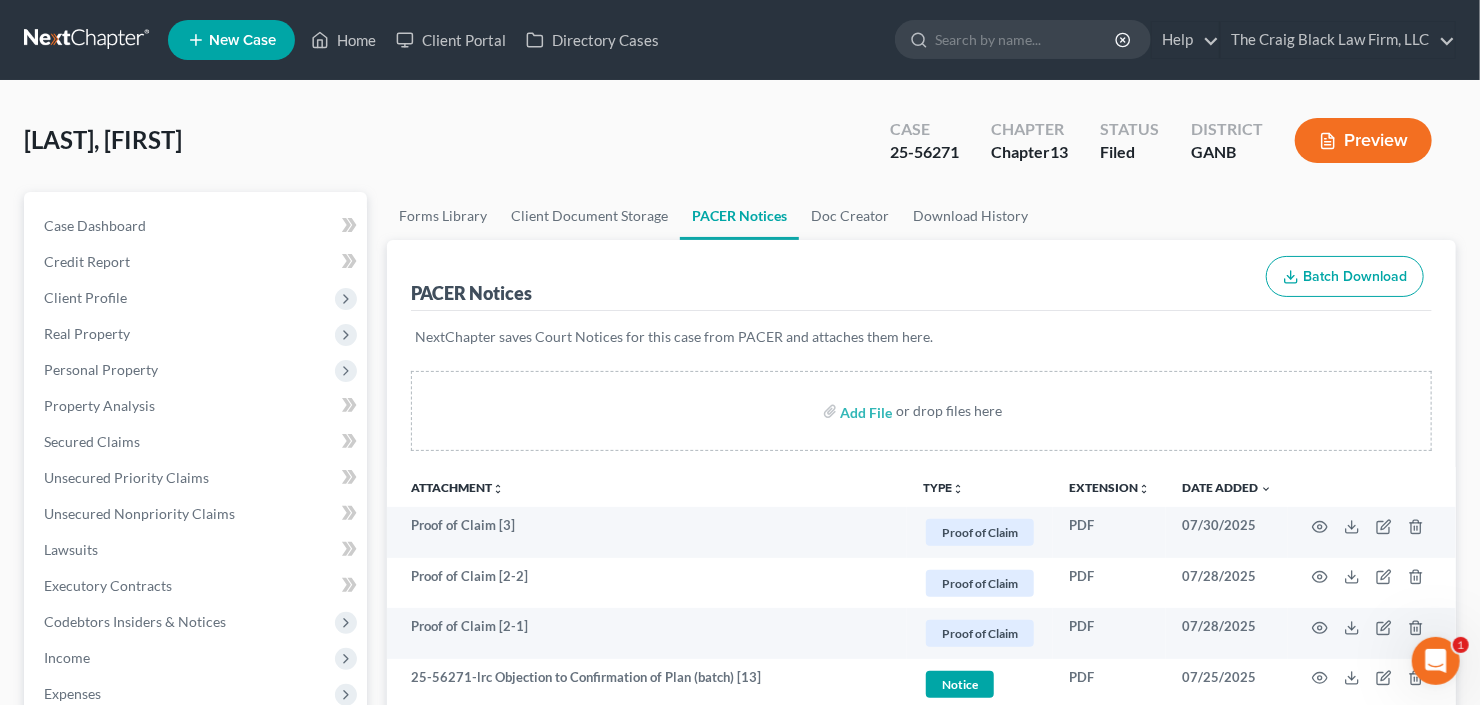 scroll, scrollTop: 0, scrollLeft: 0, axis: both 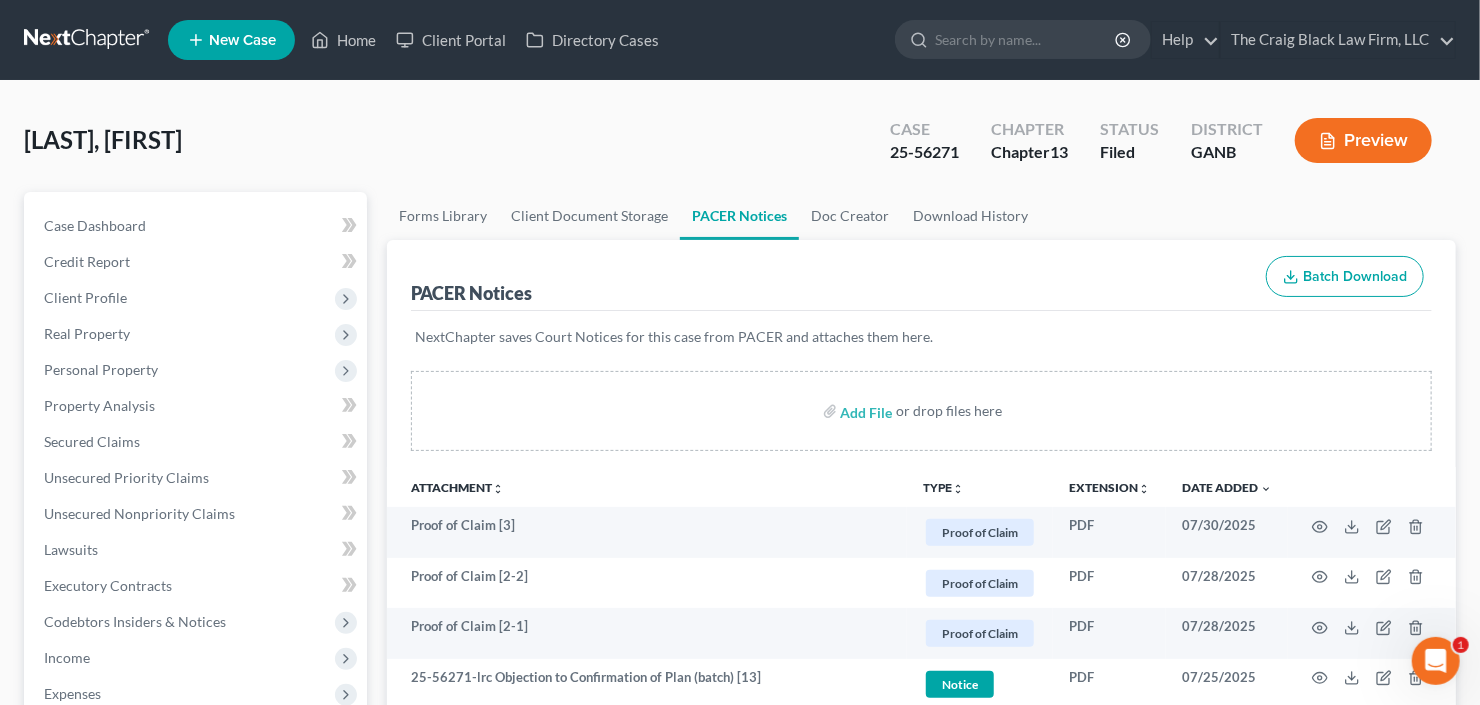 click at bounding box center (88, 40) 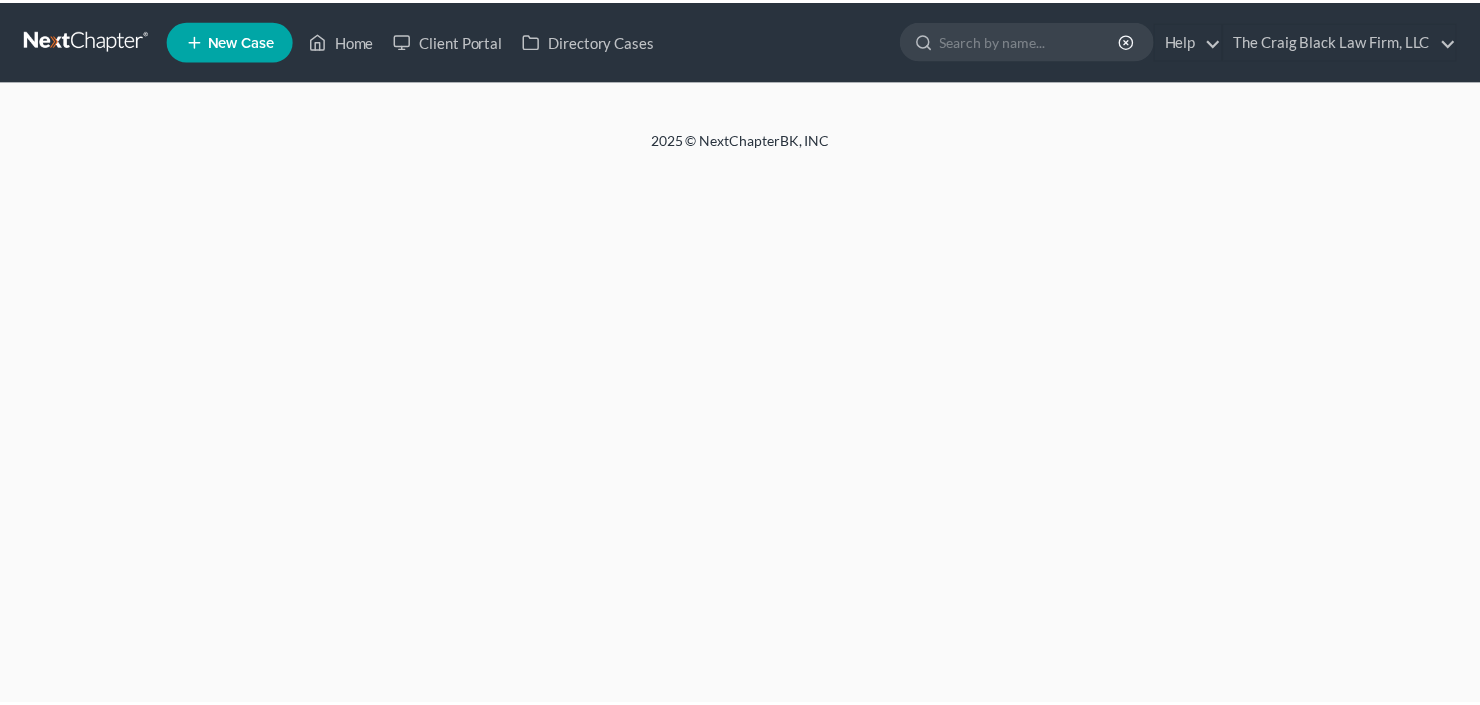 scroll, scrollTop: 0, scrollLeft: 0, axis: both 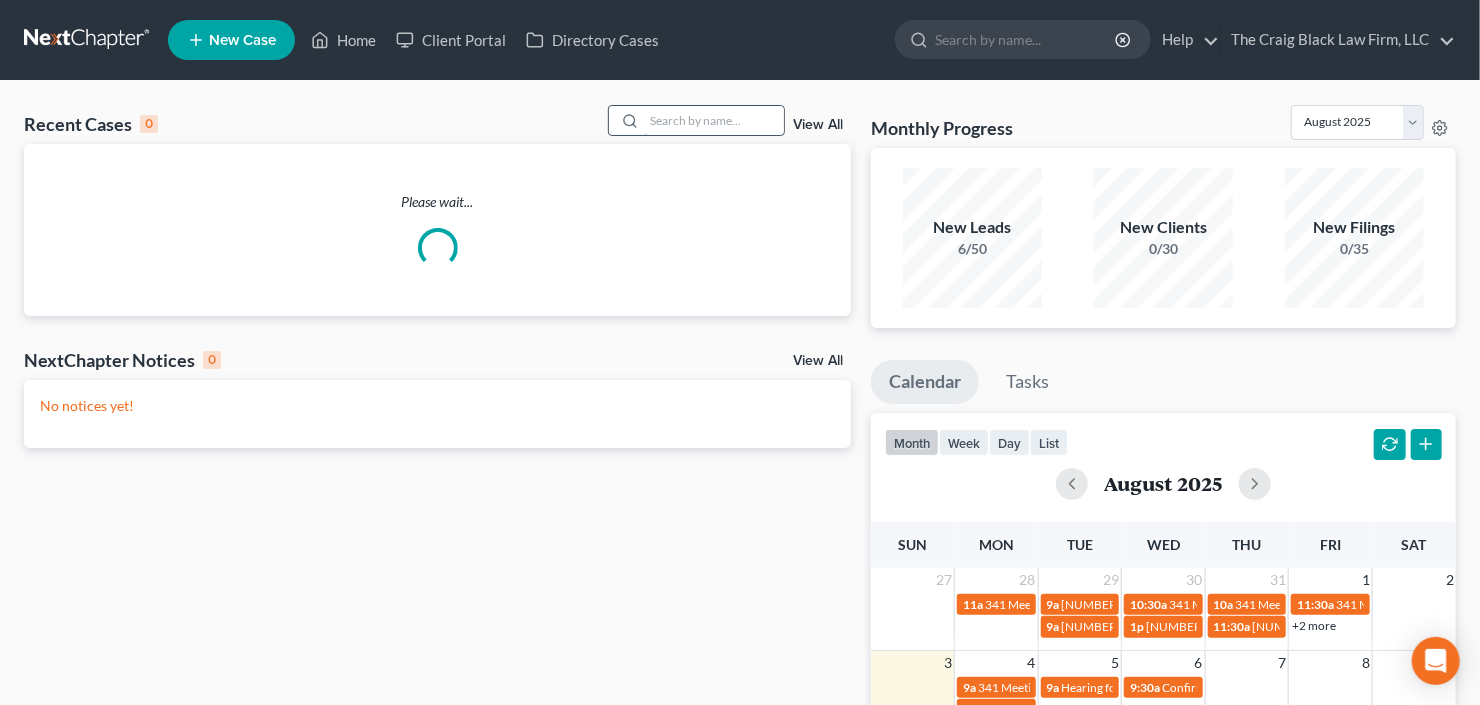 click at bounding box center [714, 120] 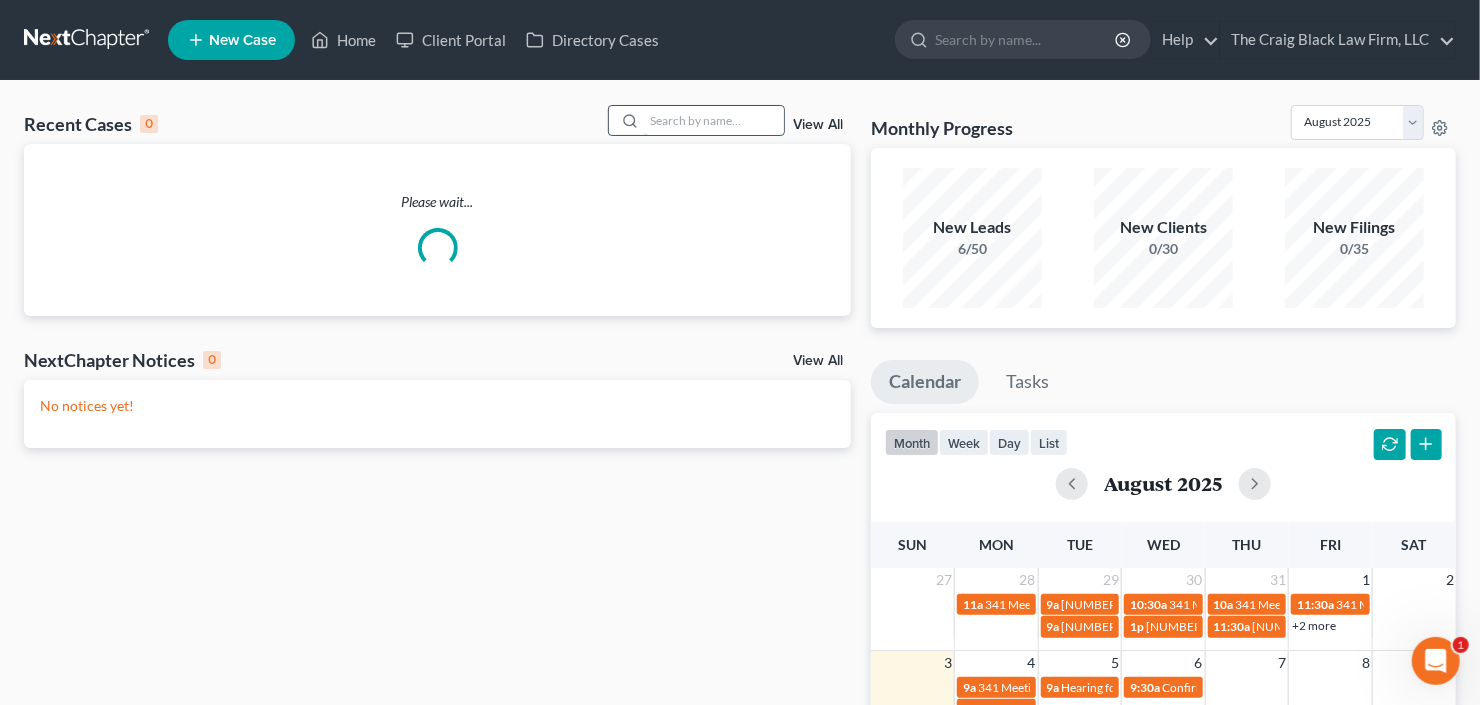 scroll, scrollTop: 0, scrollLeft: 0, axis: both 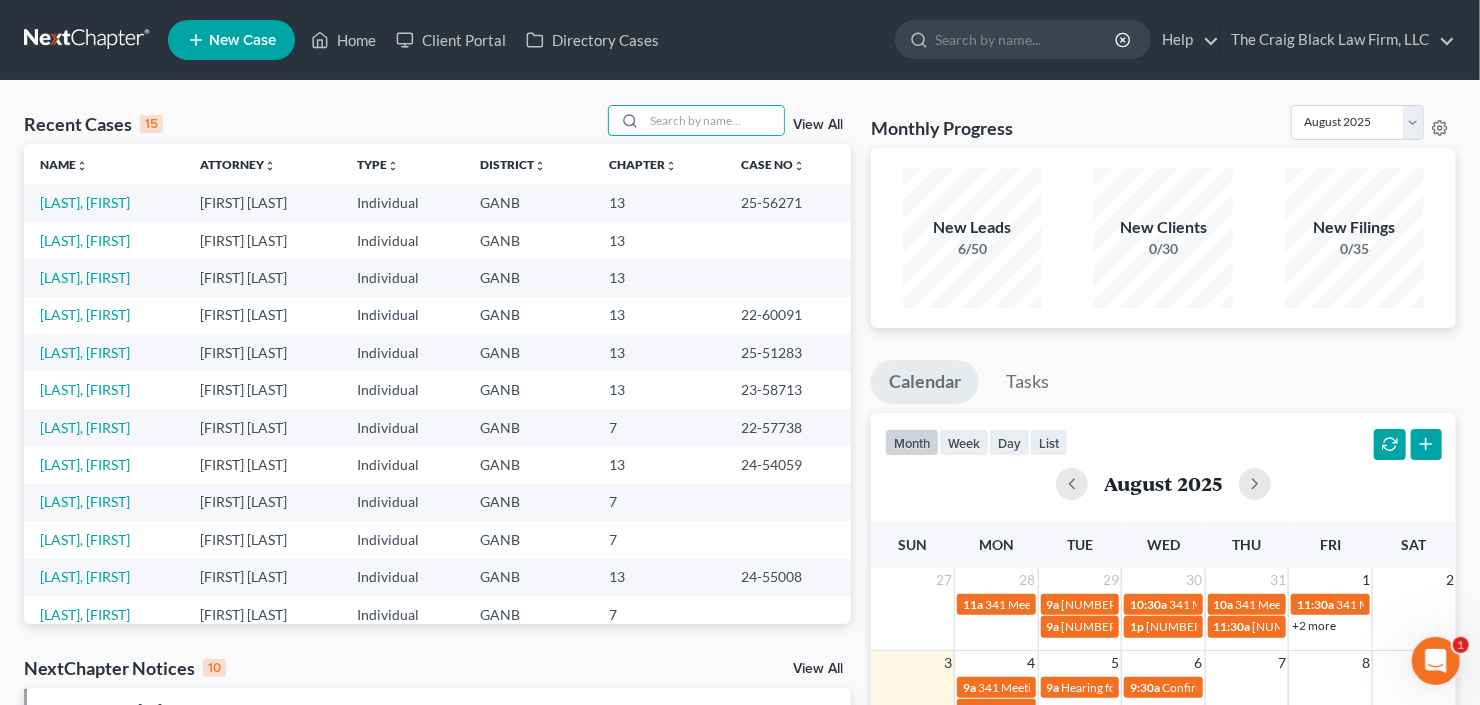 click on "View All" at bounding box center (818, 125) 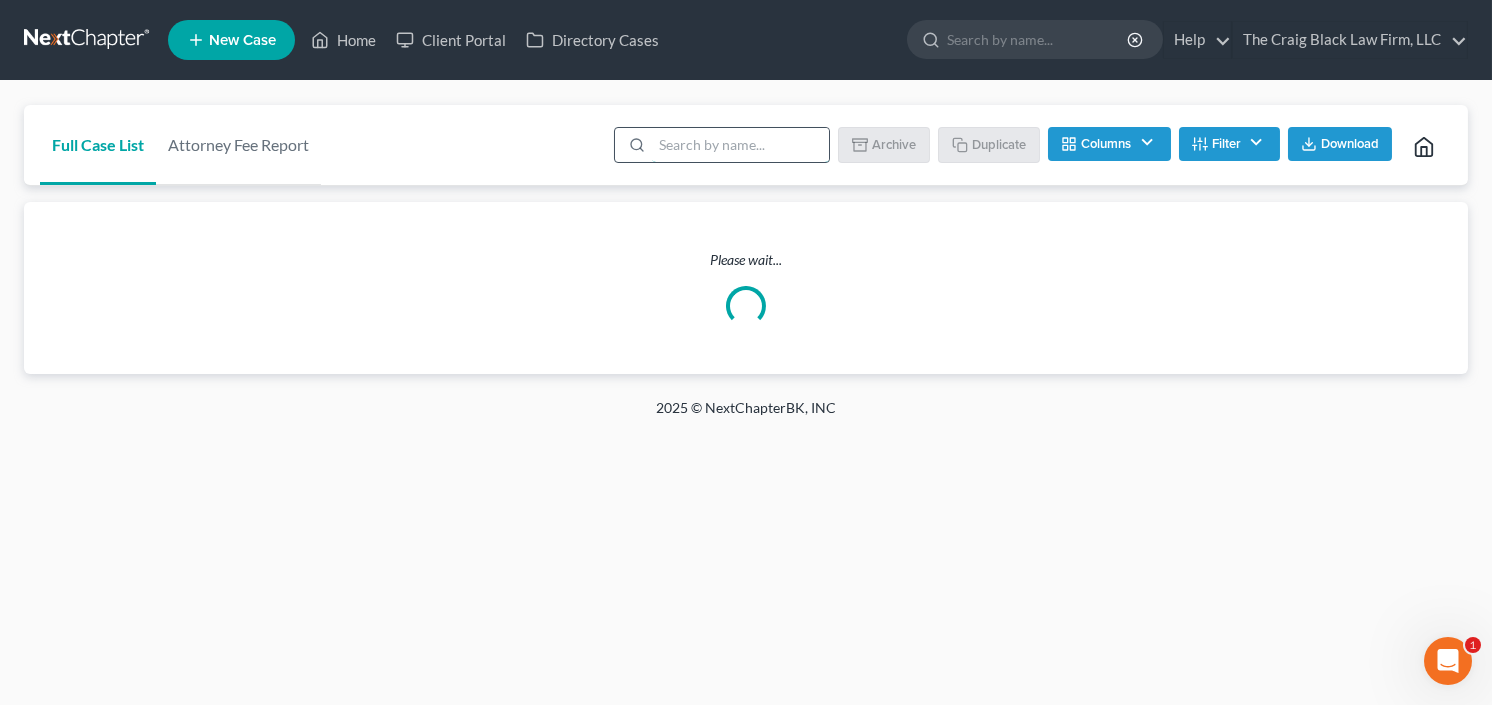 click at bounding box center [740, 145] 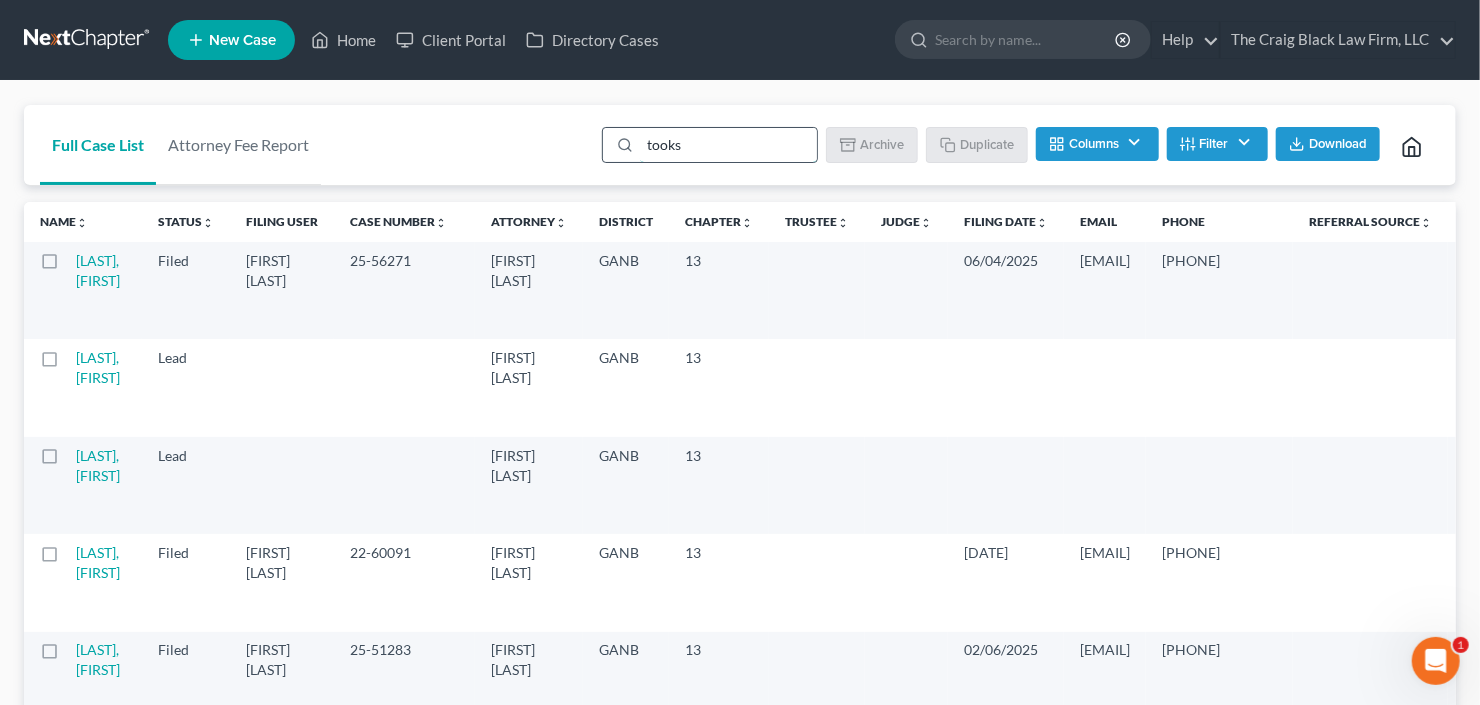 type on "tooks" 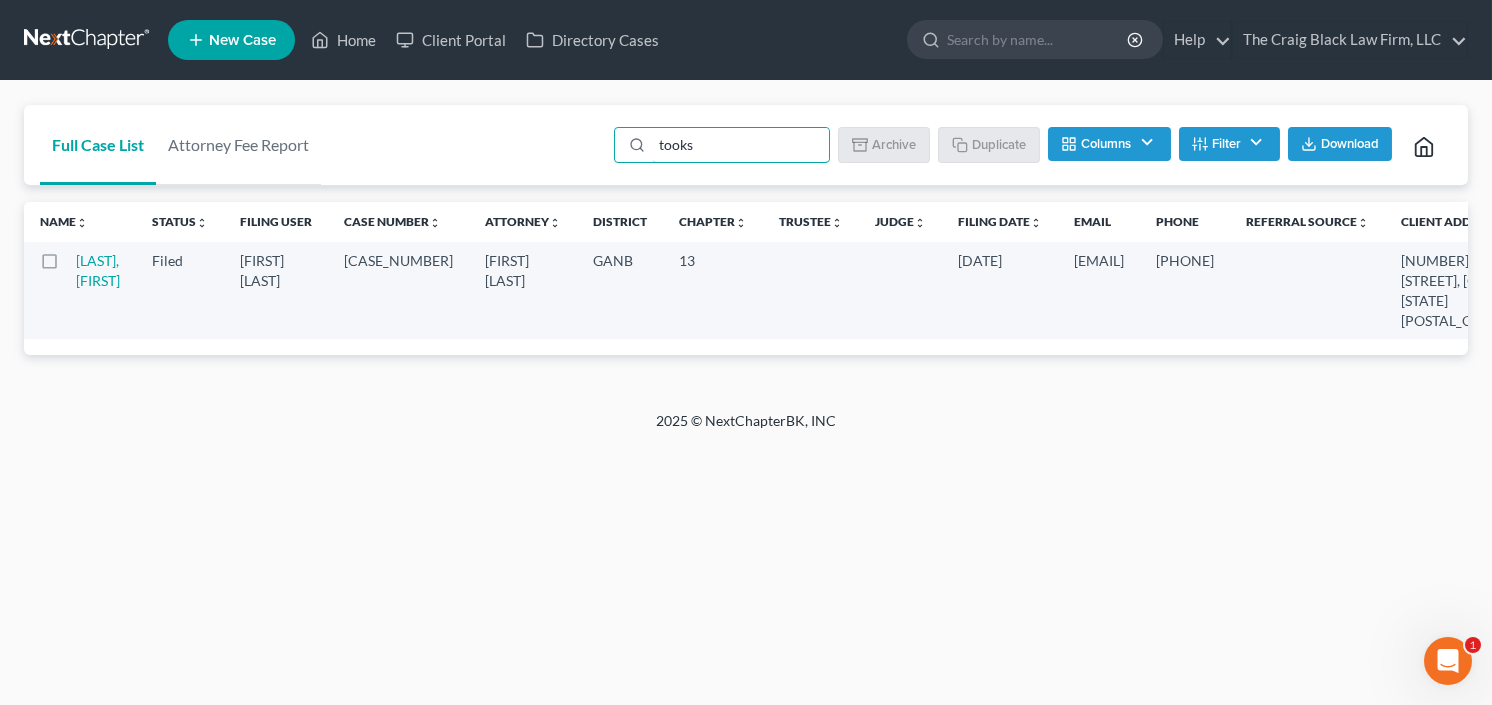 click at bounding box center [68, 266] 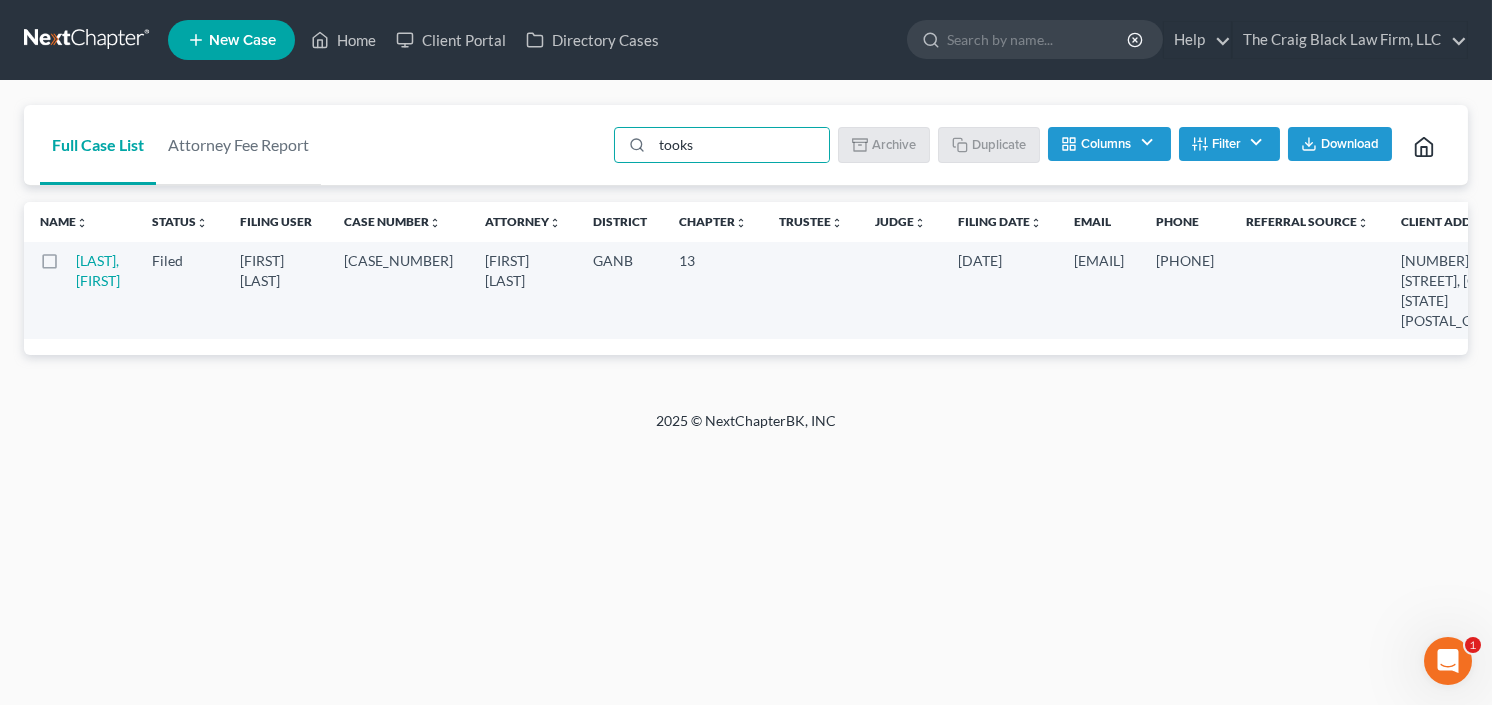 click at bounding box center [82, 257] 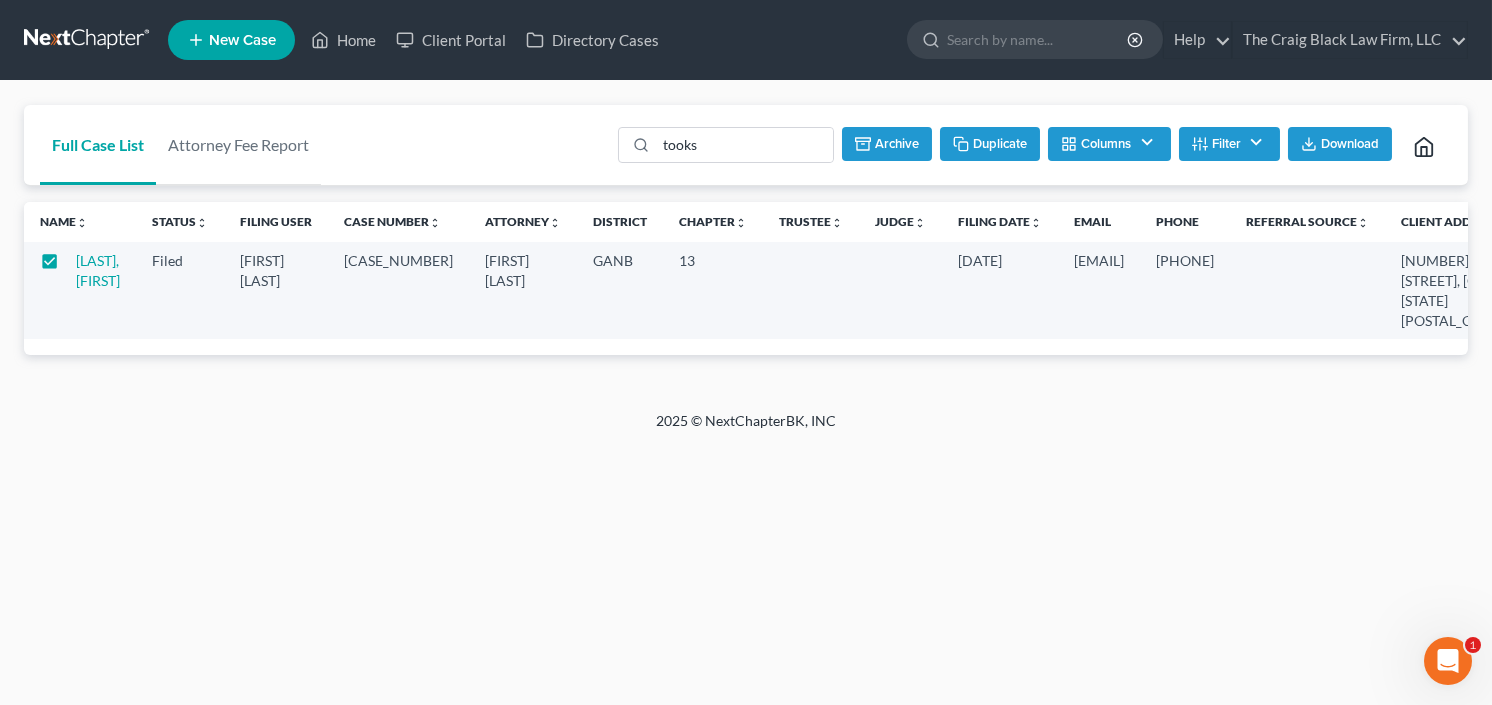 click on "Duplicate" at bounding box center (990, 144) 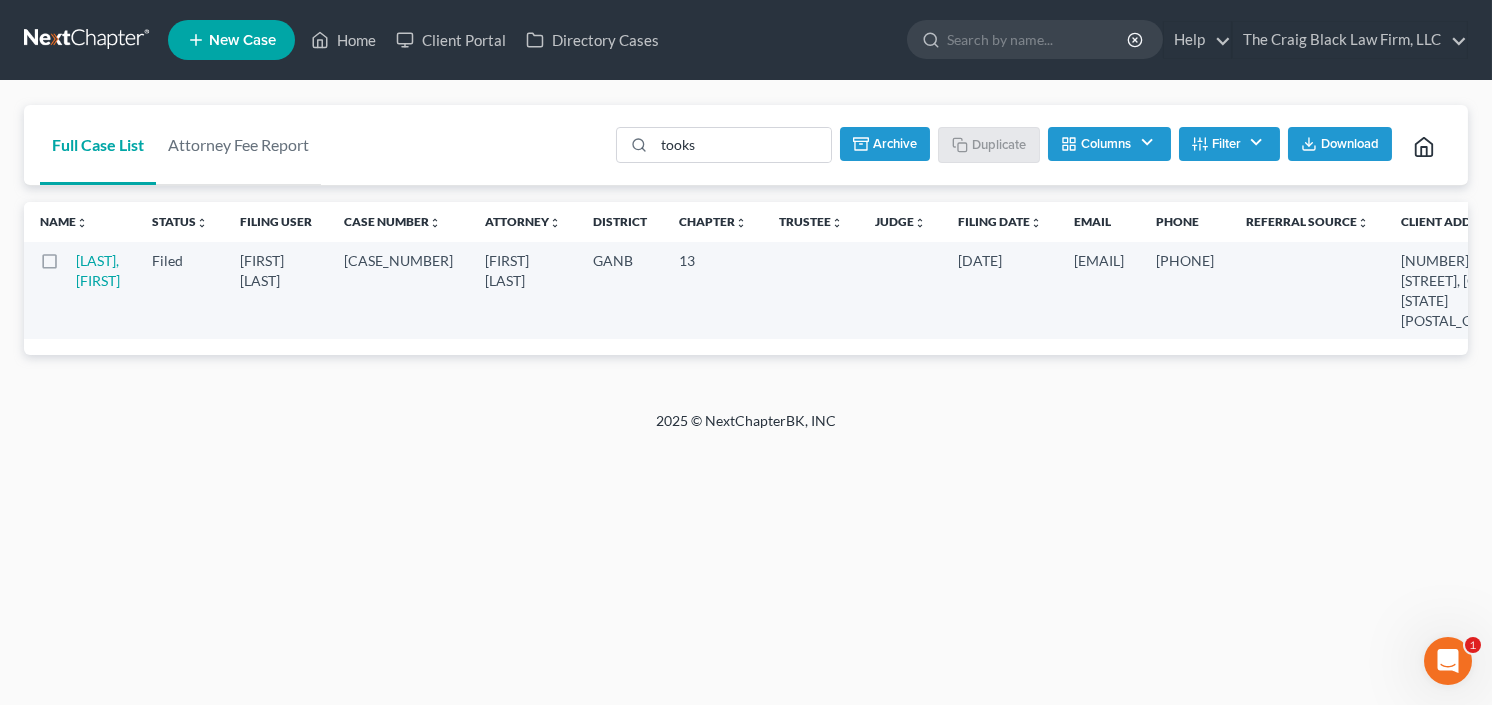 checkbox on "false" 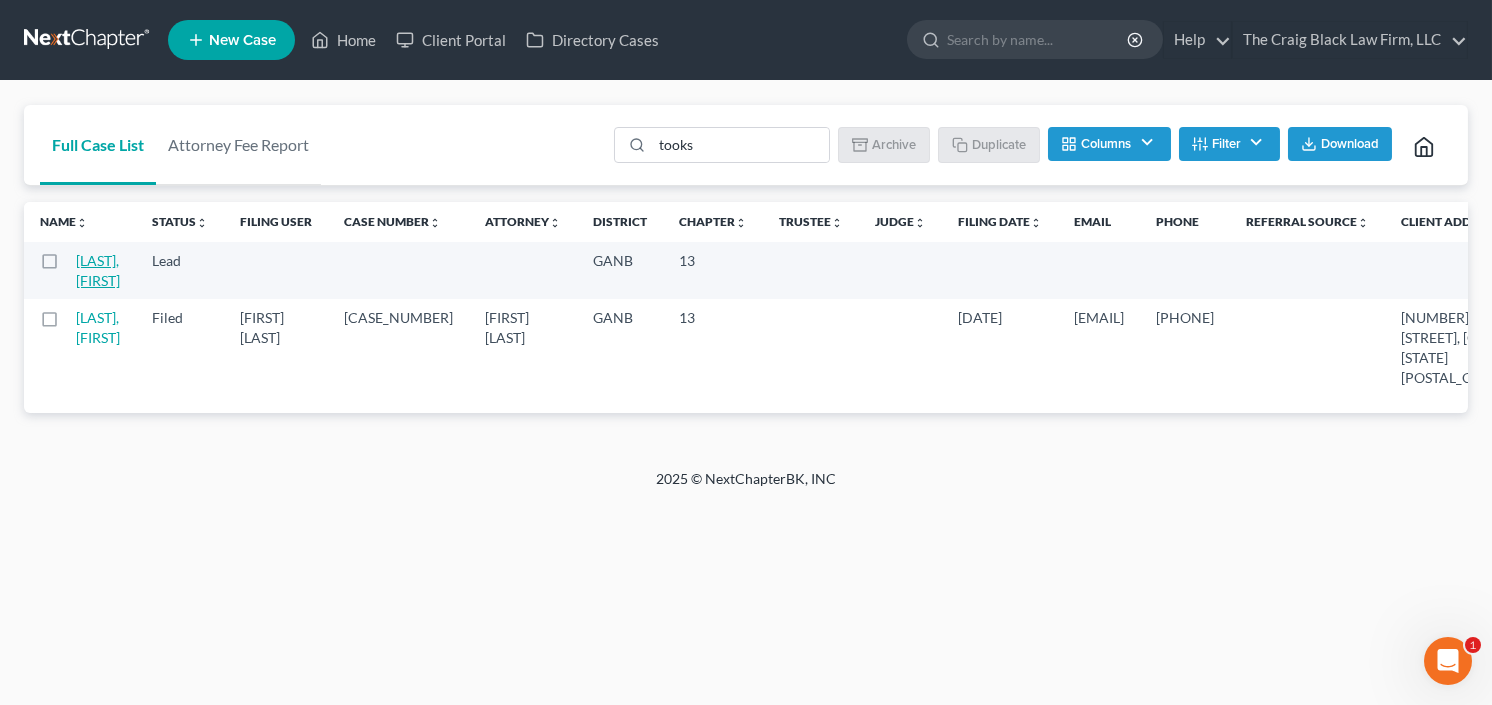 click on "[LAST], [FIRST]" at bounding box center (98, 270) 